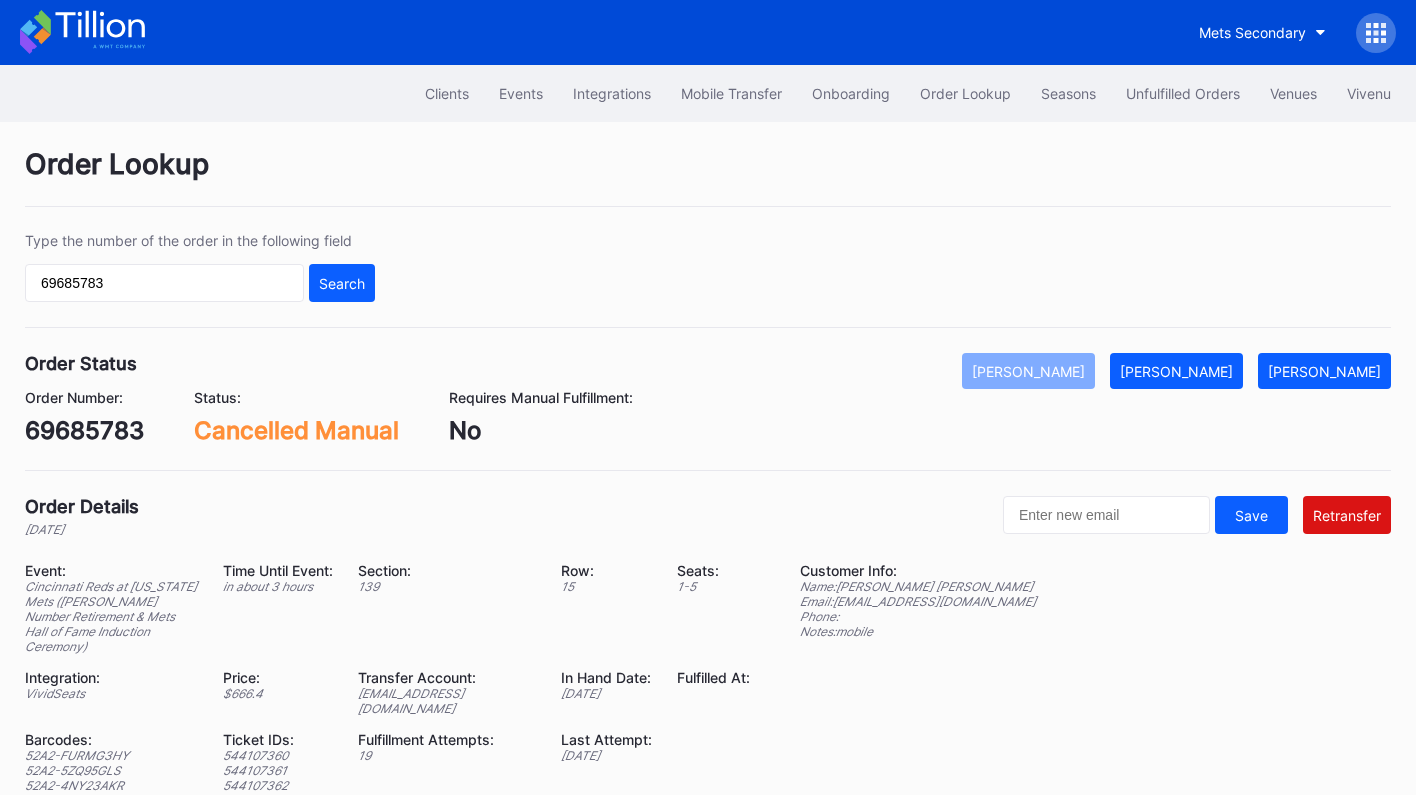 scroll, scrollTop: 0, scrollLeft: 0, axis: both 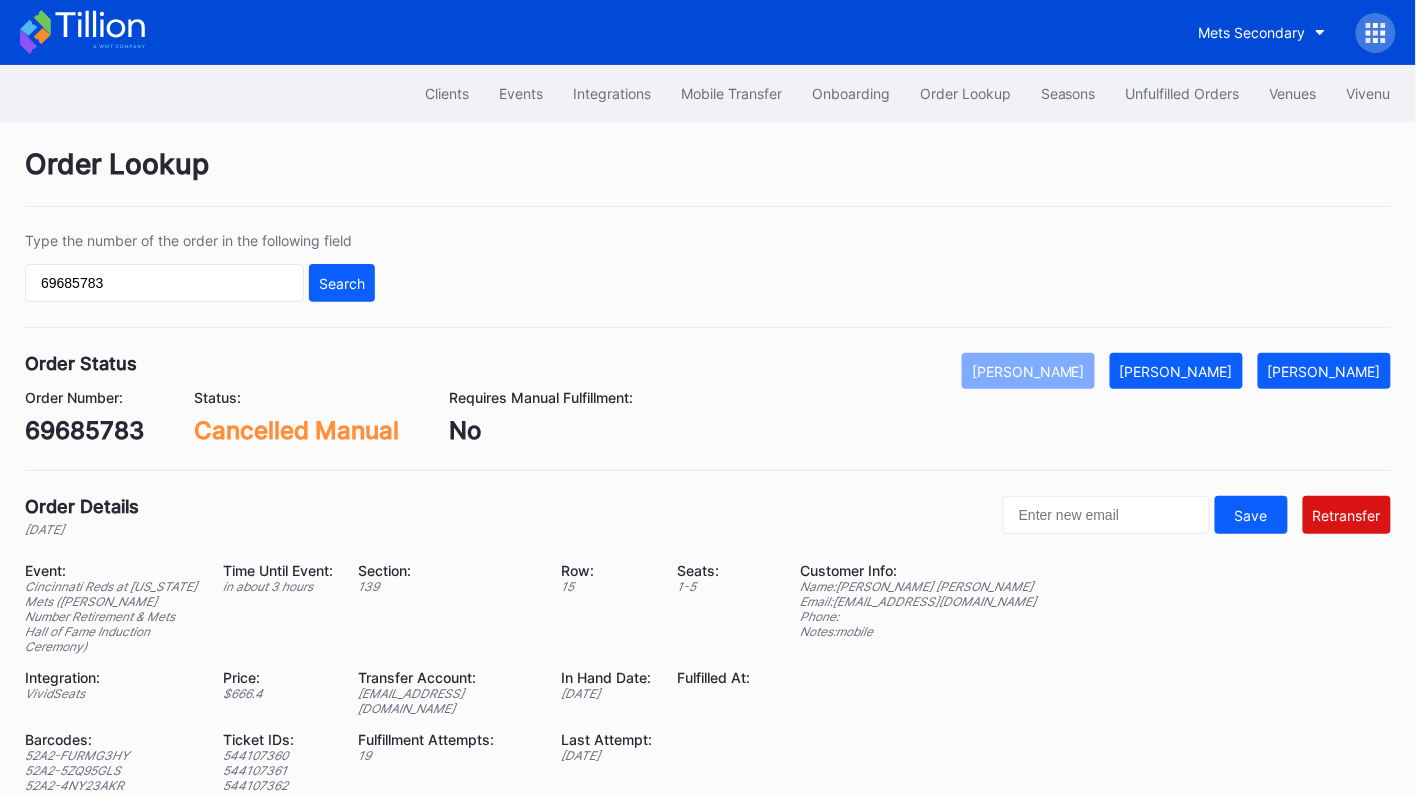 click on "Order Lookup" at bounding box center [965, 93] 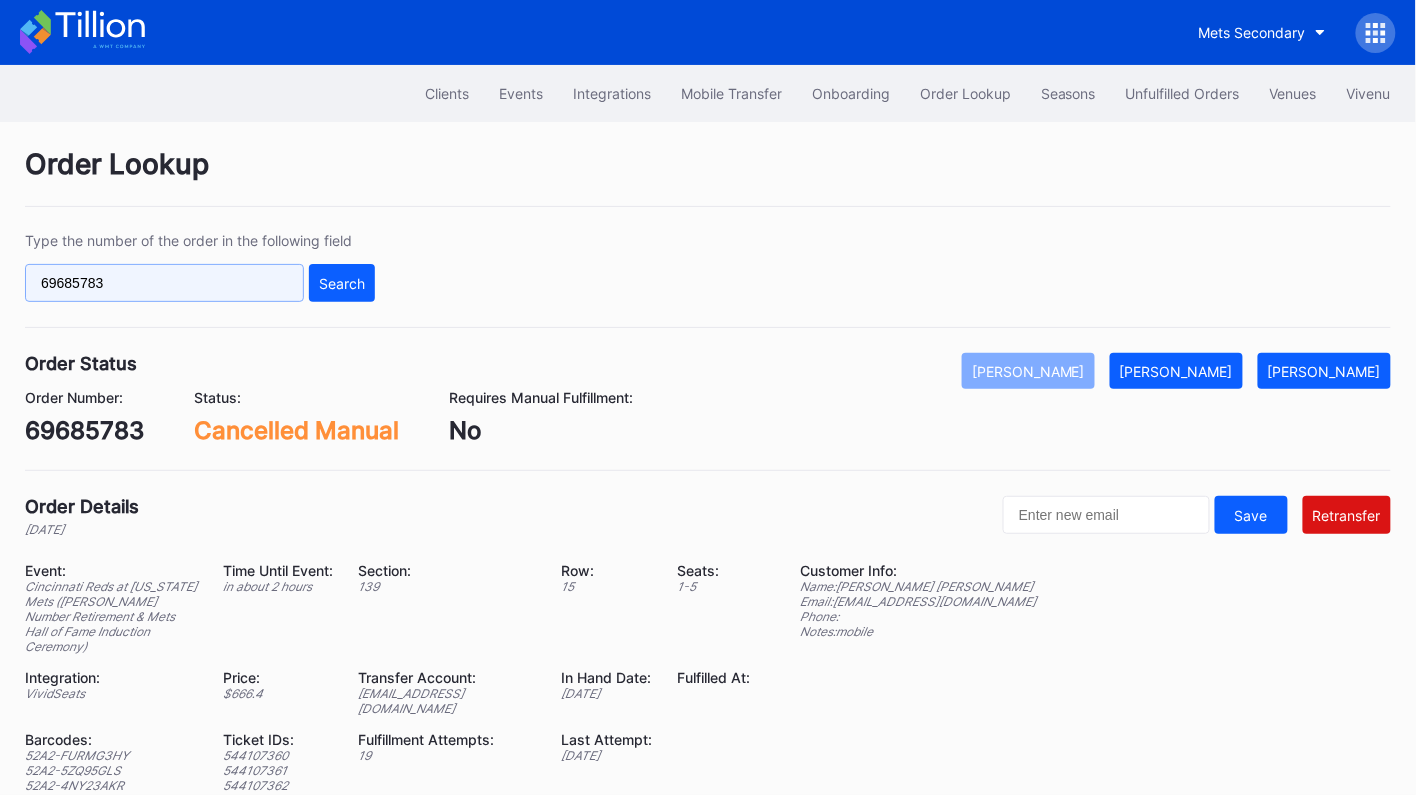 click on "69685783" at bounding box center (164, 283) 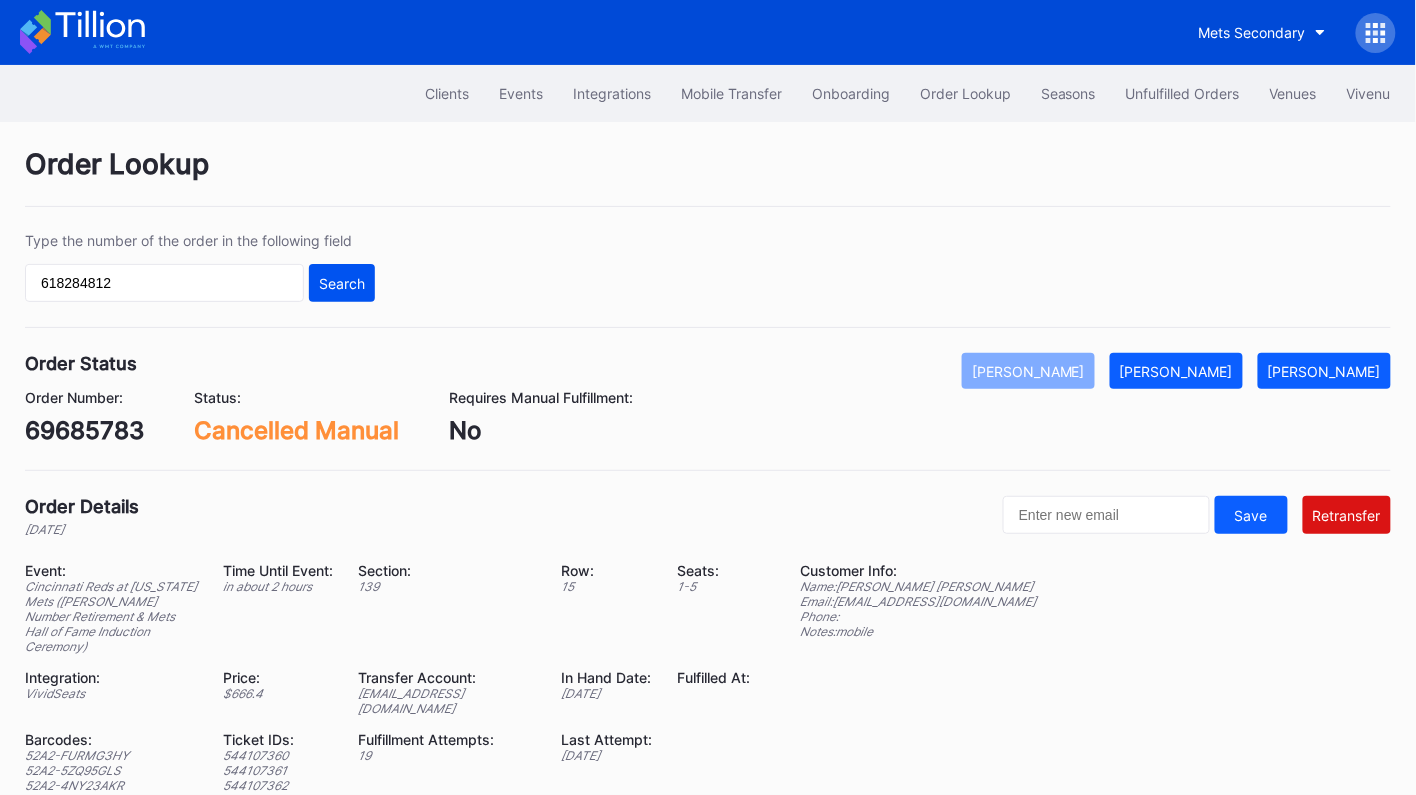 click on "Search" at bounding box center (342, 283) 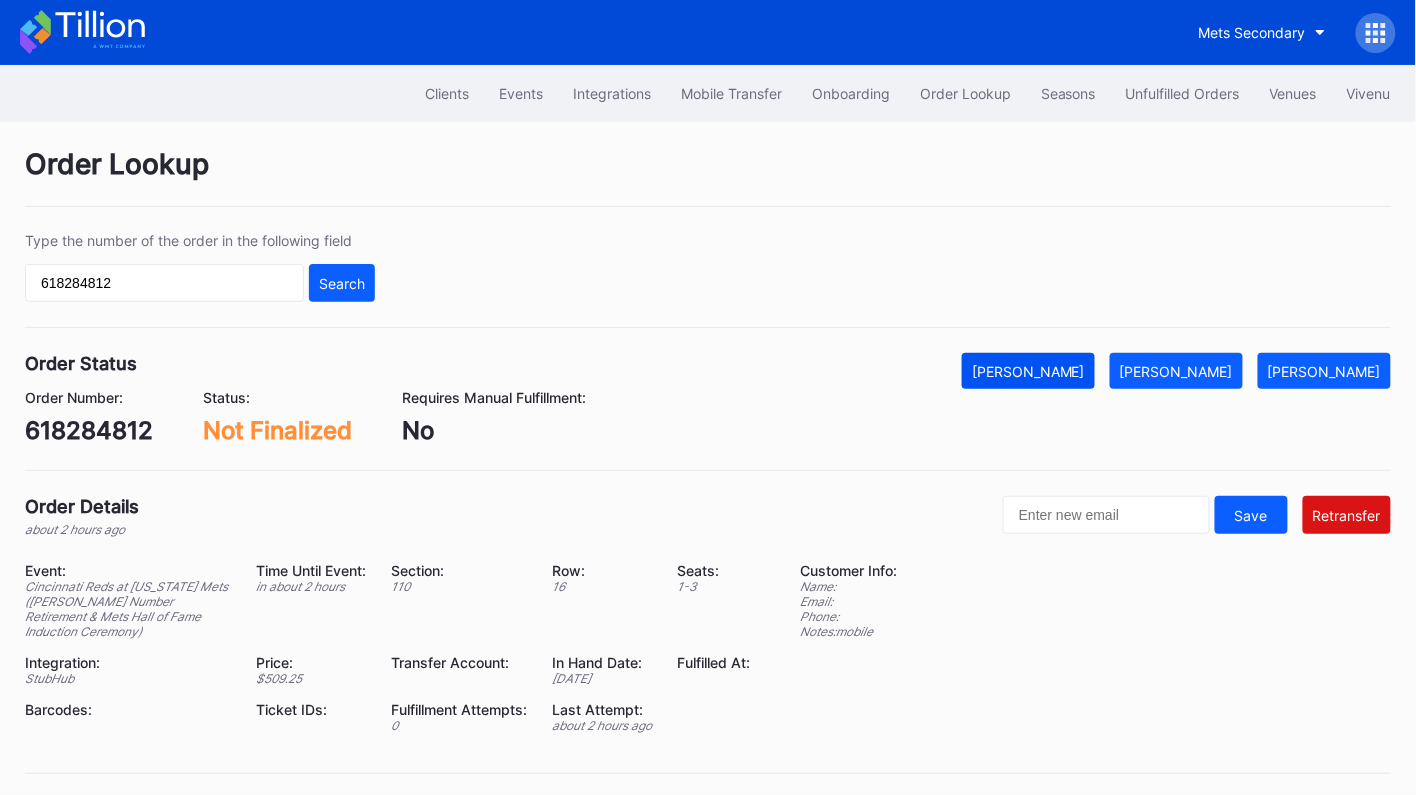 click on "[PERSON_NAME]" at bounding box center (1028, 371) 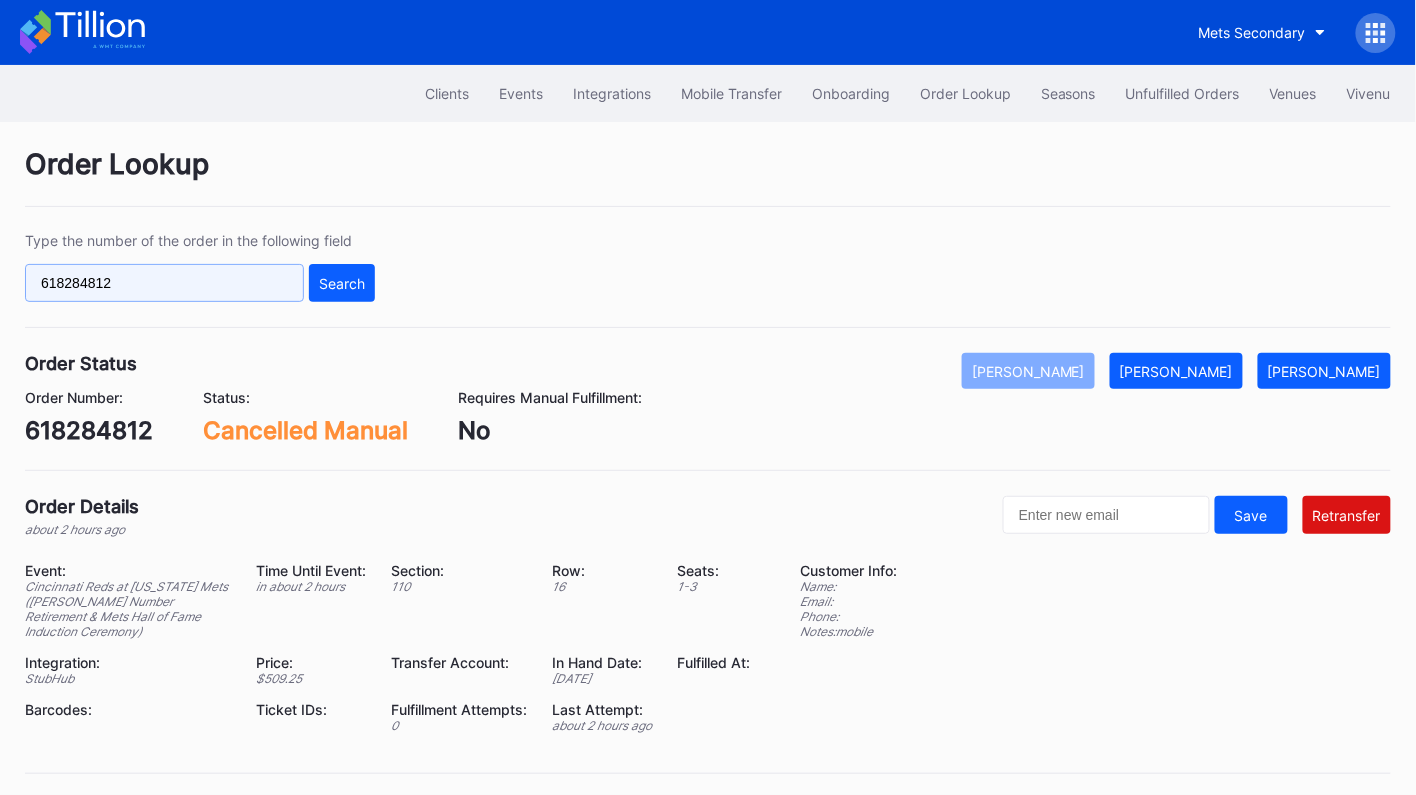 click on "618284812" at bounding box center [164, 283] 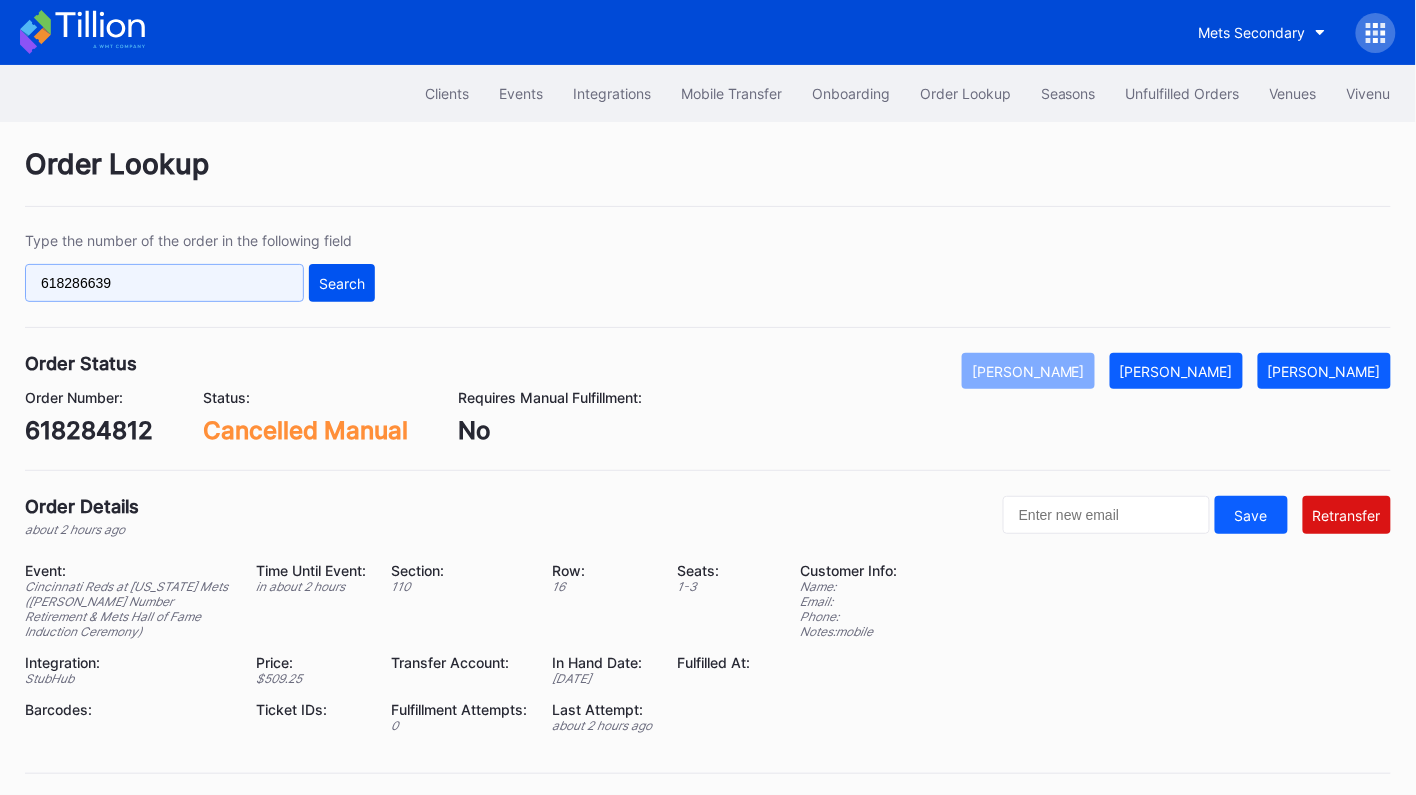 type on "618286639" 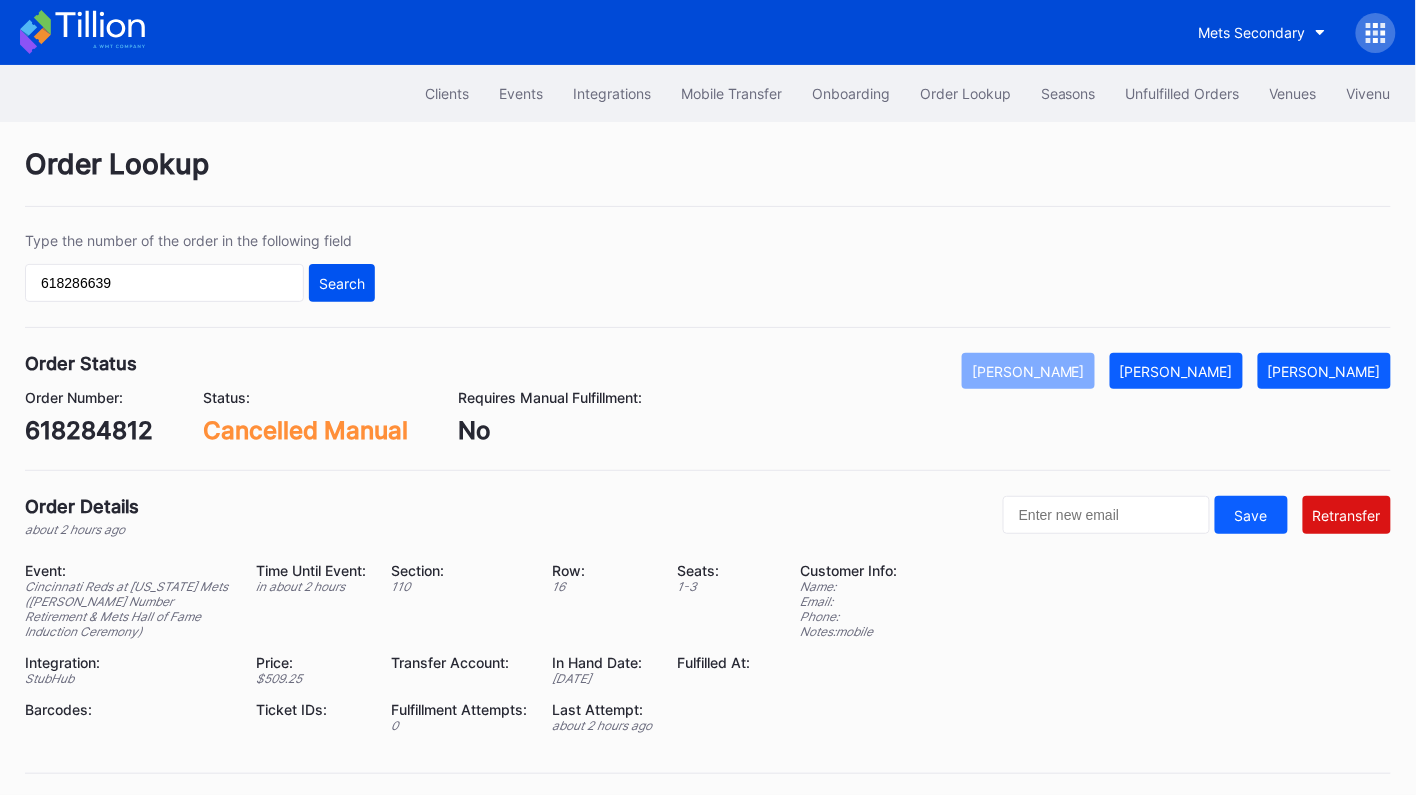 click on "Search" at bounding box center [342, 283] 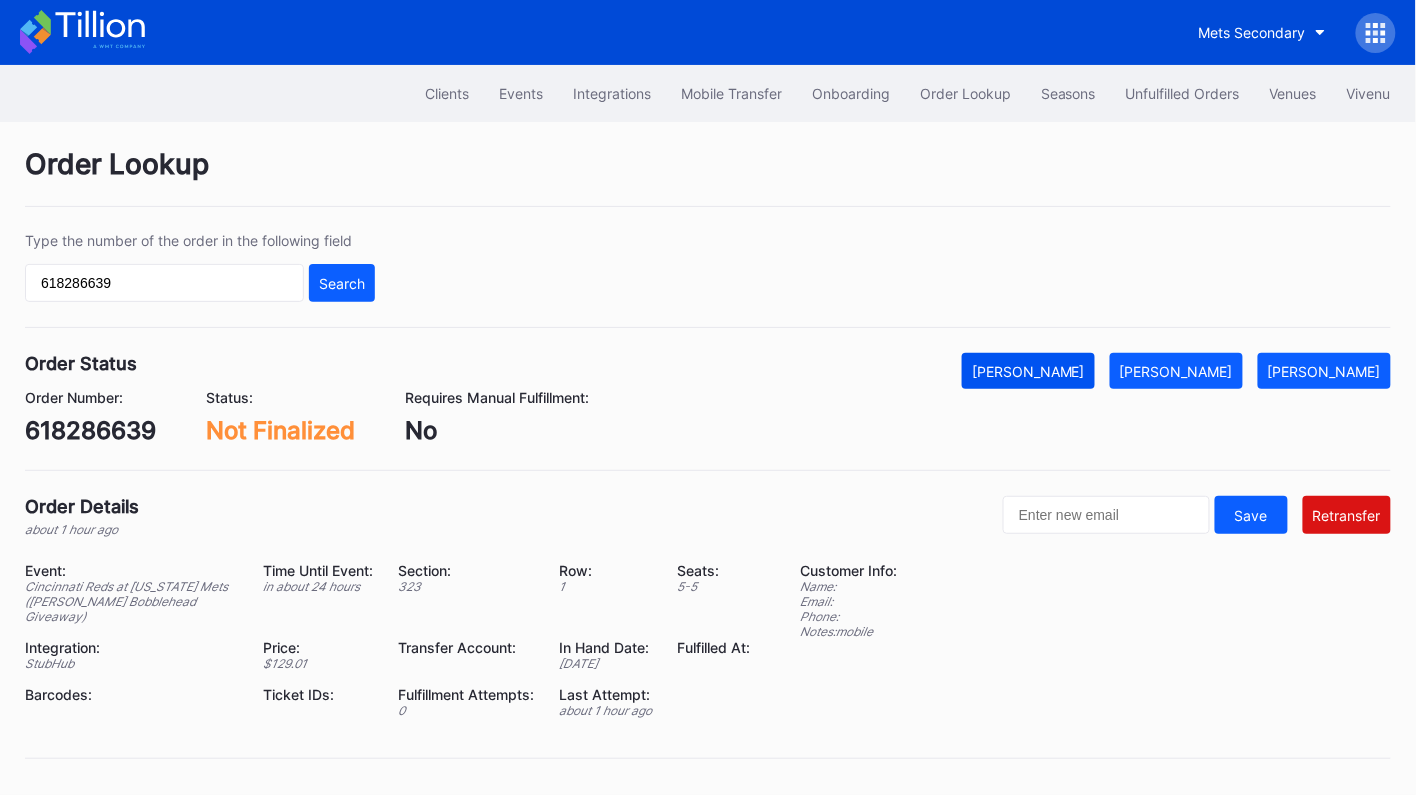 click on "Mark Cancelled" at bounding box center (1028, 371) 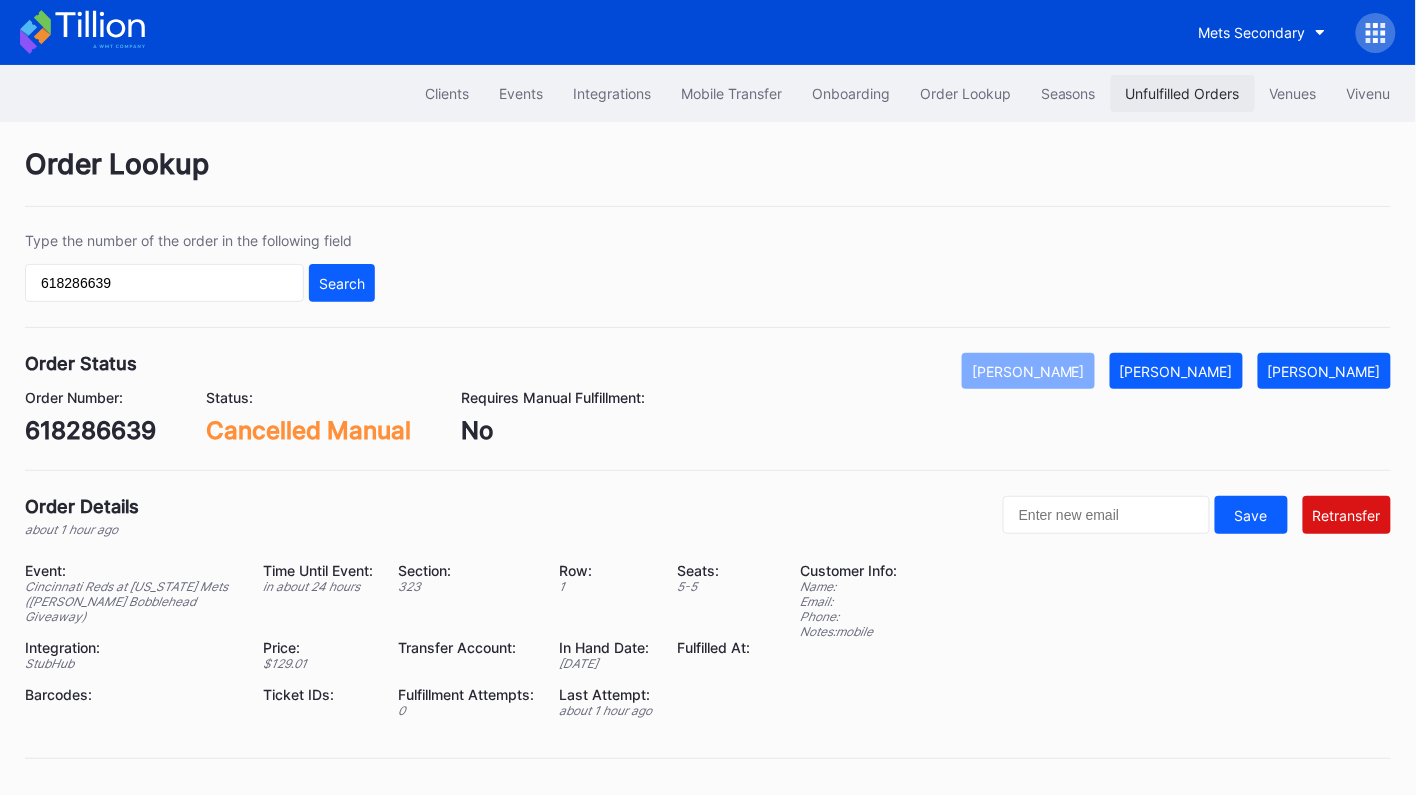 click on "Unfulfilled Orders" at bounding box center (1183, 93) 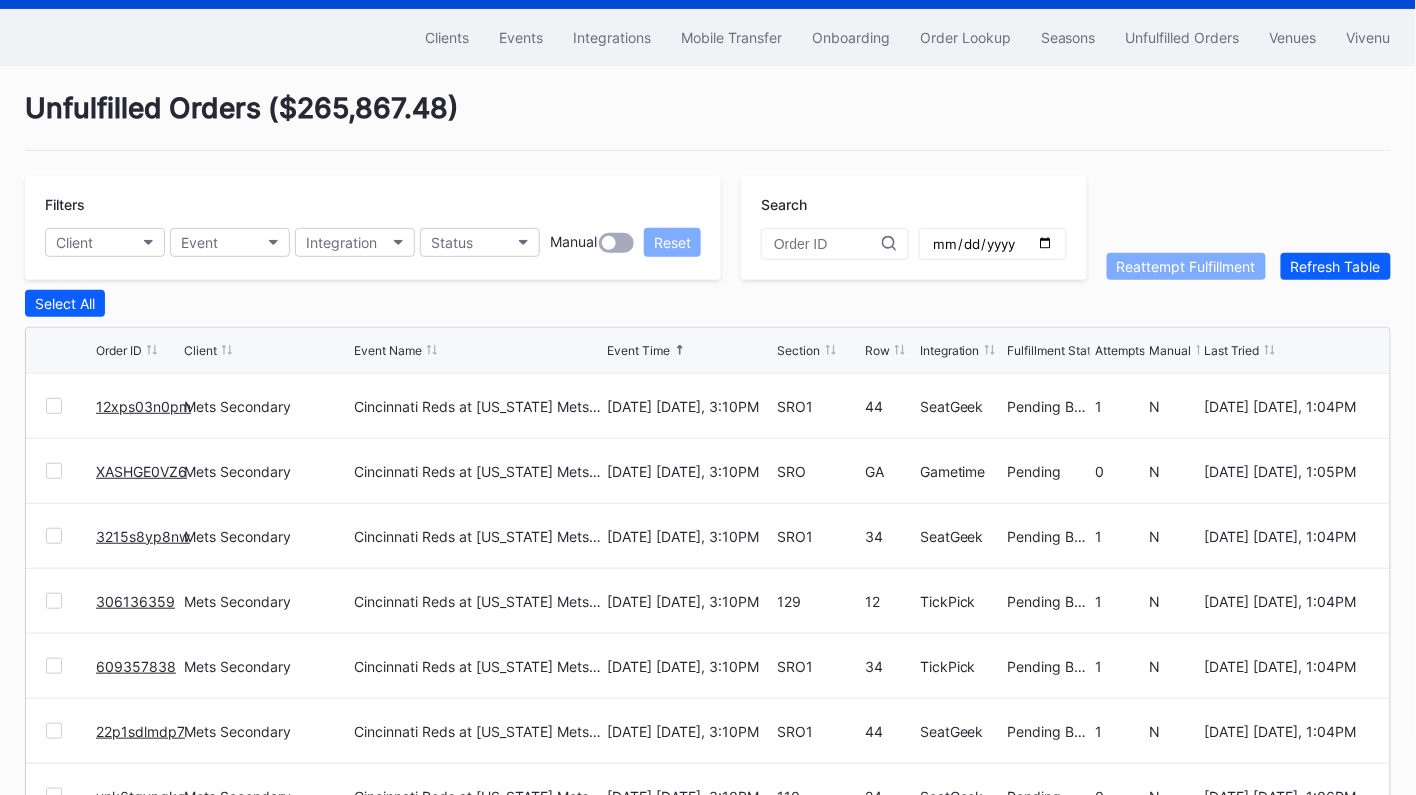 scroll, scrollTop: 160, scrollLeft: 0, axis: vertical 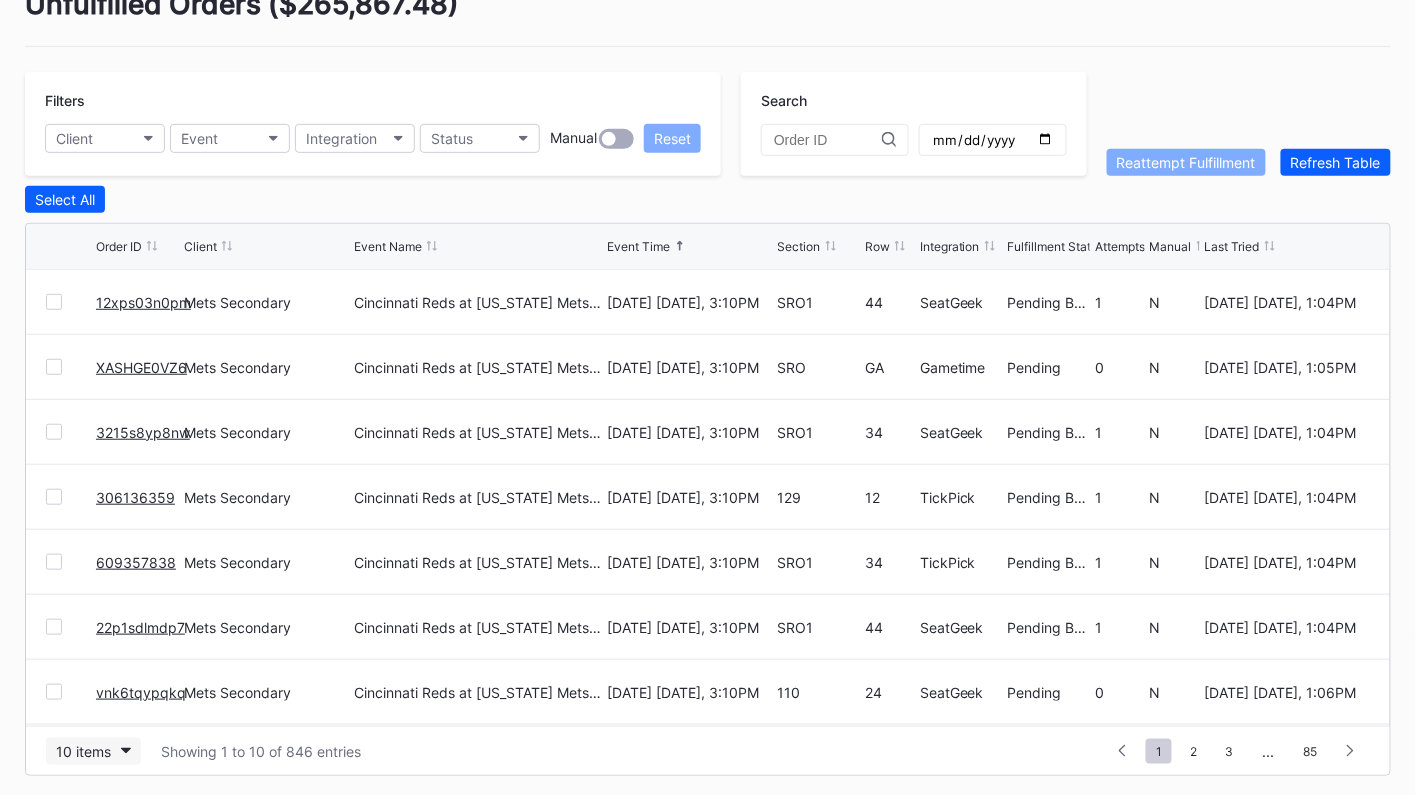 click on "10 items" at bounding box center [93, 751] 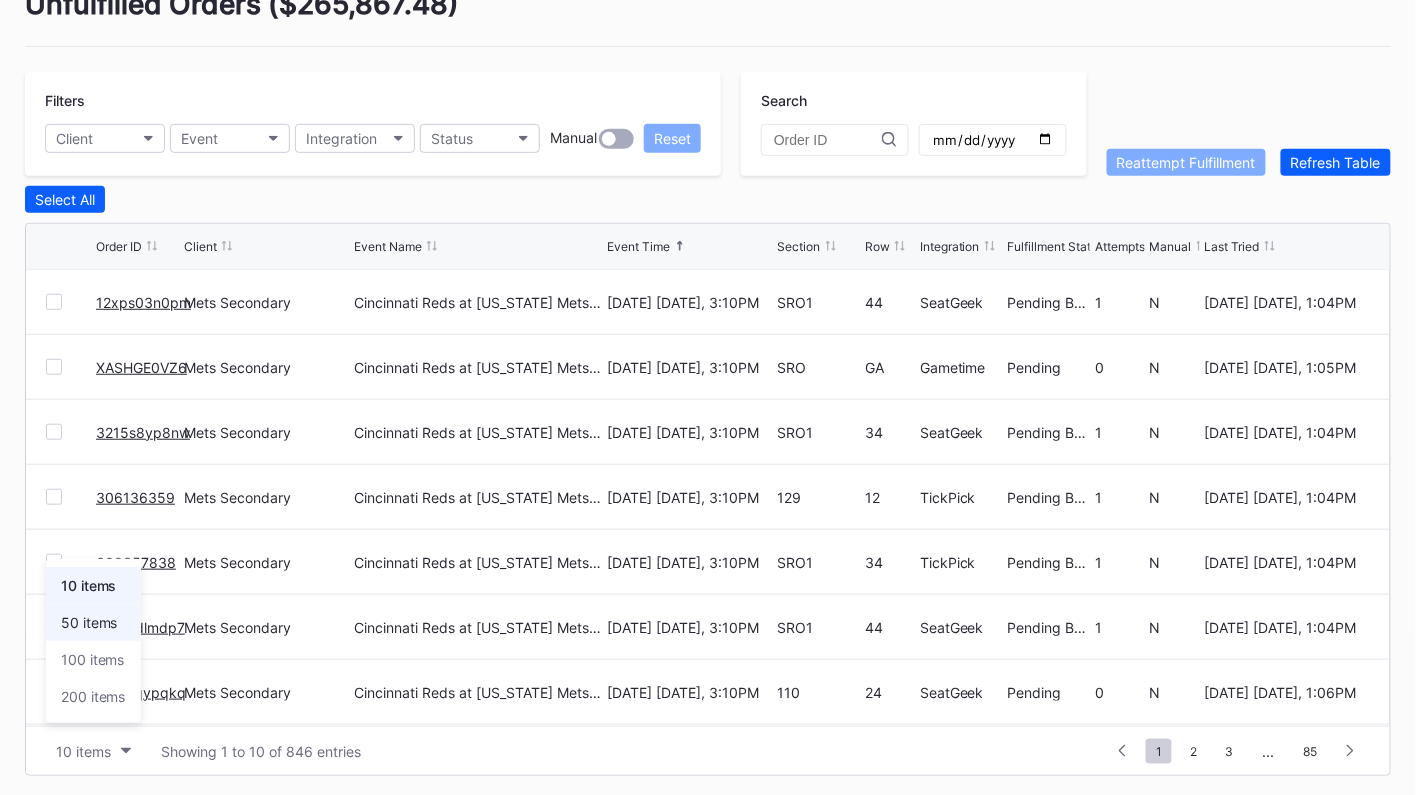 click on "50 items" at bounding box center [89, 622] 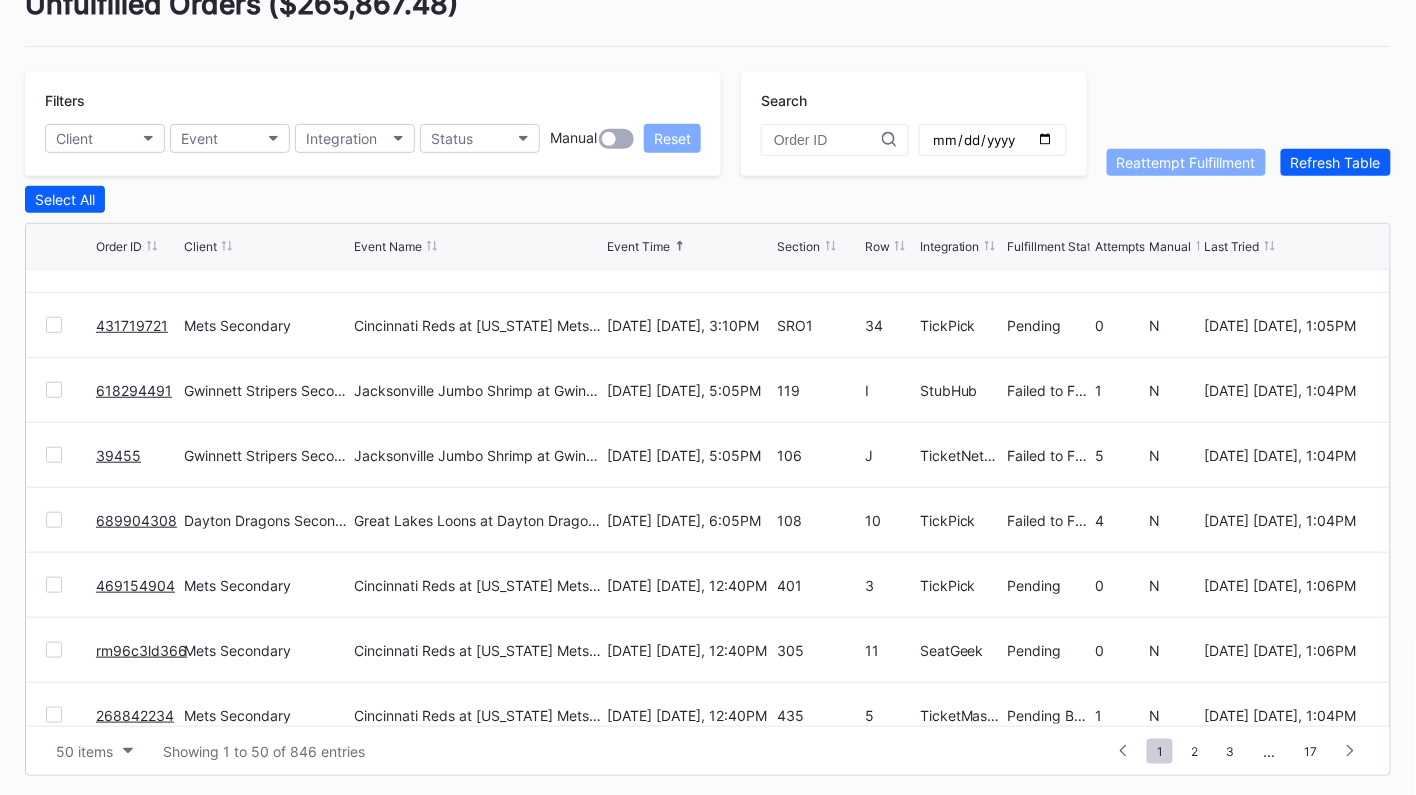 scroll, scrollTop: 873, scrollLeft: 0, axis: vertical 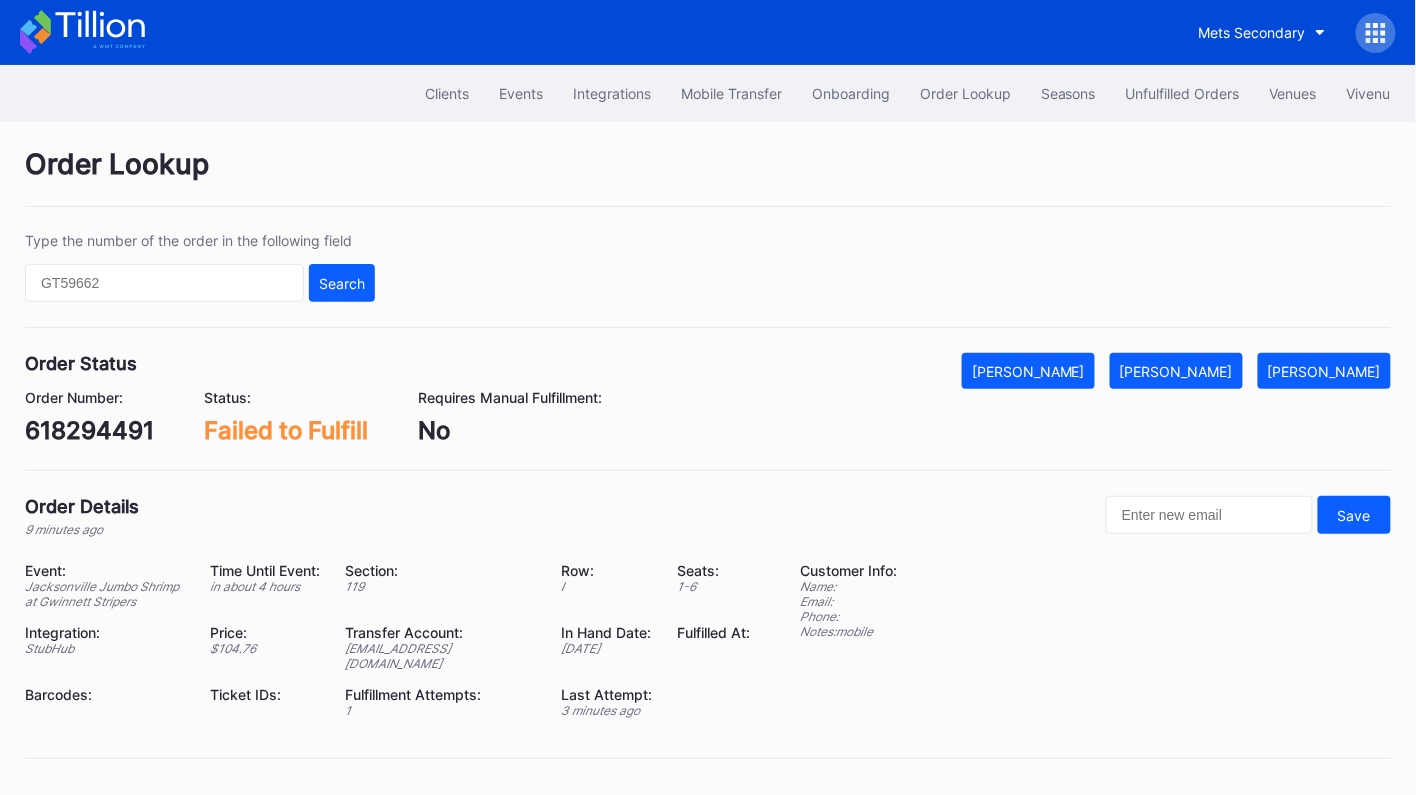 click on "618294491" at bounding box center [89, 430] 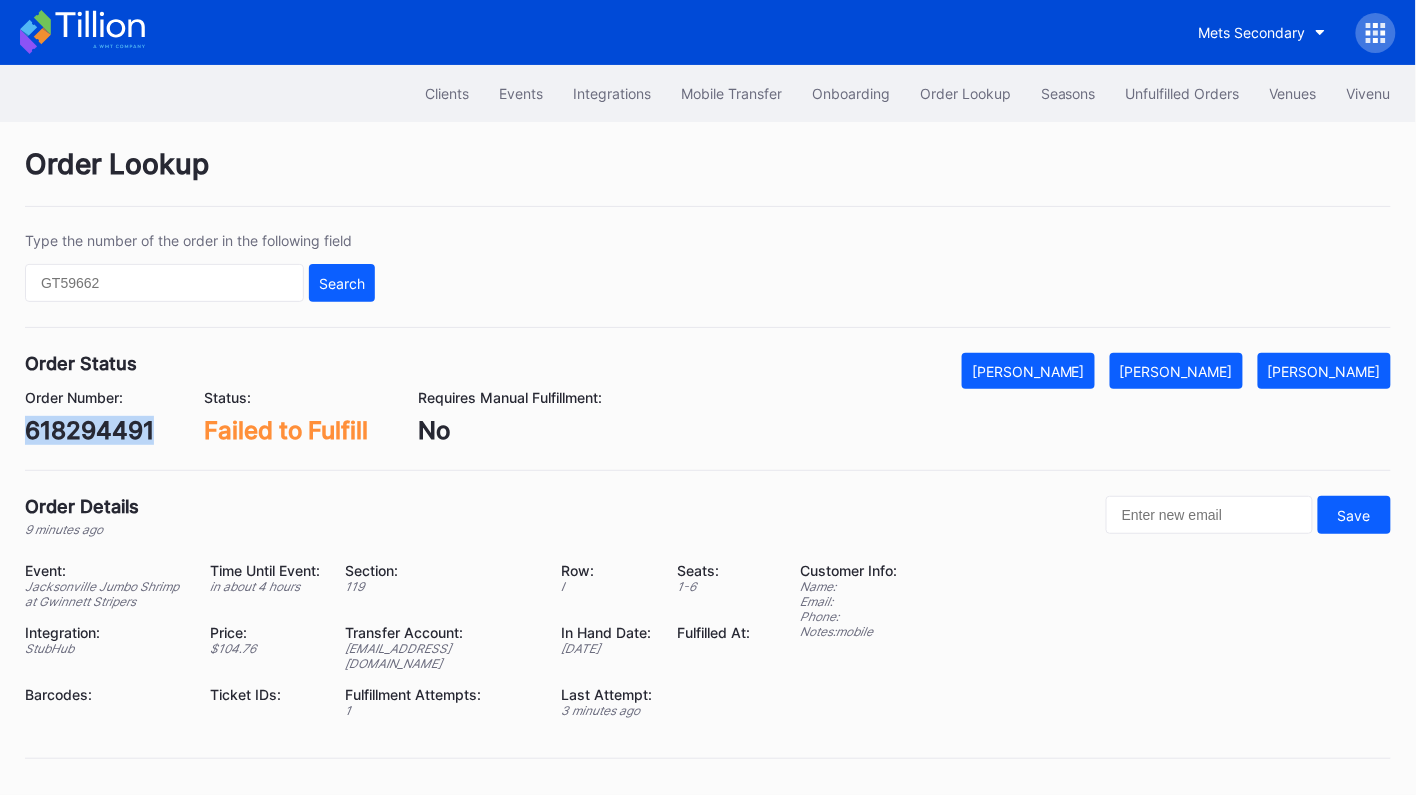 click on "618294491" at bounding box center (89, 430) 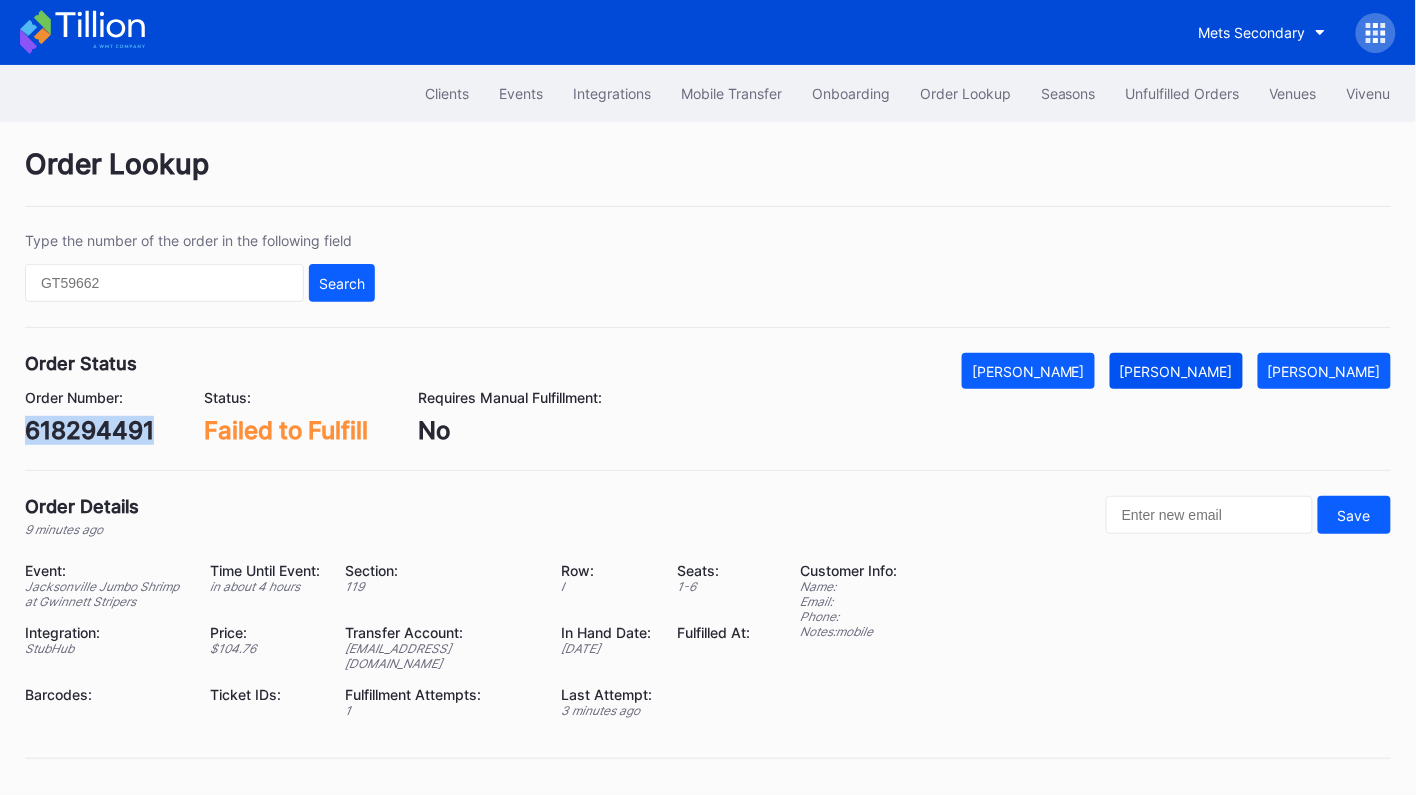 click on "[PERSON_NAME]" at bounding box center (1176, 371) 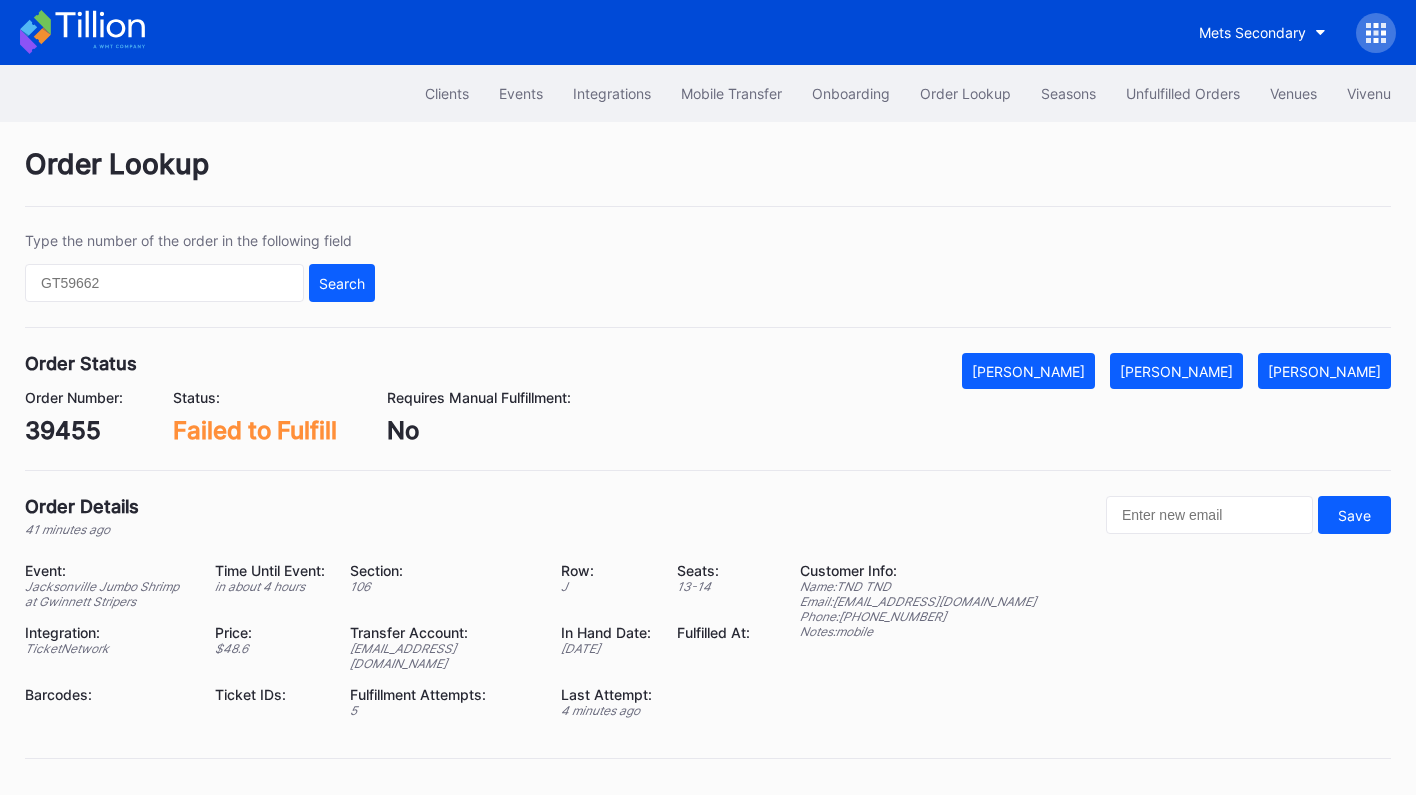 scroll, scrollTop: 0, scrollLeft: 0, axis: both 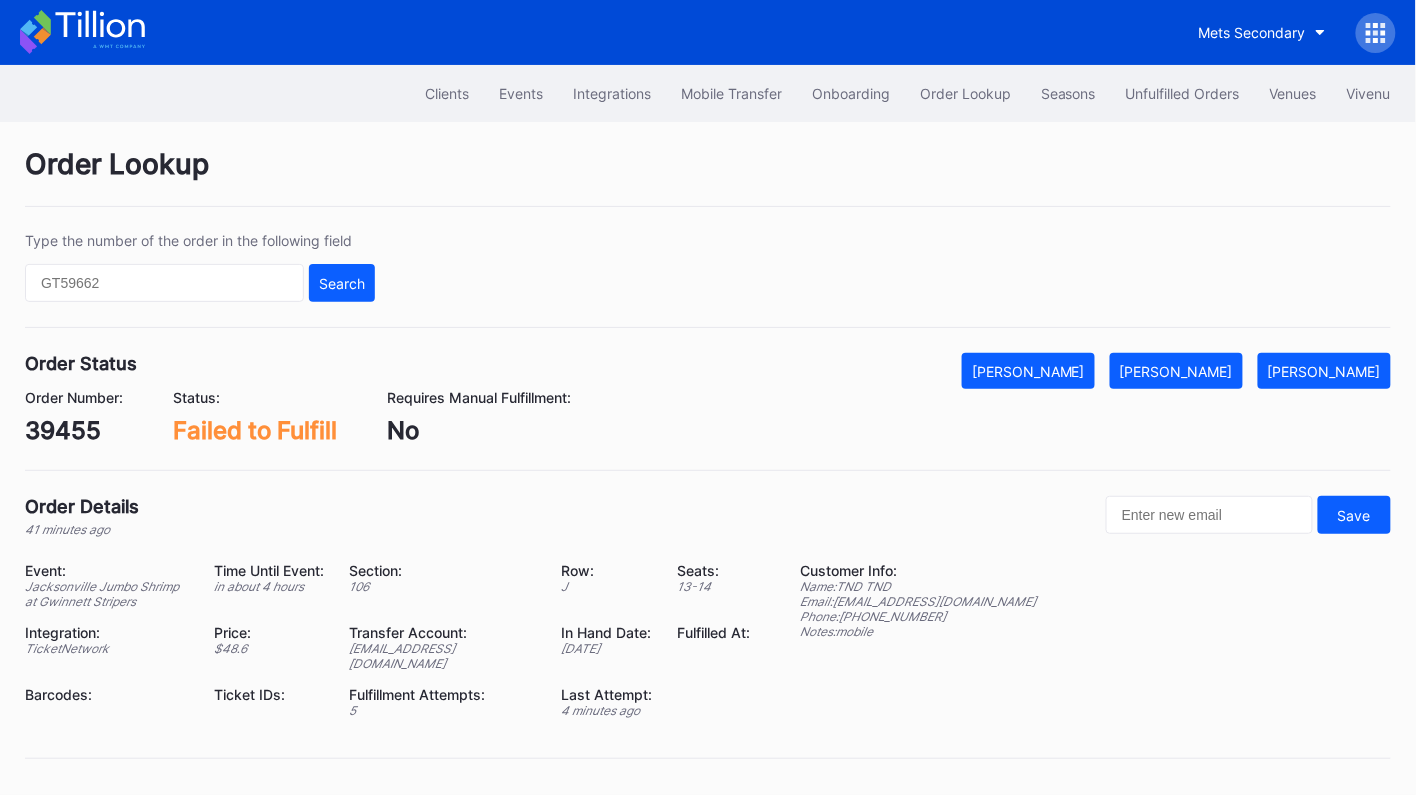 click on "39455" at bounding box center (74, 430) 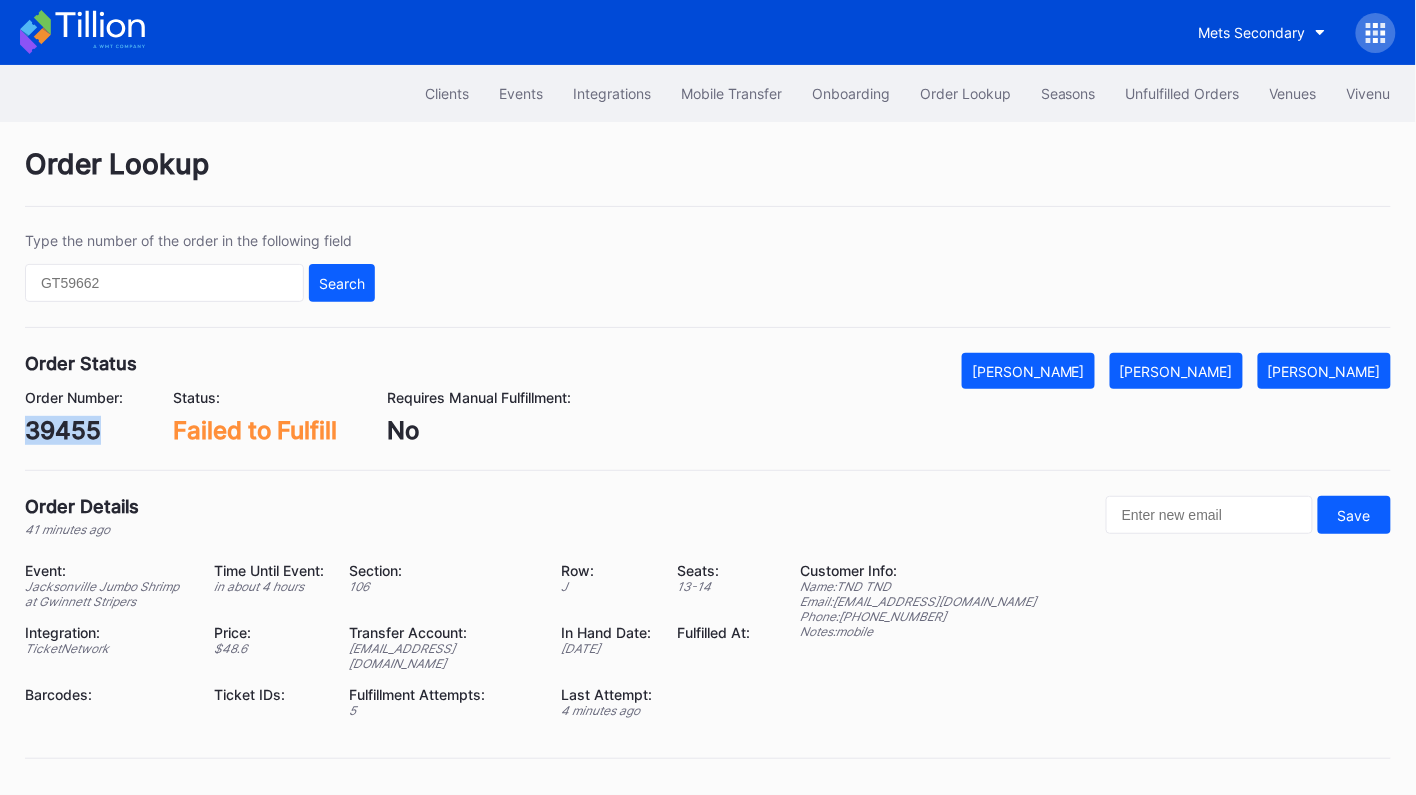 click on "39455" at bounding box center [74, 430] 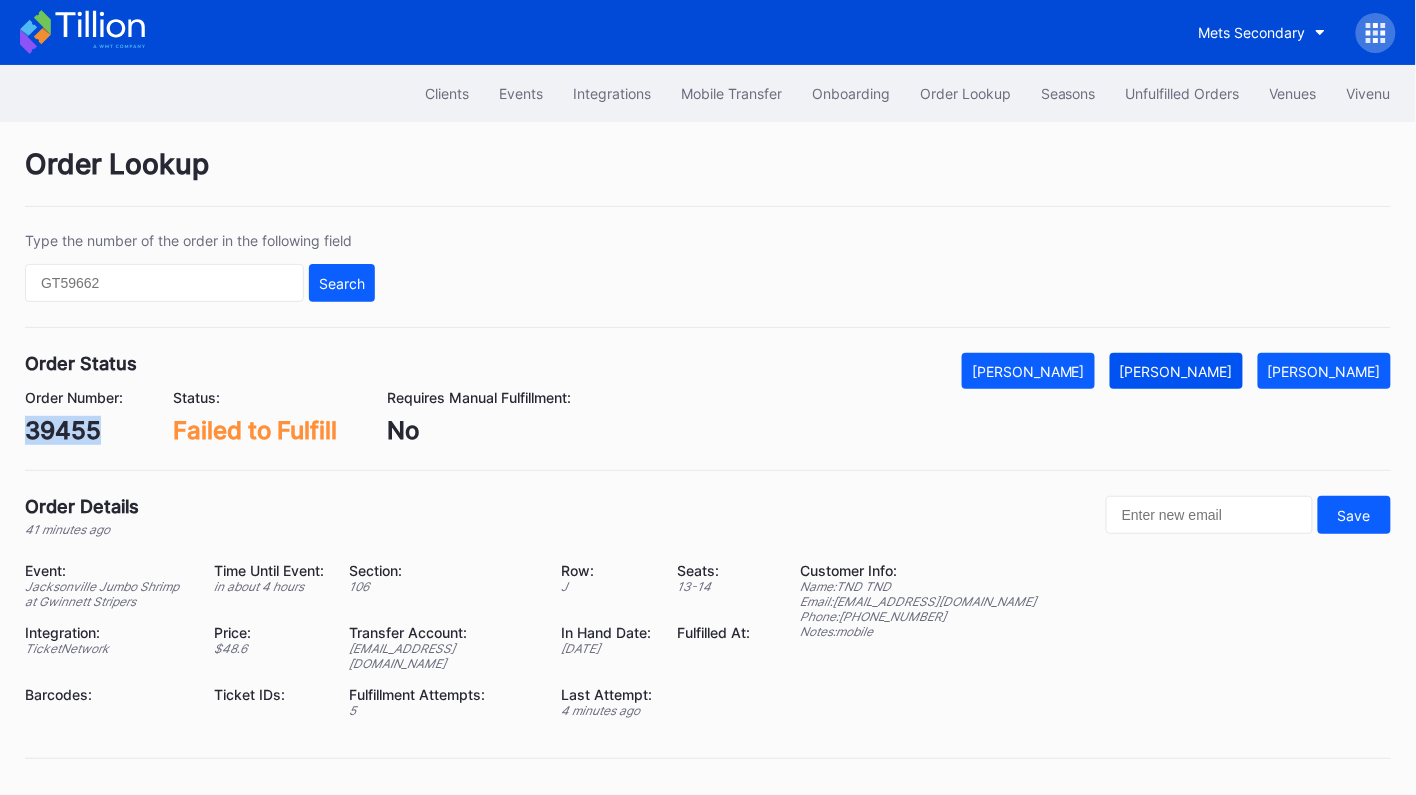click on "[PERSON_NAME]" at bounding box center [1176, 371] 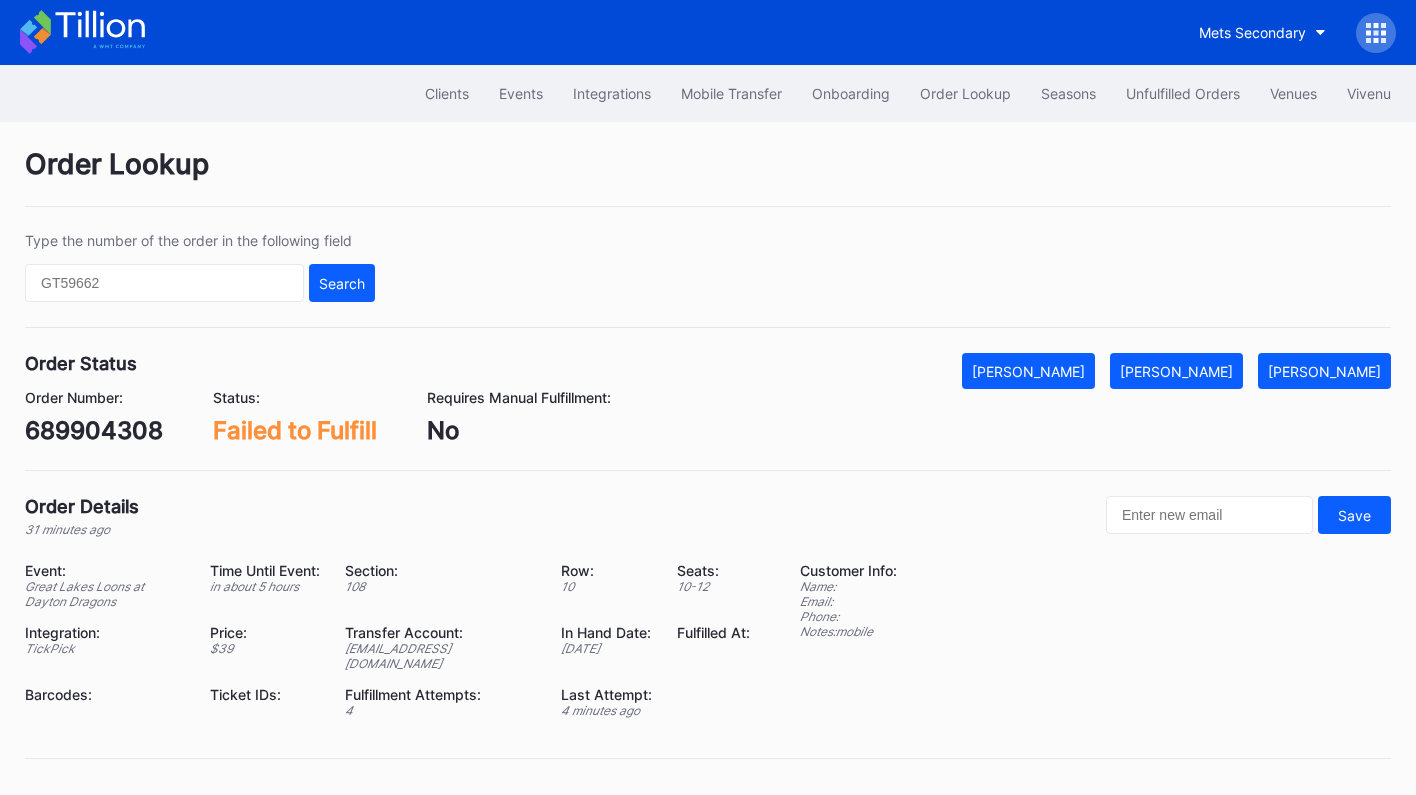 scroll, scrollTop: 0, scrollLeft: 0, axis: both 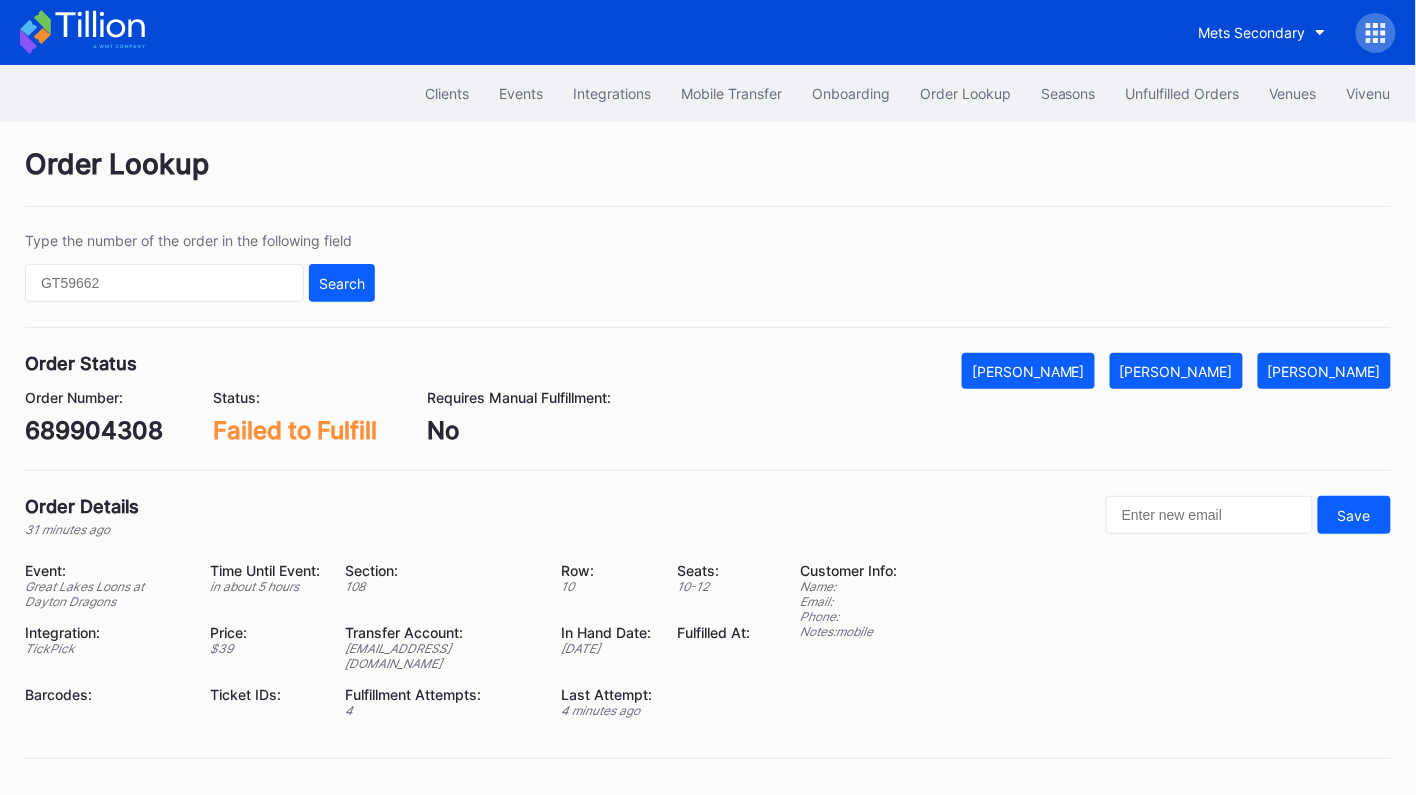 click on "689904308" at bounding box center [94, 430] 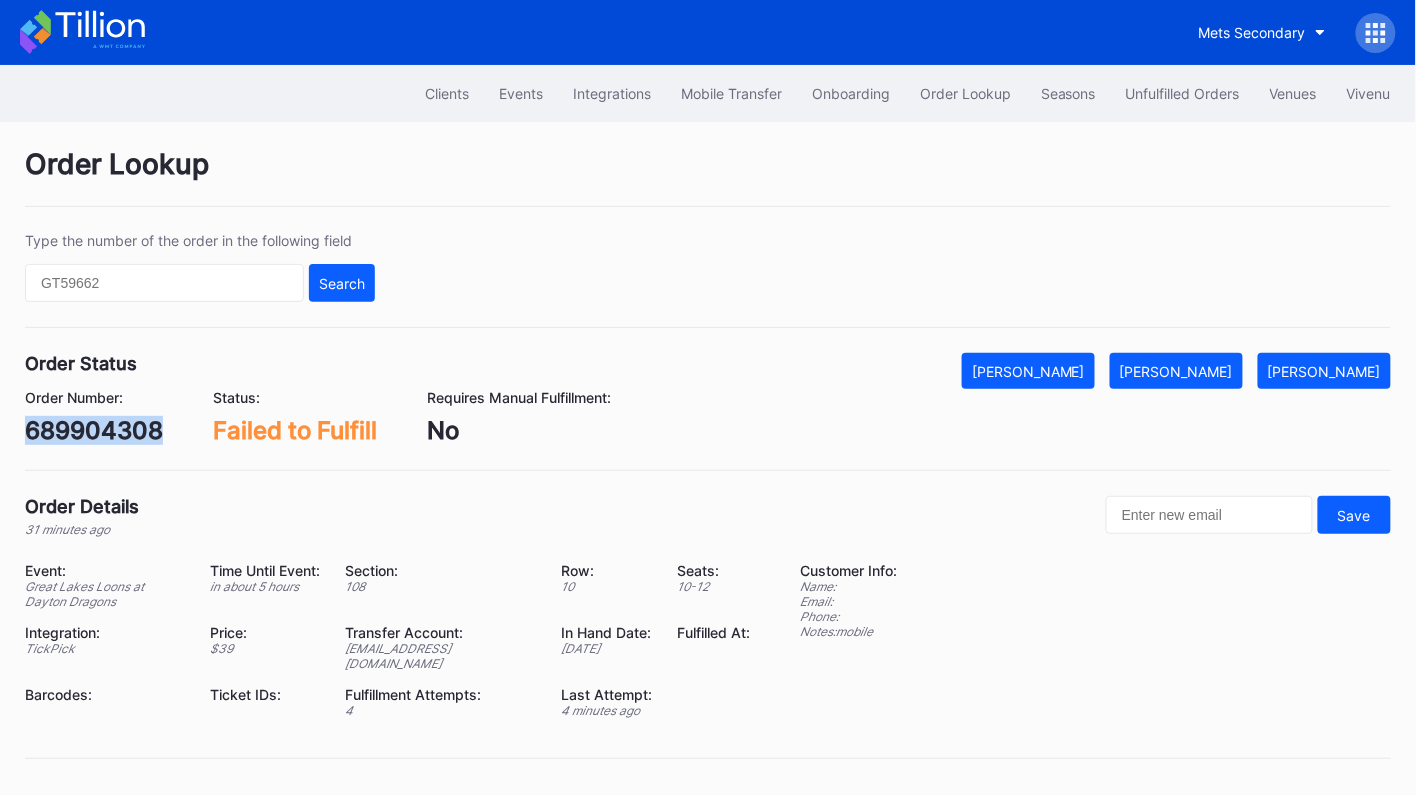 click on "689904308" at bounding box center [94, 430] 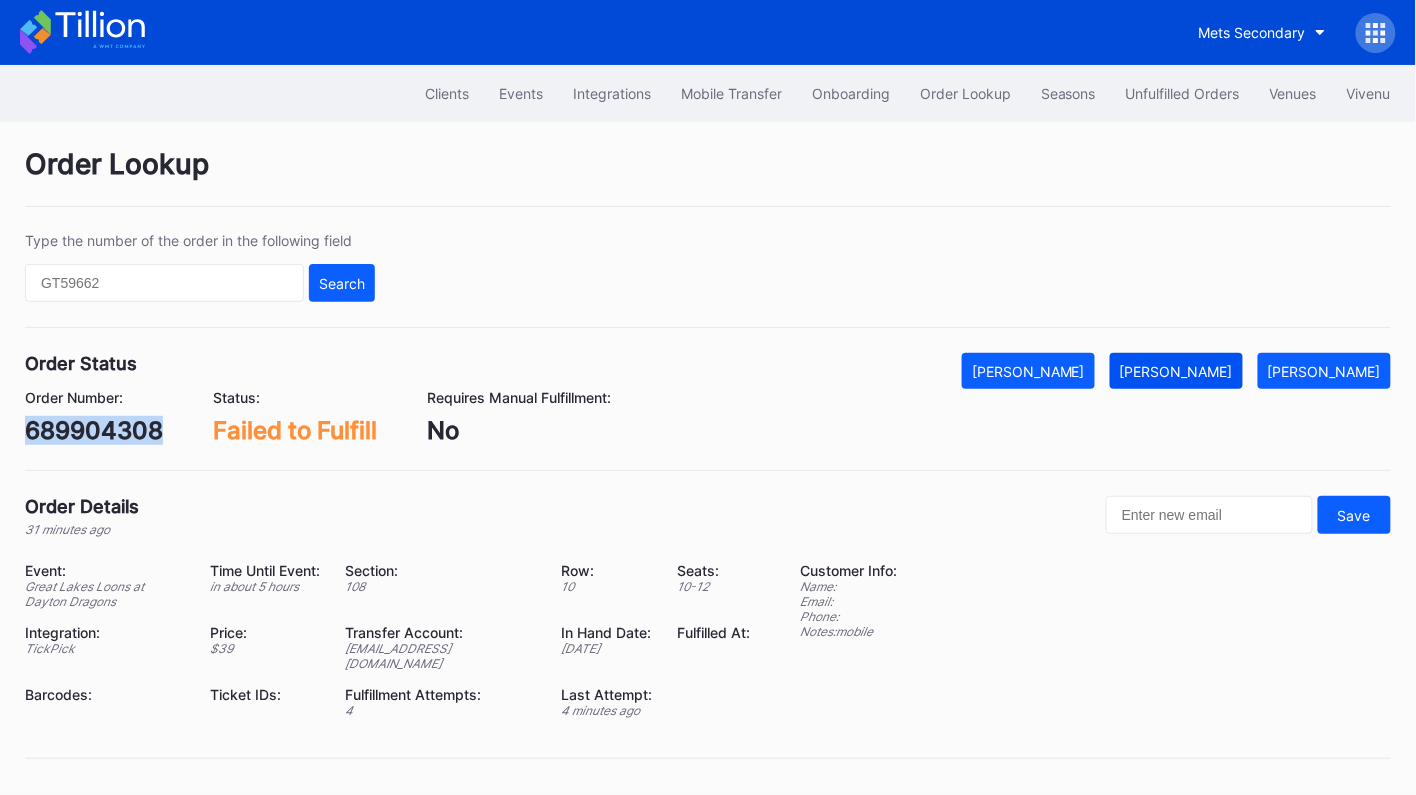 click on "Mark Fulfilled" at bounding box center (1176, 371) 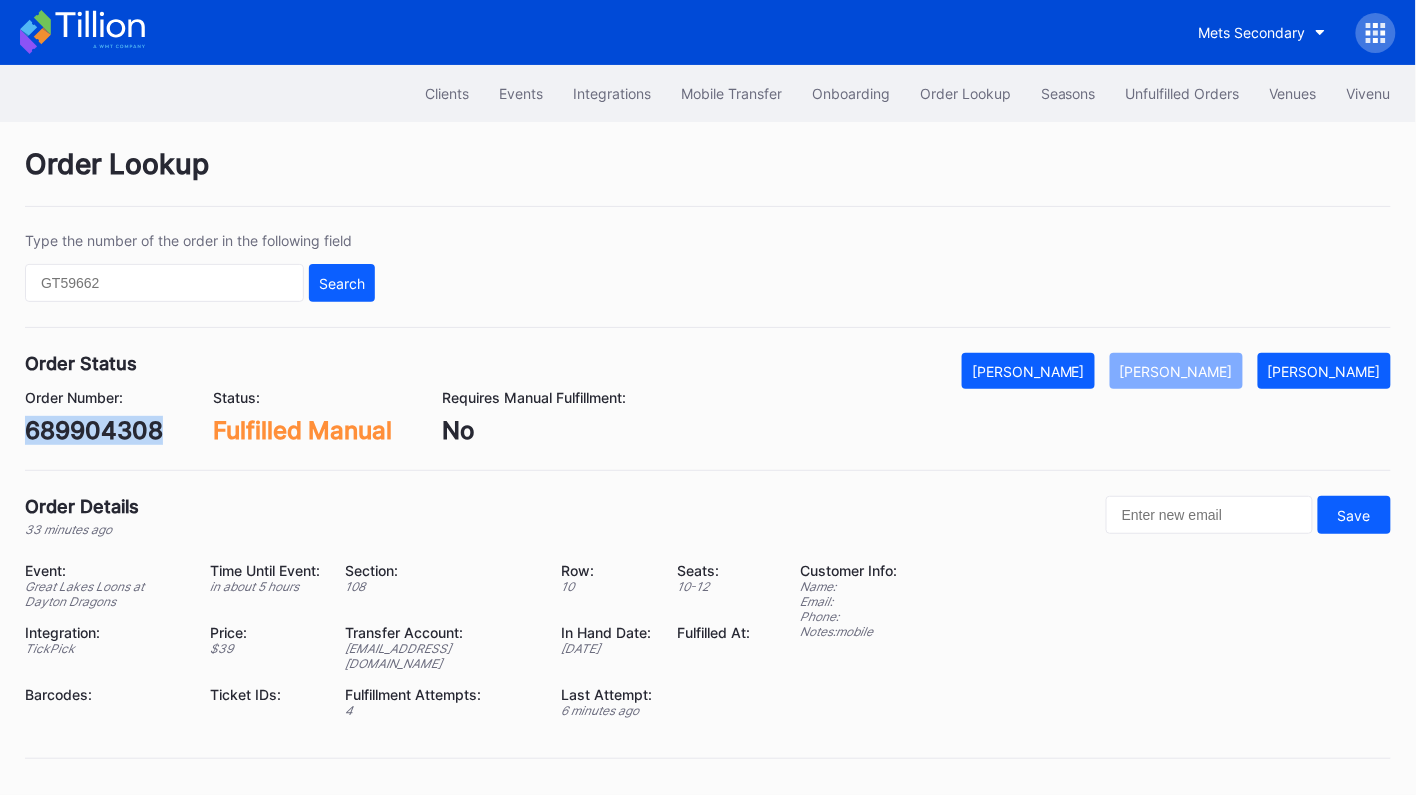 copy on "689904308" 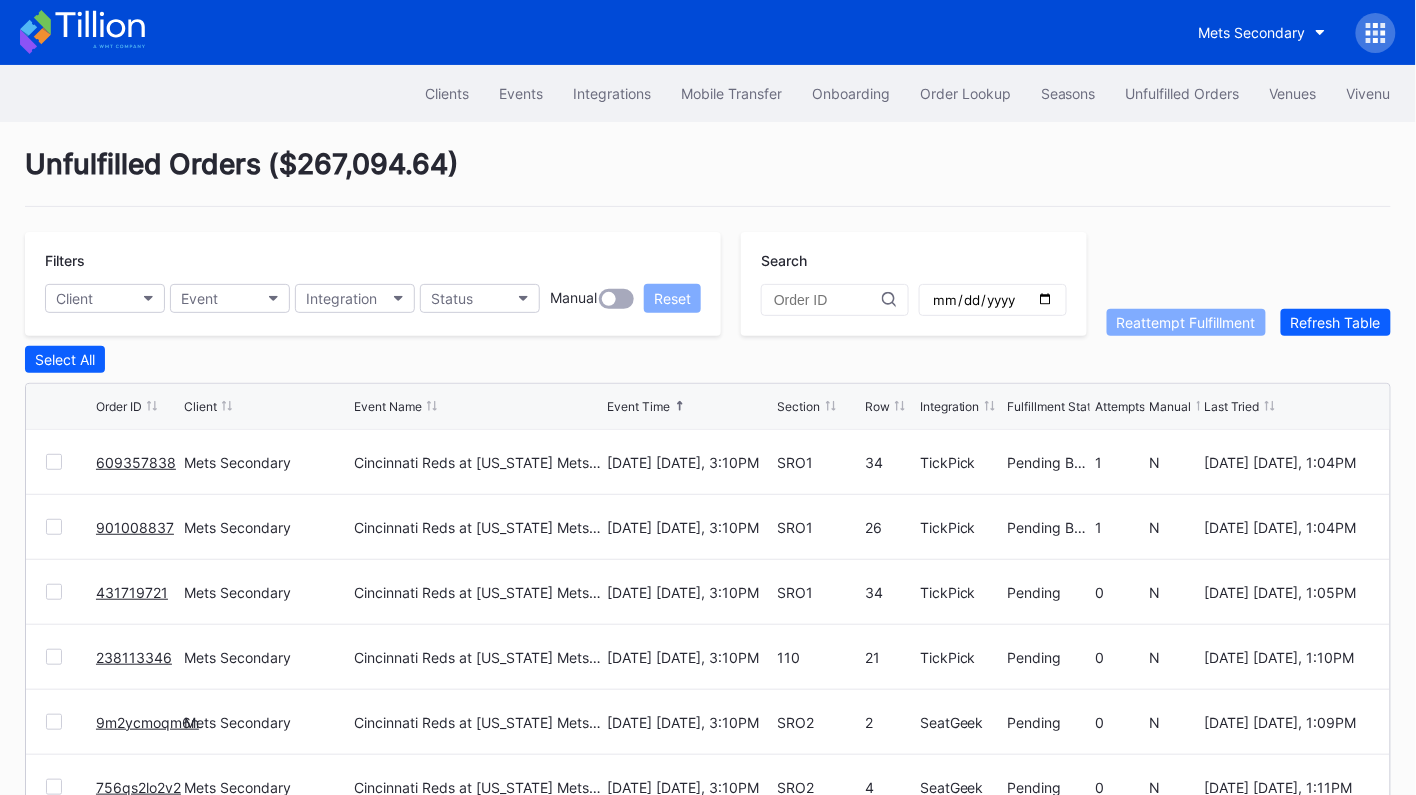 scroll, scrollTop: 160, scrollLeft: 0, axis: vertical 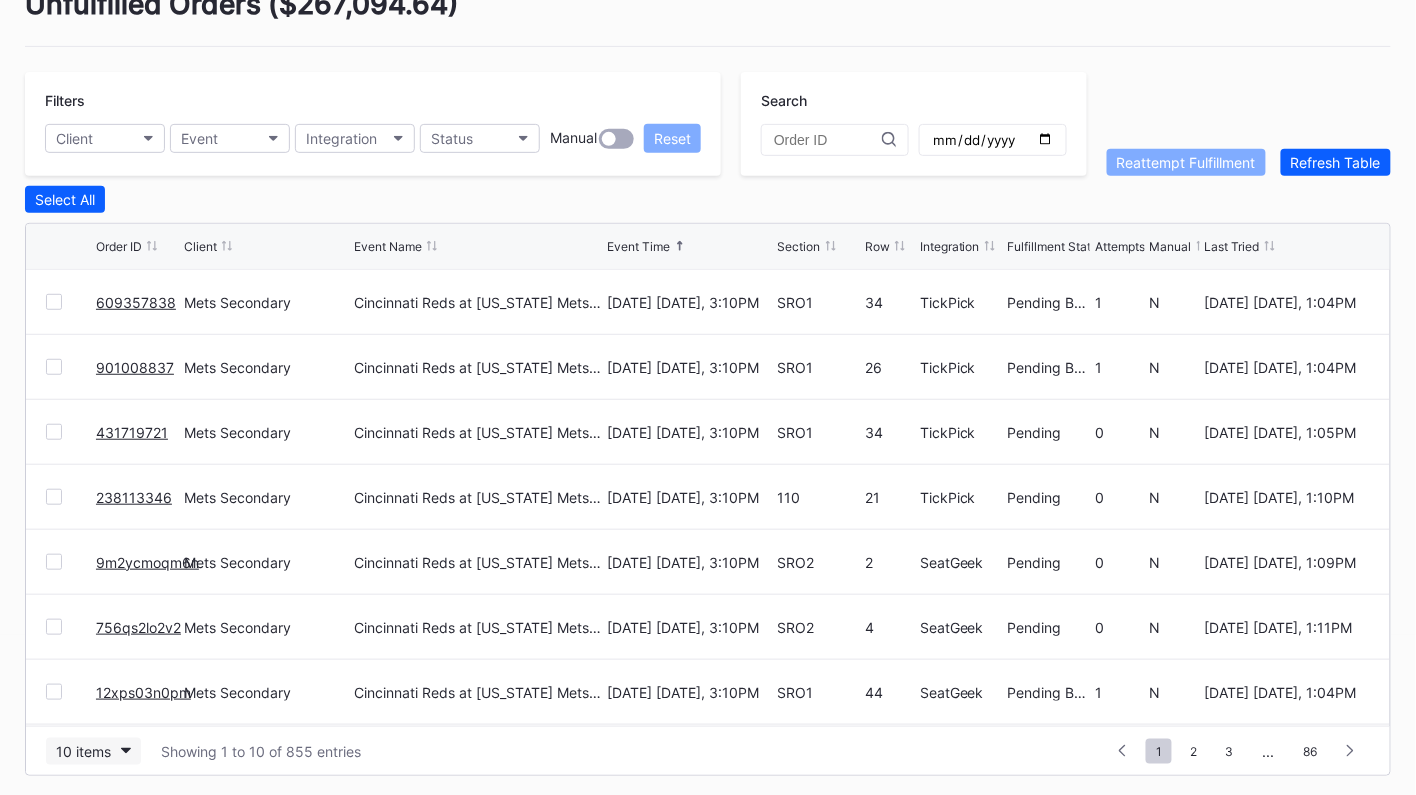 click on "10 items" at bounding box center [83, 751] 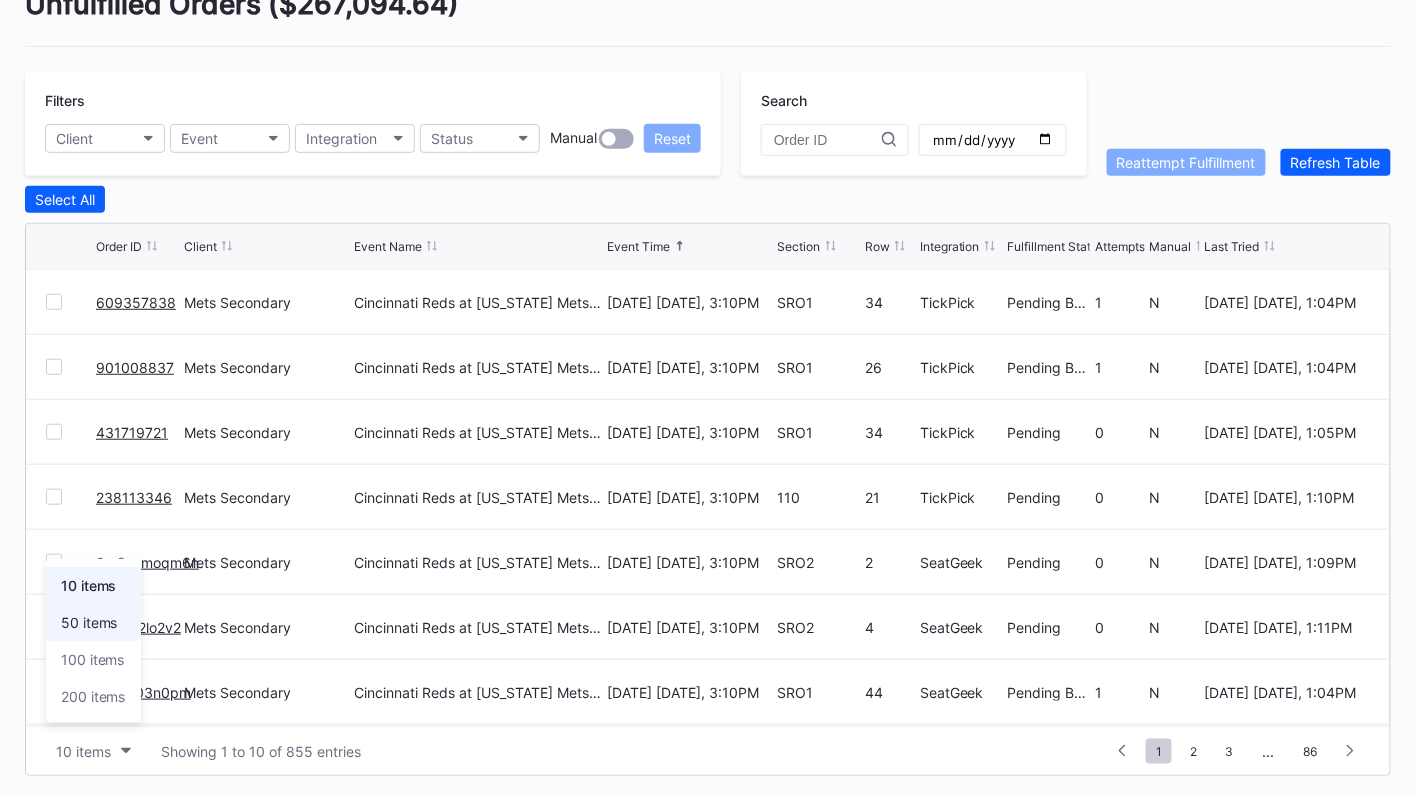 click on "50 items" at bounding box center (89, 622) 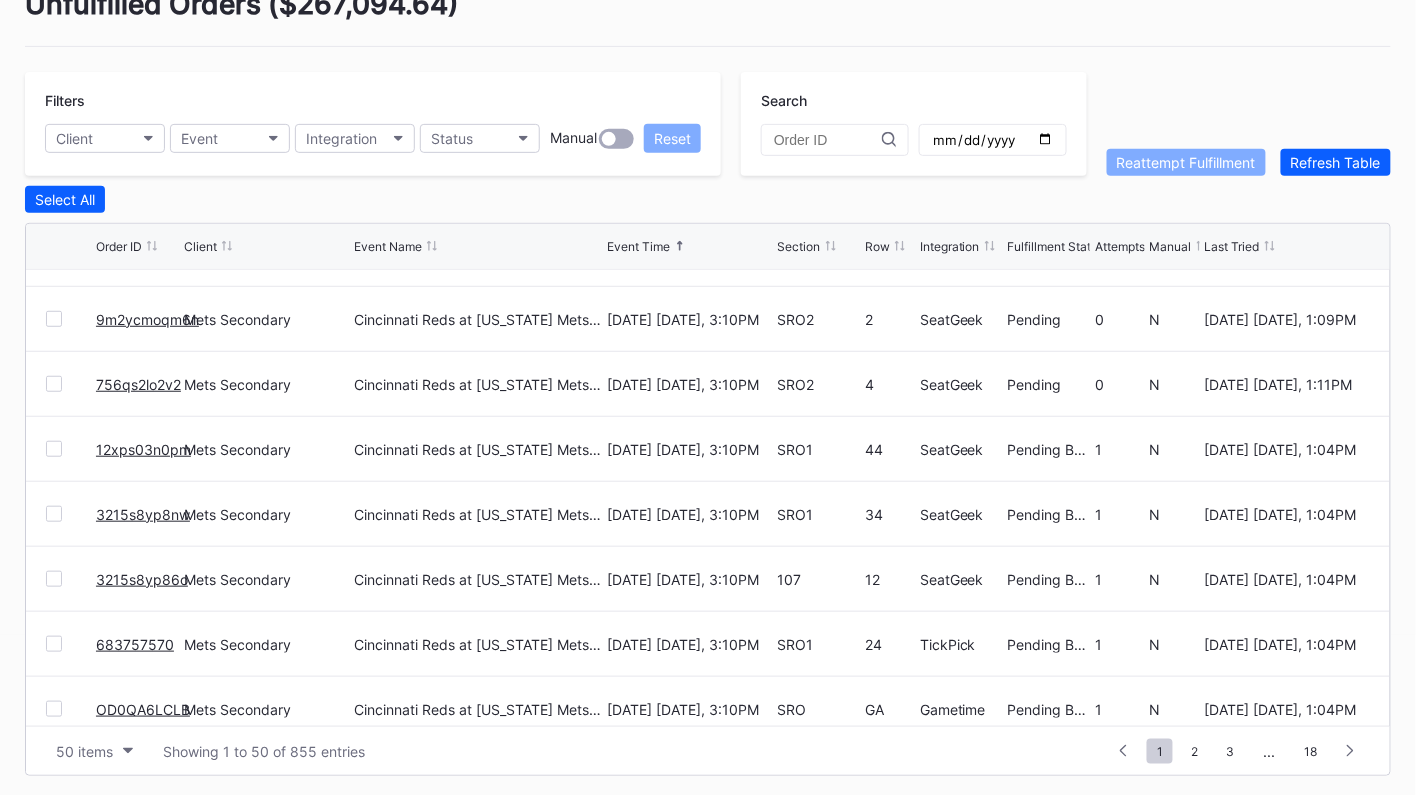 scroll, scrollTop: 0, scrollLeft: 0, axis: both 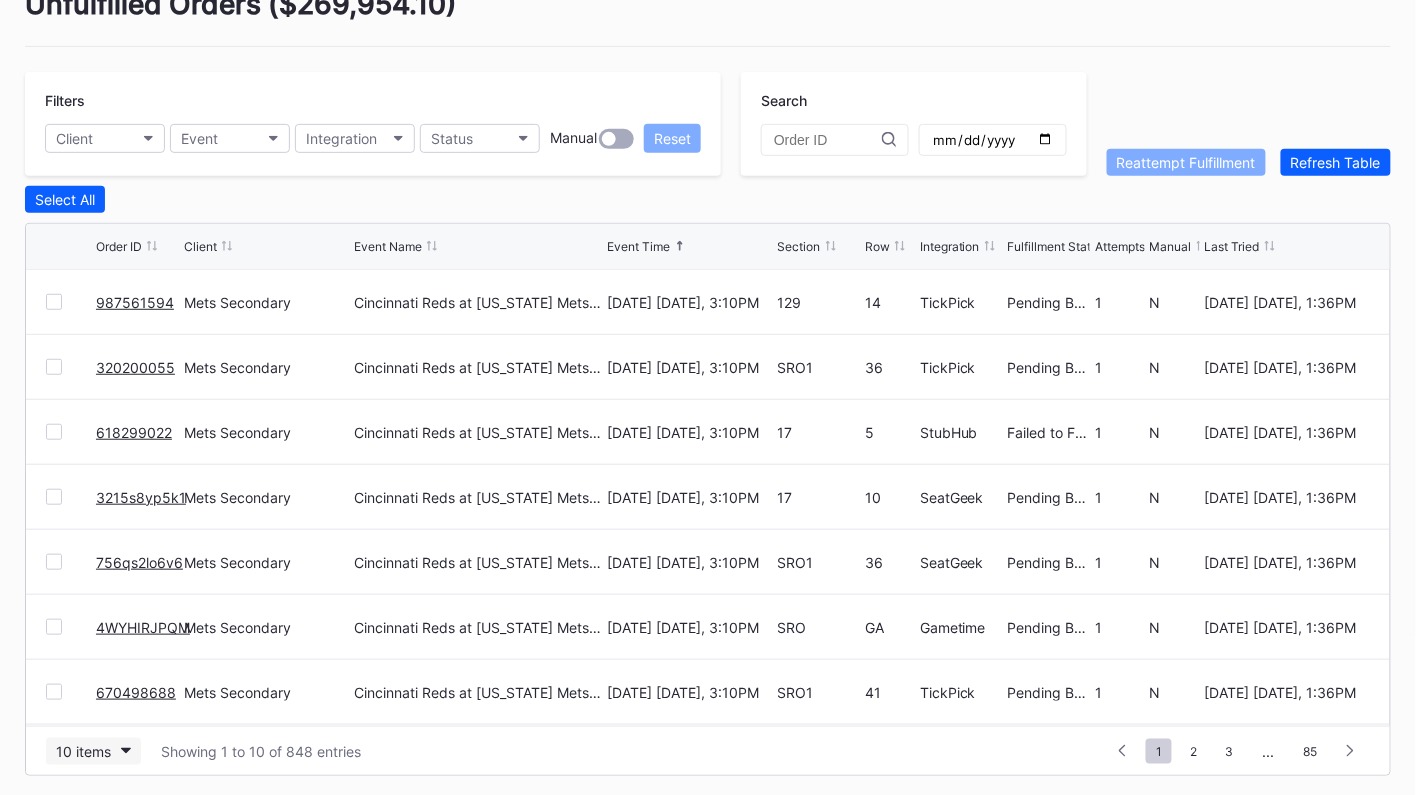 click on "10 items" at bounding box center (83, 751) 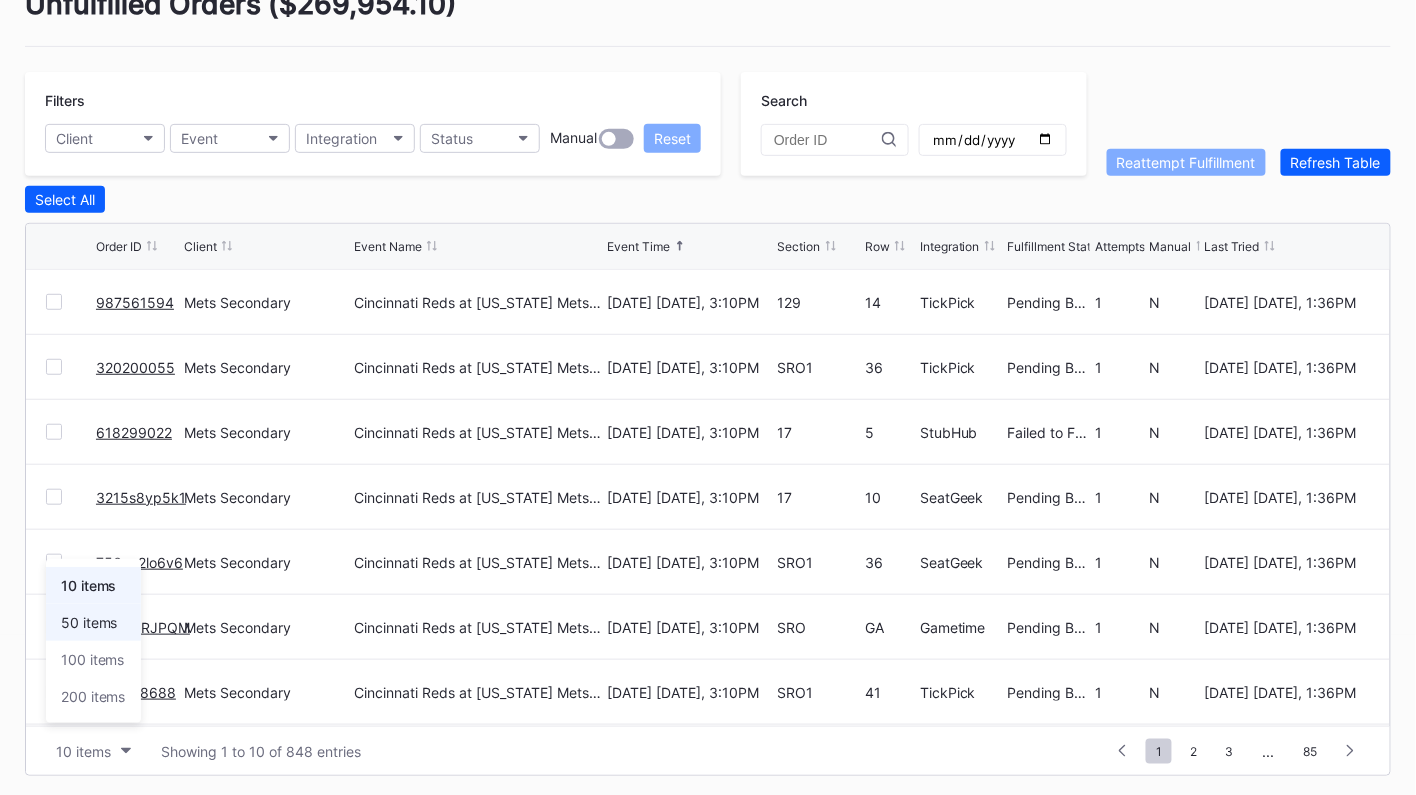 click on "50 items" at bounding box center [93, 622] 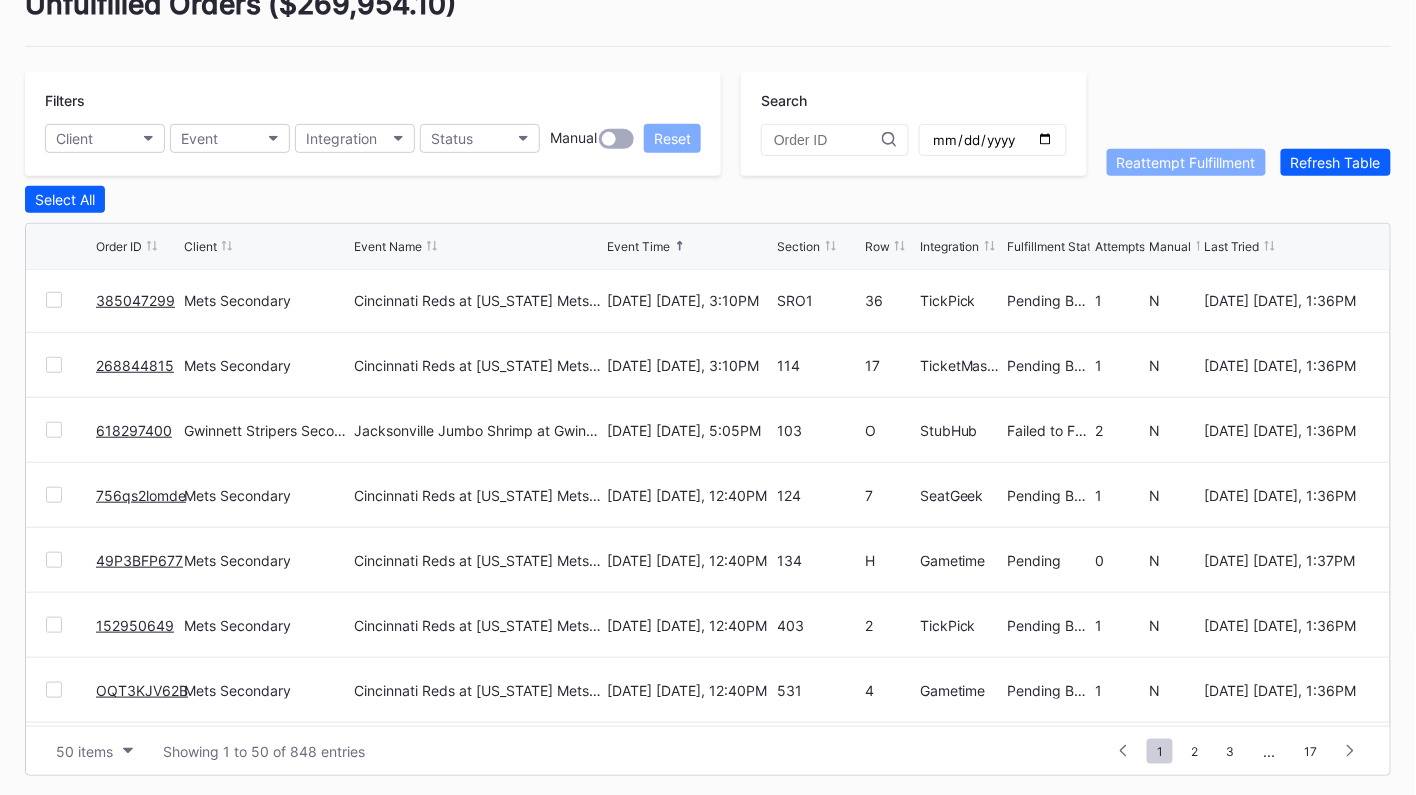 scroll, scrollTop: 598, scrollLeft: 0, axis: vertical 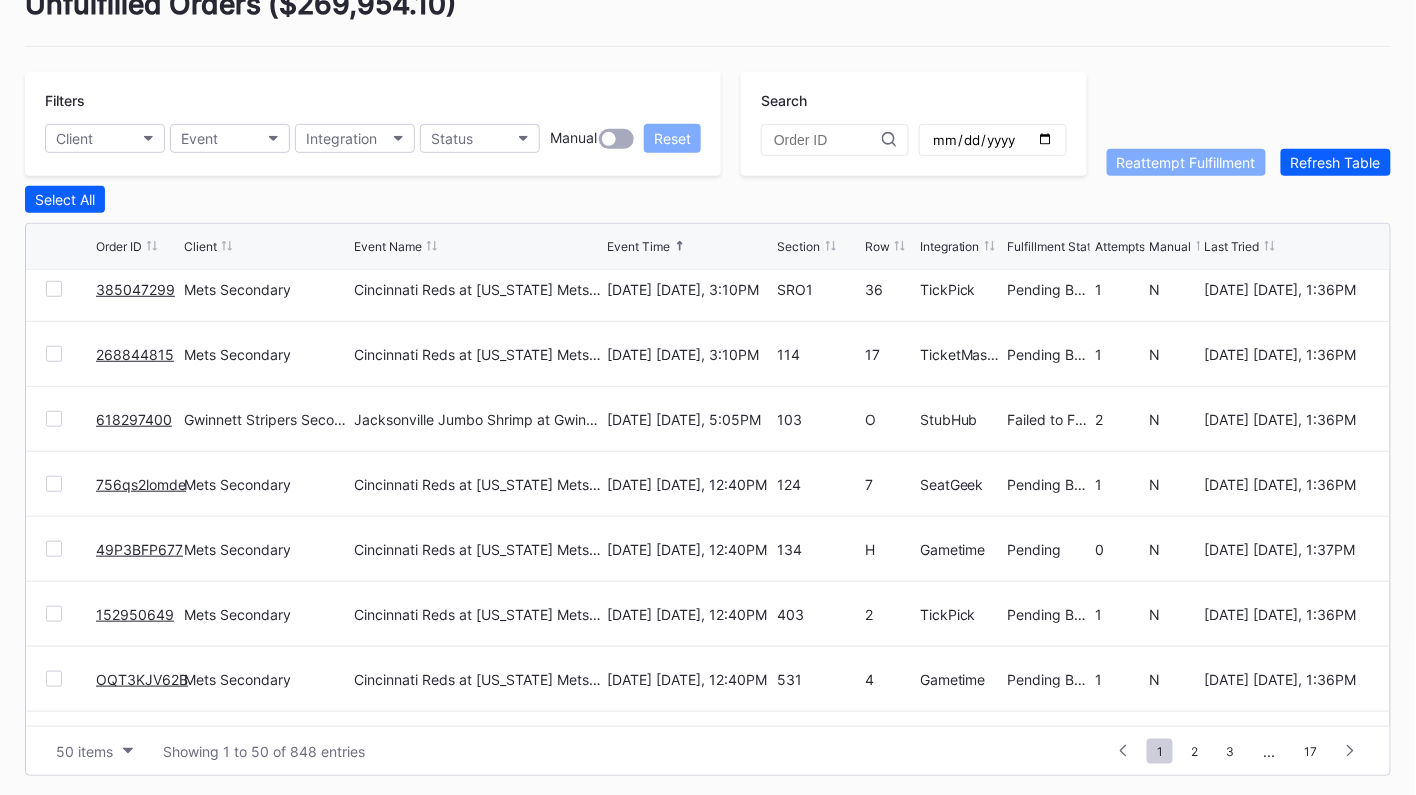 click on "618297400" at bounding box center [134, 419] 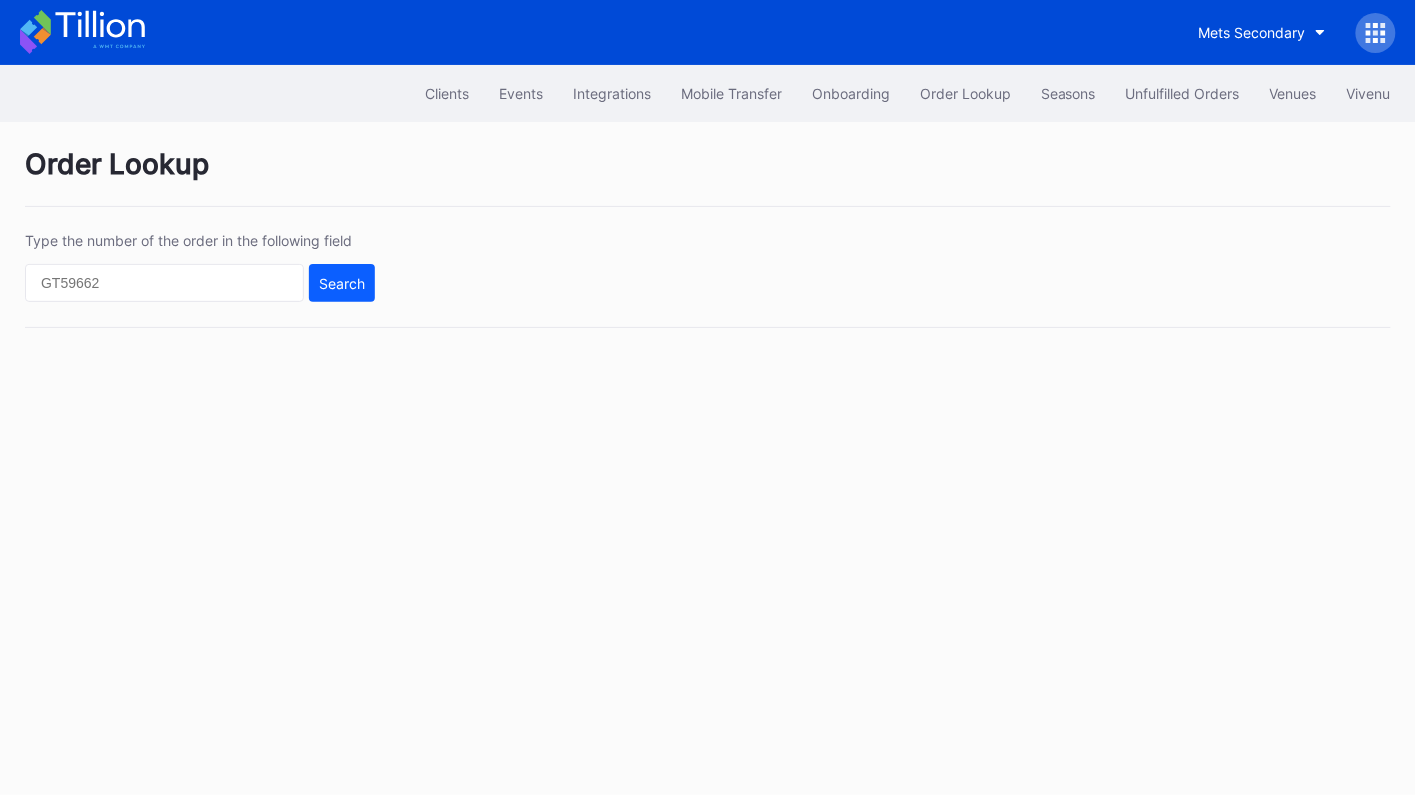 scroll, scrollTop: 0, scrollLeft: 0, axis: both 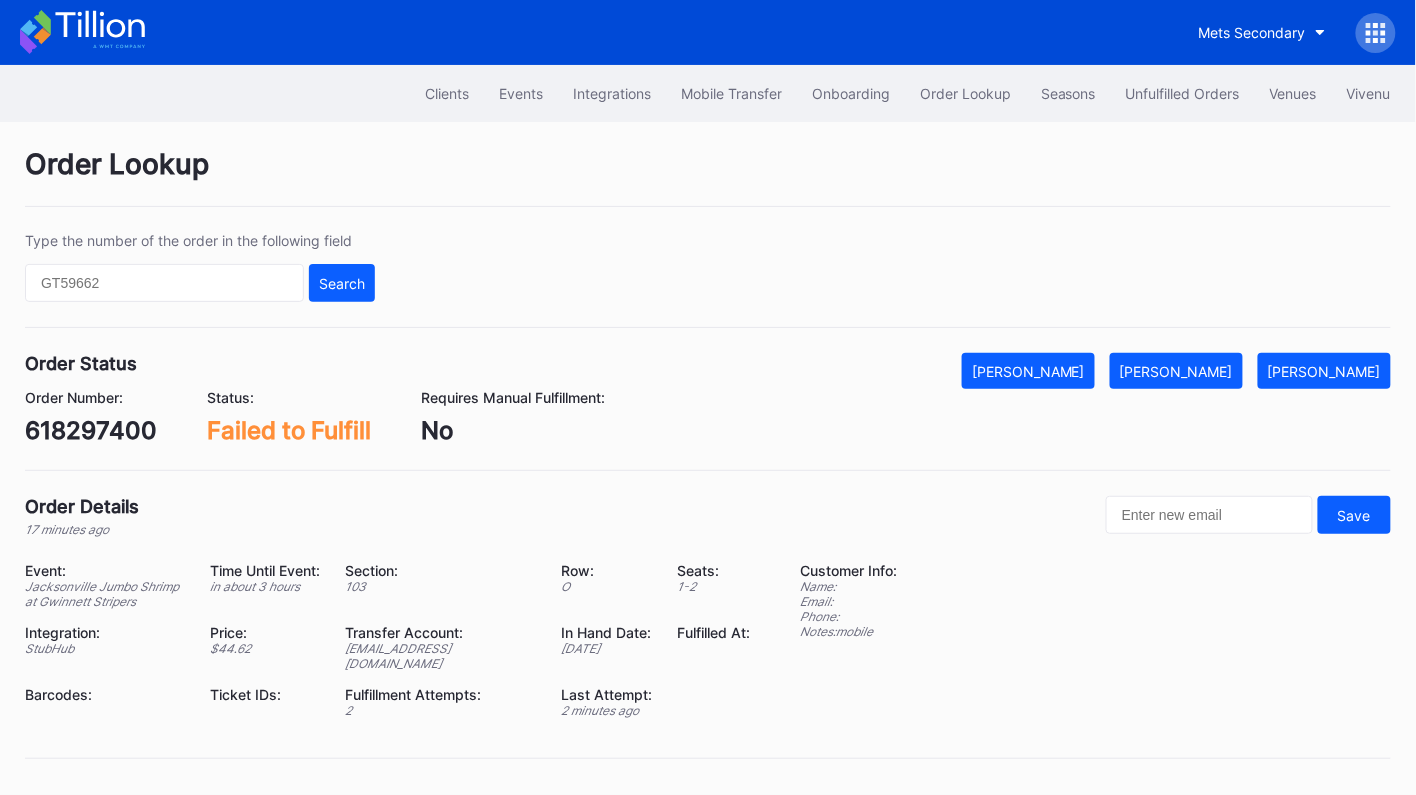 click on "618297400" at bounding box center (91, 430) 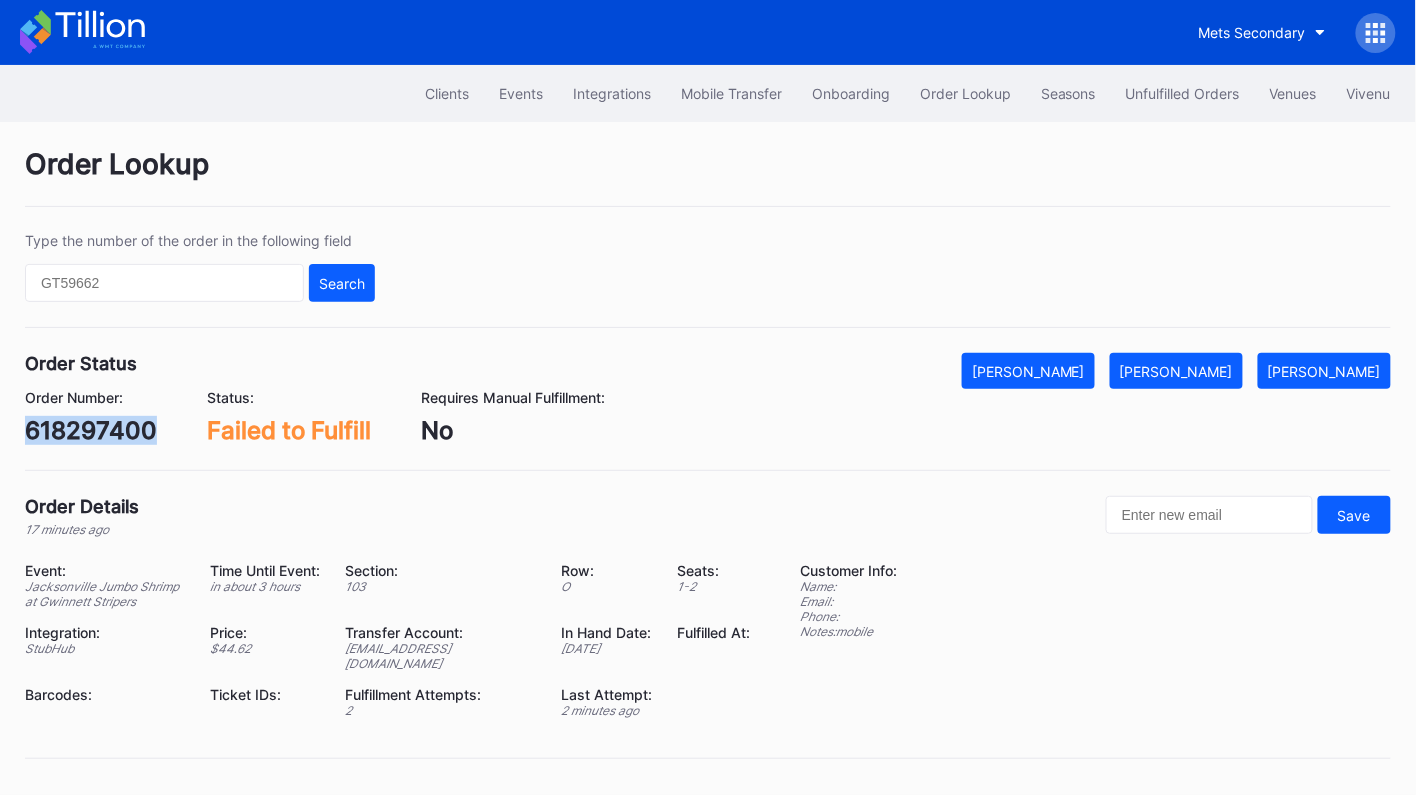 click on "618297400" at bounding box center (91, 430) 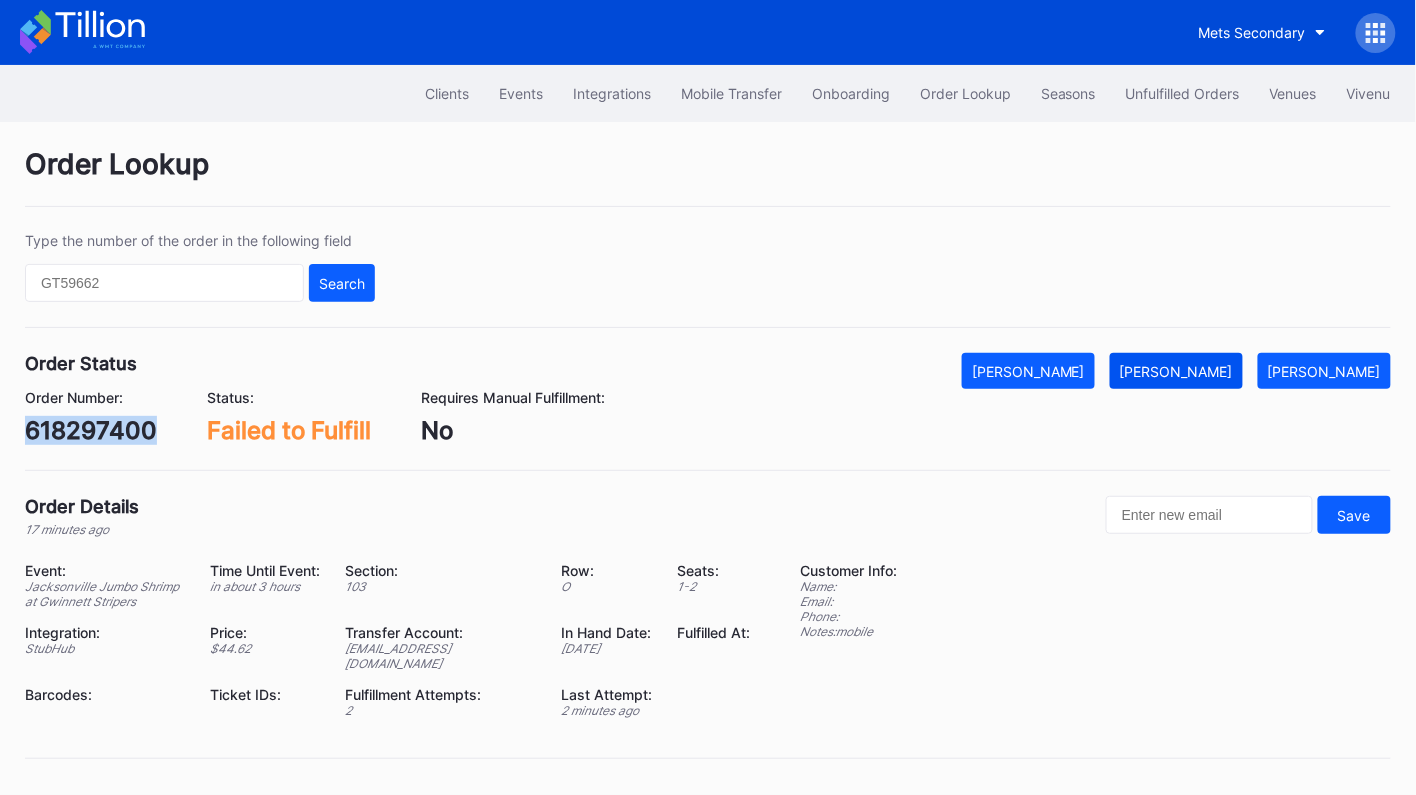 click on "[PERSON_NAME]" at bounding box center (1176, 371) 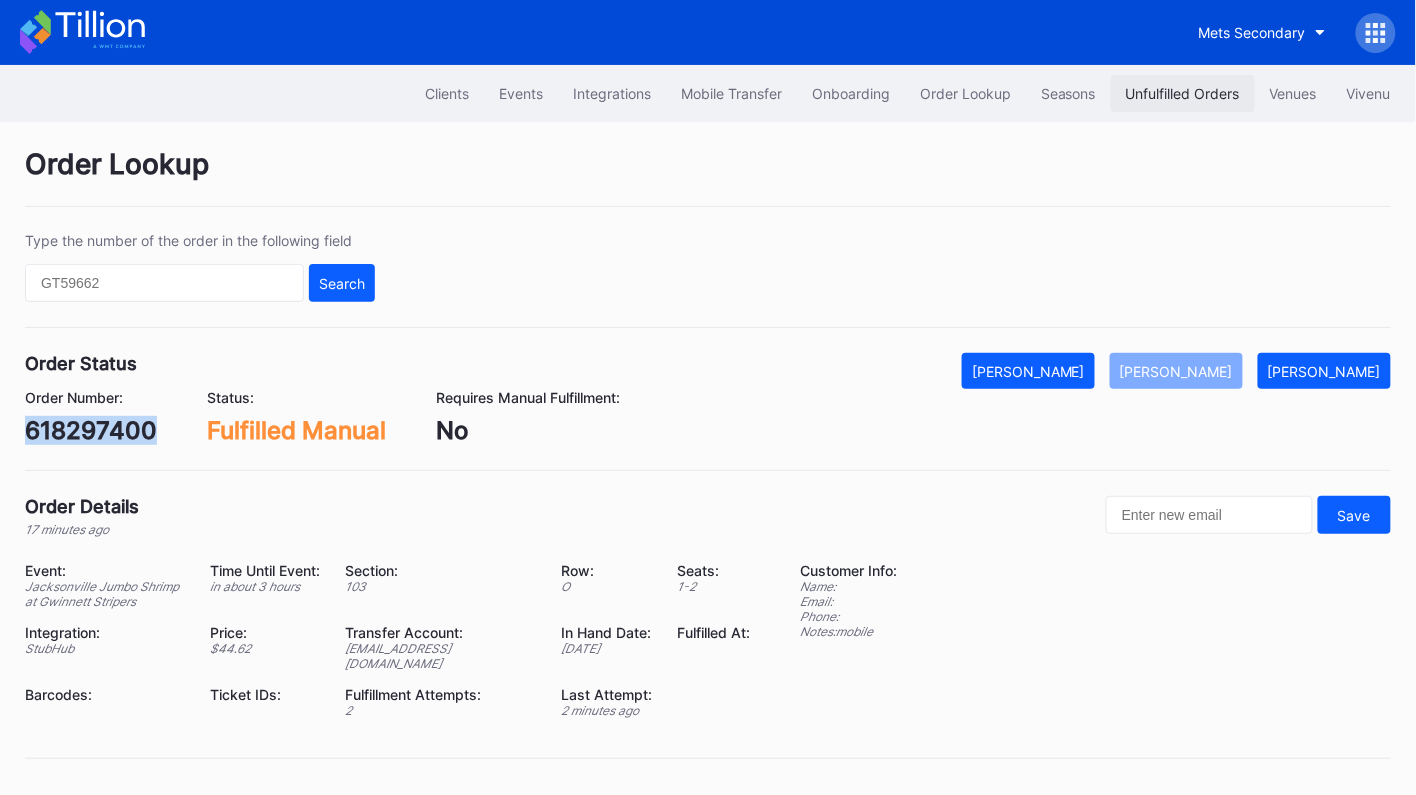 click on "Unfulfilled Orders" at bounding box center (1183, 93) 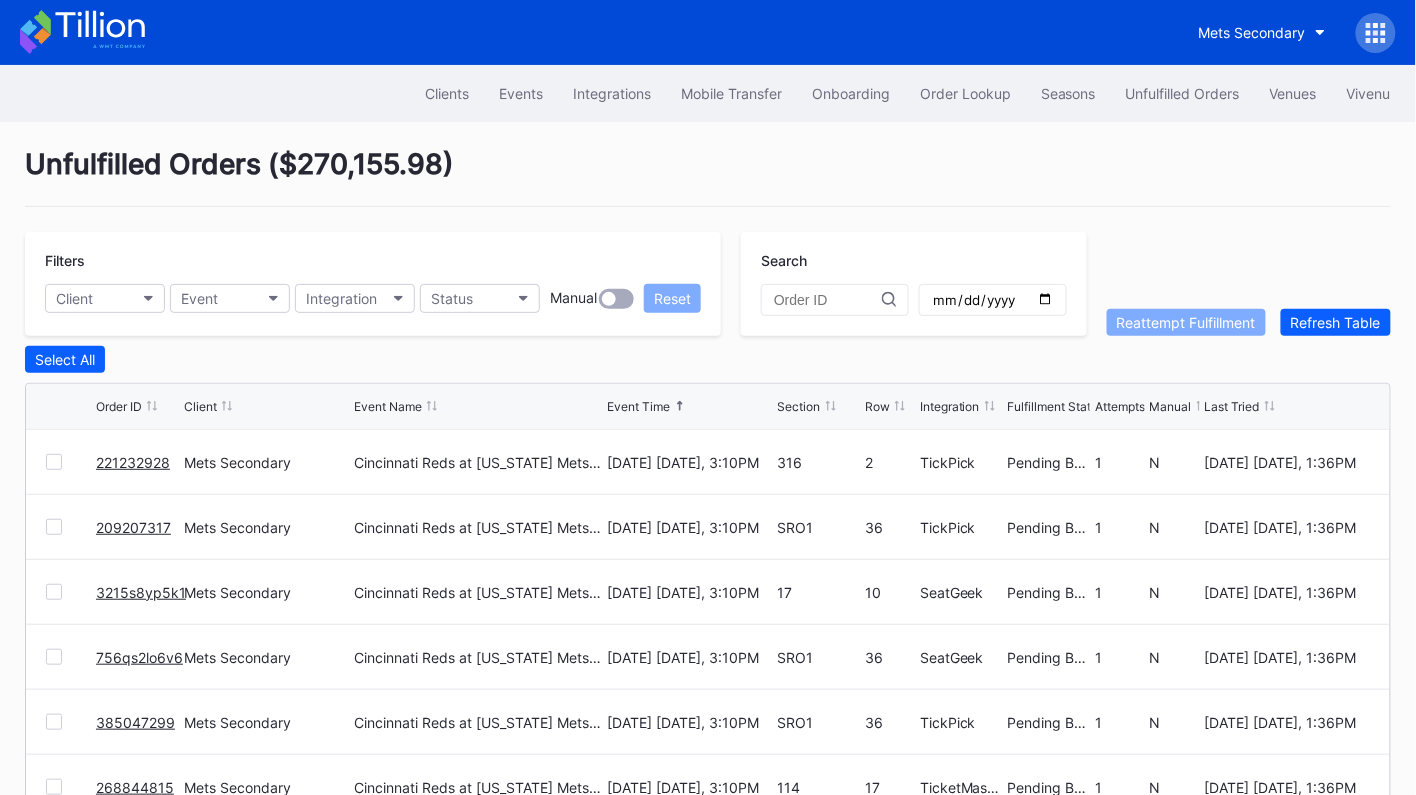 scroll, scrollTop: 160, scrollLeft: 0, axis: vertical 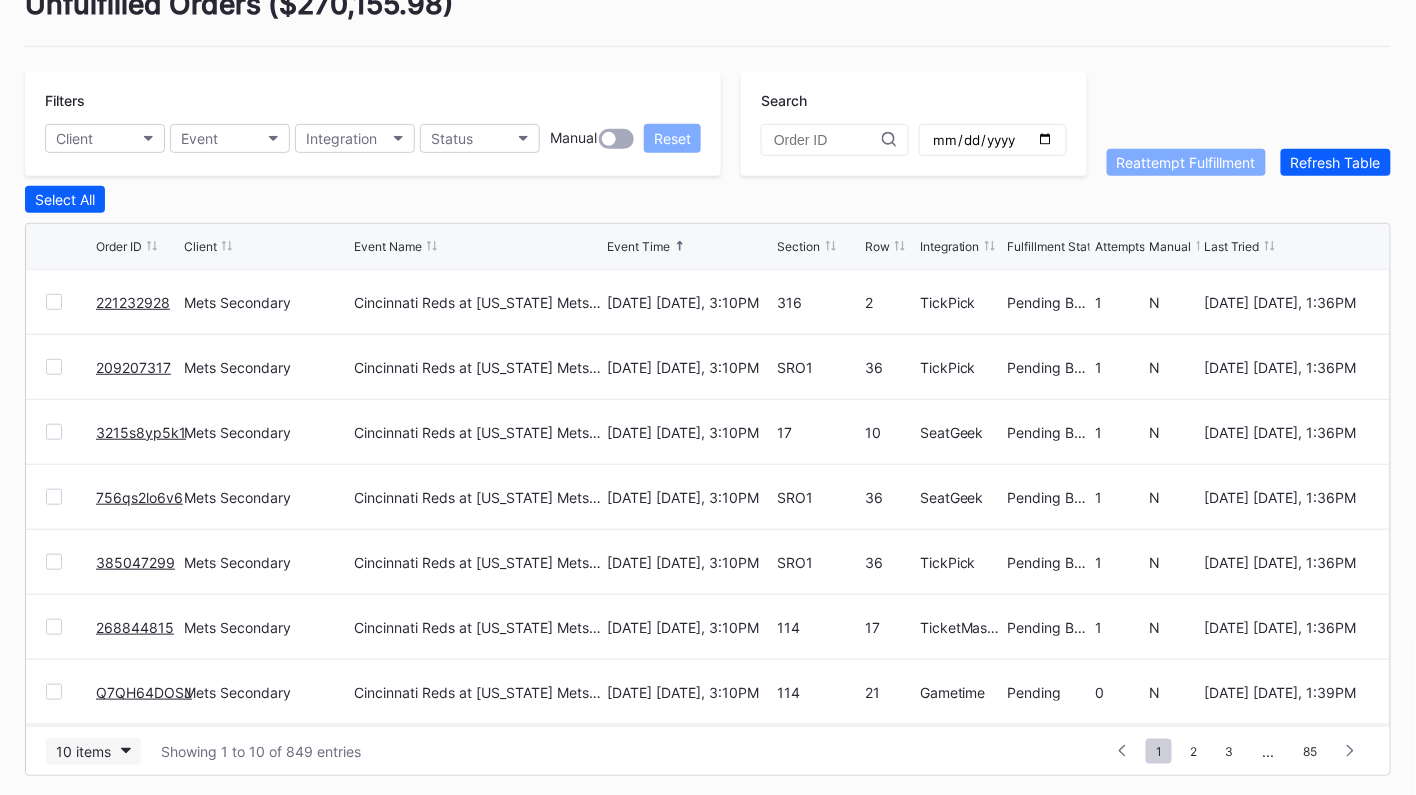click on "10 items" at bounding box center (93, 751) 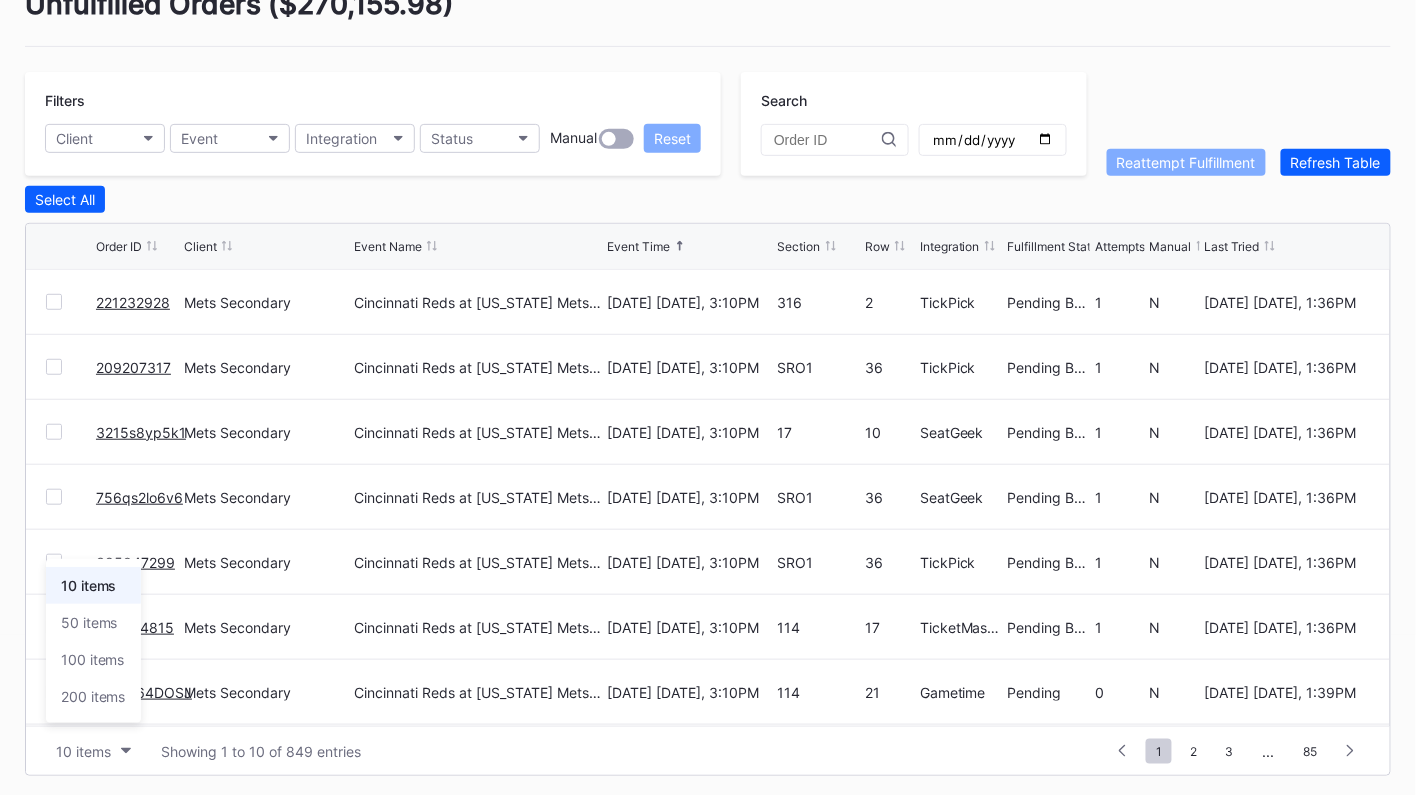 click on "50 items" at bounding box center (89, 622) 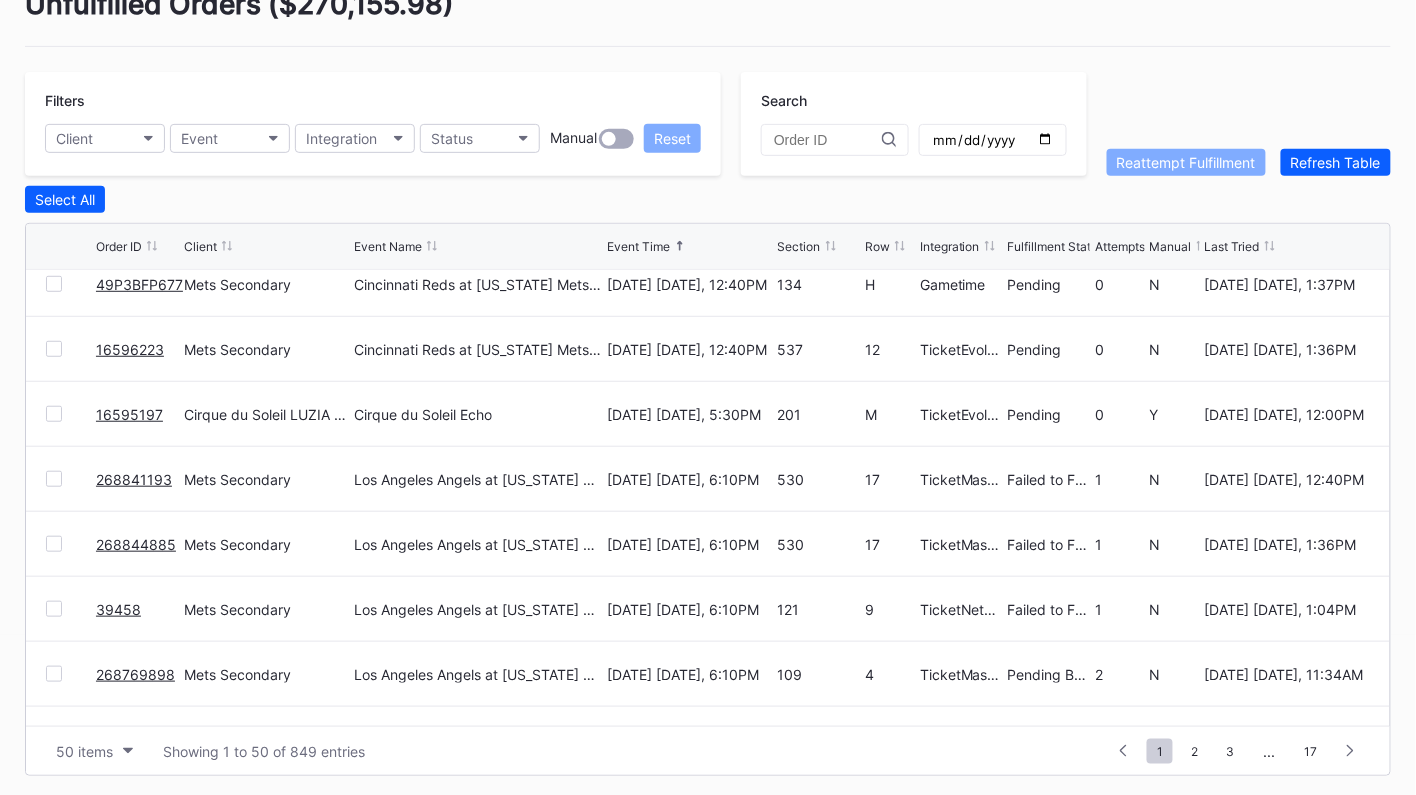 scroll, scrollTop: 1191, scrollLeft: 0, axis: vertical 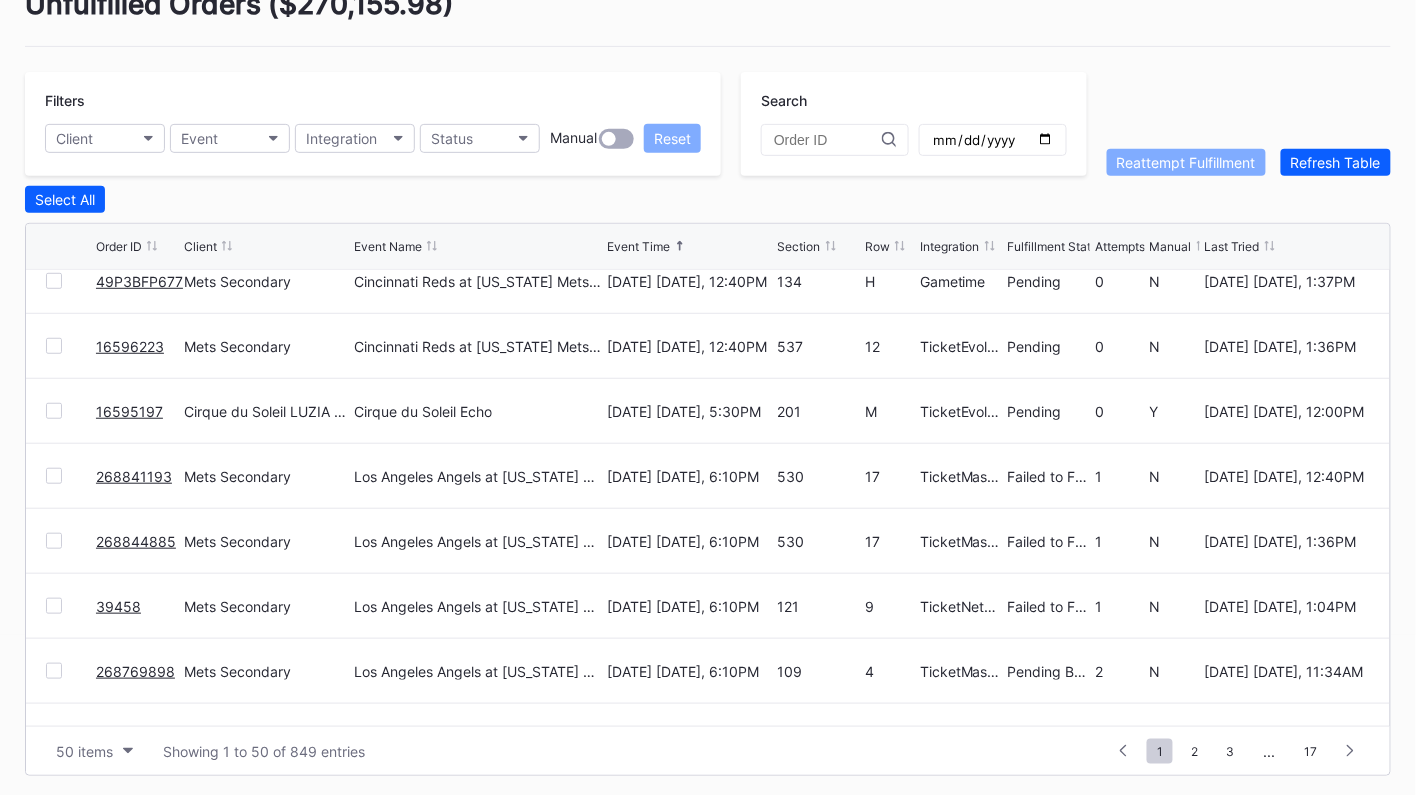 click at bounding box center (54, 476) 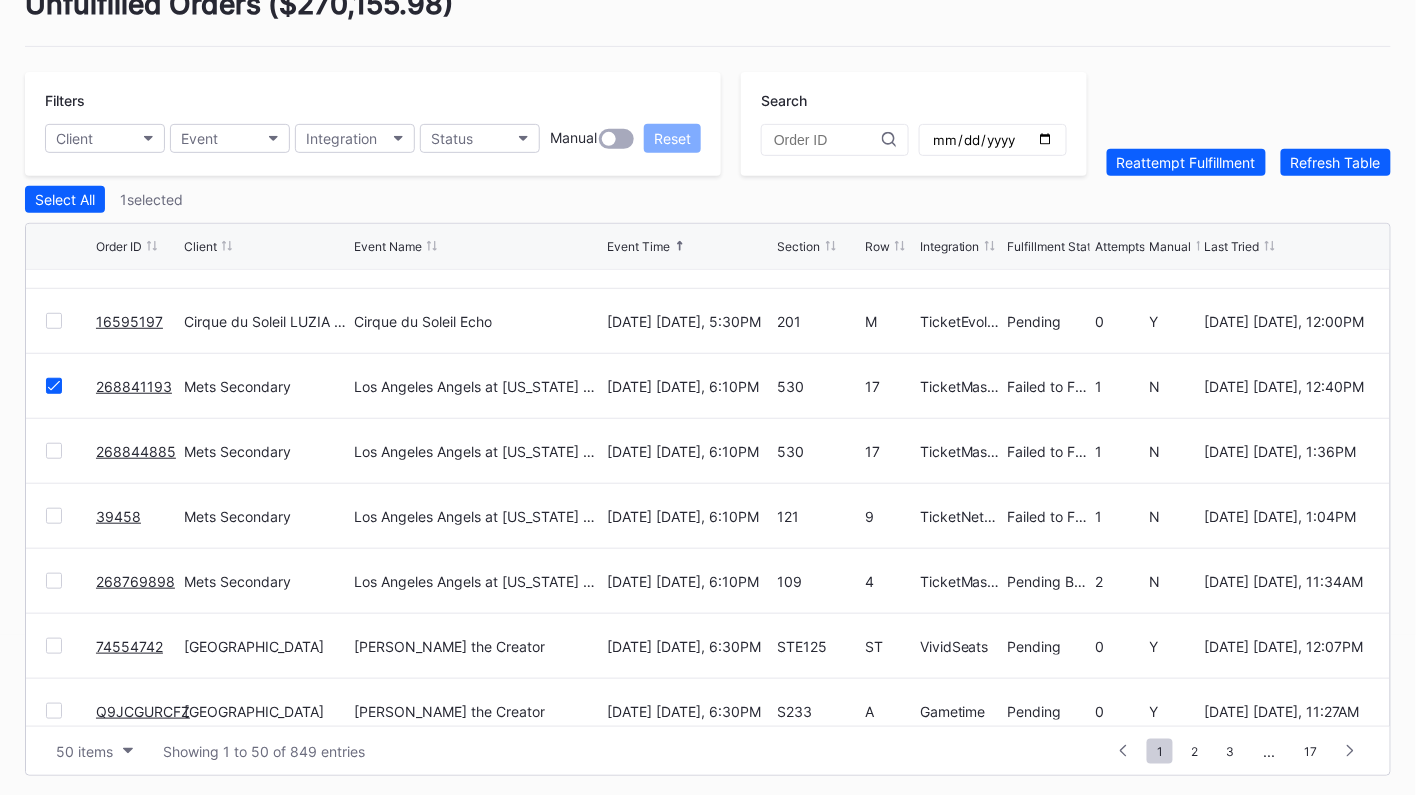 scroll, scrollTop: 1286, scrollLeft: 0, axis: vertical 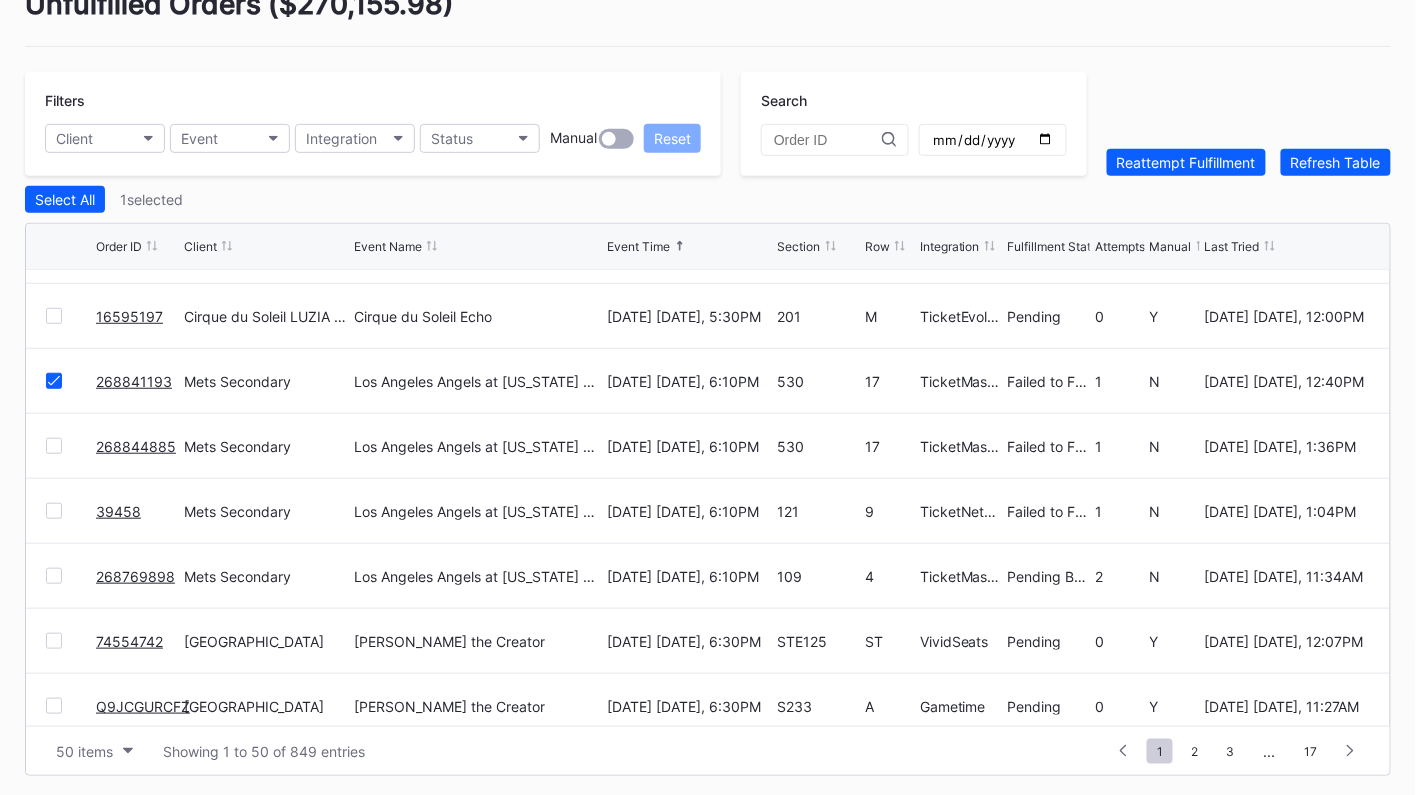 click at bounding box center (54, 446) 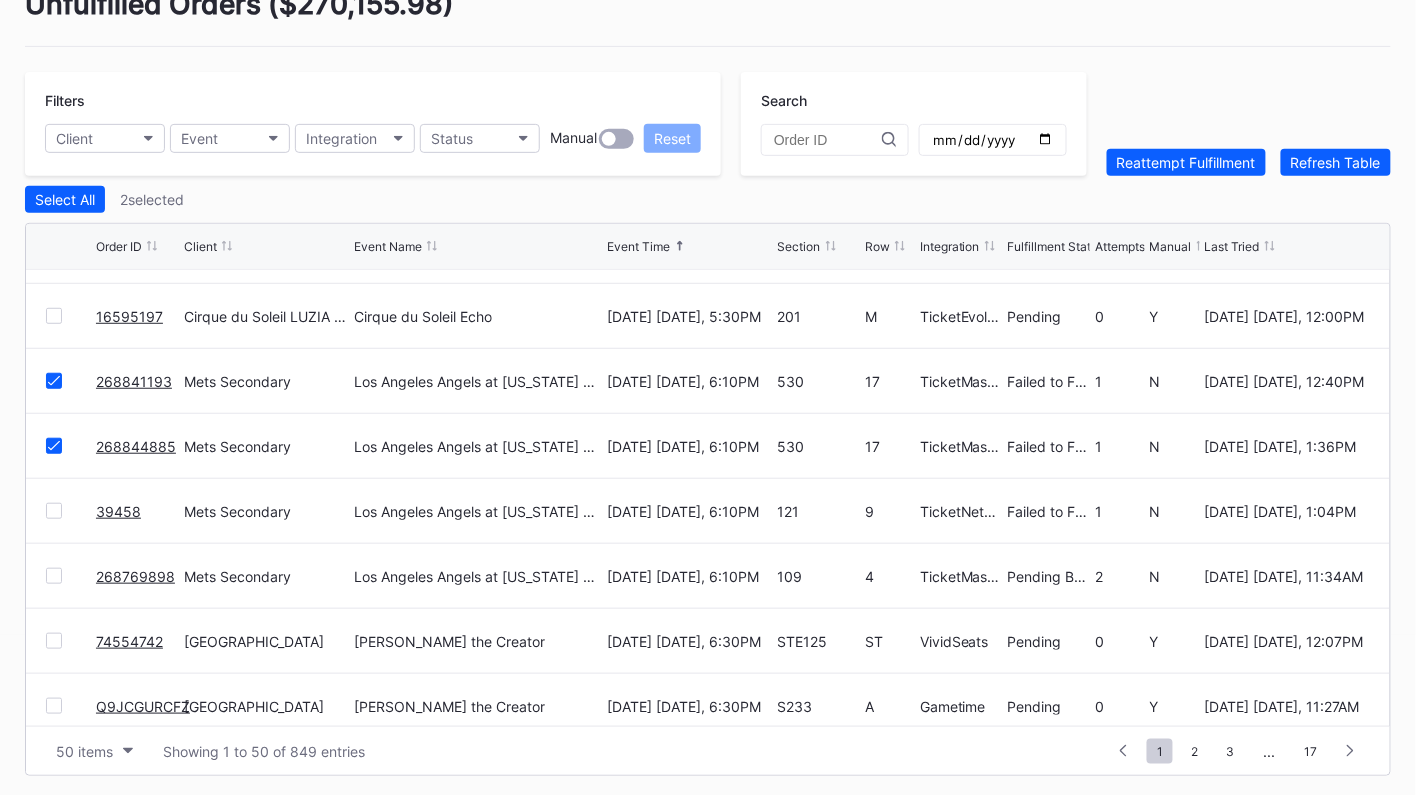 click at bounding box center (54, 511) 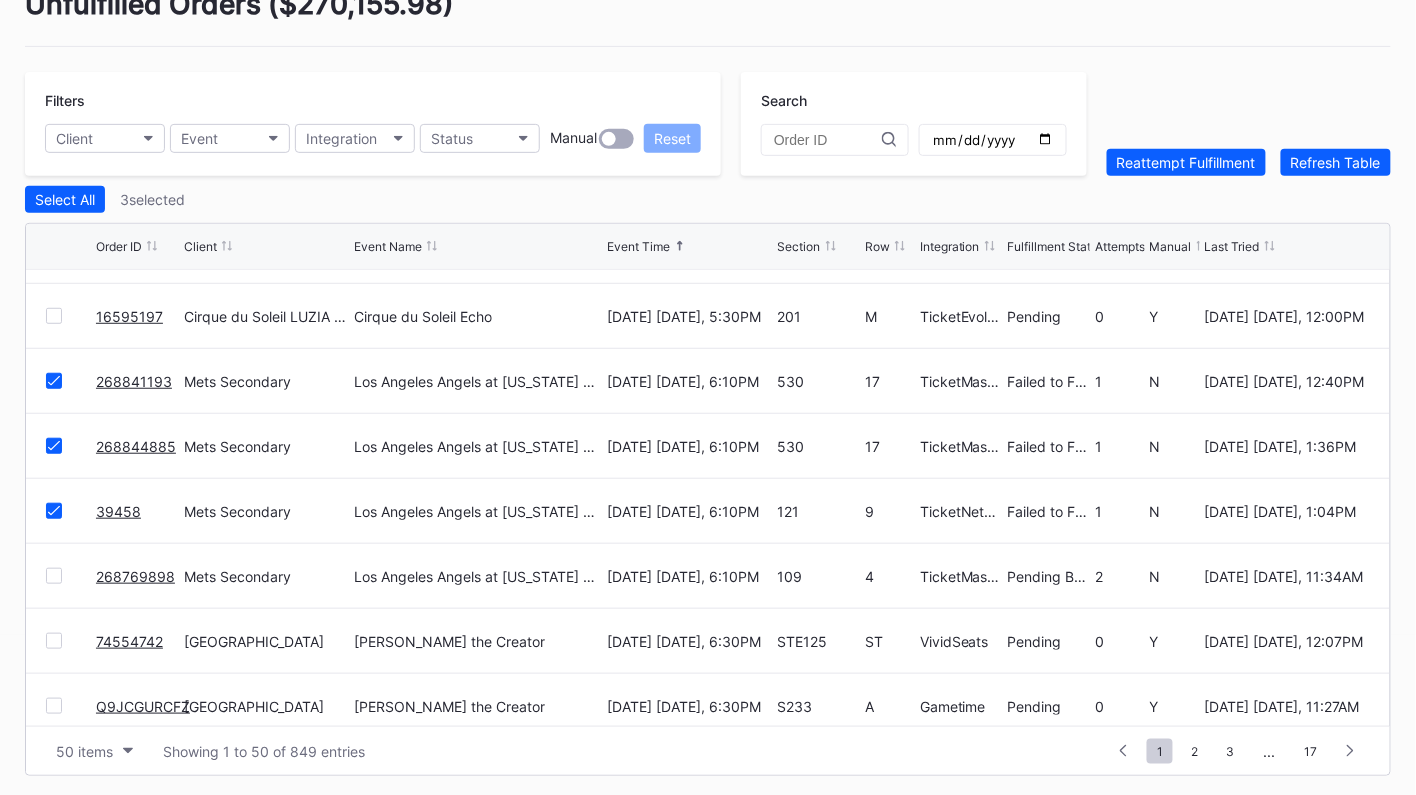 click on "268769898 Mets Secondary Los Angeles Angels at New York Mets July 21 Monday, 6:10PM 109 4 TicketMasterResale Pending Barcode Validation 2 N July 18 Friday, 11:34AM" at bounding box center (708, 576) 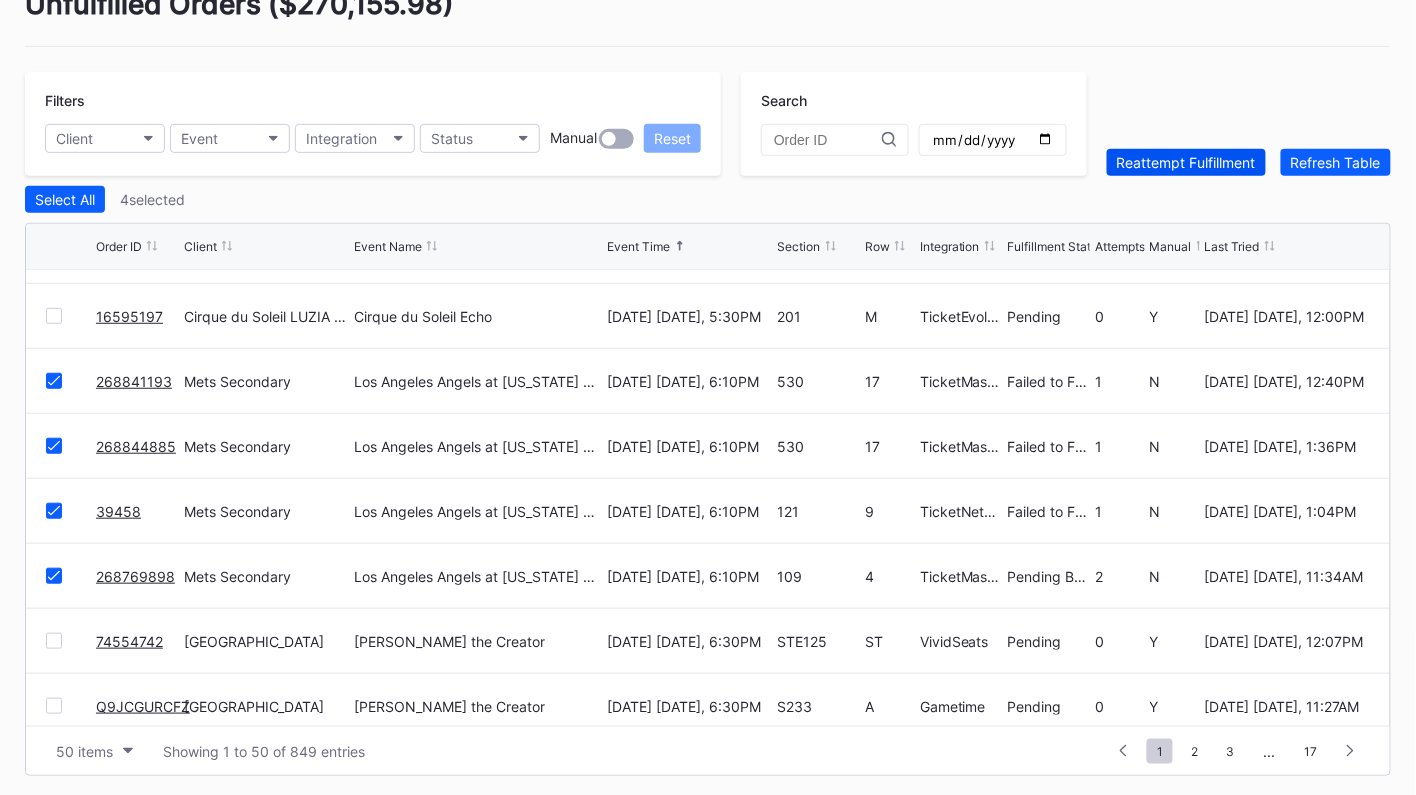 click on "Reattempt Fulfillment" at bounding box center [1186, 162] 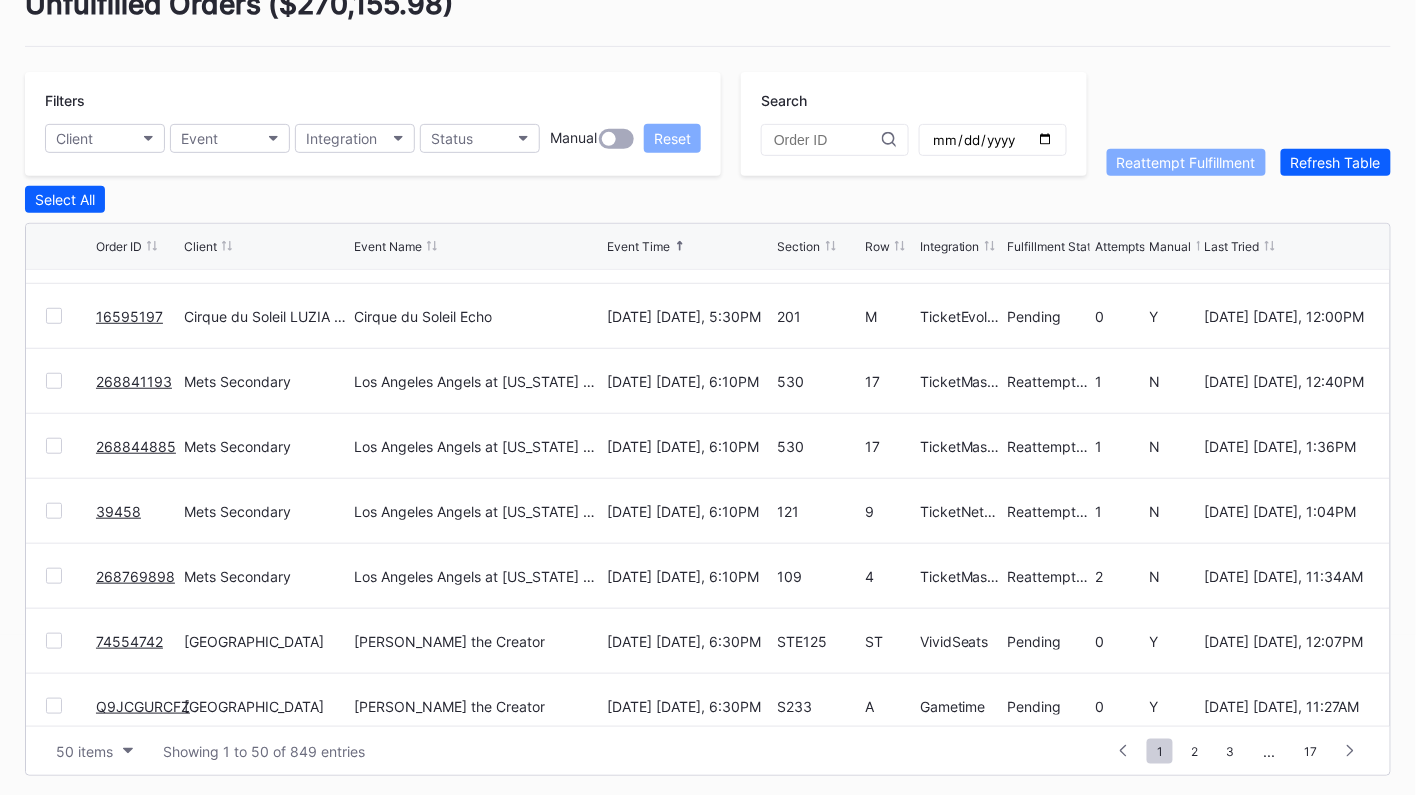 scroll, scrollTop: 1212, scrollLeft: 0, axis: vertical 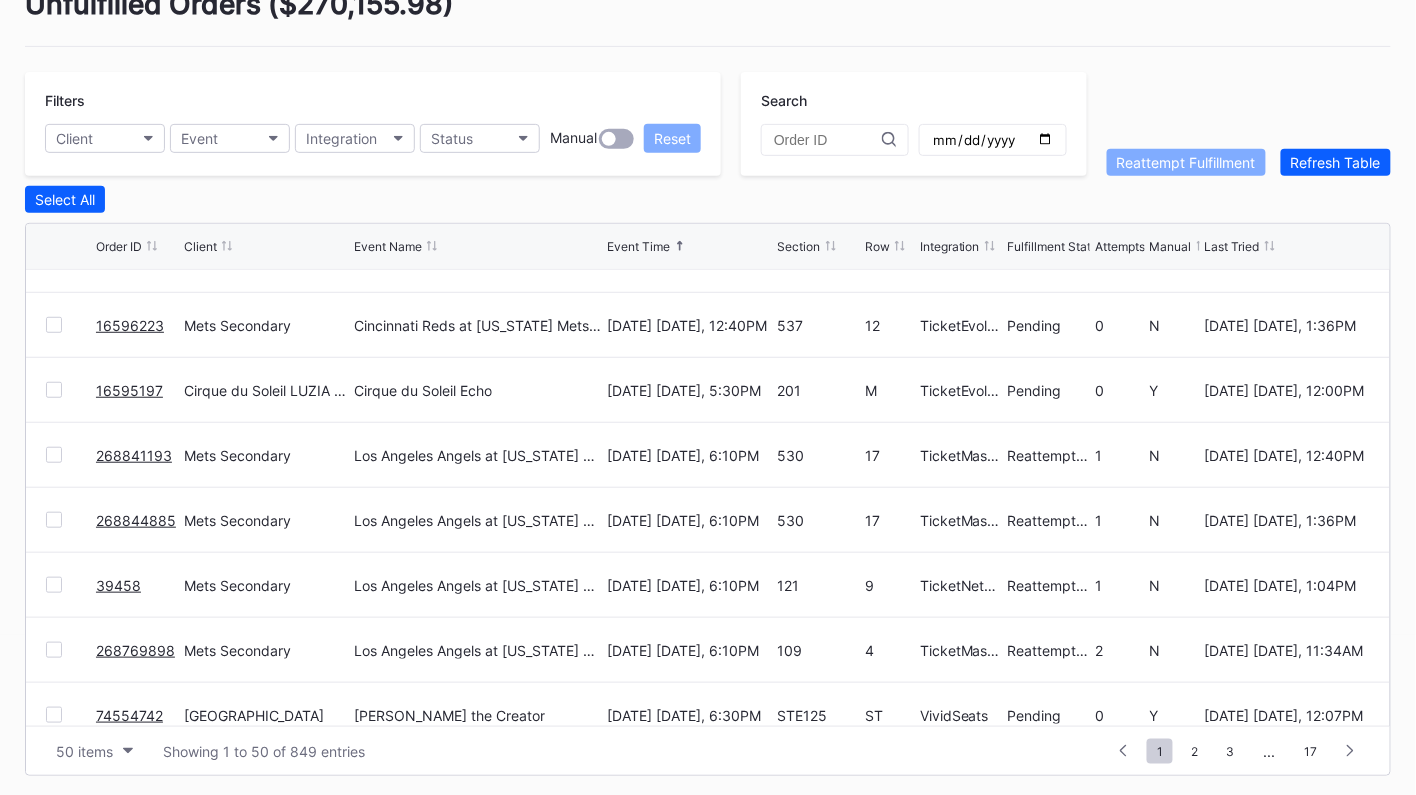click on "16595197" at bounding box center [129, 390] 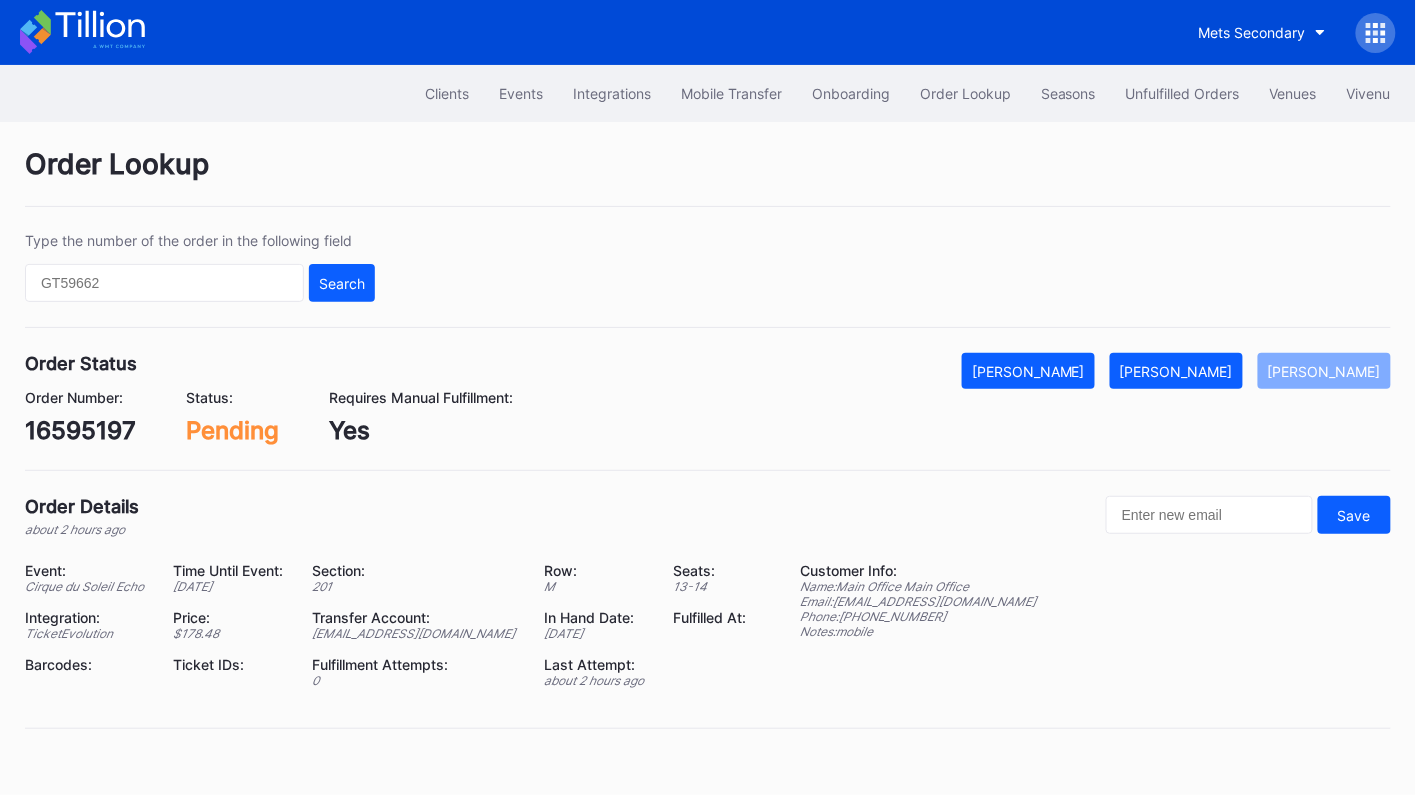 click on "16595197" at bounding box center [80, 430] 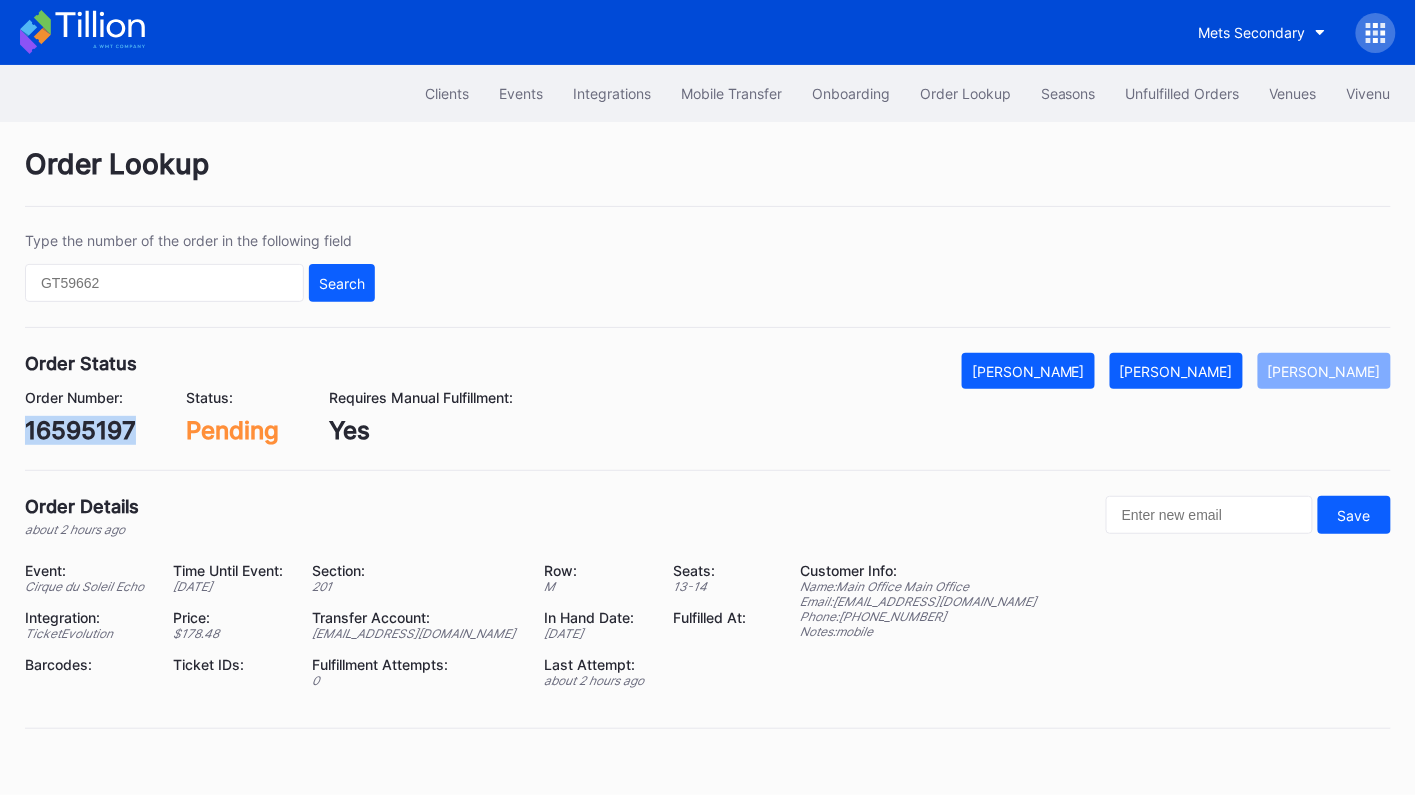 click on "16595197" at bounding box center (80, 430) 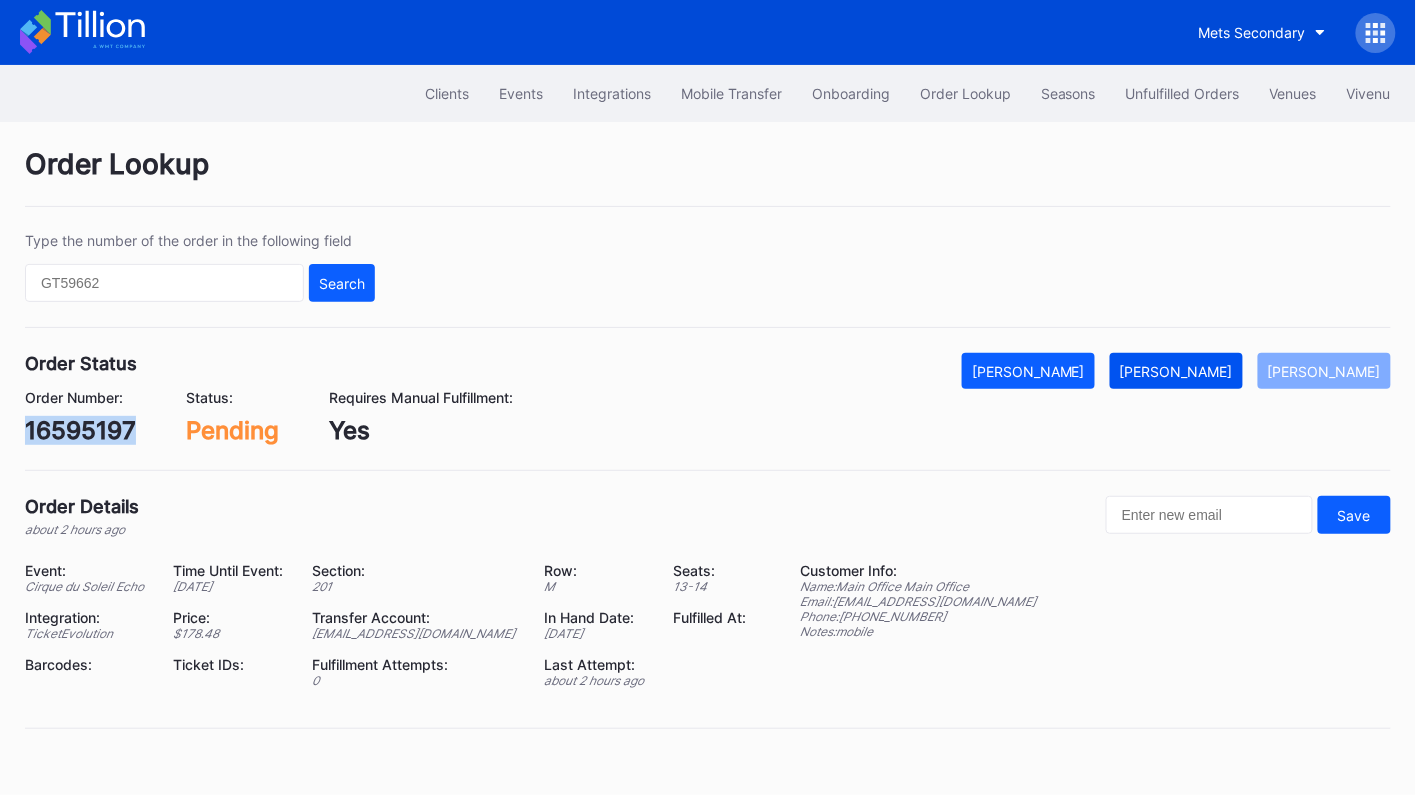 click on "[PERSON_NAME]" at bounding box center [1176, 371] 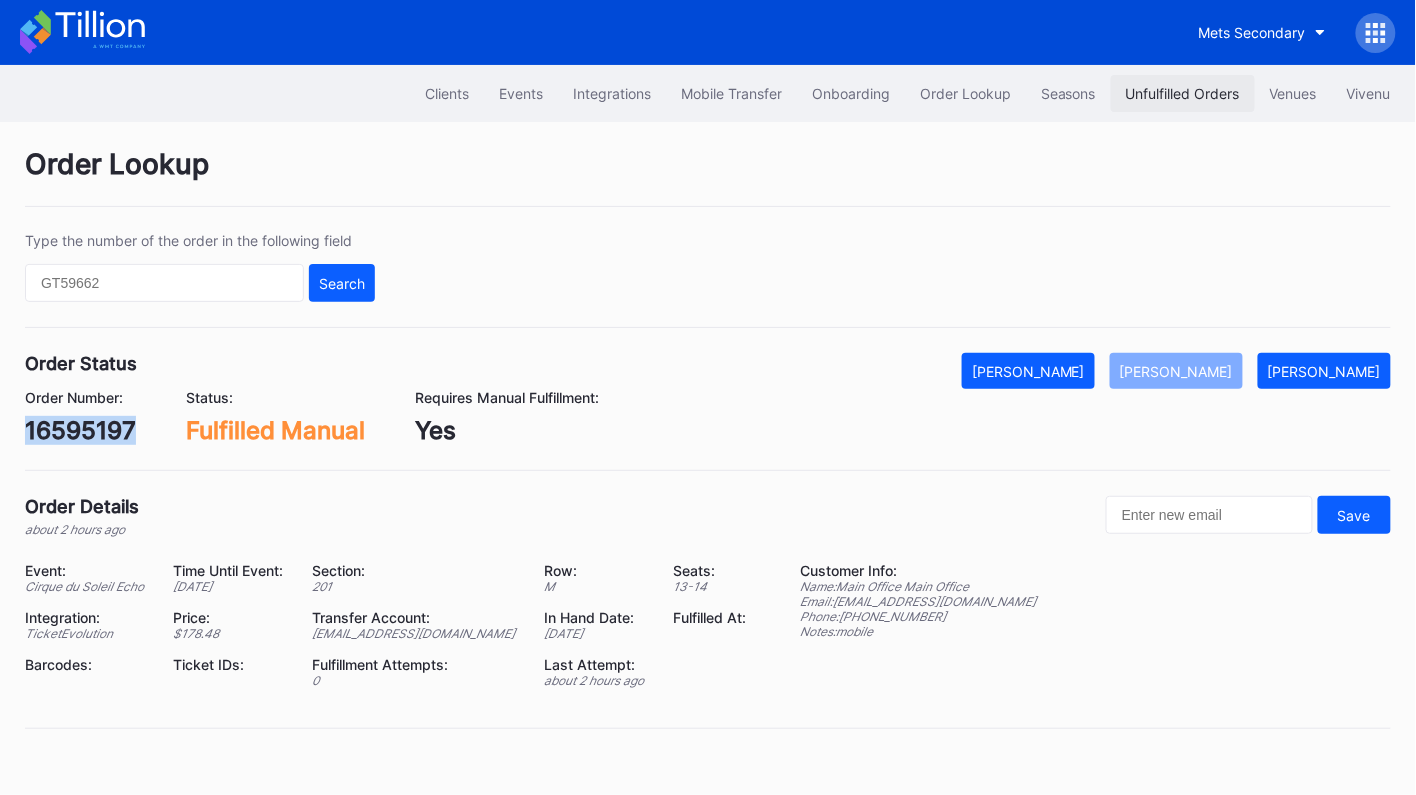 click on "Unfulfilled Orders" at bounding box center (1183, 93) 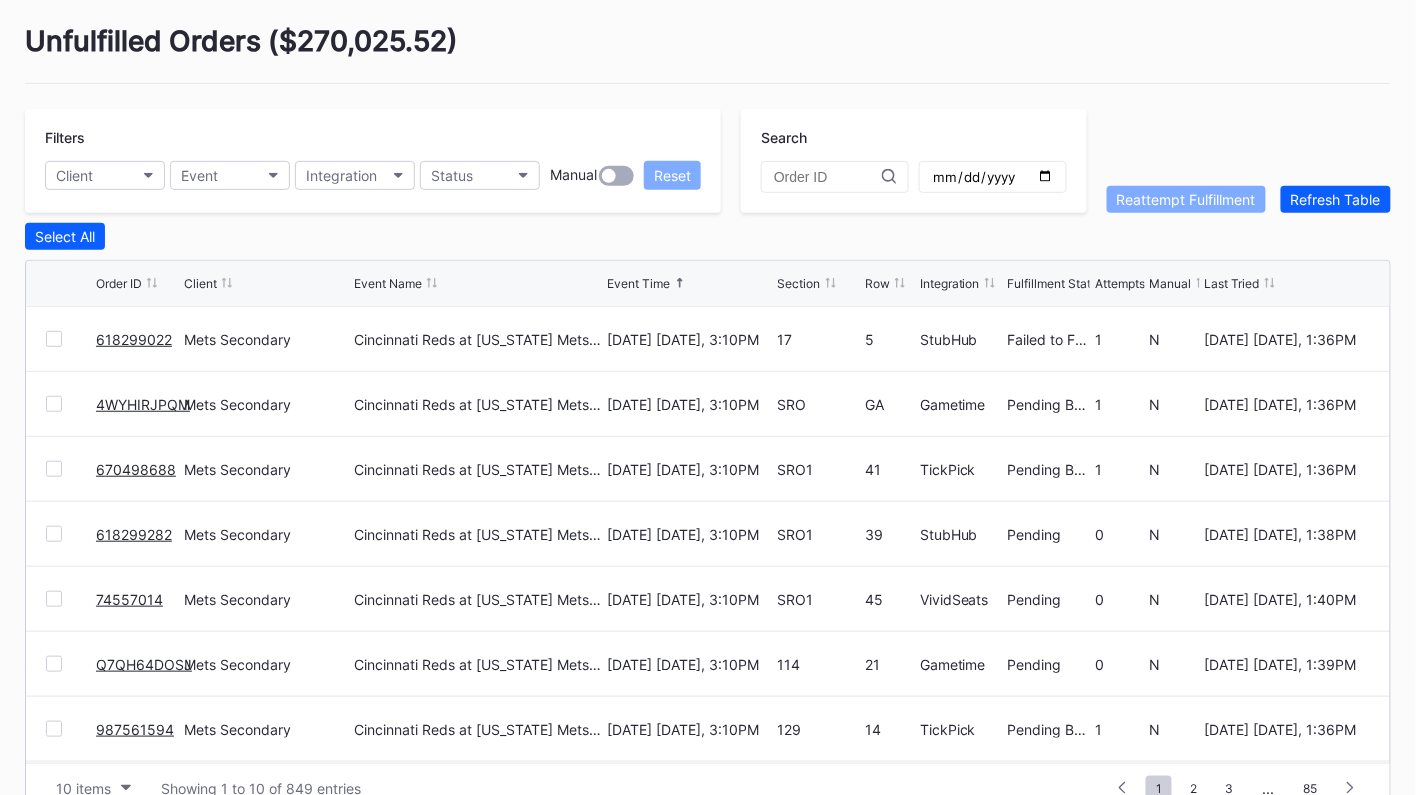 scroll, scrollTop: 160, scrollLeft: 0, axis: vertical 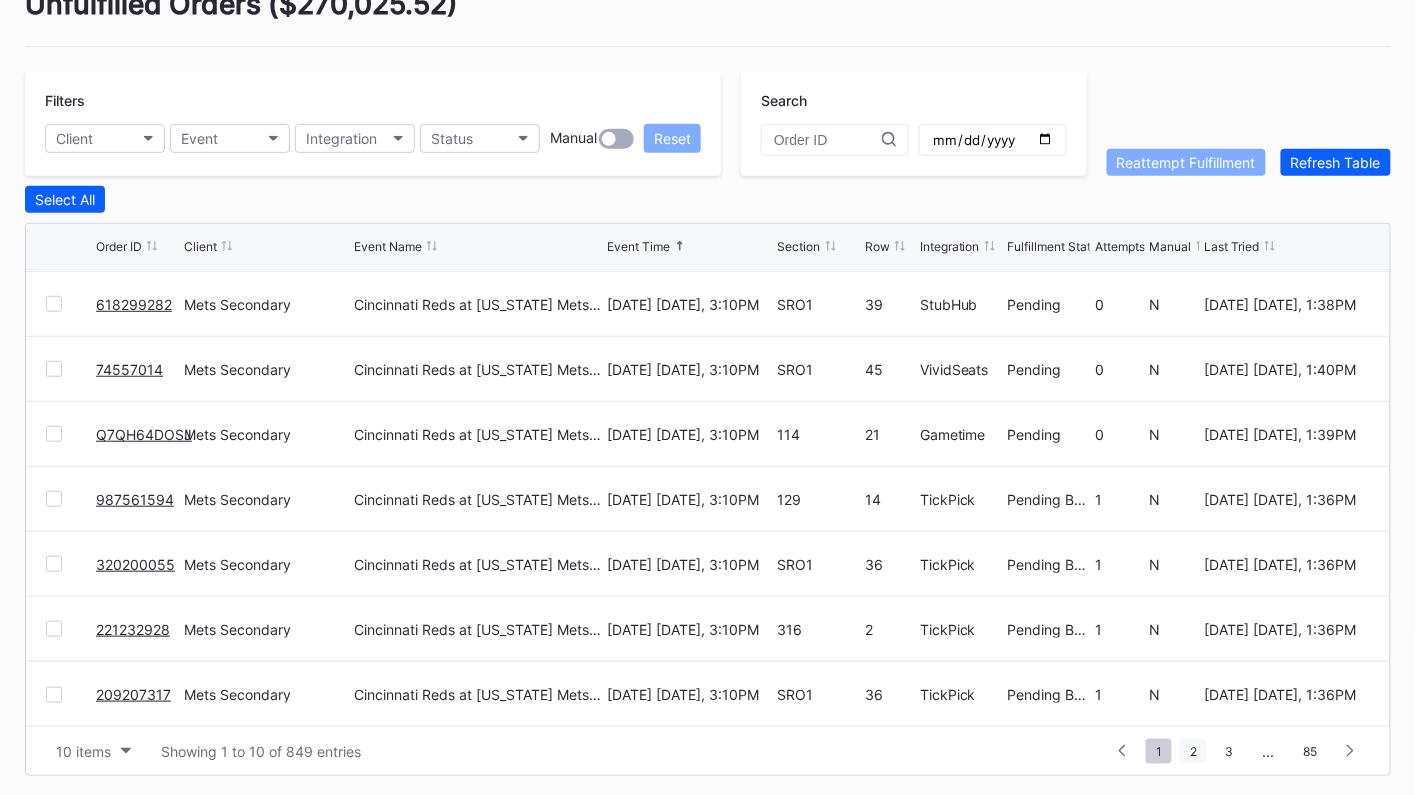 click on "2" at bounding box center (1193, 751) 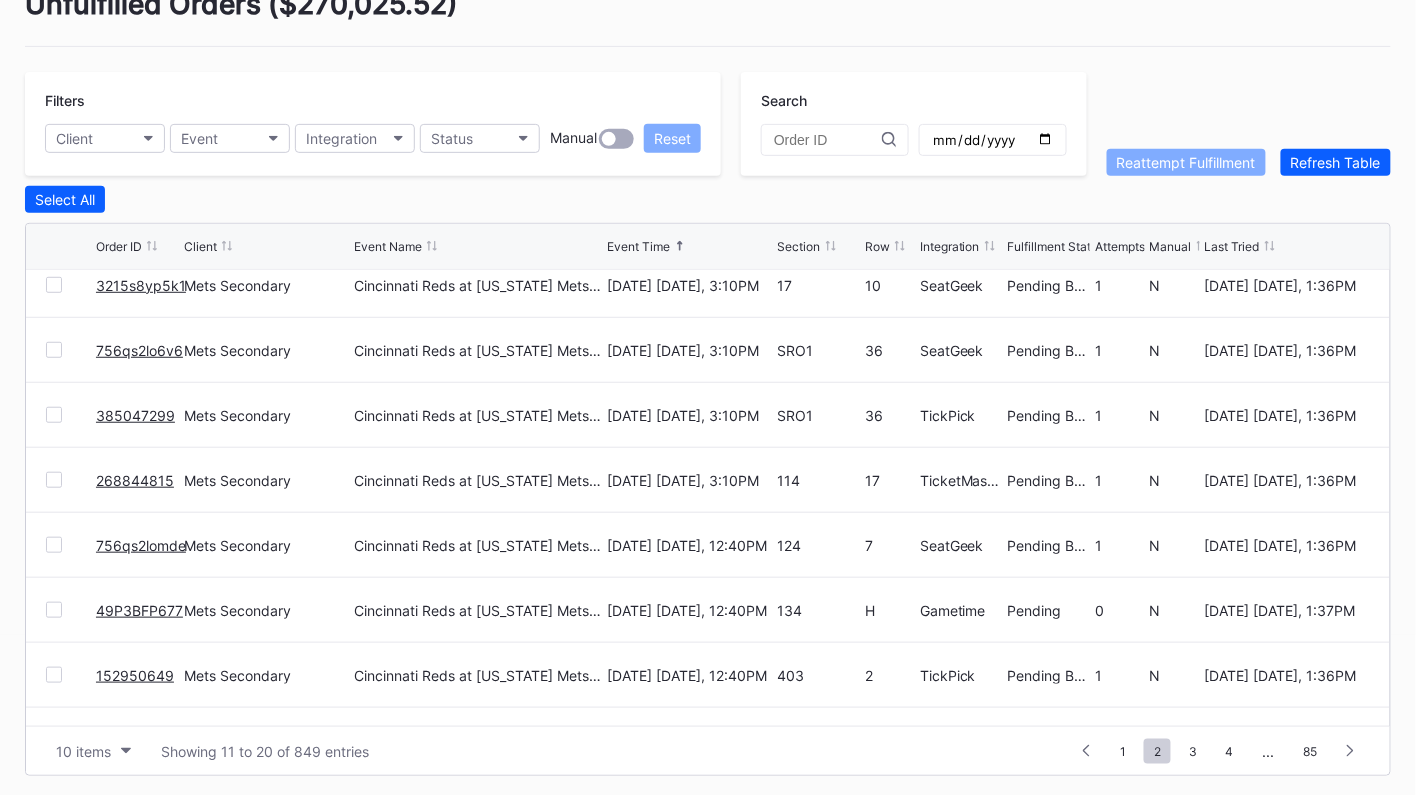 scroll, scrollTop: 0, scrollLeft: 0, axis: both 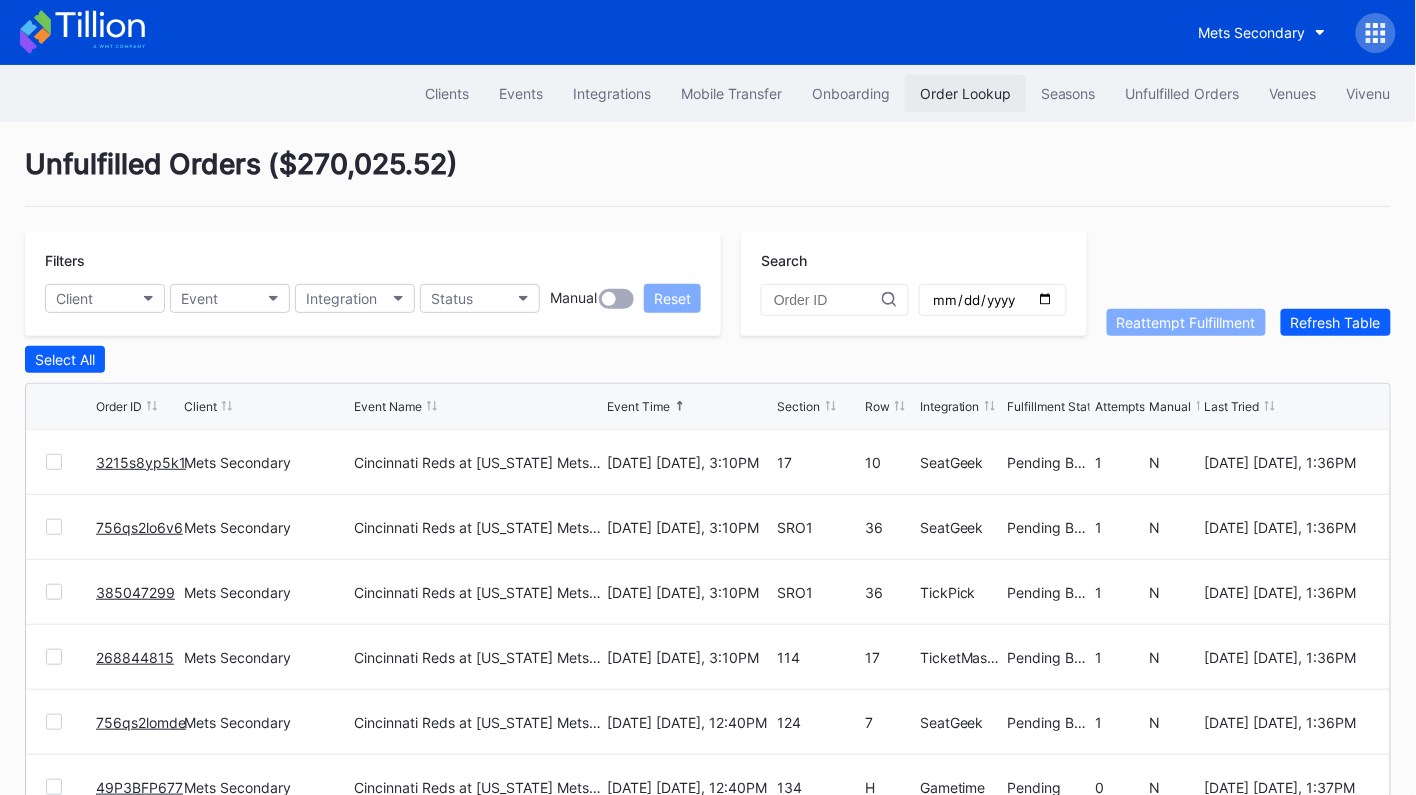 click on "Order Lookup" at bounding box center (965, 93) 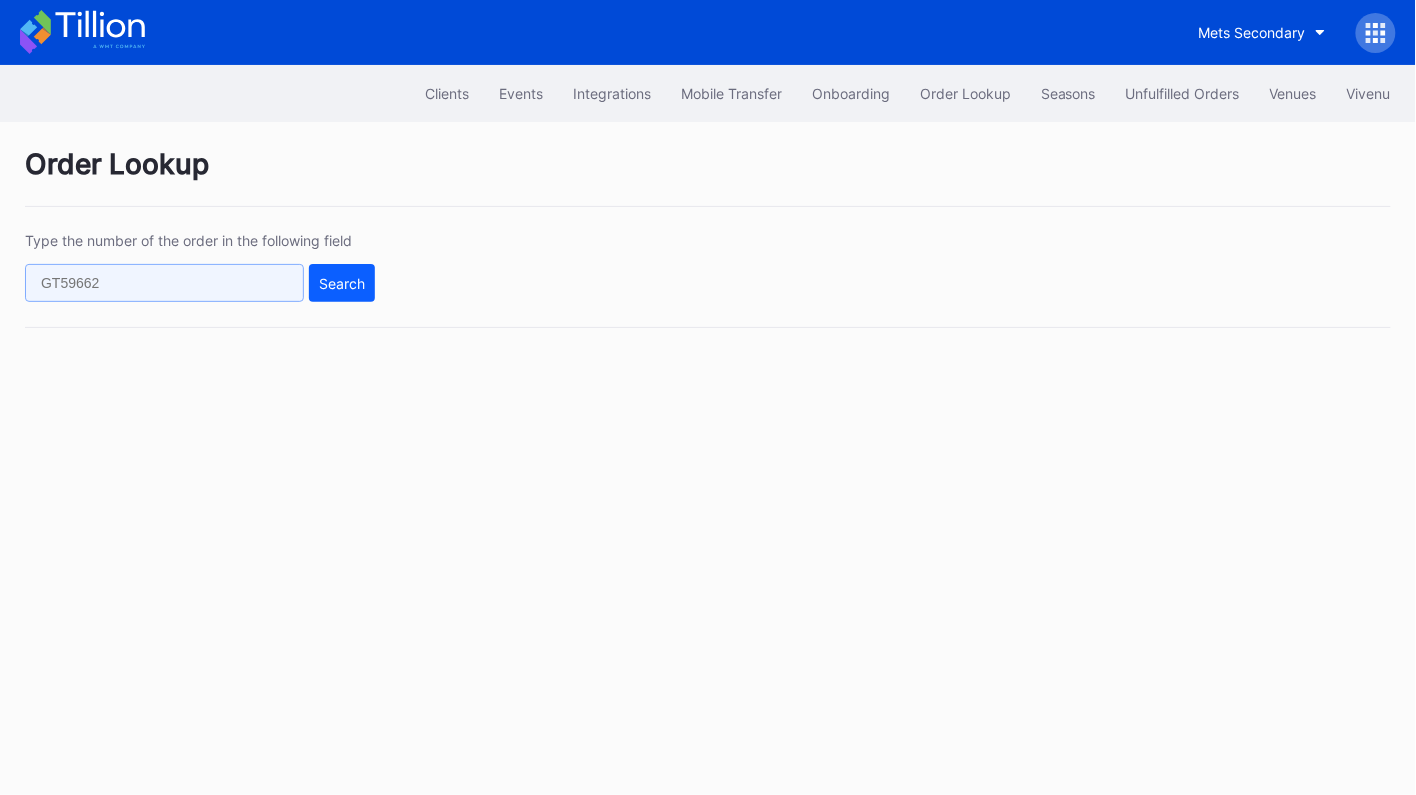 click at bounding box center (164, 283) 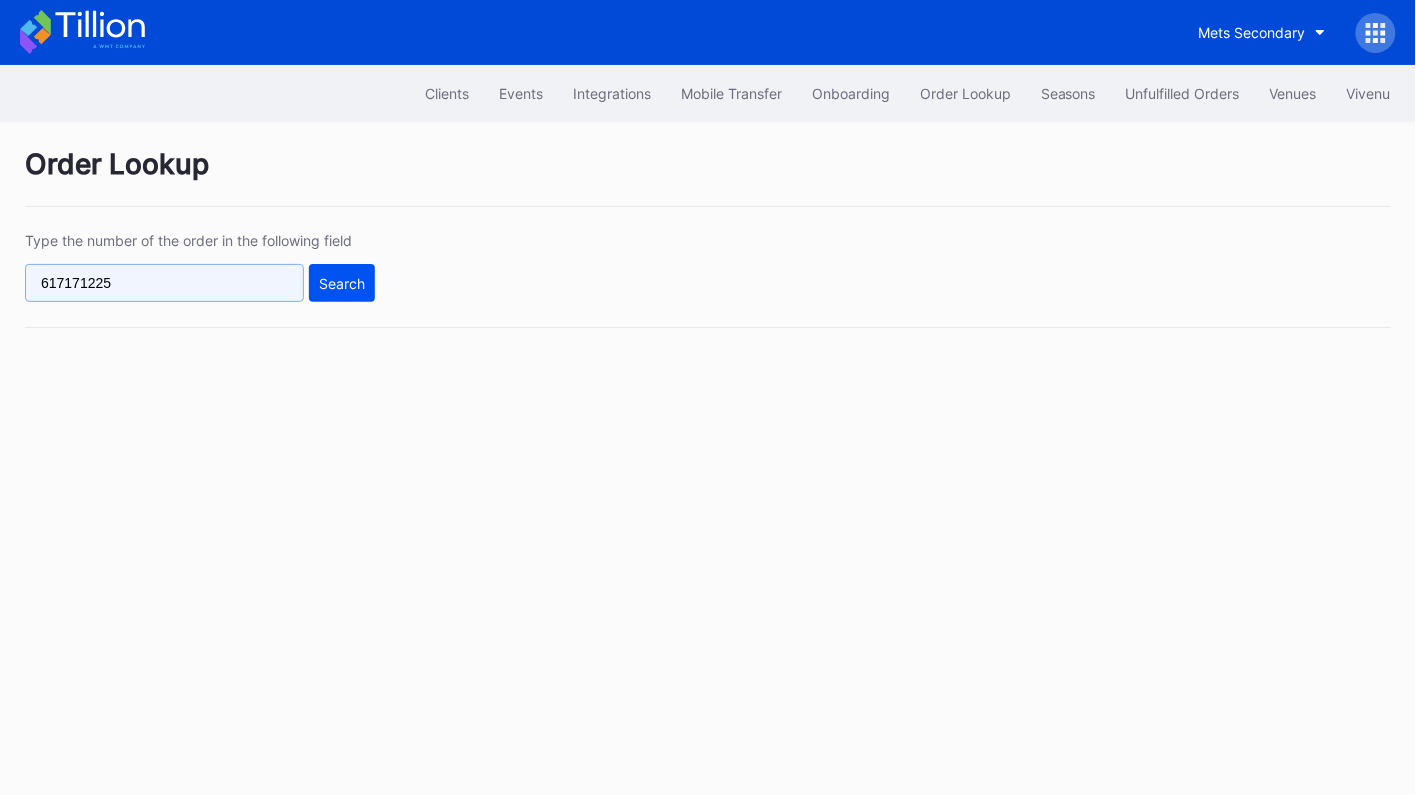 type on "617171225" 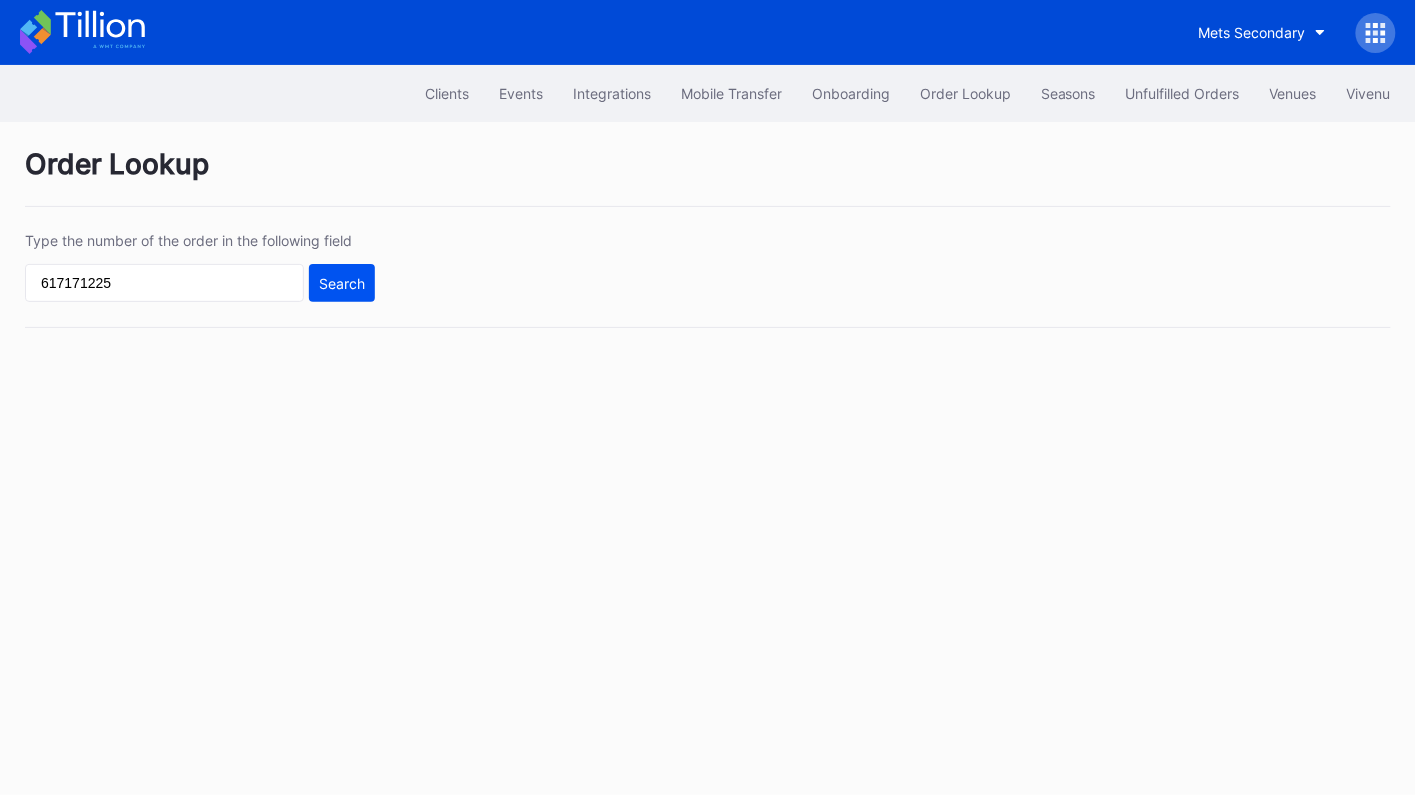 click on "Search" at bounding box center (342, 283) 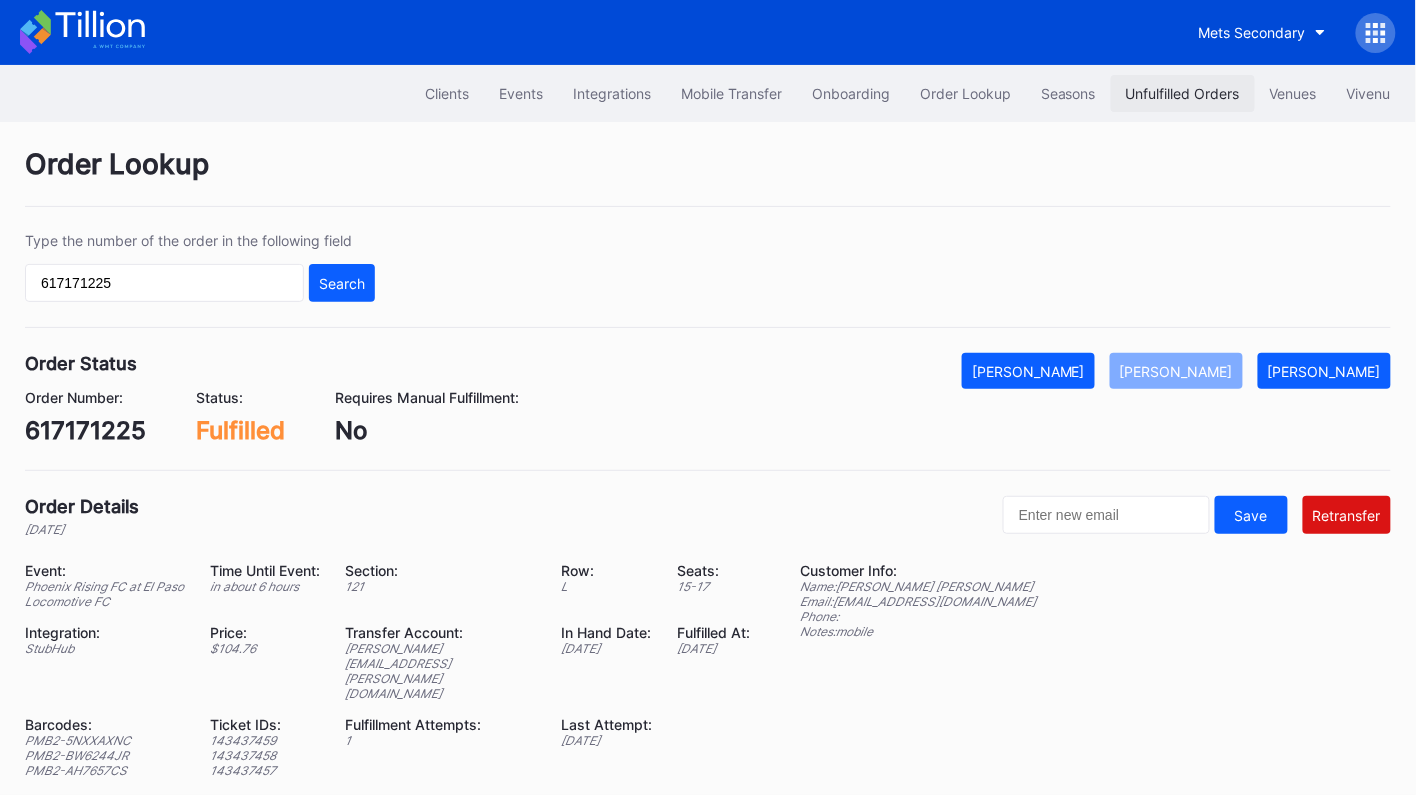 click on "Unfulfilled Orders" at bounding box center (1183, 93) 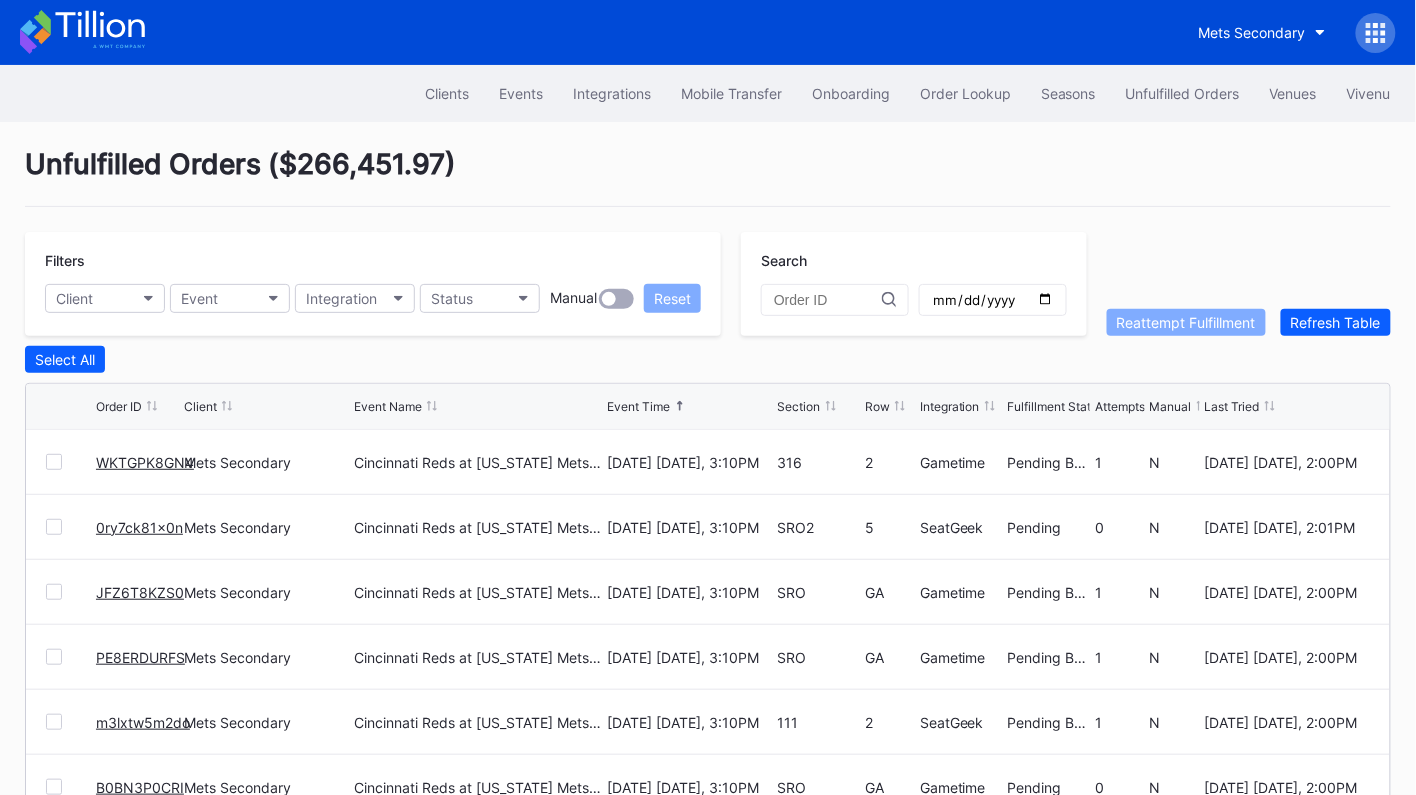 scroll, scrollTop: 160, scrollLeft: 0, axis: vertical 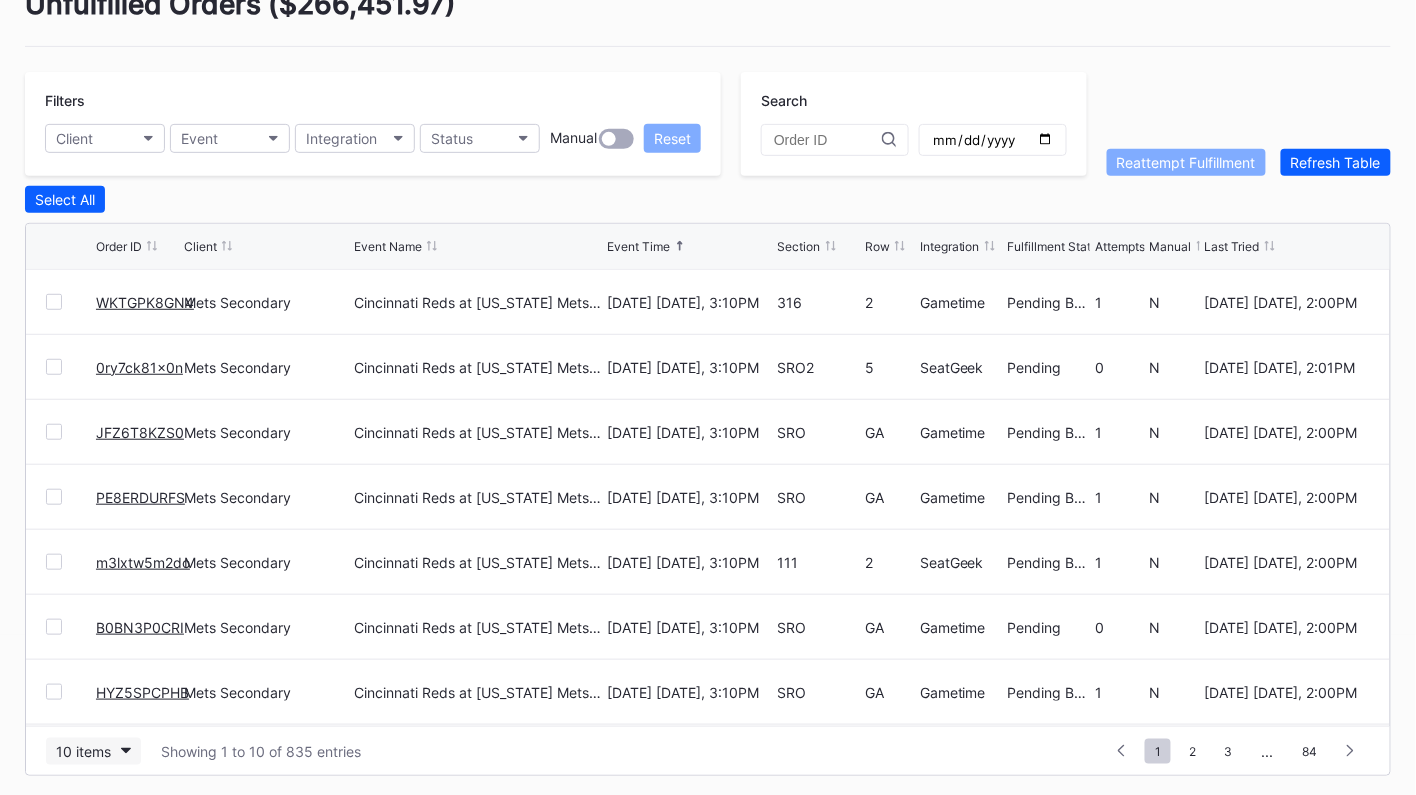 click on "10 items" at bounding box center (83, 751) 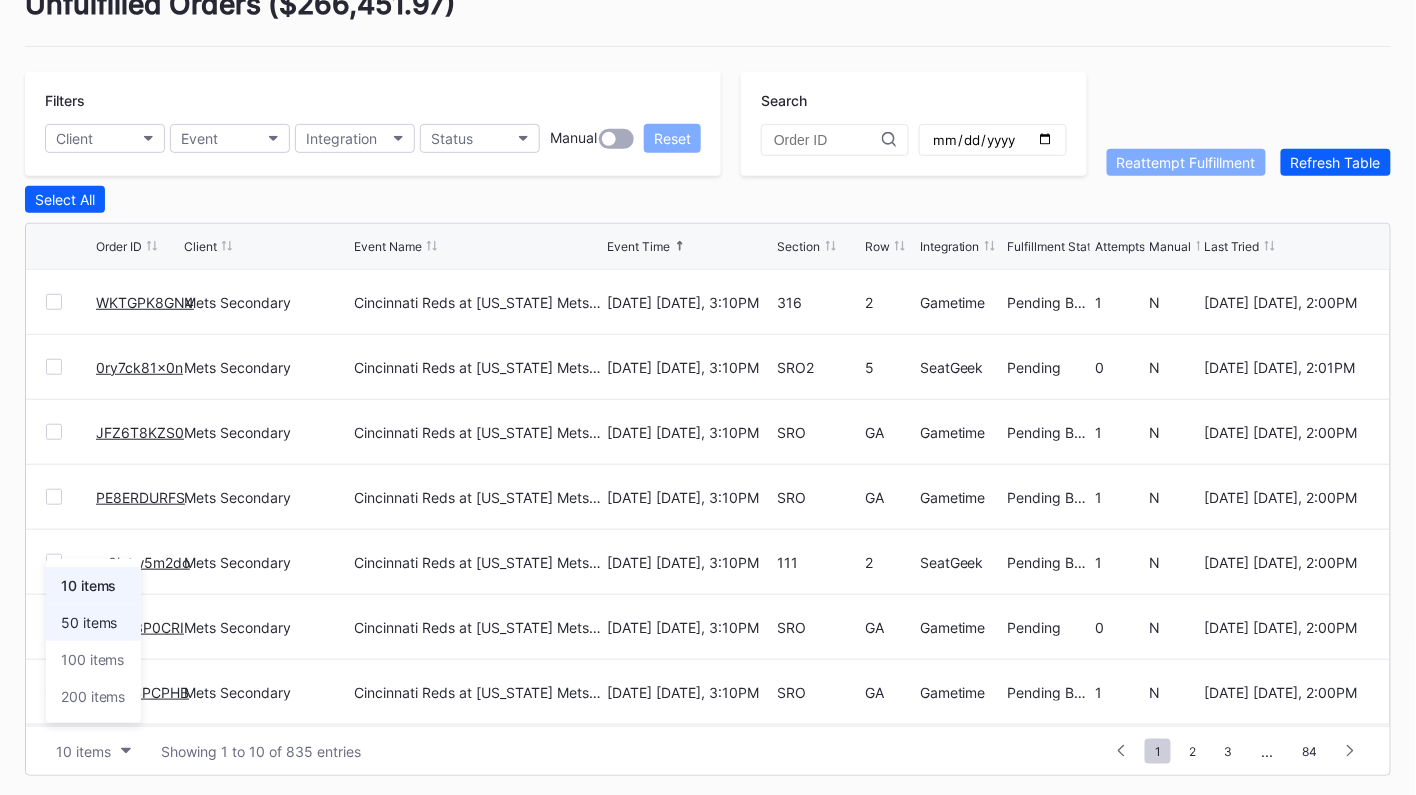 click on "50 items" at bounding box center [89, 622] 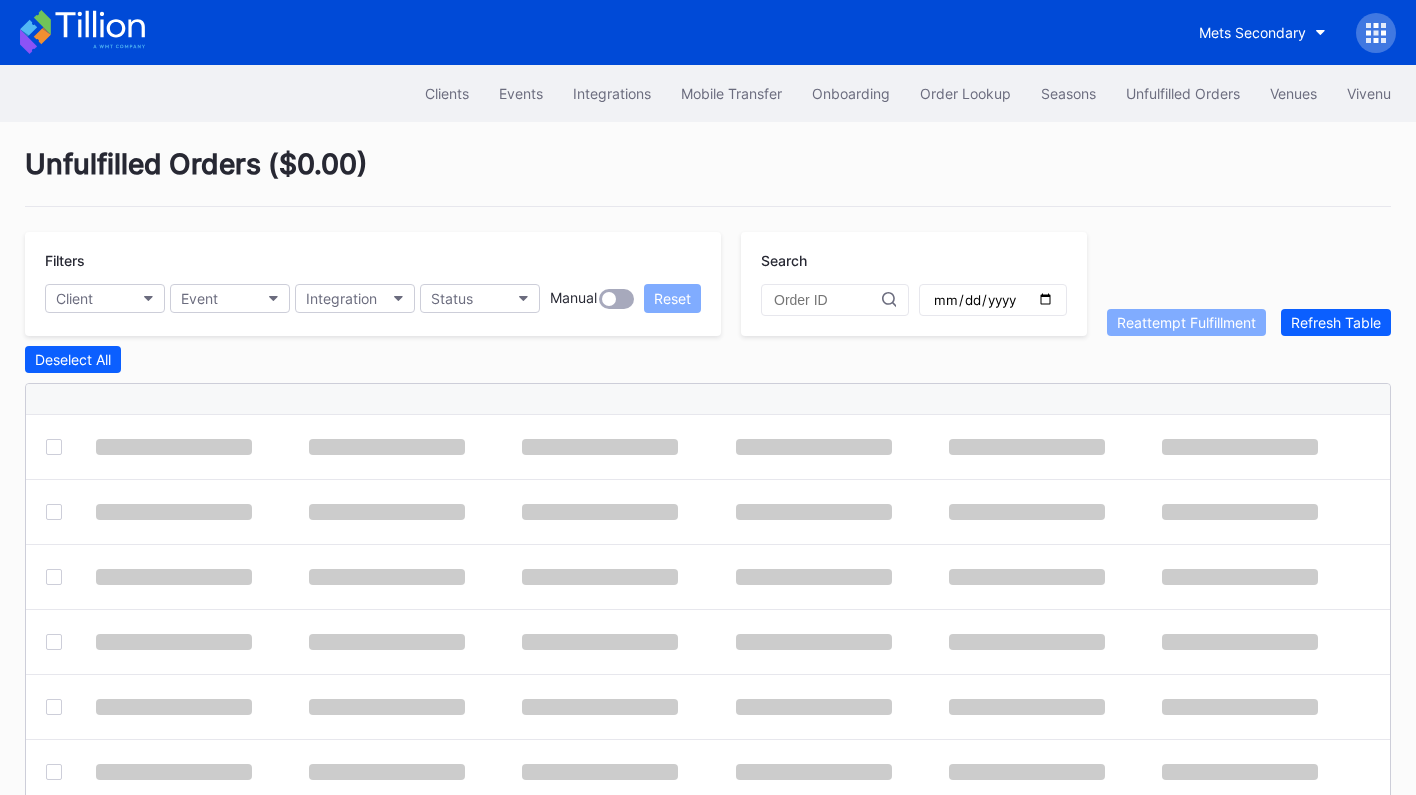 scroll, scrollTop: 0, scrollLeft: 0, axis: both 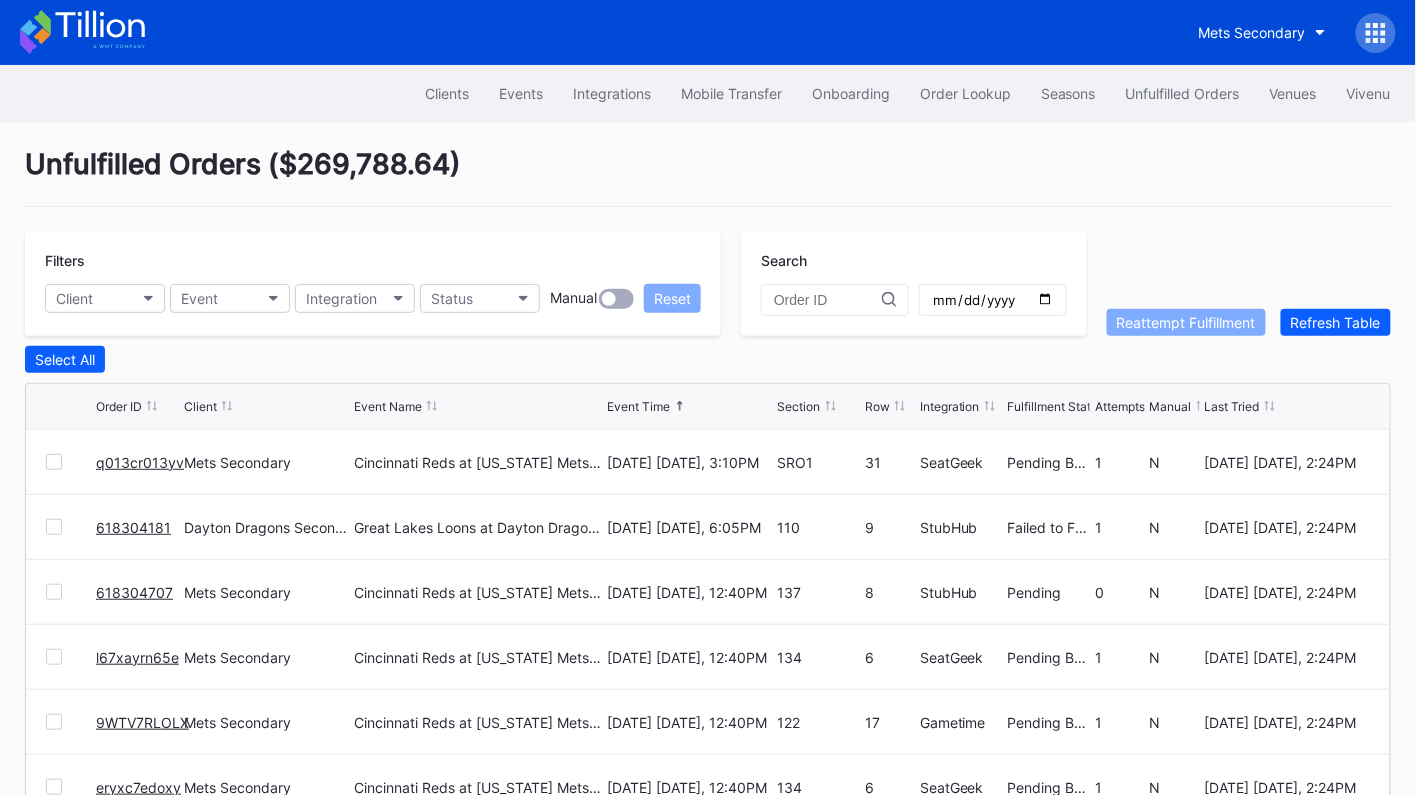 click on "618304181" at bounding box center (133, 527) 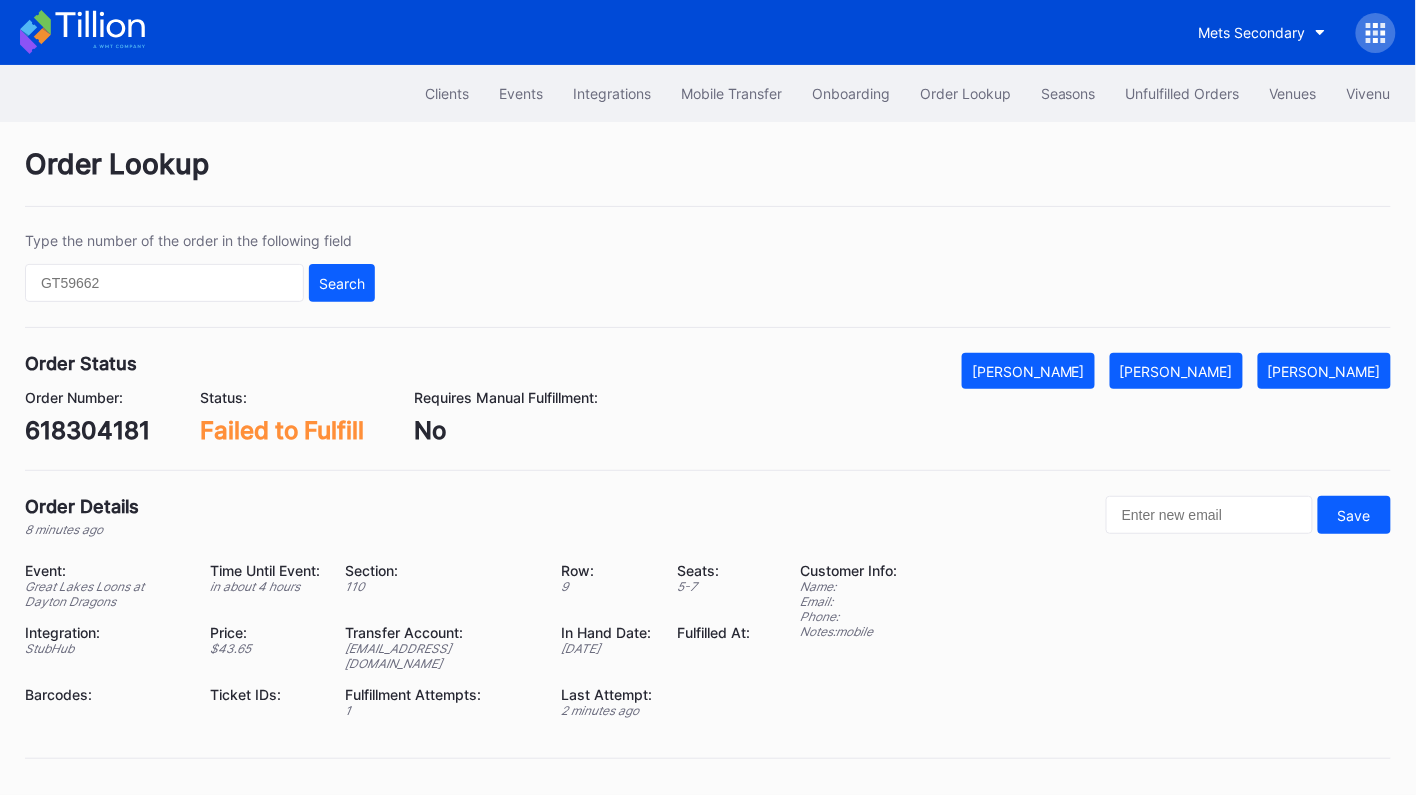 click on "618304181" at bounding box center [87, 430] 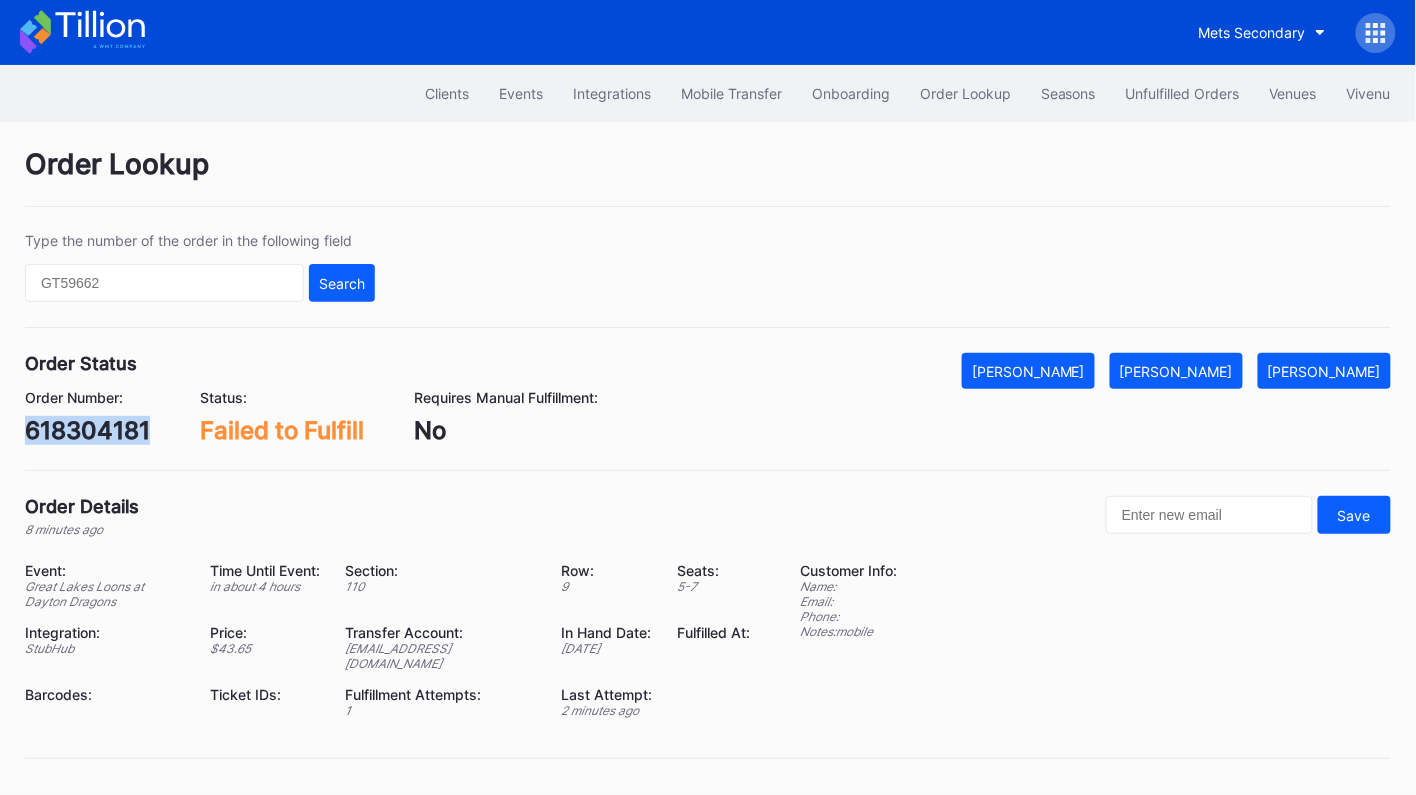 click on "618304181" at bounding box center (87, 430) 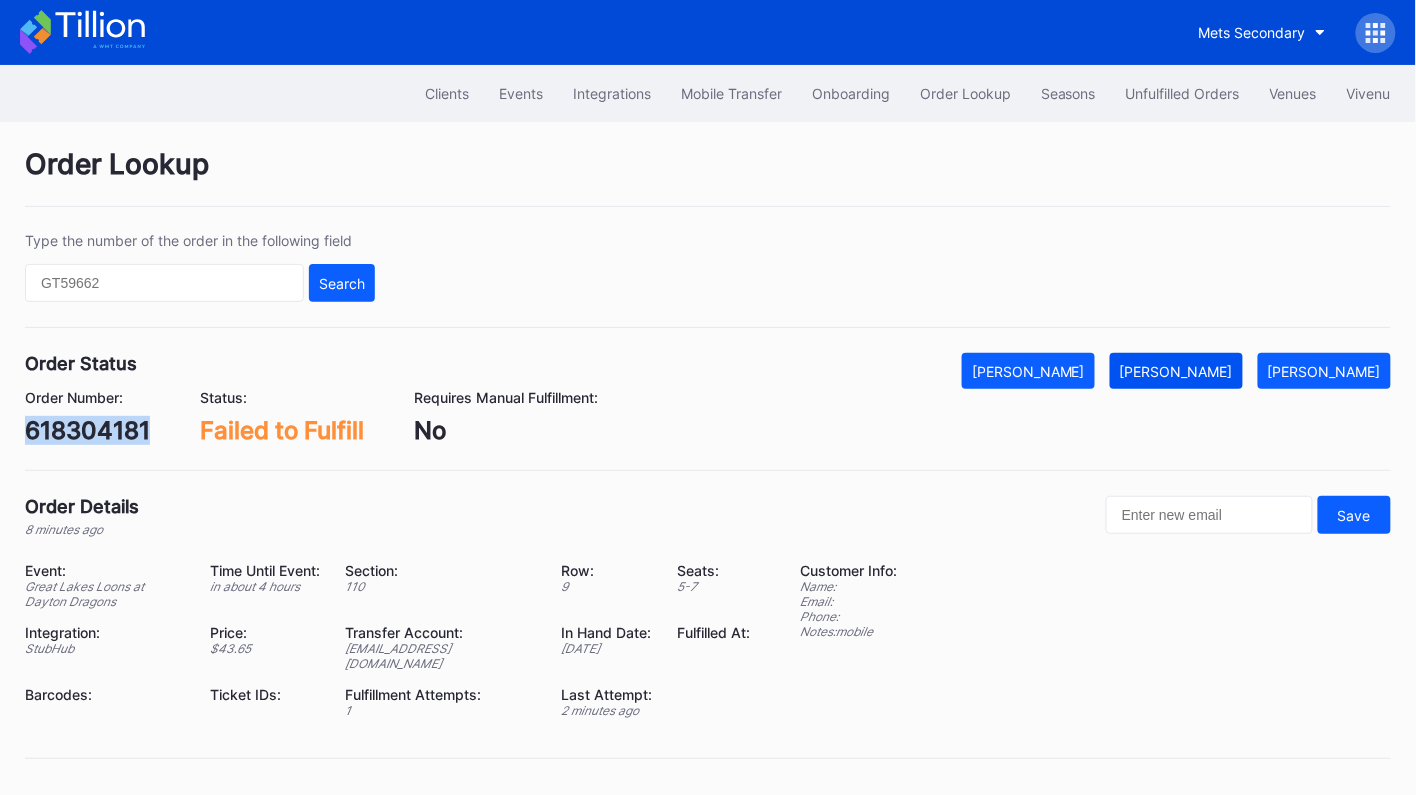 click on "Mark Fulfilled" at bounding box center (1176, 371) 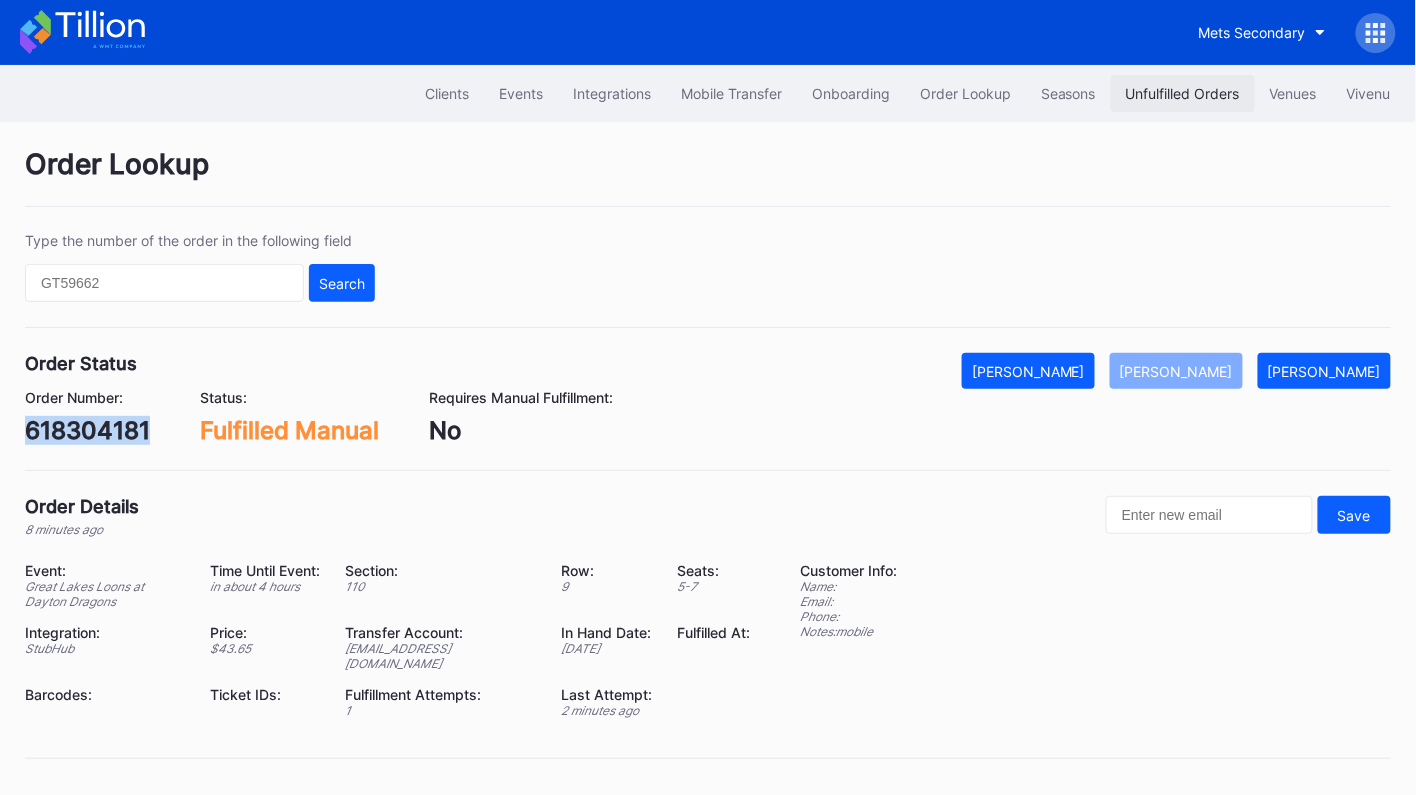 click on "Unfulfilled Orders" at bounding box center (1183, 93) 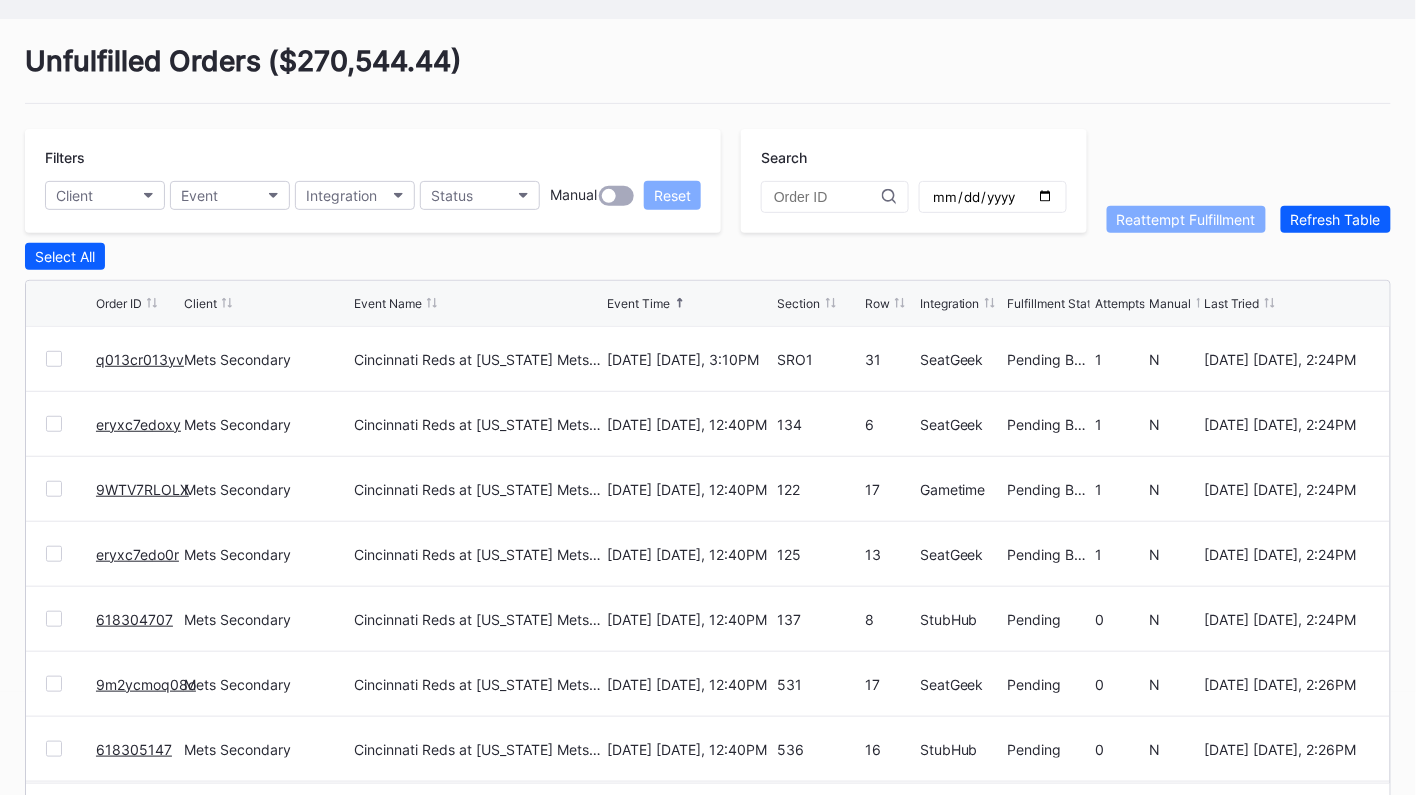 scroll, scrollTop: 160, scrollLeft: 0, axis: vertical 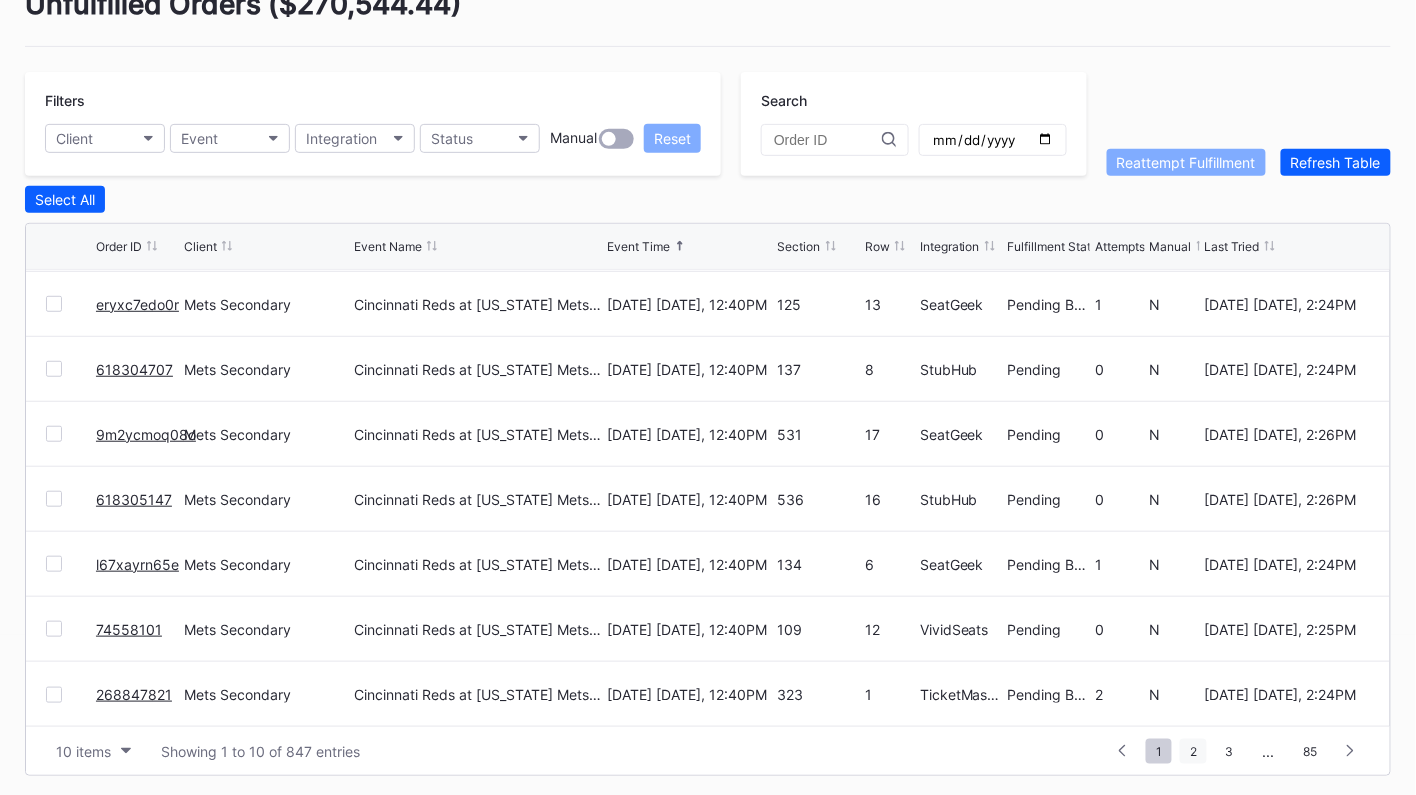 click on "2" at bounding box center (1193, 751) 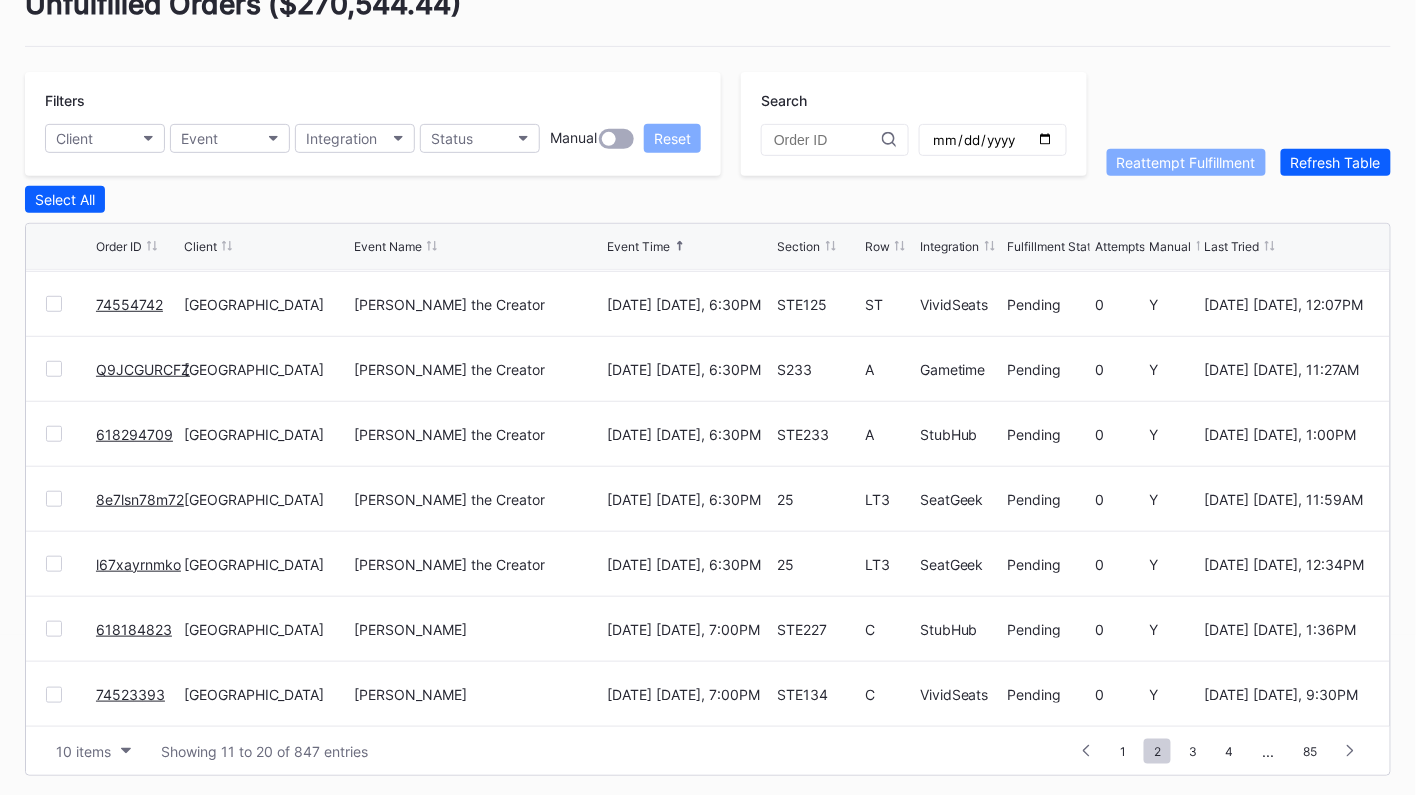 scroll, scrollTop: 0, scrollLeft: 0, axis: both 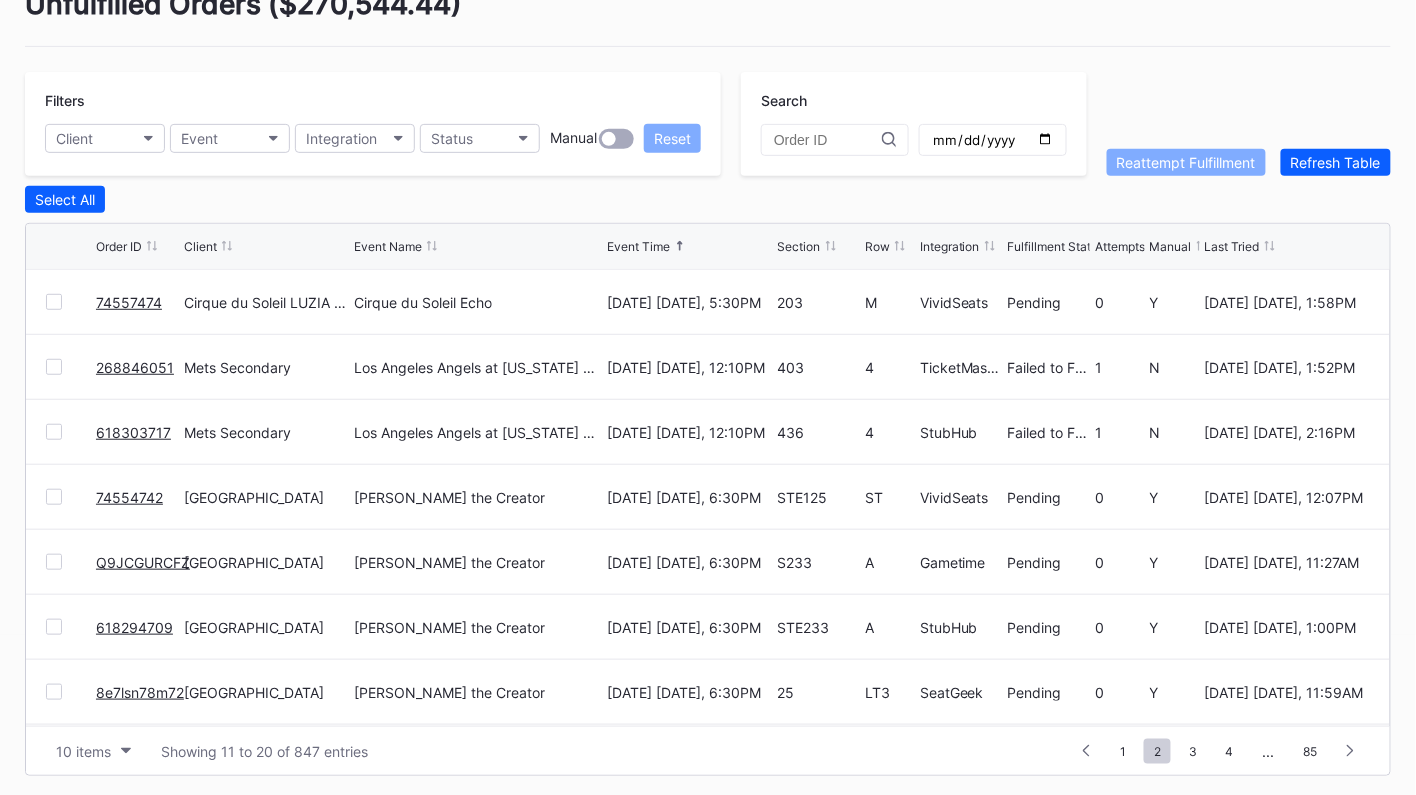 click at bounding box center [54, 367] 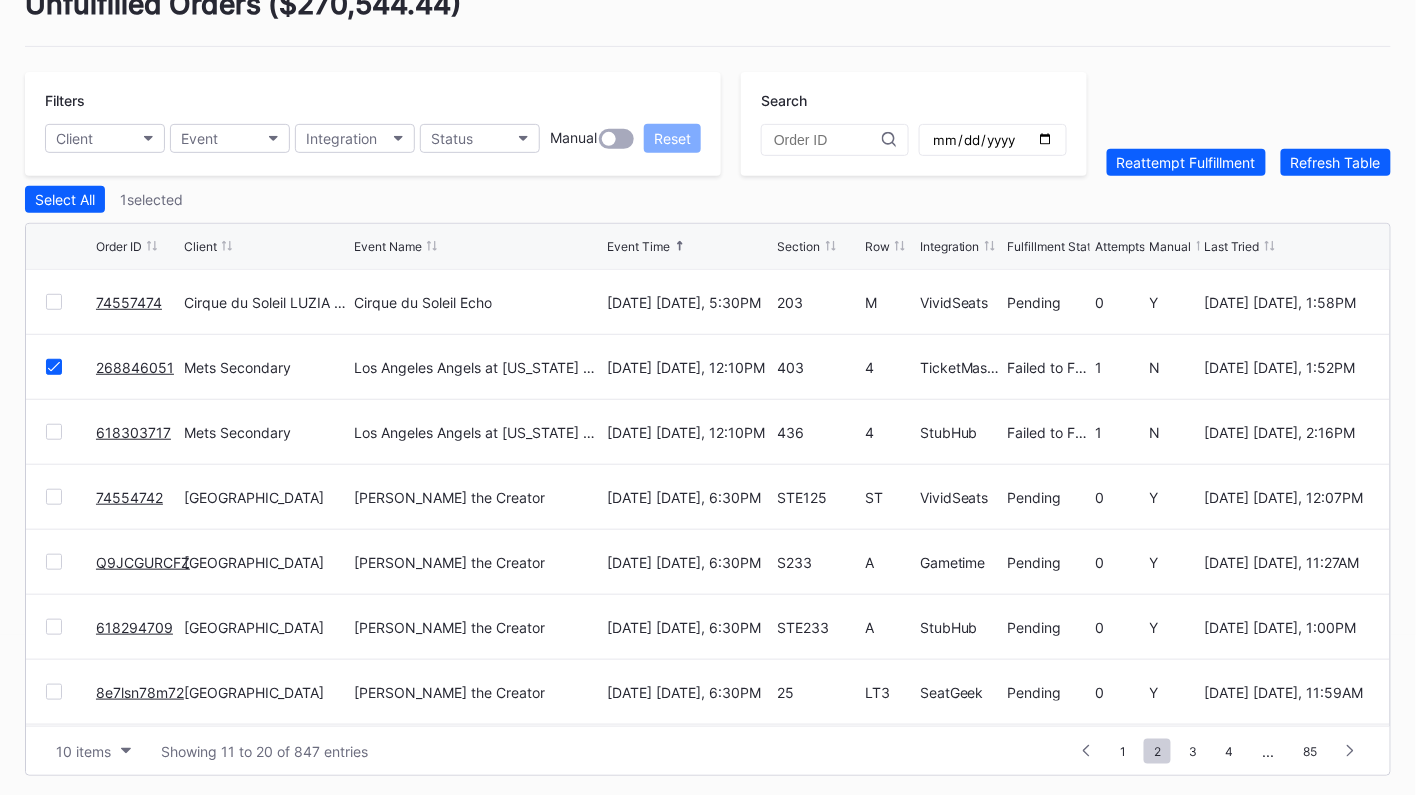 click at bounding box center [54, 432] 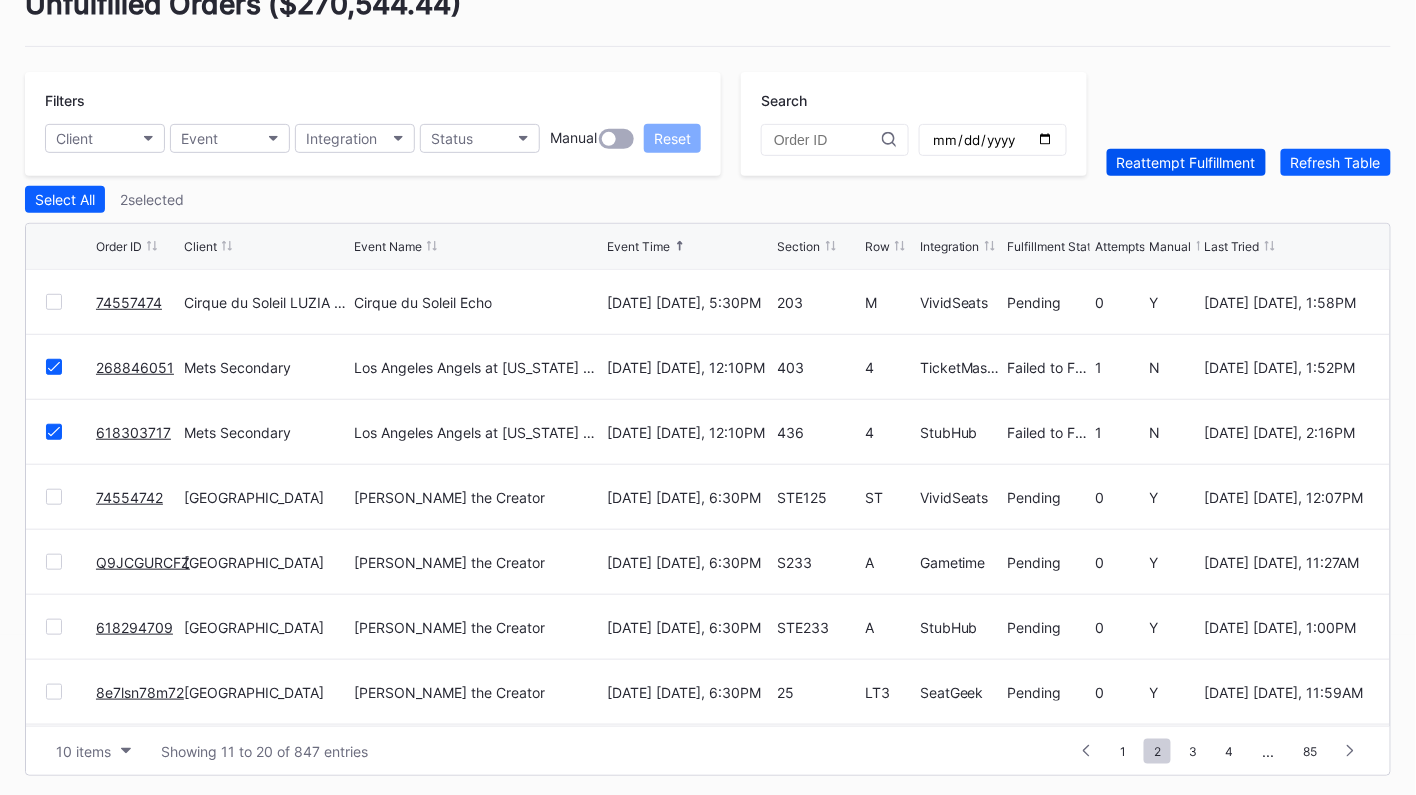 click on "Reattempt Fulfillment" at bounding box center (1186, 162) 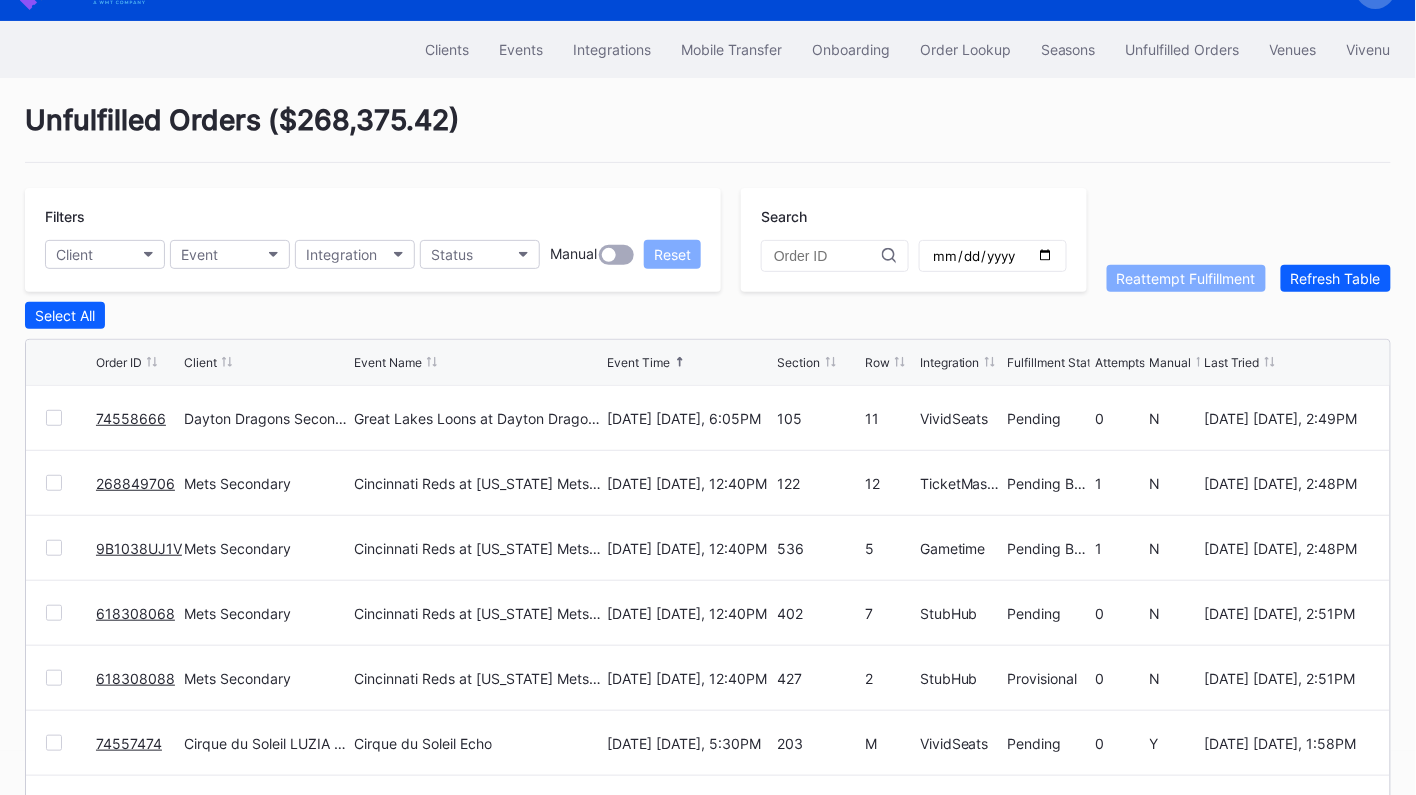 scroll, scrollTop: 45, scrollLeft: 0, axis: vertical 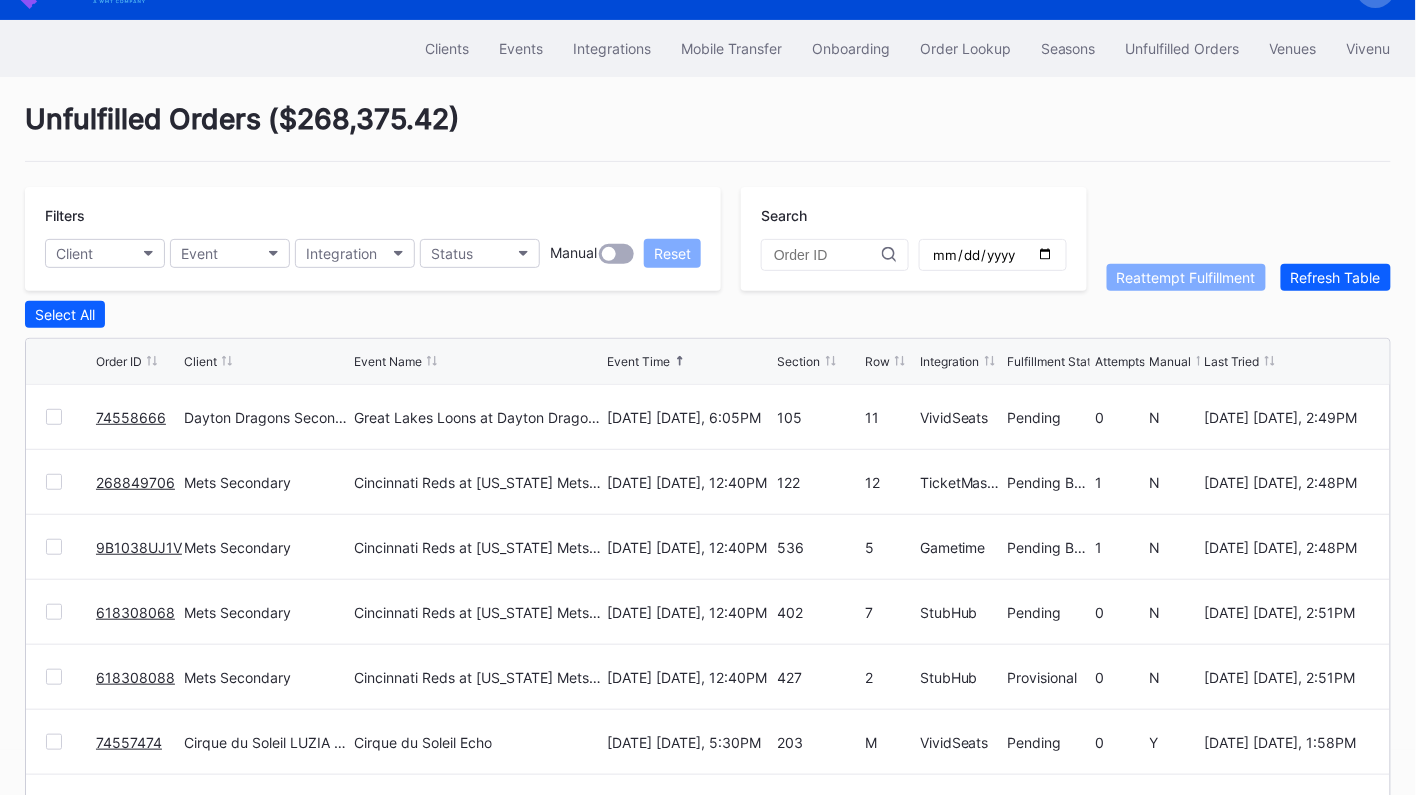 click on "74558666" at bounding box center [131, 417] 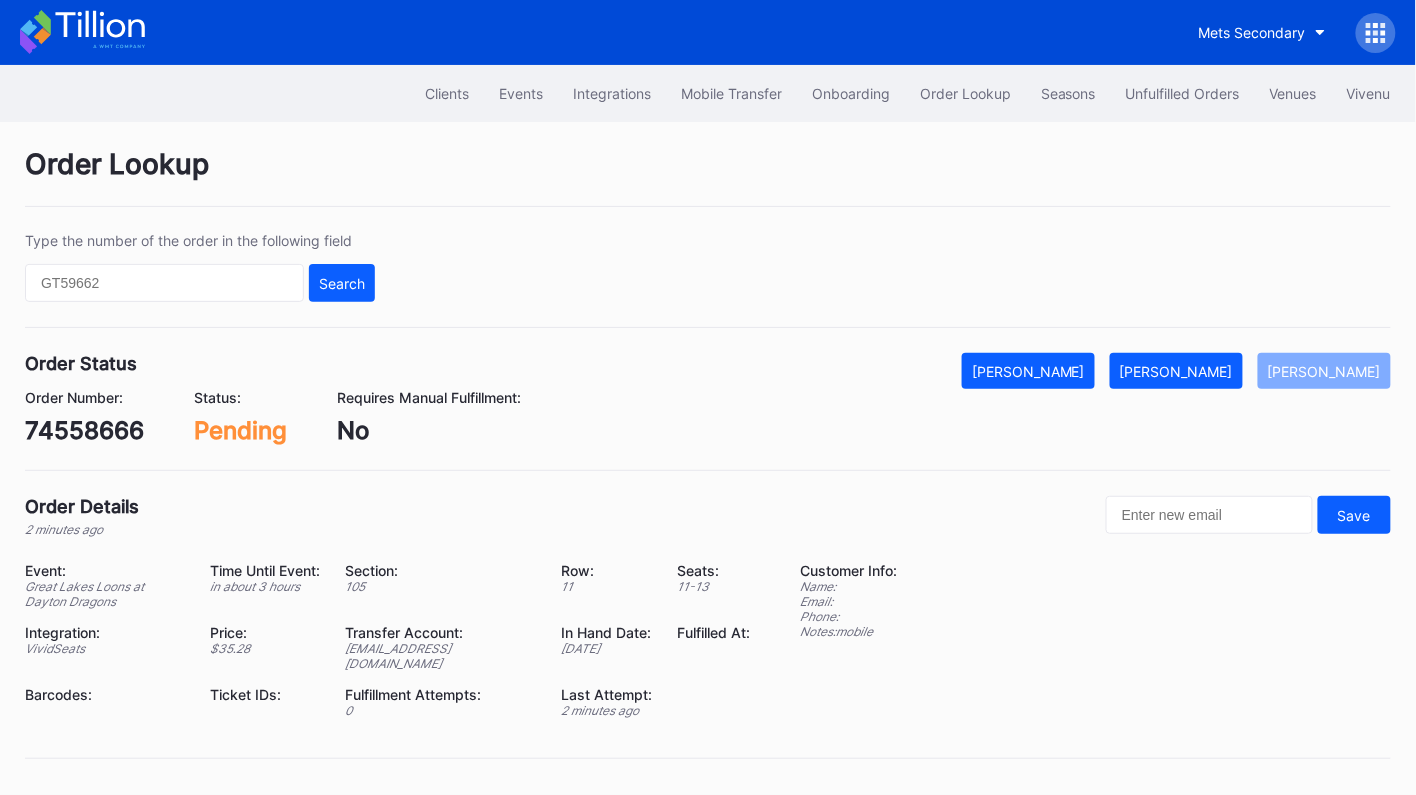 click on "74558666" at bounding box center [84, 430] 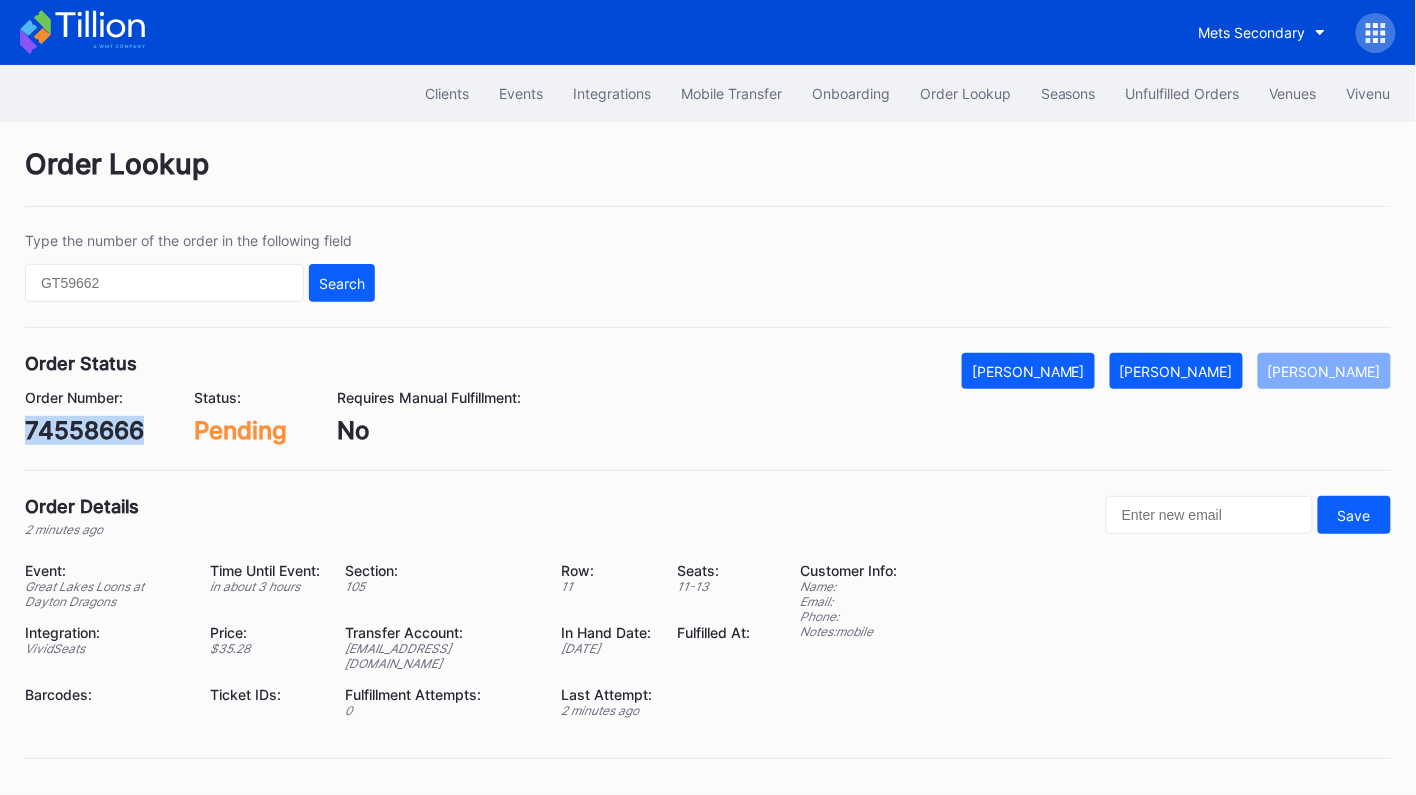 click on "74558666" at bounding box center (84, 430) 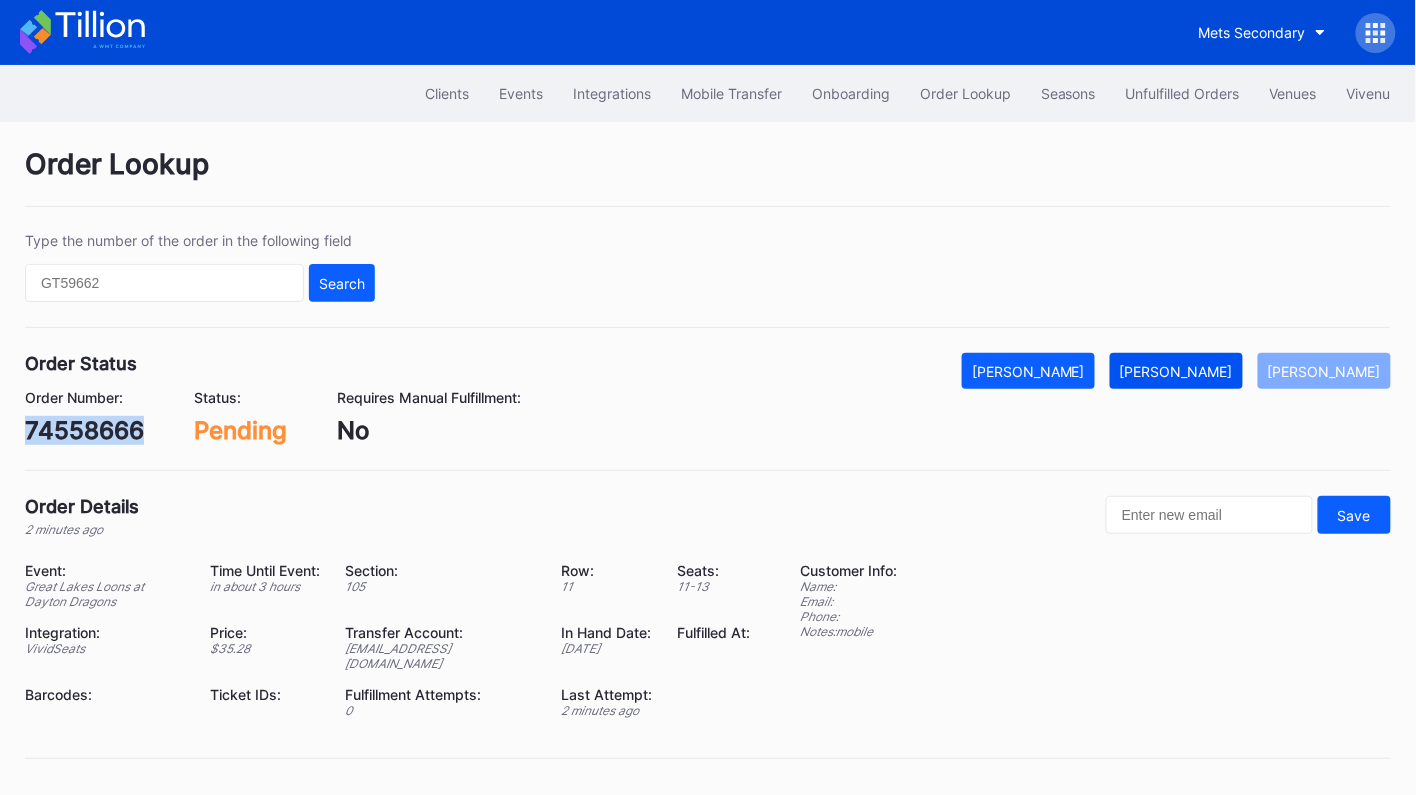 click on "Mark Fulfilled" at bounding box center [1176, 371] 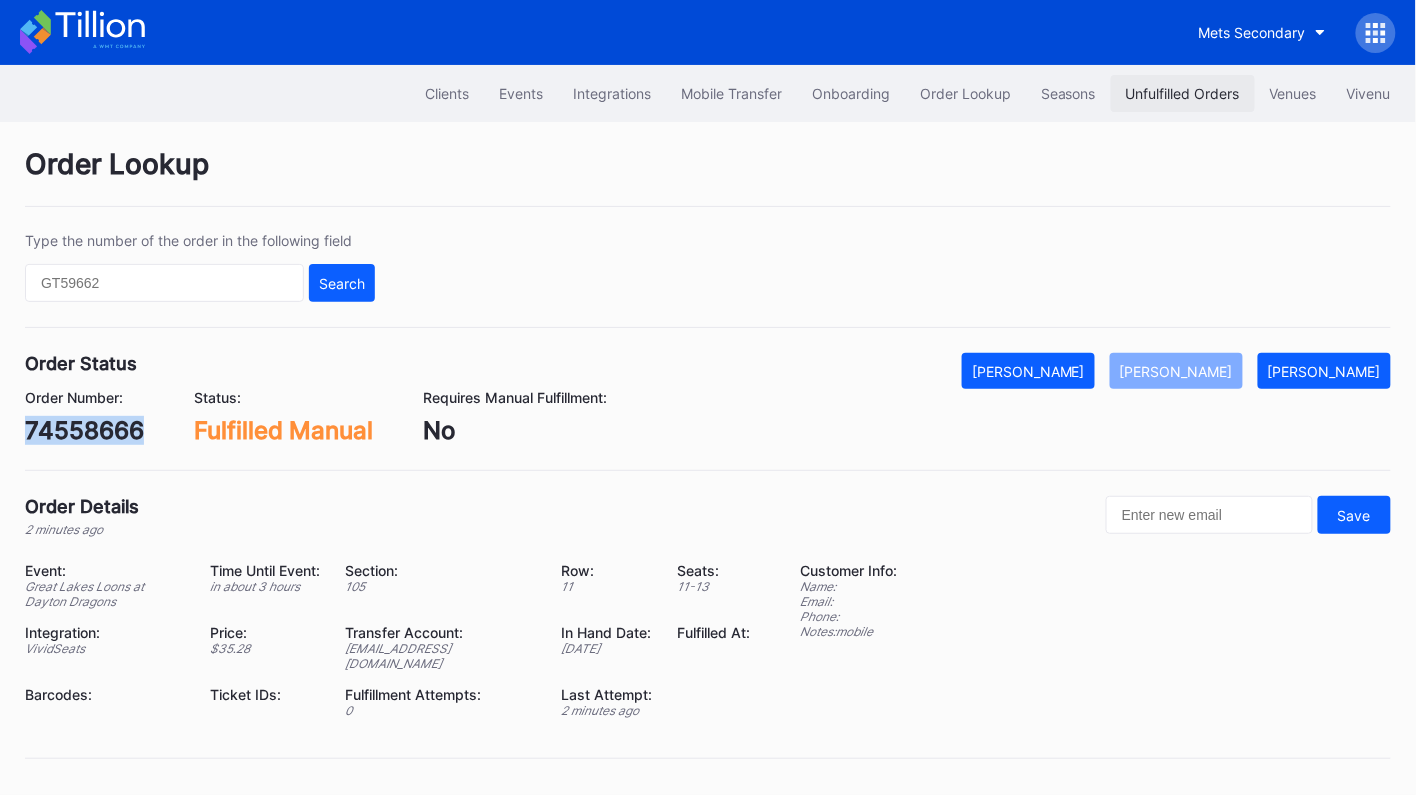 click on "Unfulfilled Orders" at bounding box center [1183, 93] 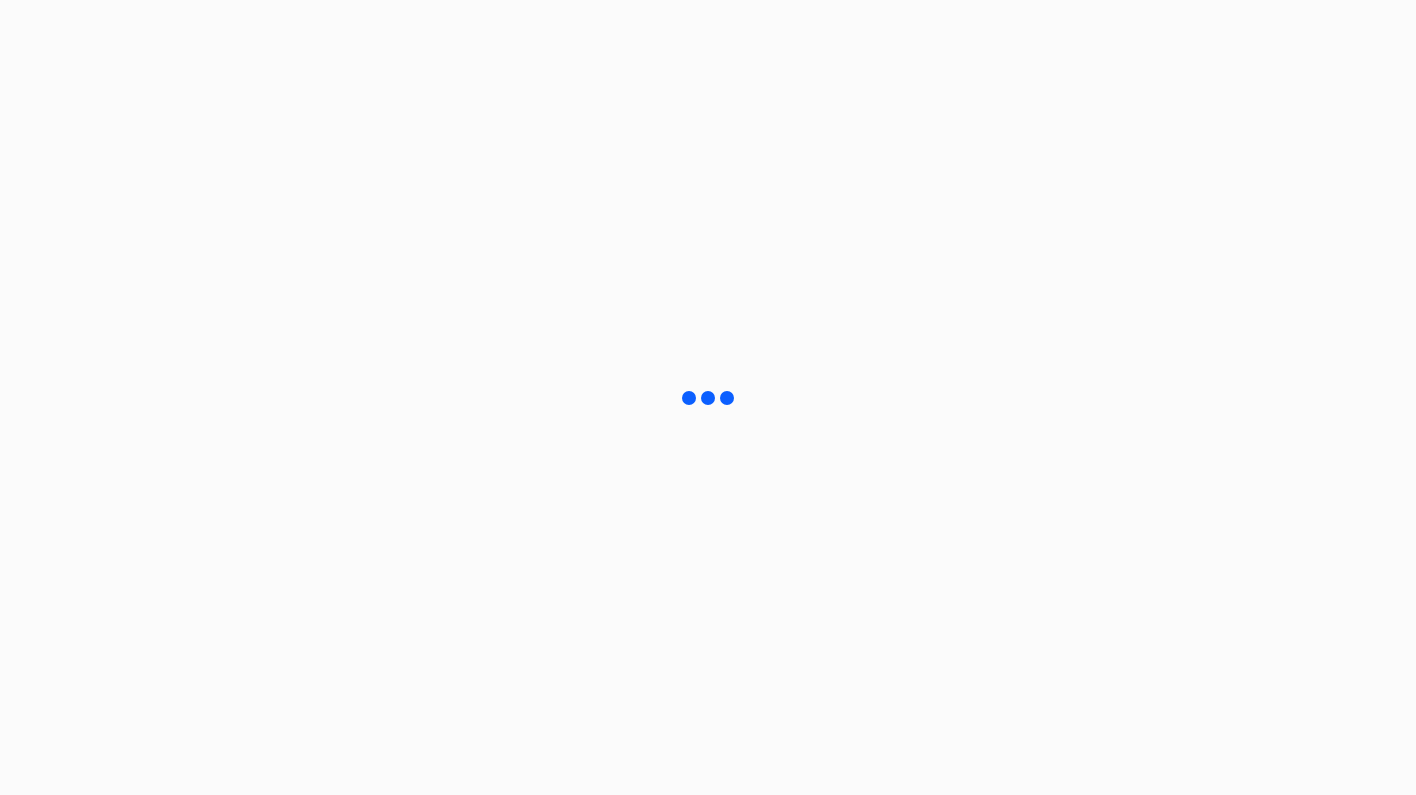 scroll, scrollTop: 0, scrollLeft: 0, axis: both 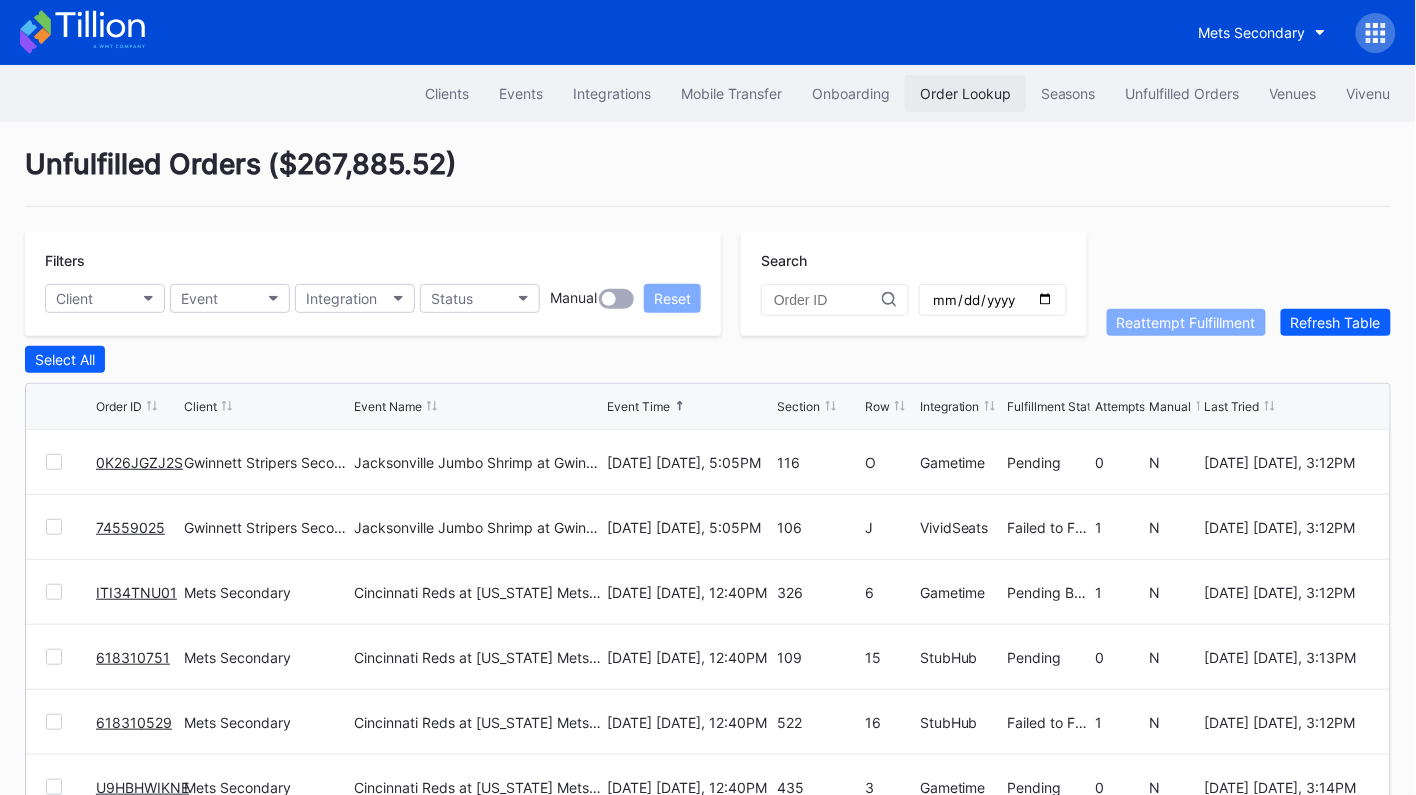 click on "Order Lookup" at bounding box center [965, 93] 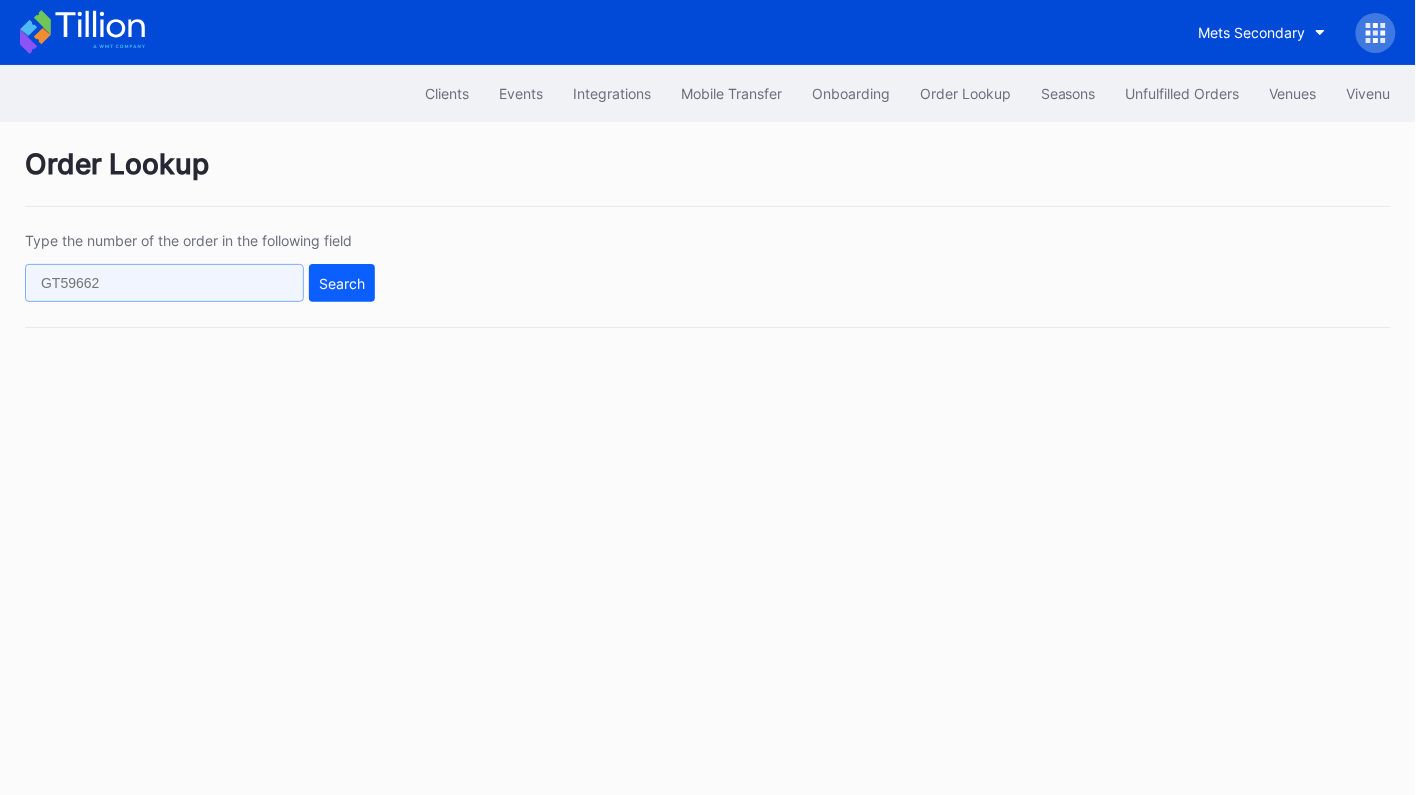 click at bounding box center [164, 283] 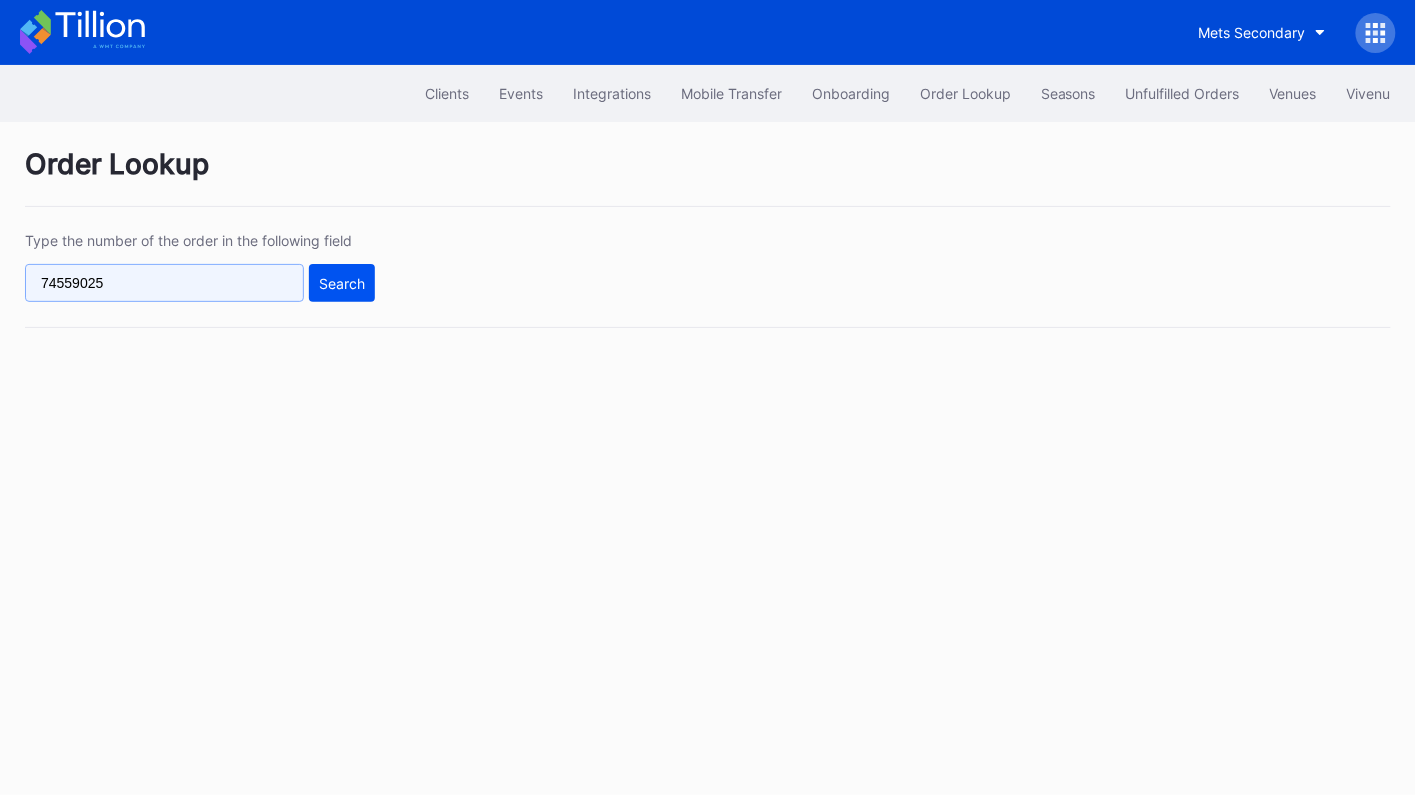 type on "74559025" 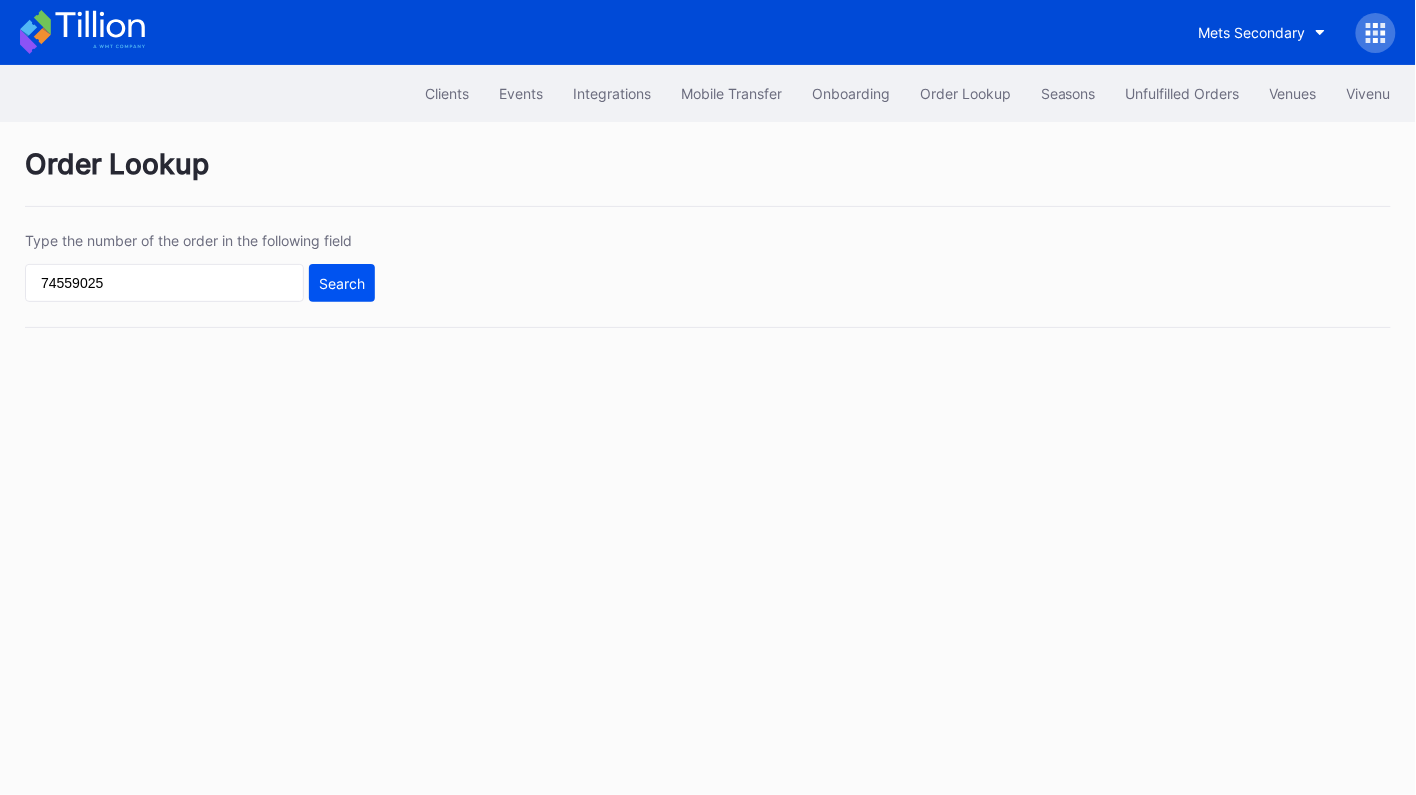 click on "Search" at bounding box center [342, 283] 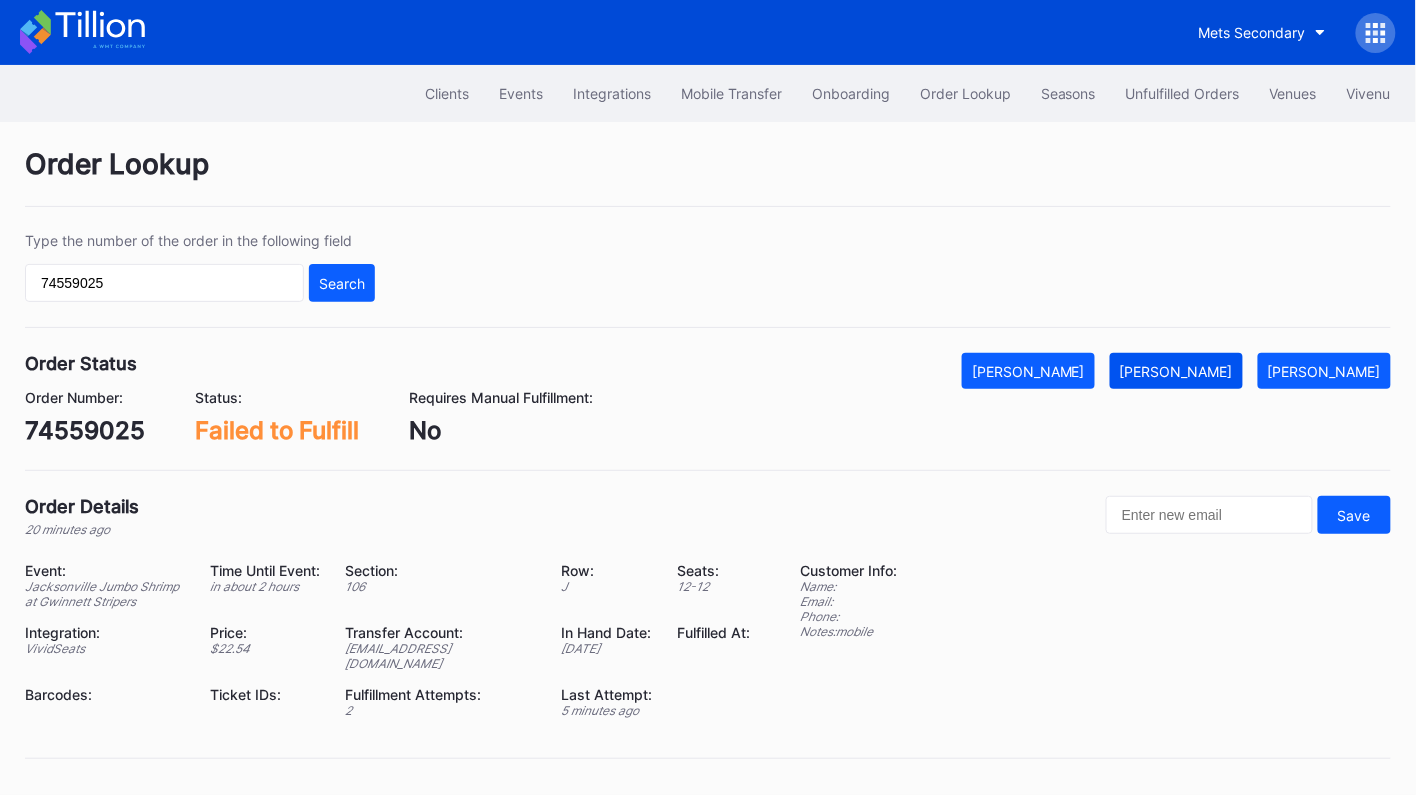 click on "Mark Fulfilled" at bounding box center (1176, 371) 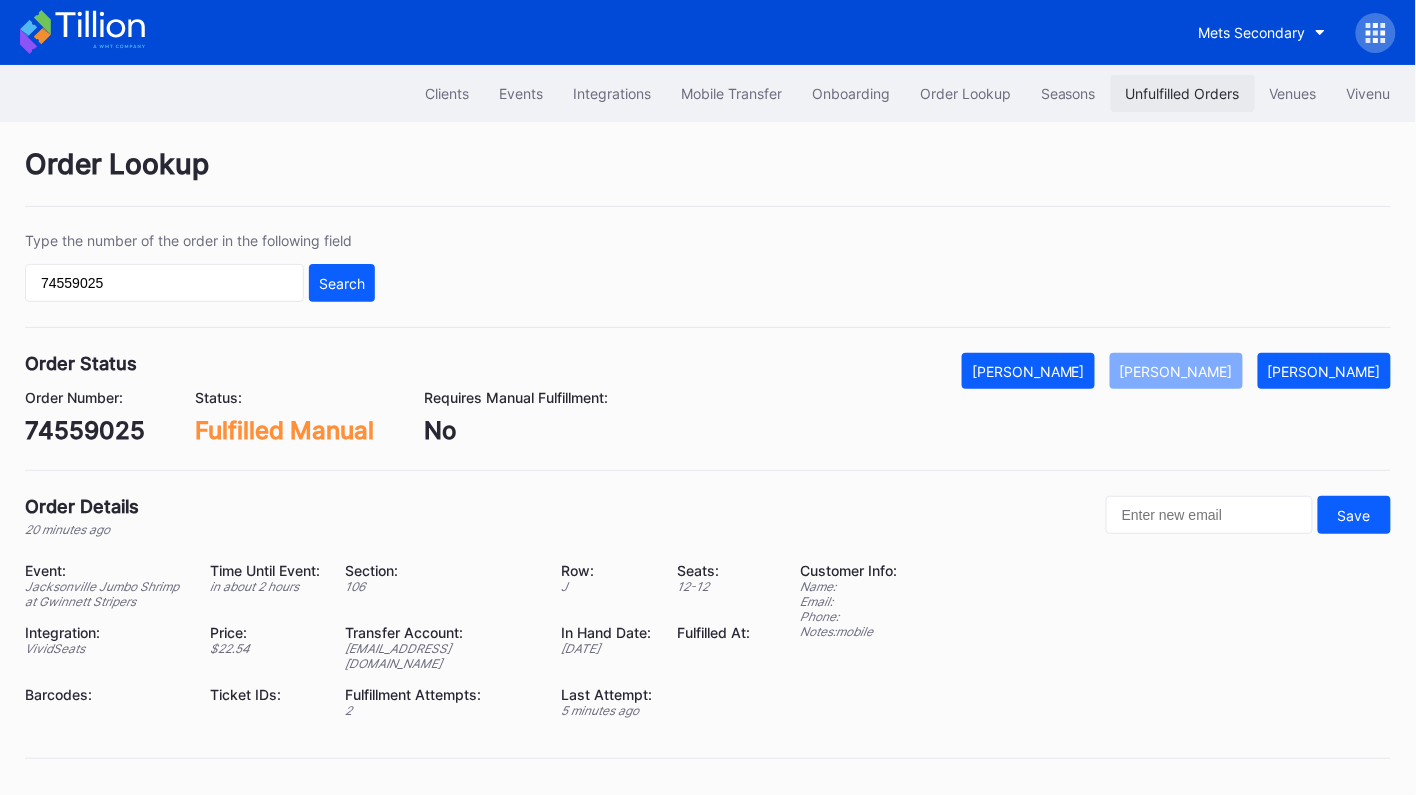 click on "Unfulfilled Orders" at bounding box center [1183, 93] 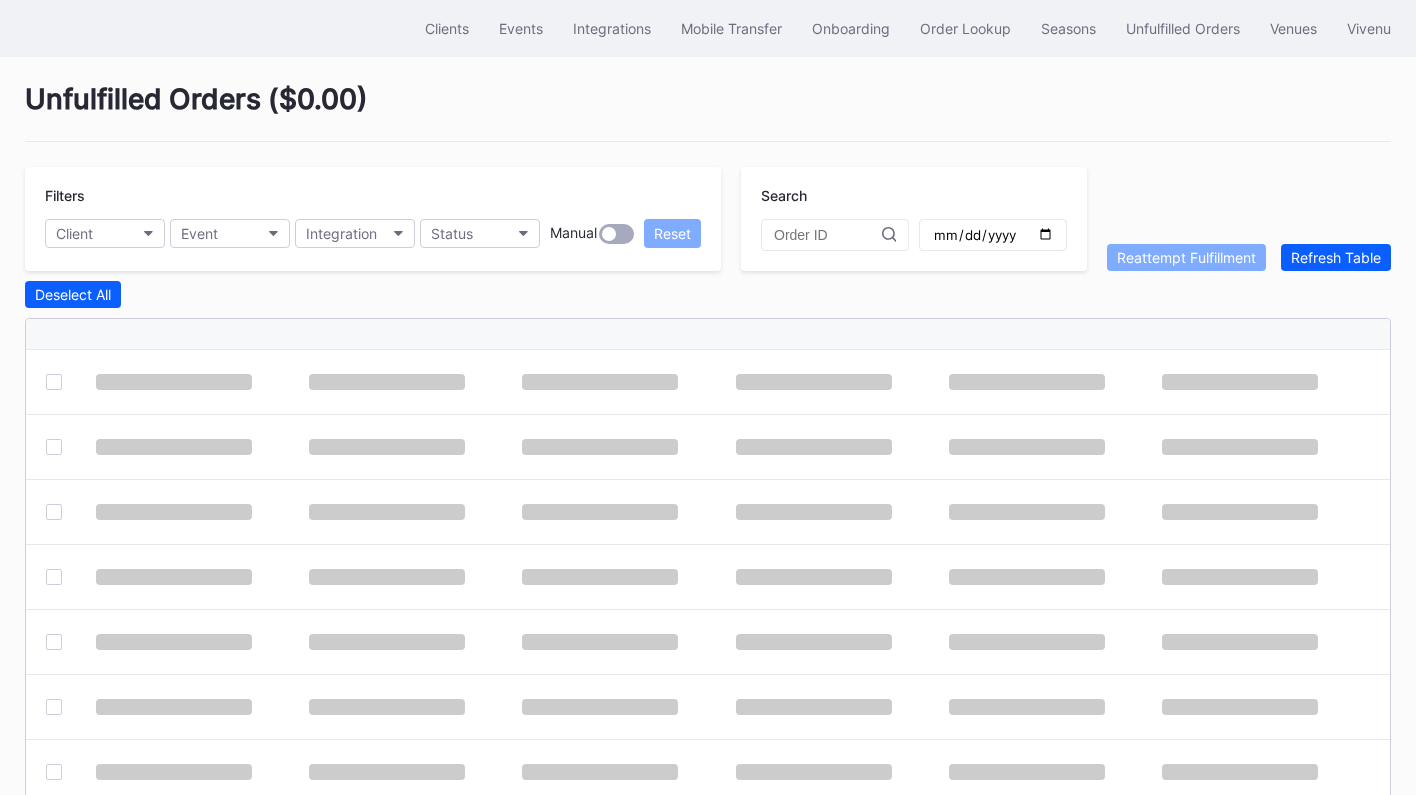 scroll, scrollTop: 0, scrollLeft: 0, axis: both 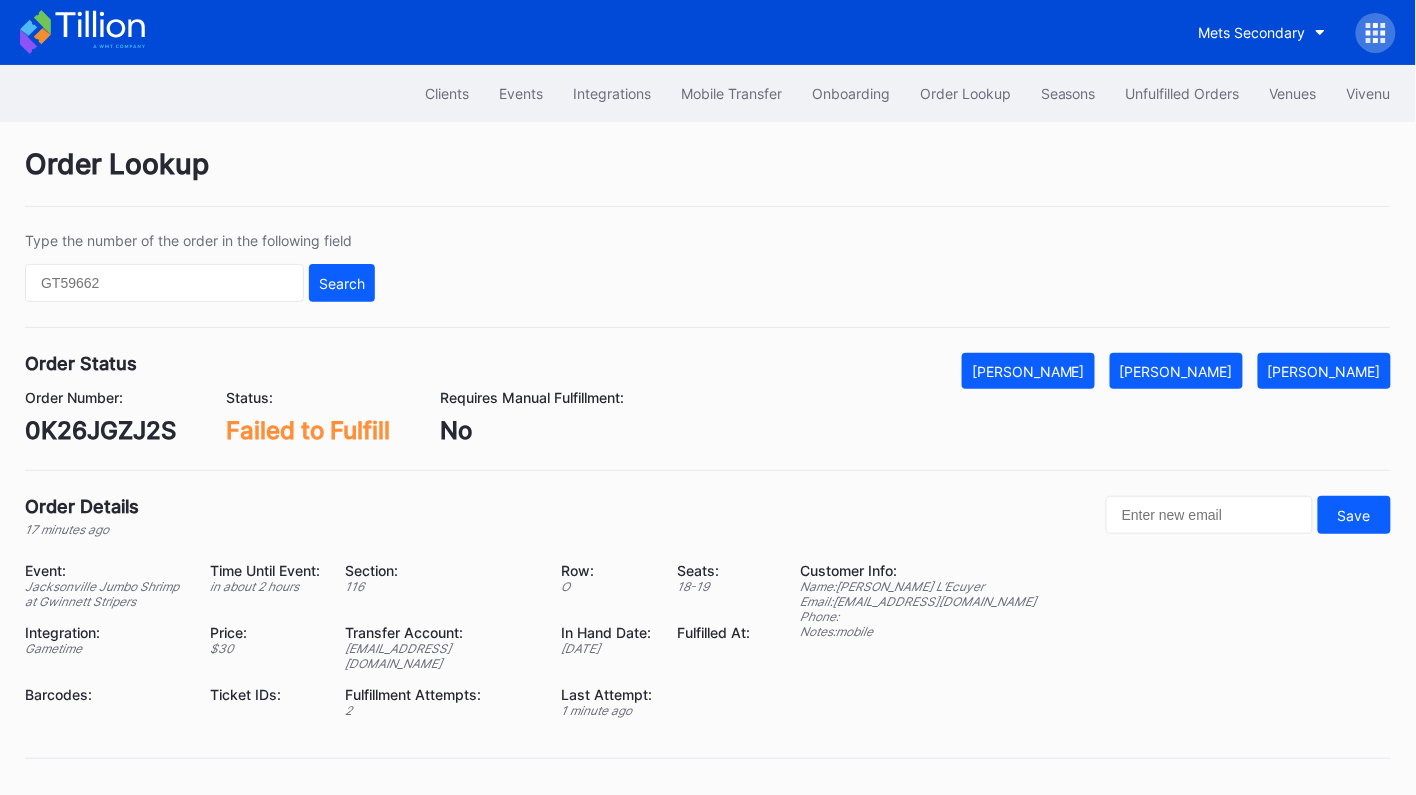 click on "0K26JGZJ2S" at bounding box center (100, 430) 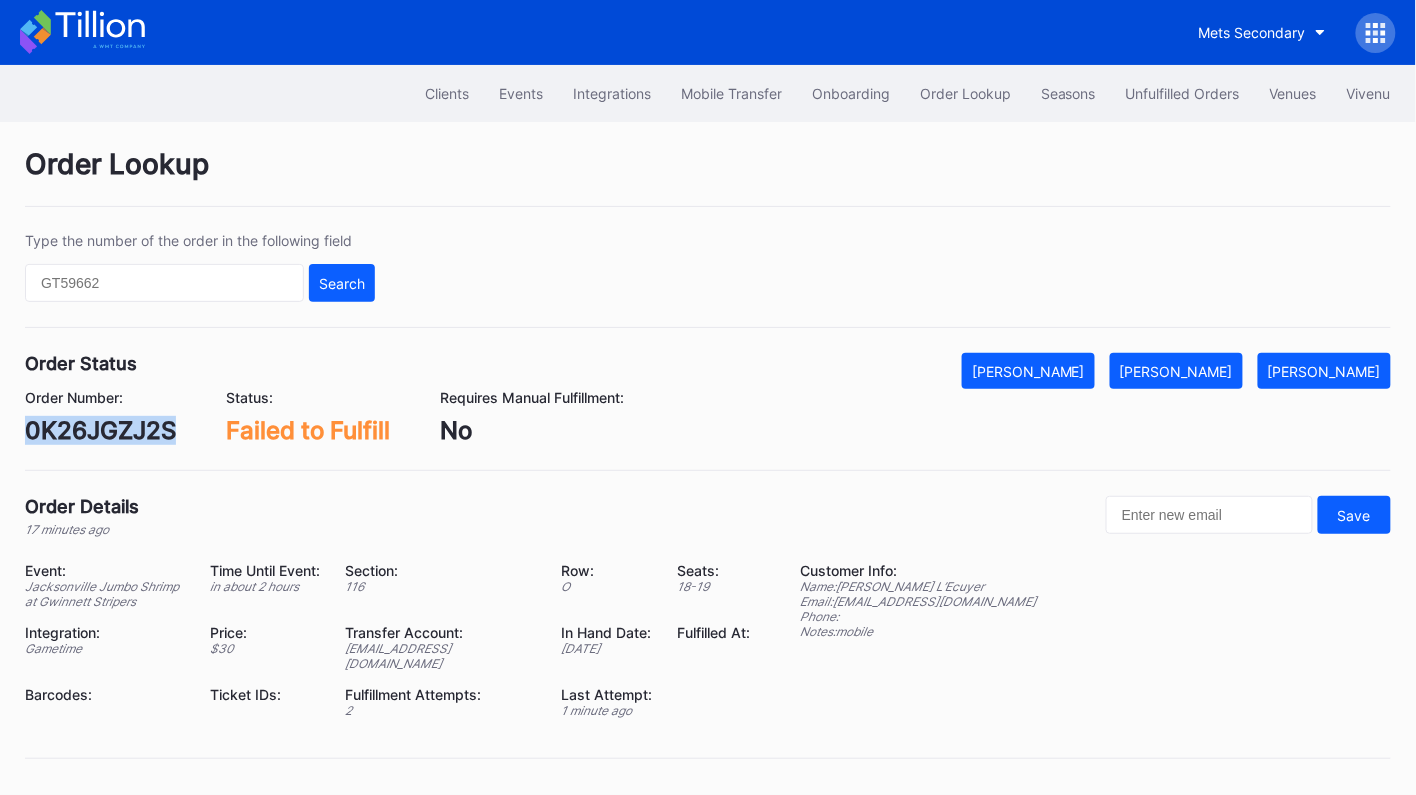 click on "0K26JGZJ2S" at bounding box center (100, 430) 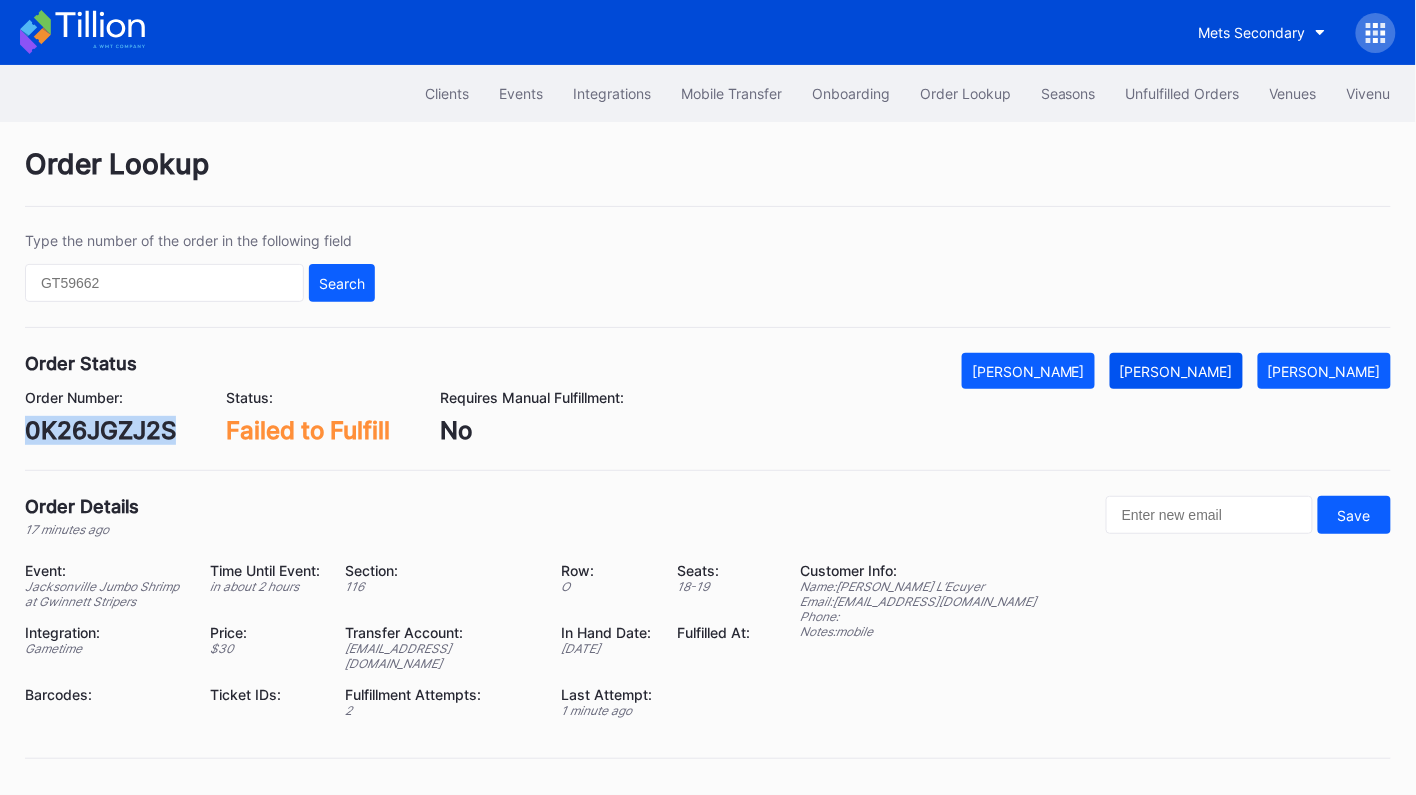 click on "Mark Fulfilled" at bounding box center (1176, 371) 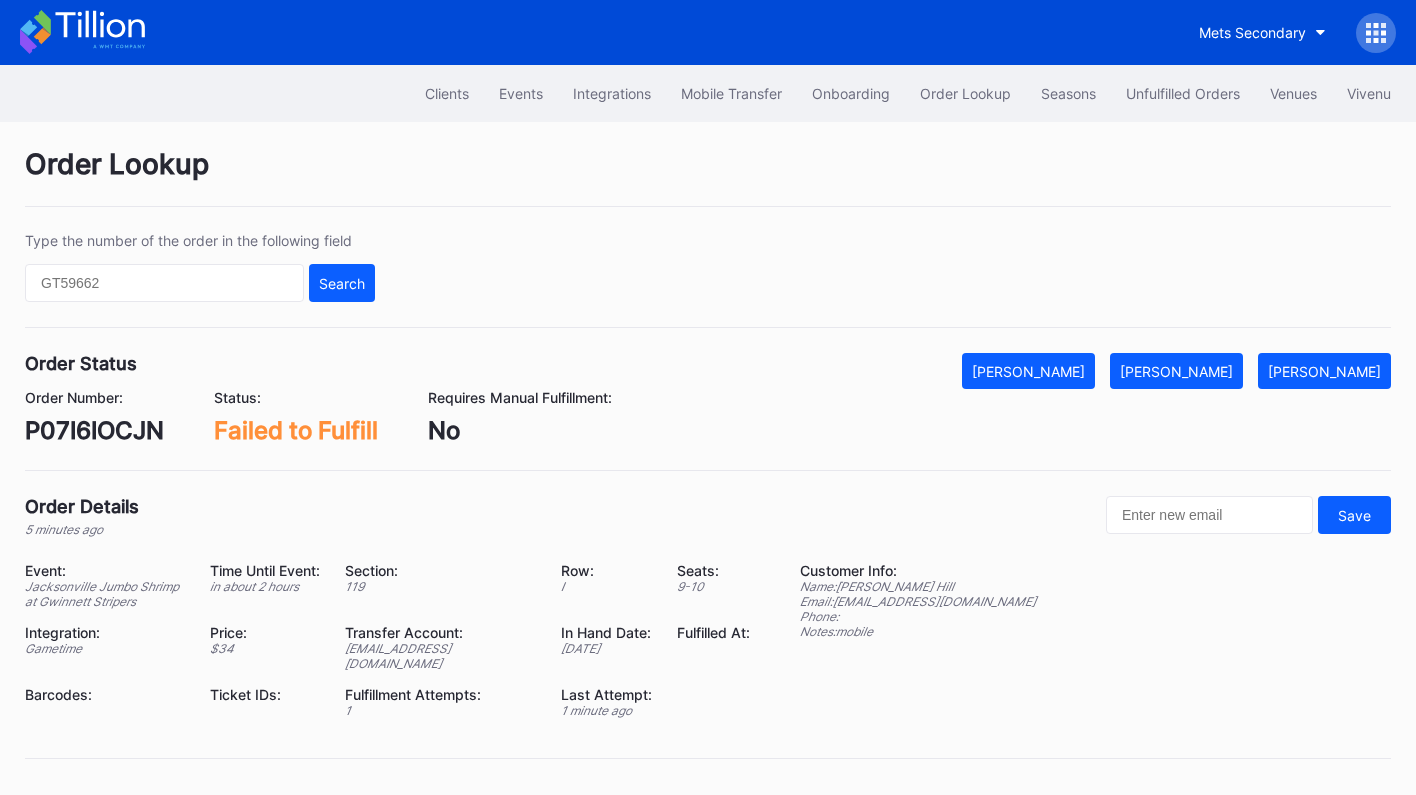 scroll, scrollTop: 0, scrollLeft: 0, axis: both 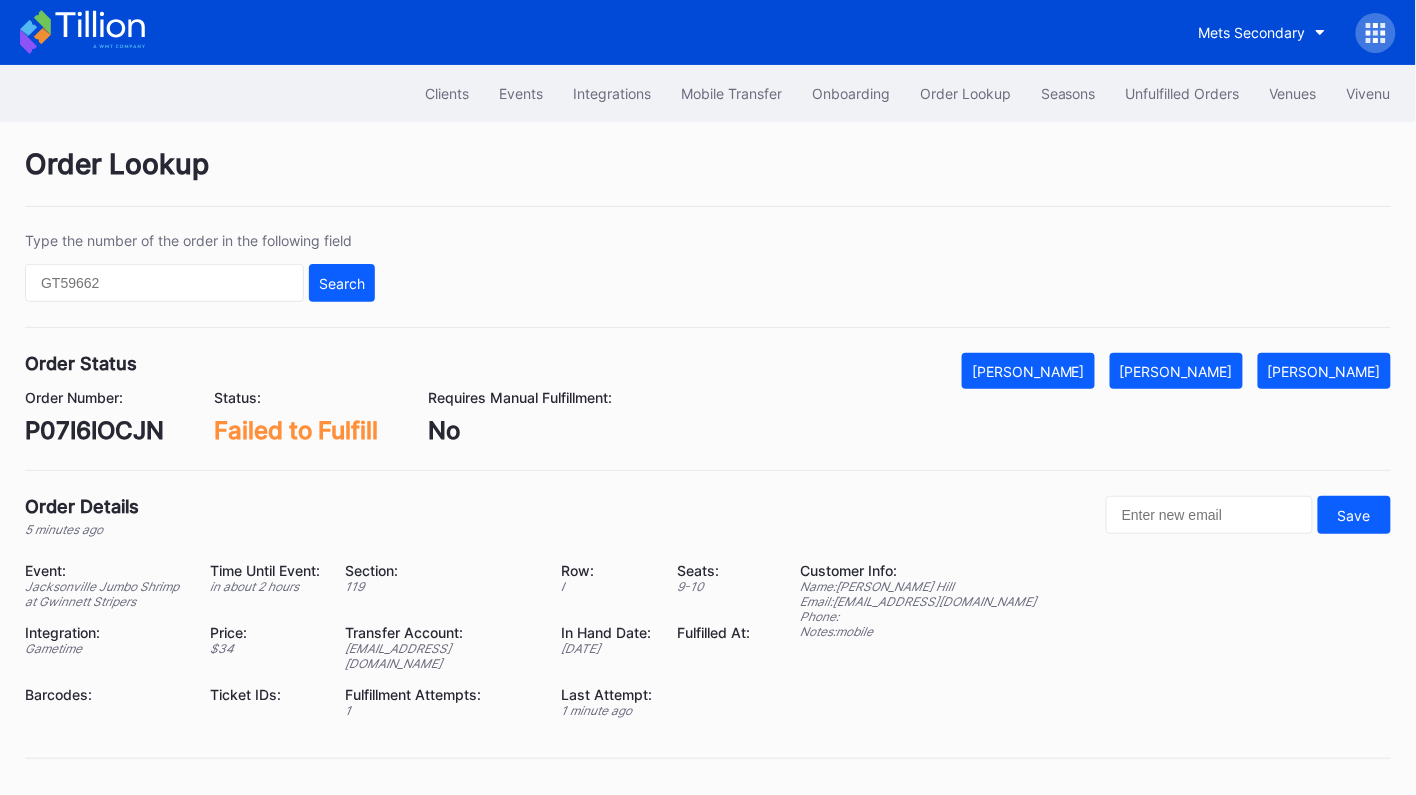 click on "P07I6IOCJN" at bounding box center (94, 430) 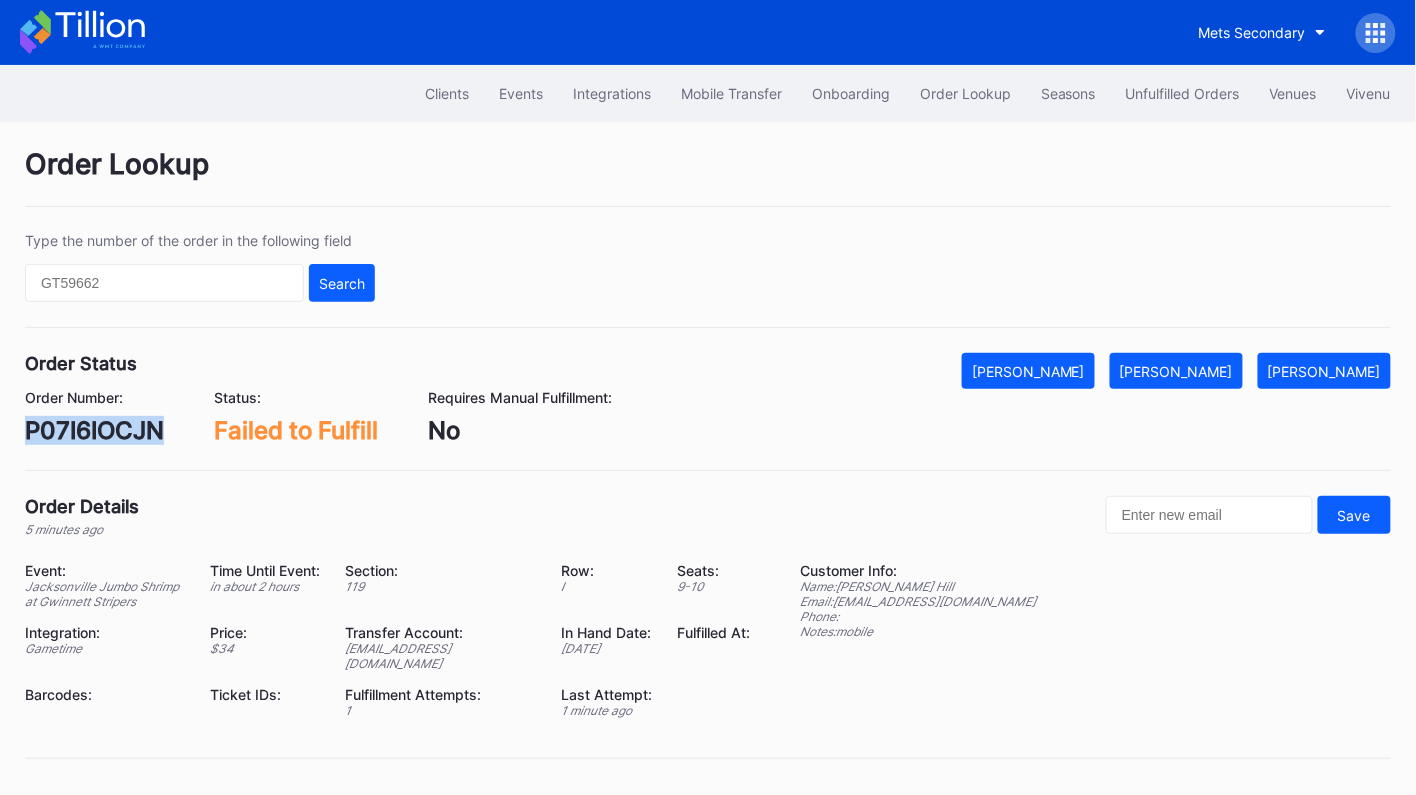 click on "P07I6IOCJN" at bounding box center [94, 430] 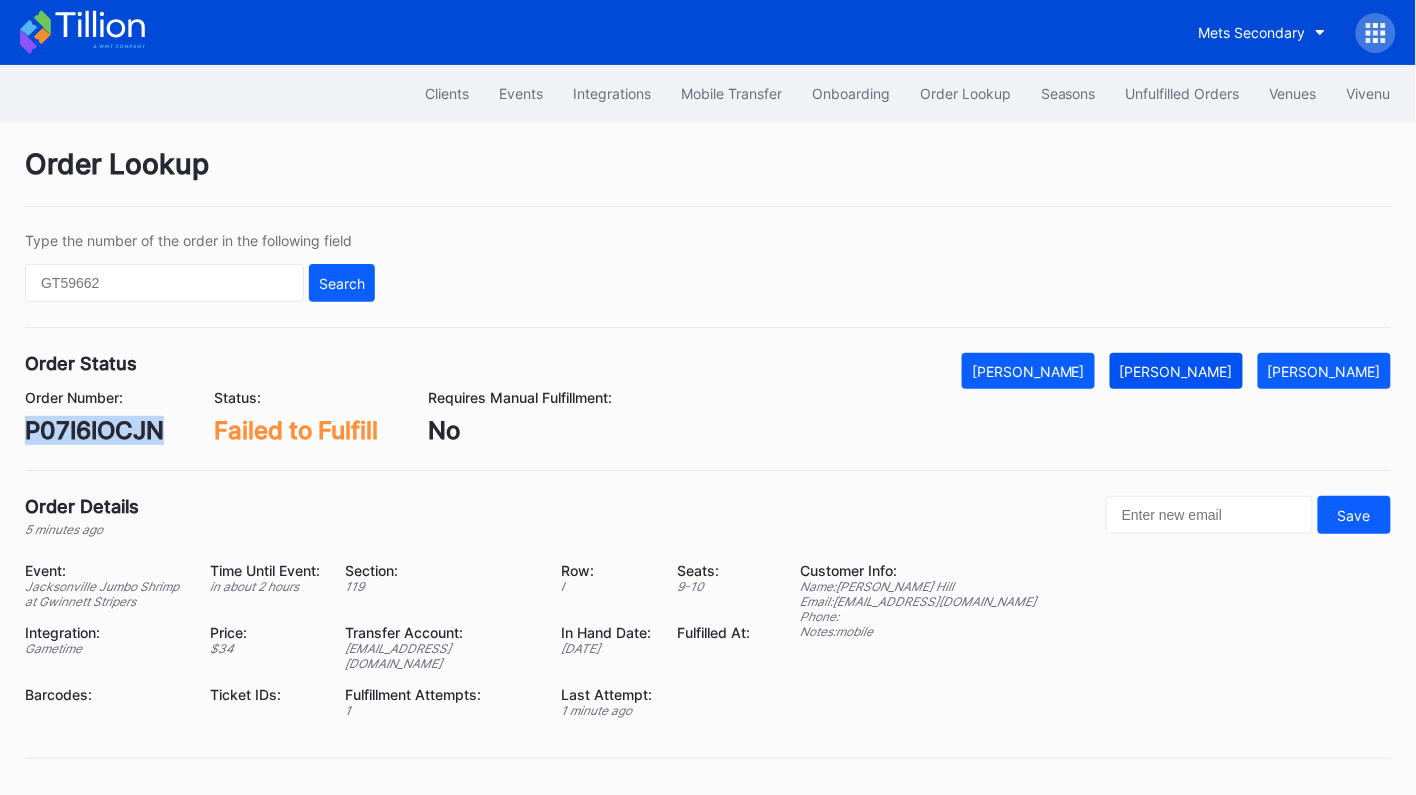 click on "Mark Fulfilled" at bounding box center (1176, 371) 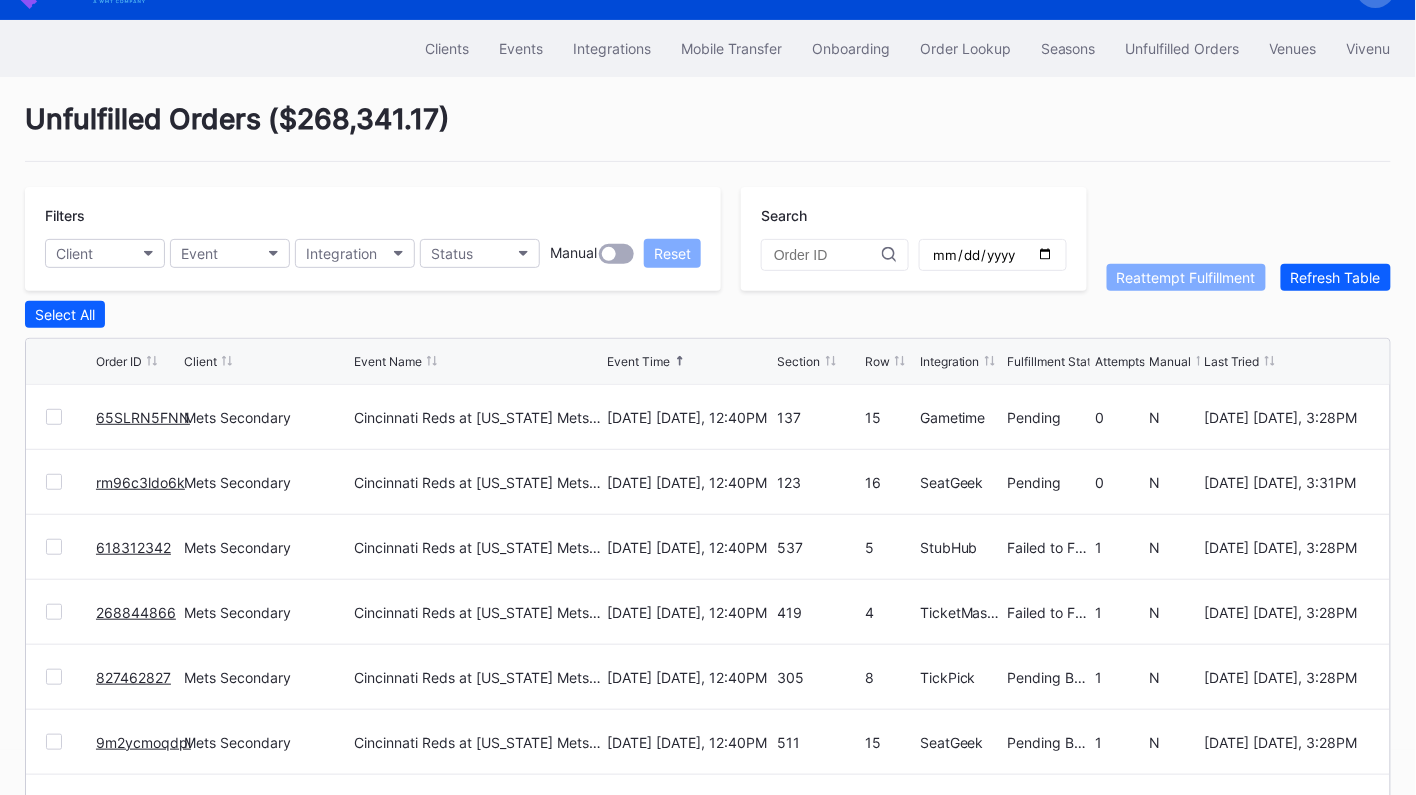 scroll, scrollTop: 160, scrollLeft: 0, axis: vertical 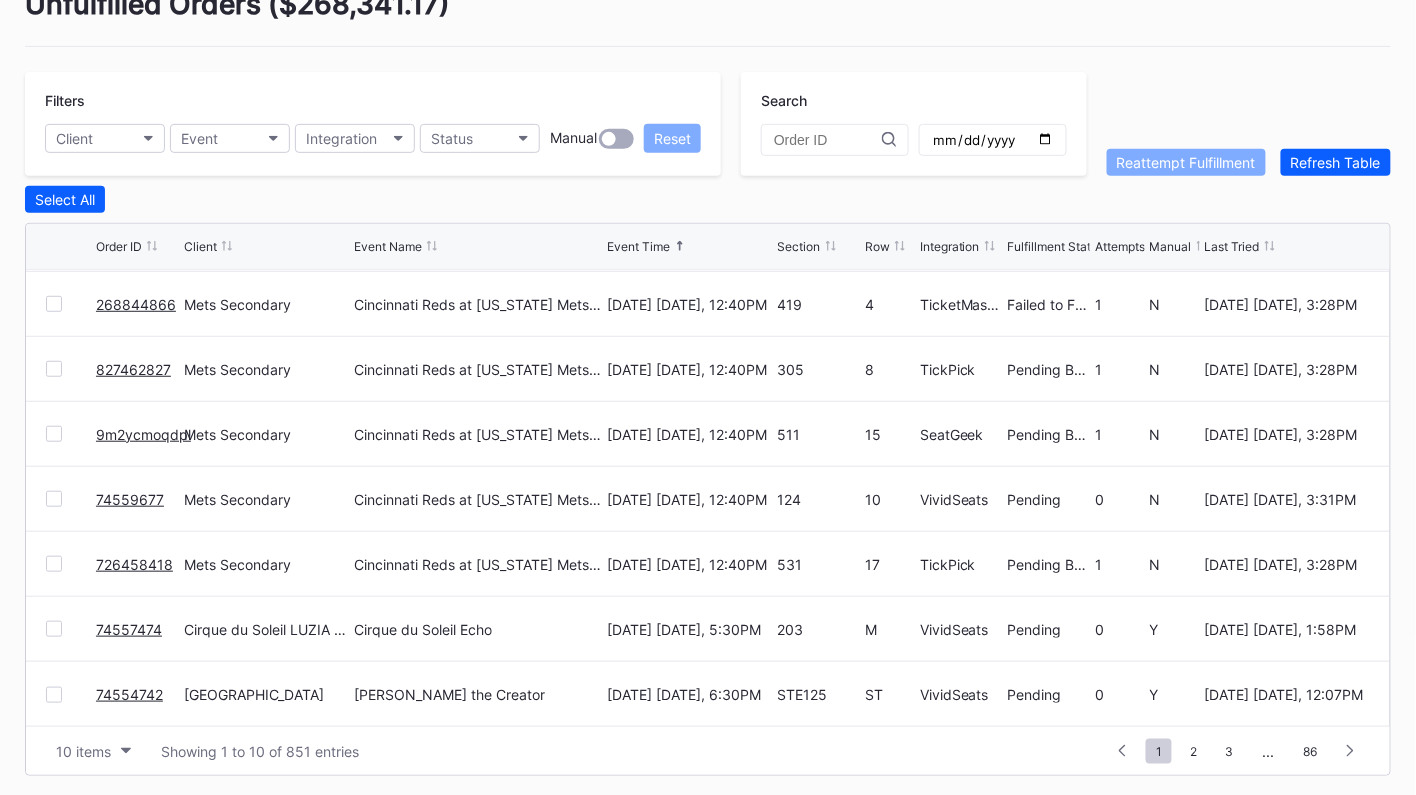 click on "74557474" at bounding box center [129, 629] 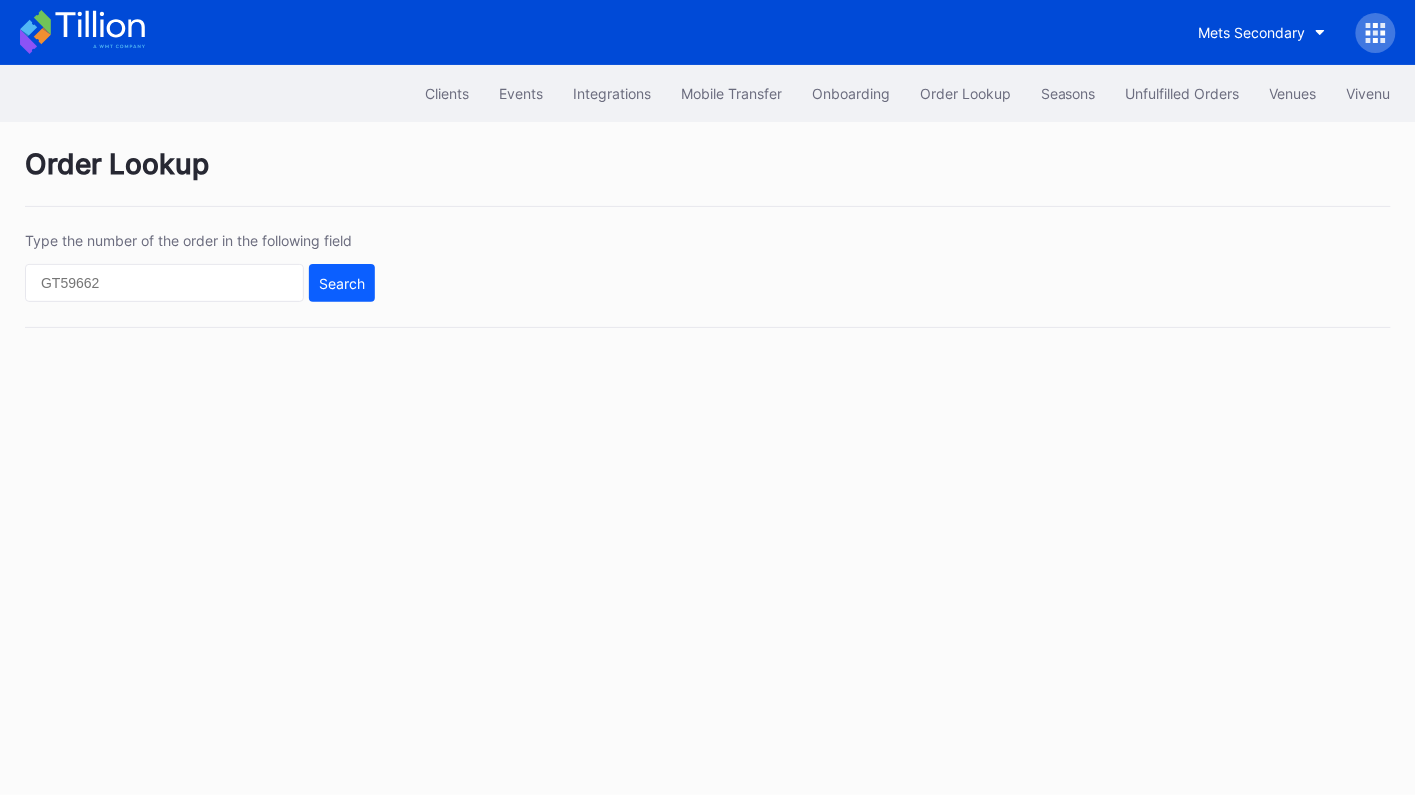 scroll, scrollTop: 0, scrollLeft: 0, axis: both 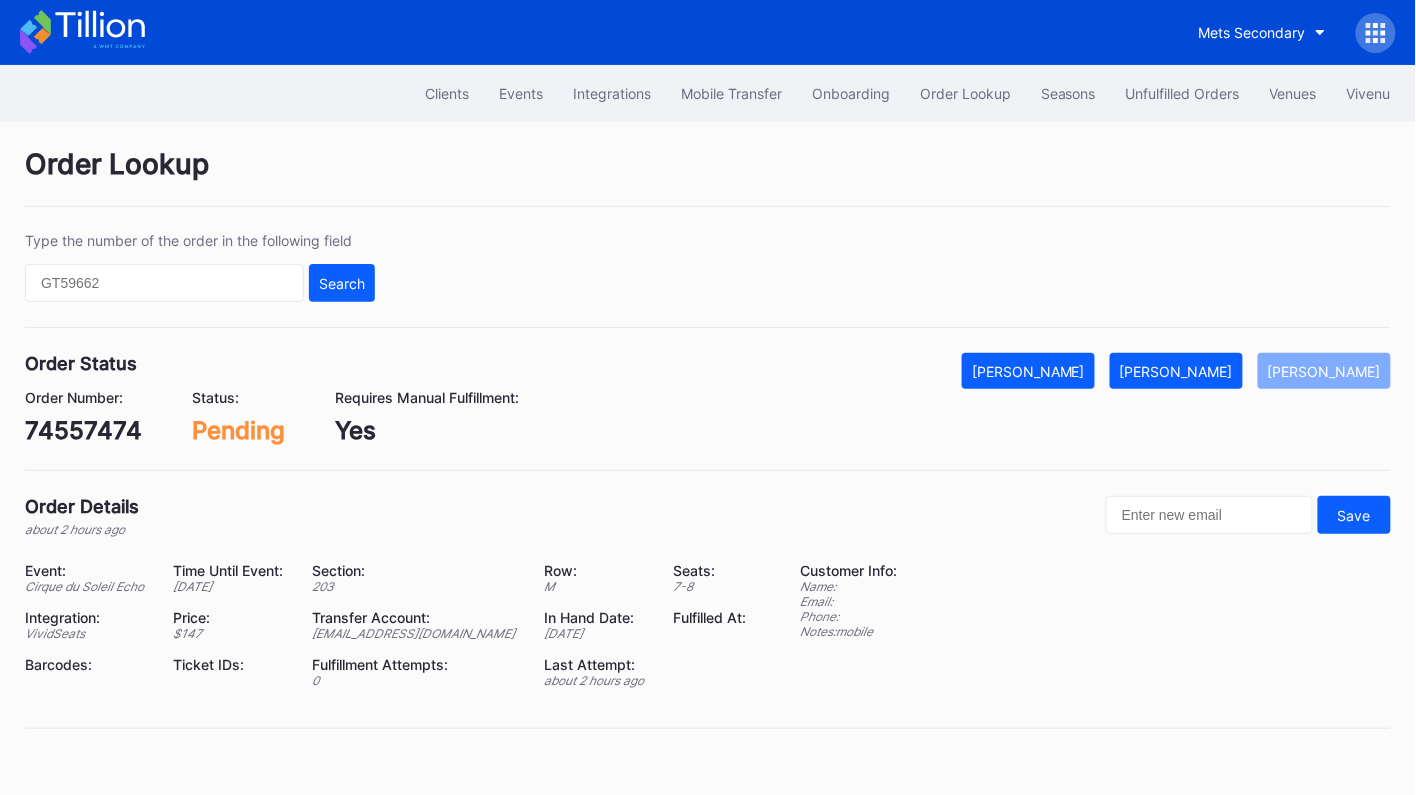 click on "74557474" at bounding box center (83, 430) 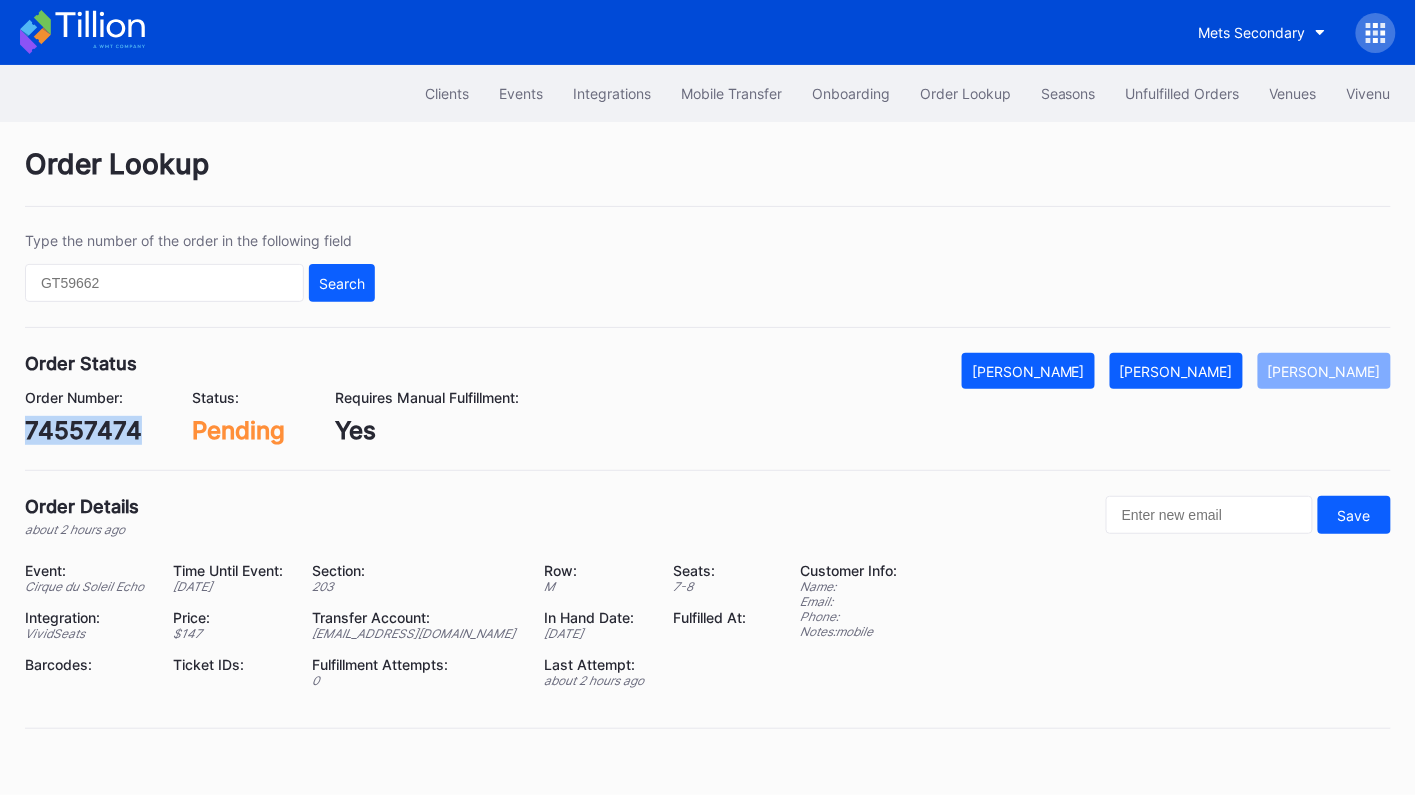 click on "74557474" at bounding box center (83, 430) 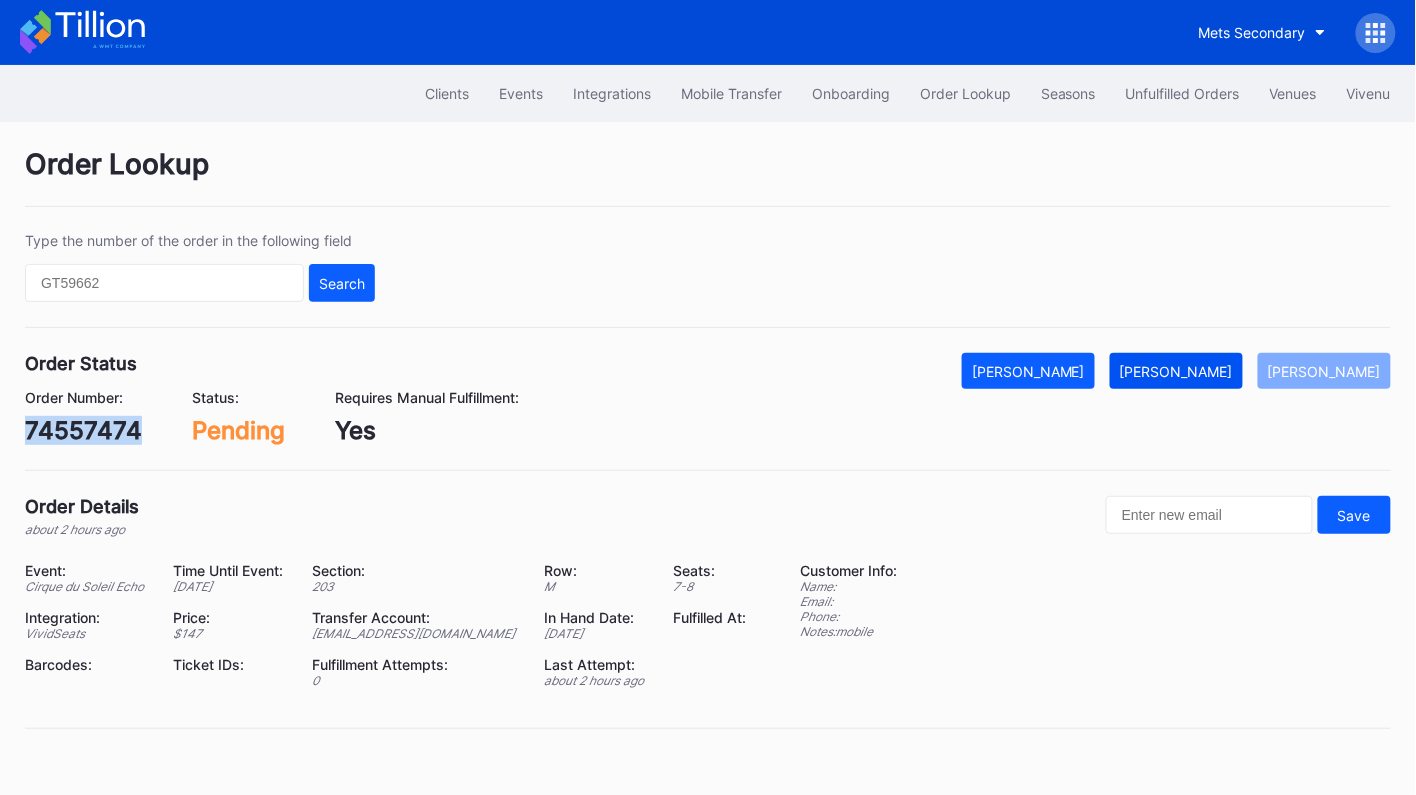 click on "Mark Fulfilled" at bounding box center [1176, 371] 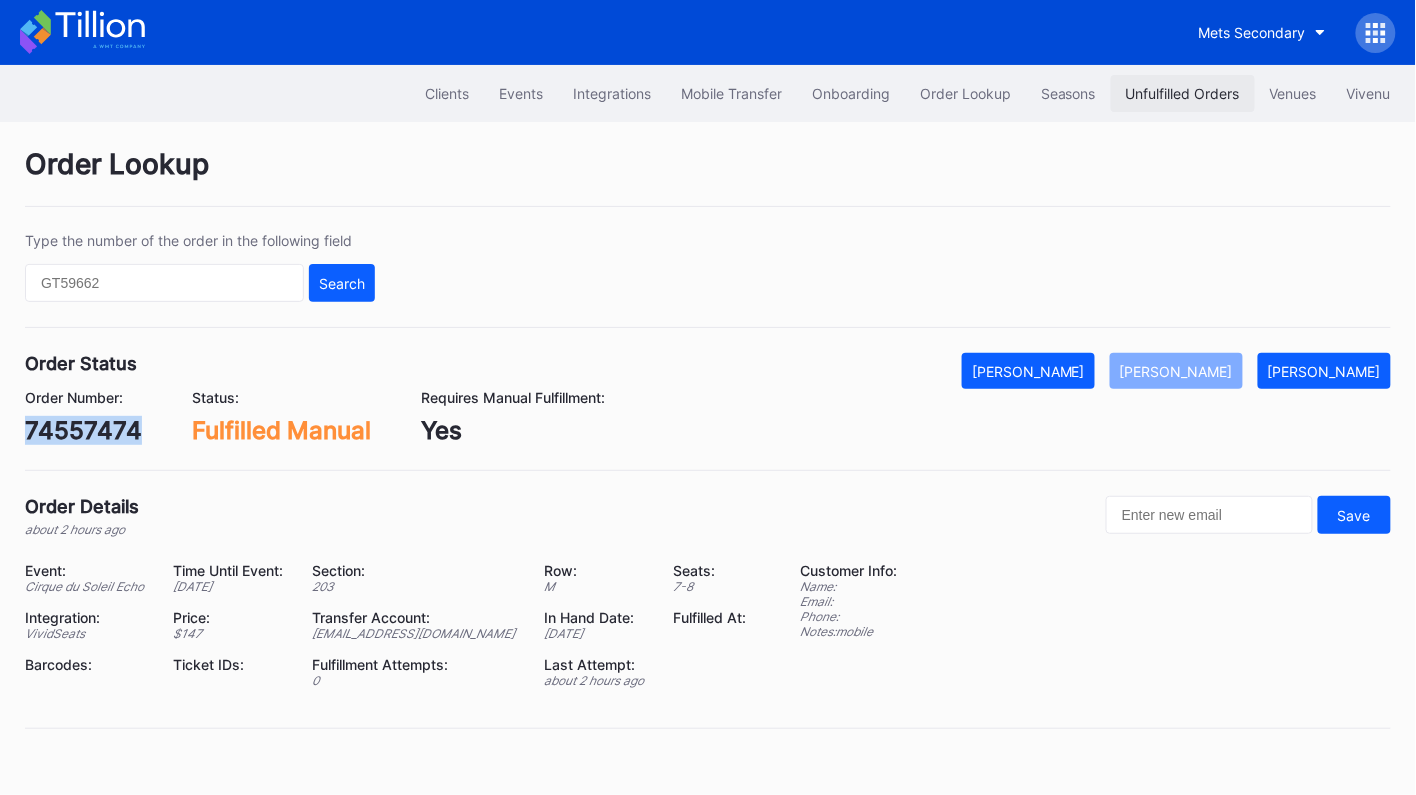 click on "Unfulfilled Orders" at bounding box center [1183, 93] 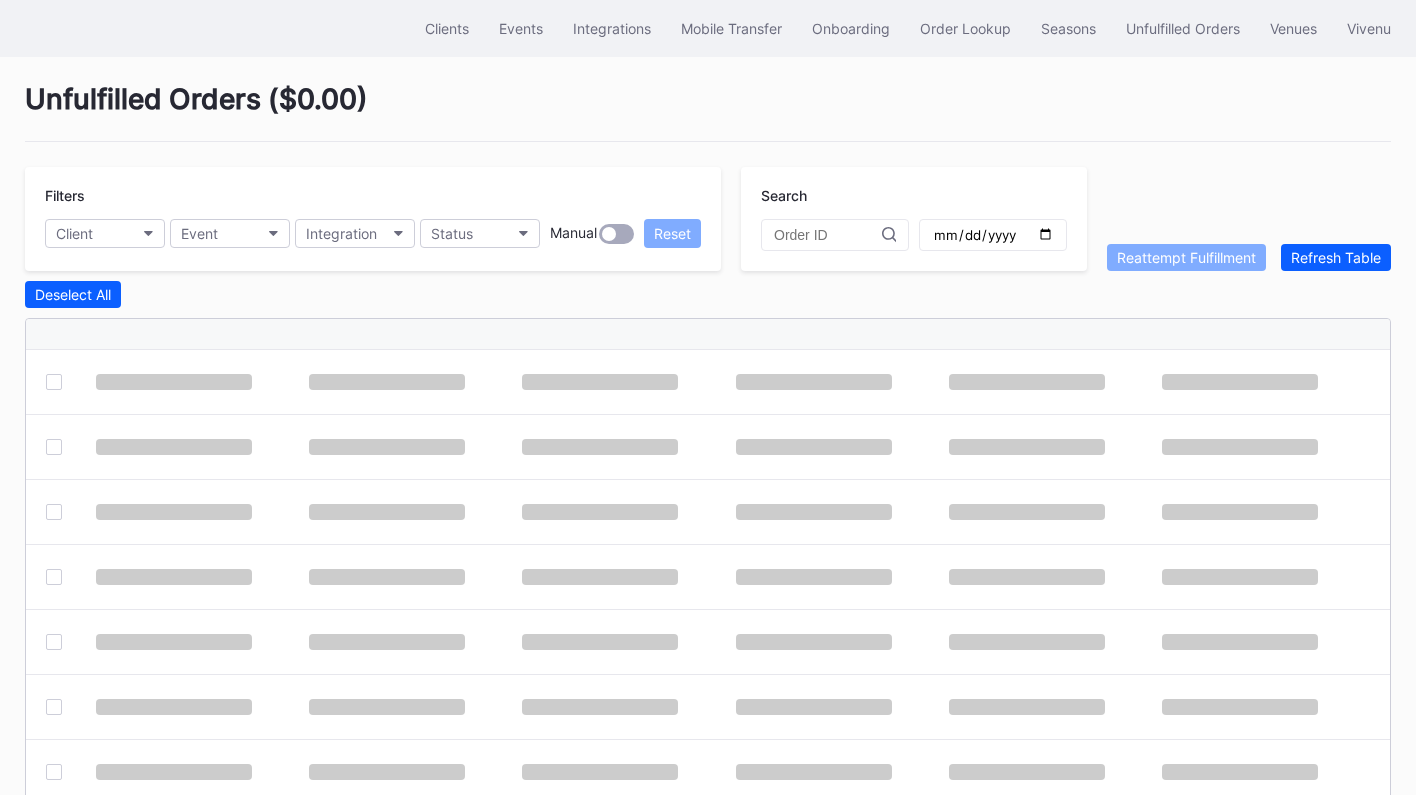 scroll, scrollTop: 0, scrollLeft: 0, axis: both 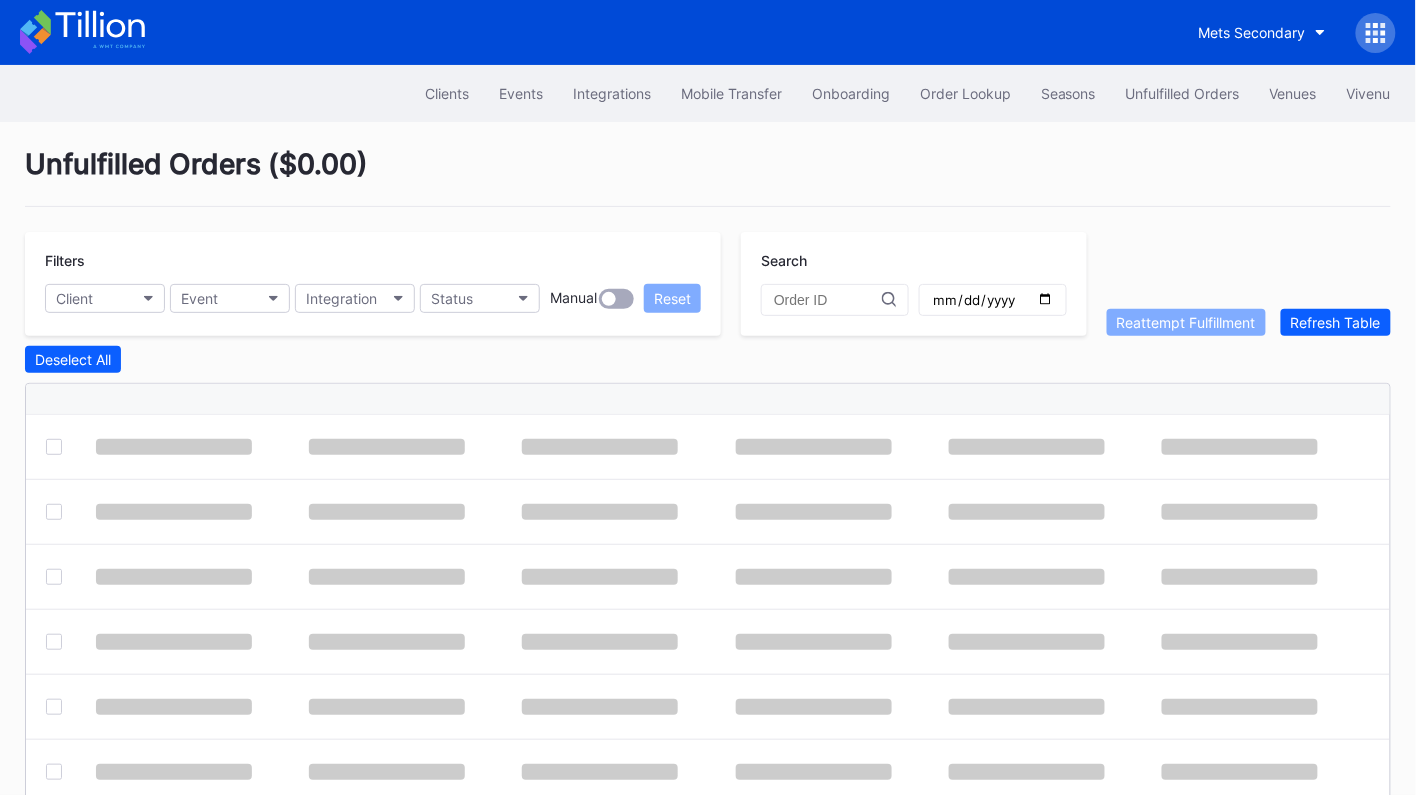 click on "Unfulfilled Orders ( $0.00 )" at bounding box center (708, 177) 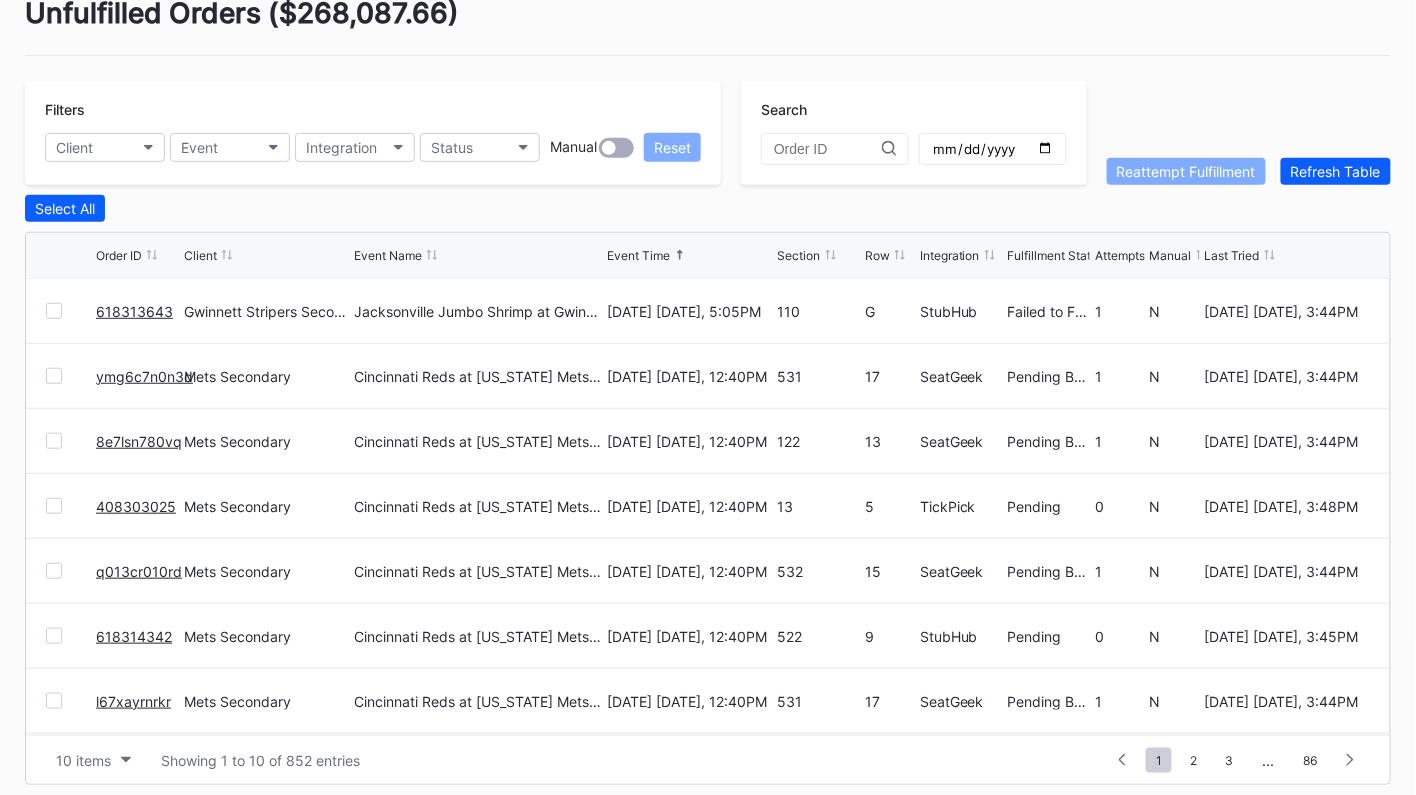 scroll, scrollTop: 153, scrollLeft: 0, axis: vertical 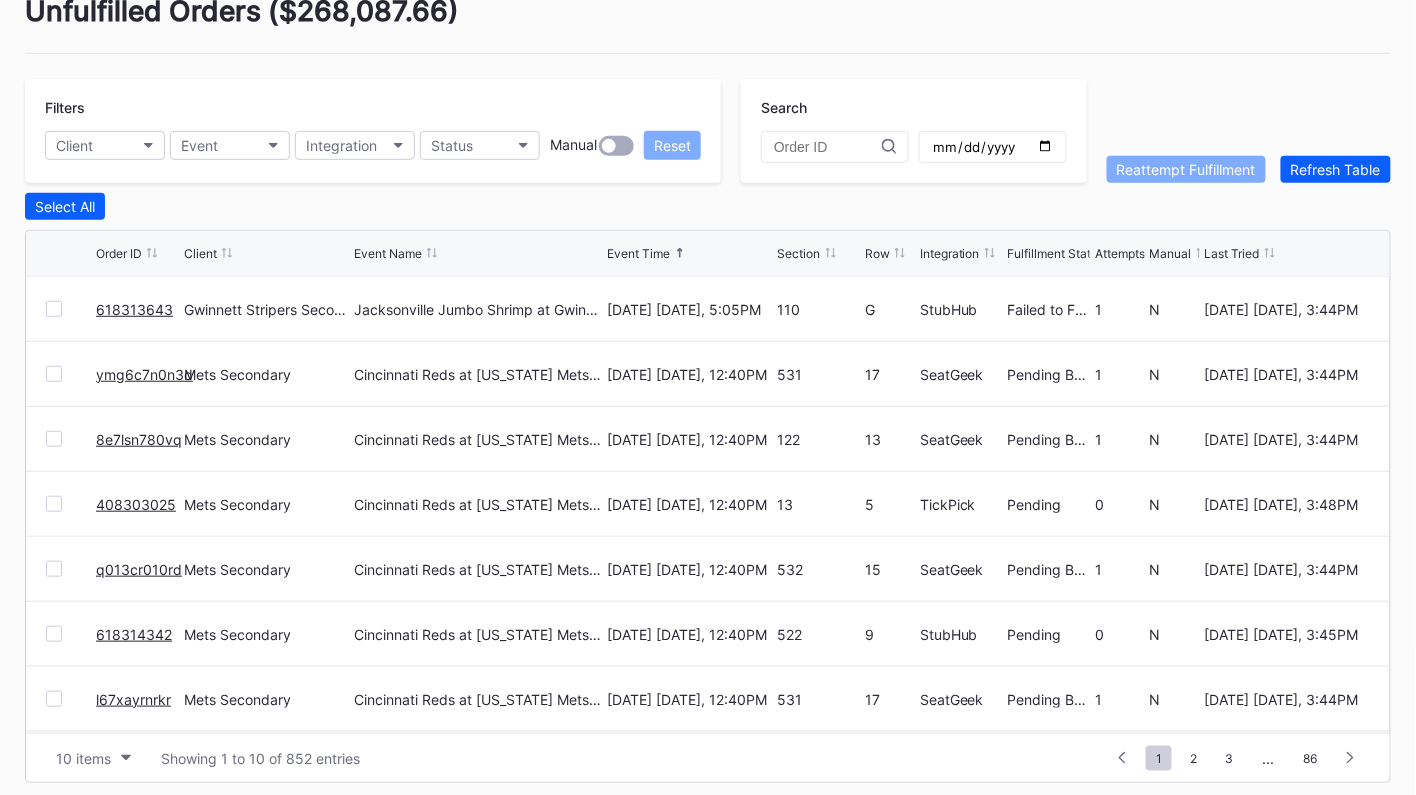 click on "618313643" at bounding box center [134, 309] 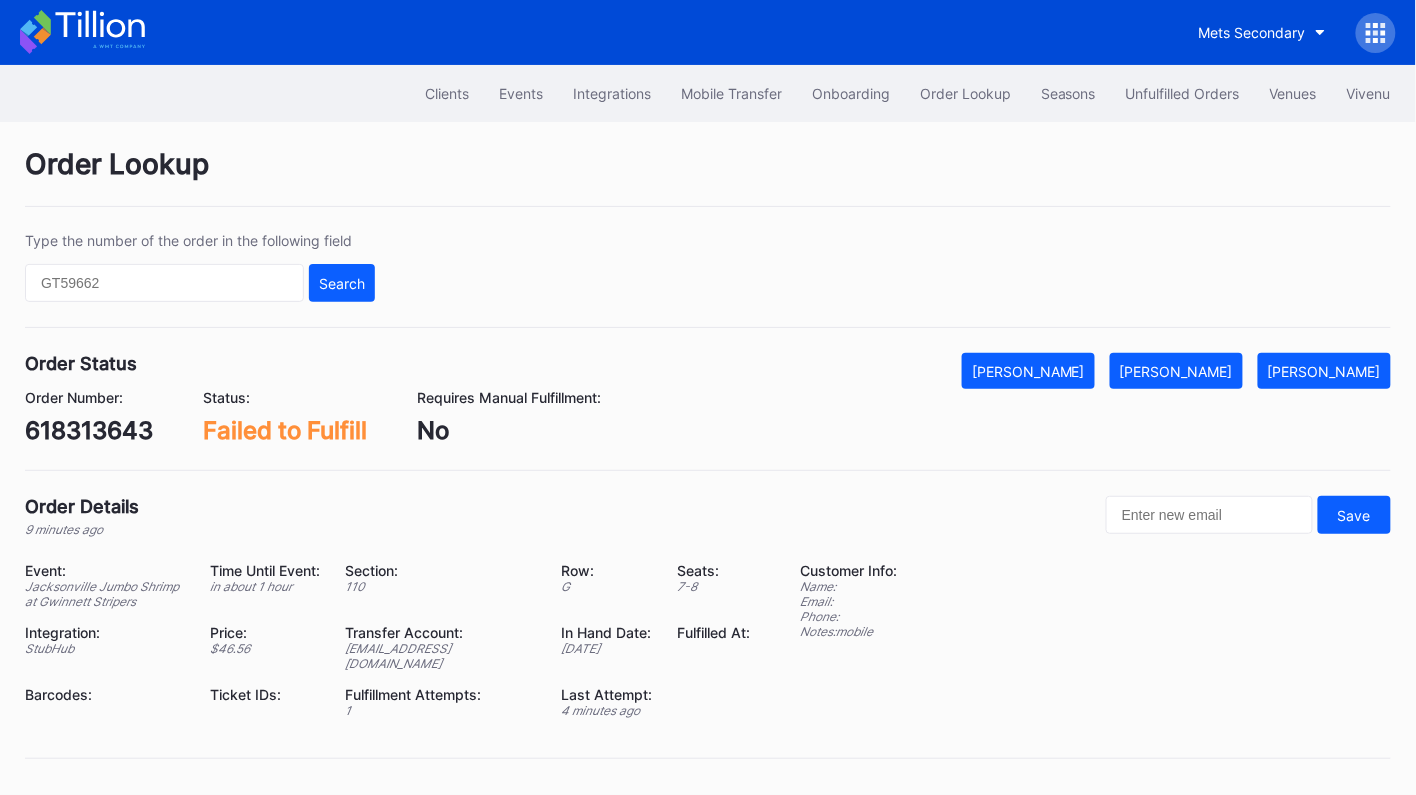 click on "618313643" at bounding box center (89, 430) 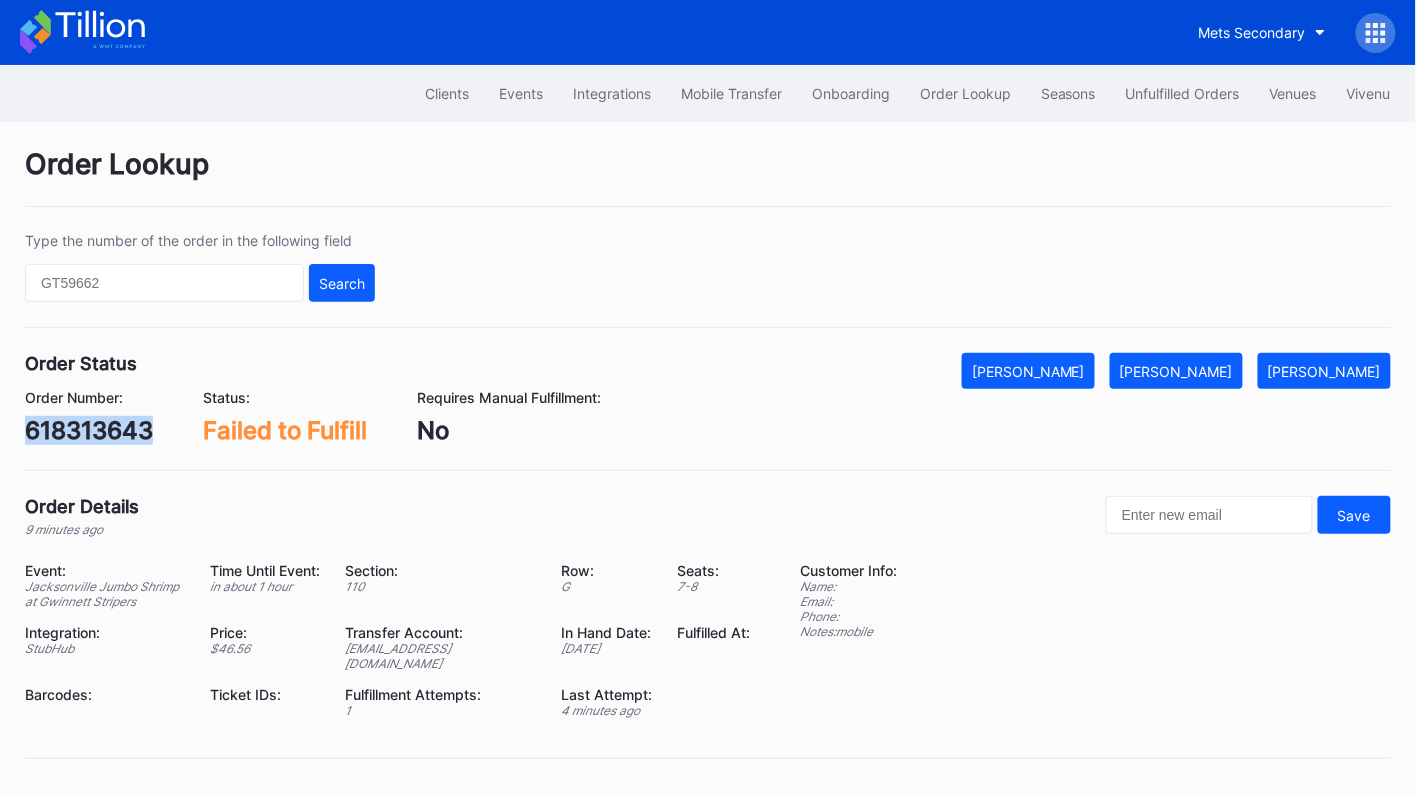 click on "618313643" at bounding box center [89, 430] 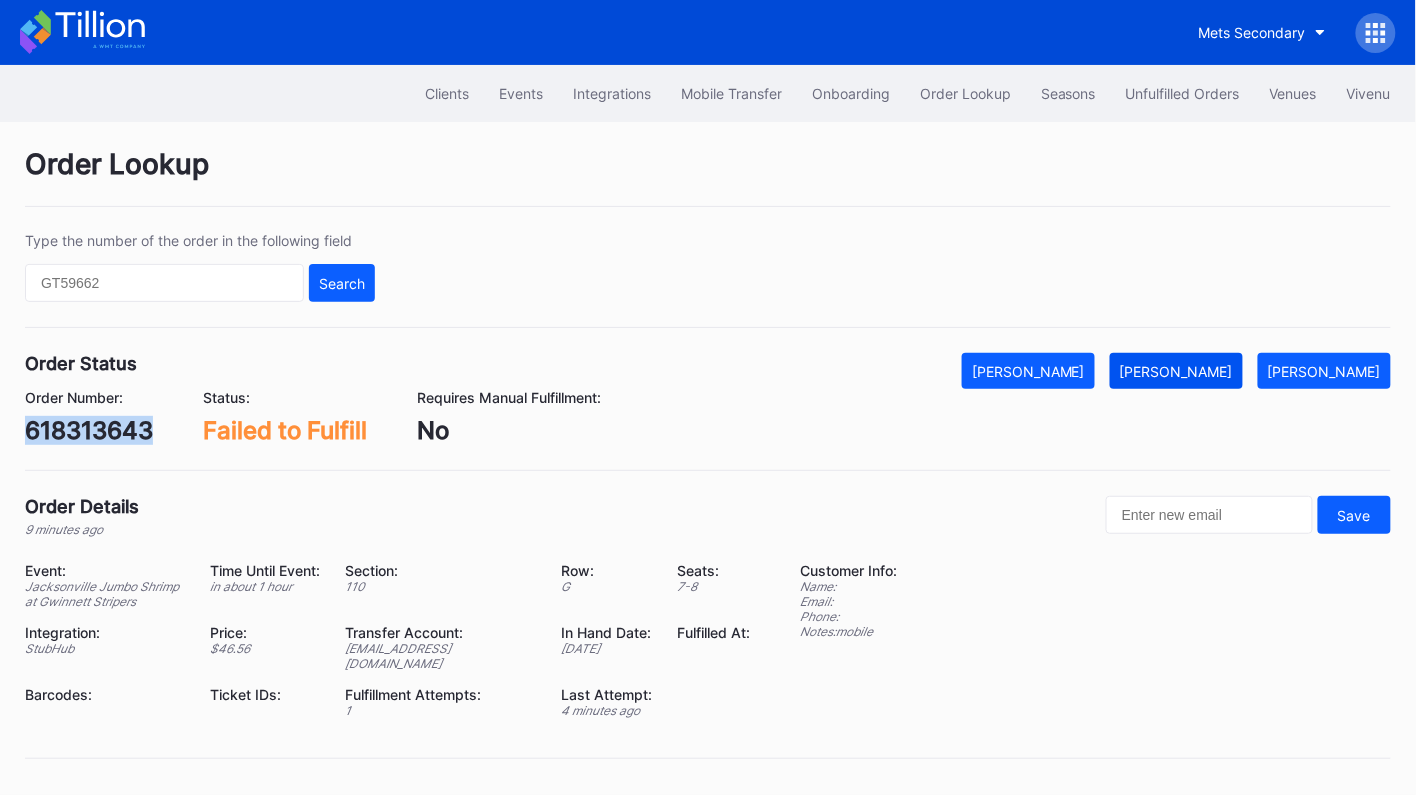 click on "Mark Fulfilled" at bounding box center [1176, 371] 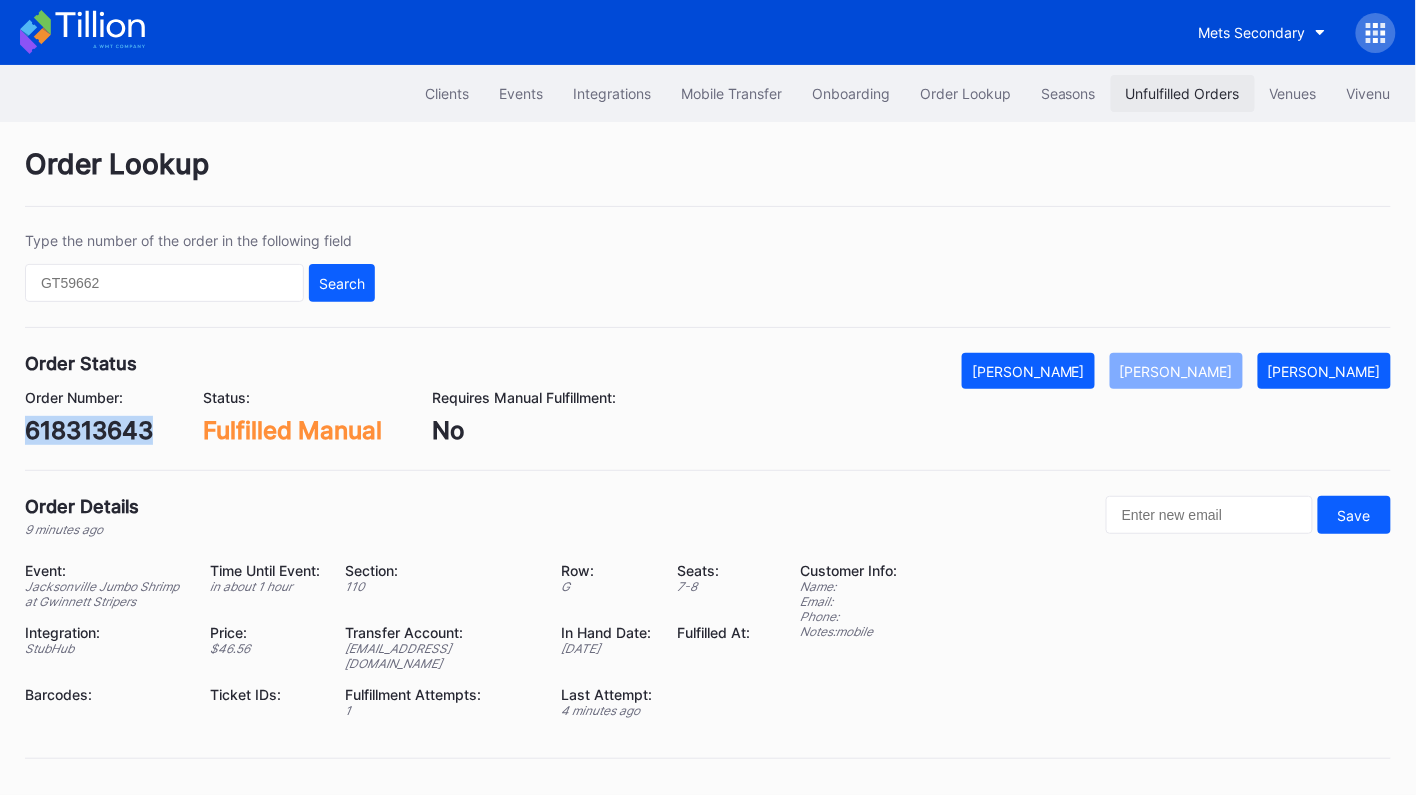 click on "Unfulfilled Orders" at bounding box center [1183, 93] 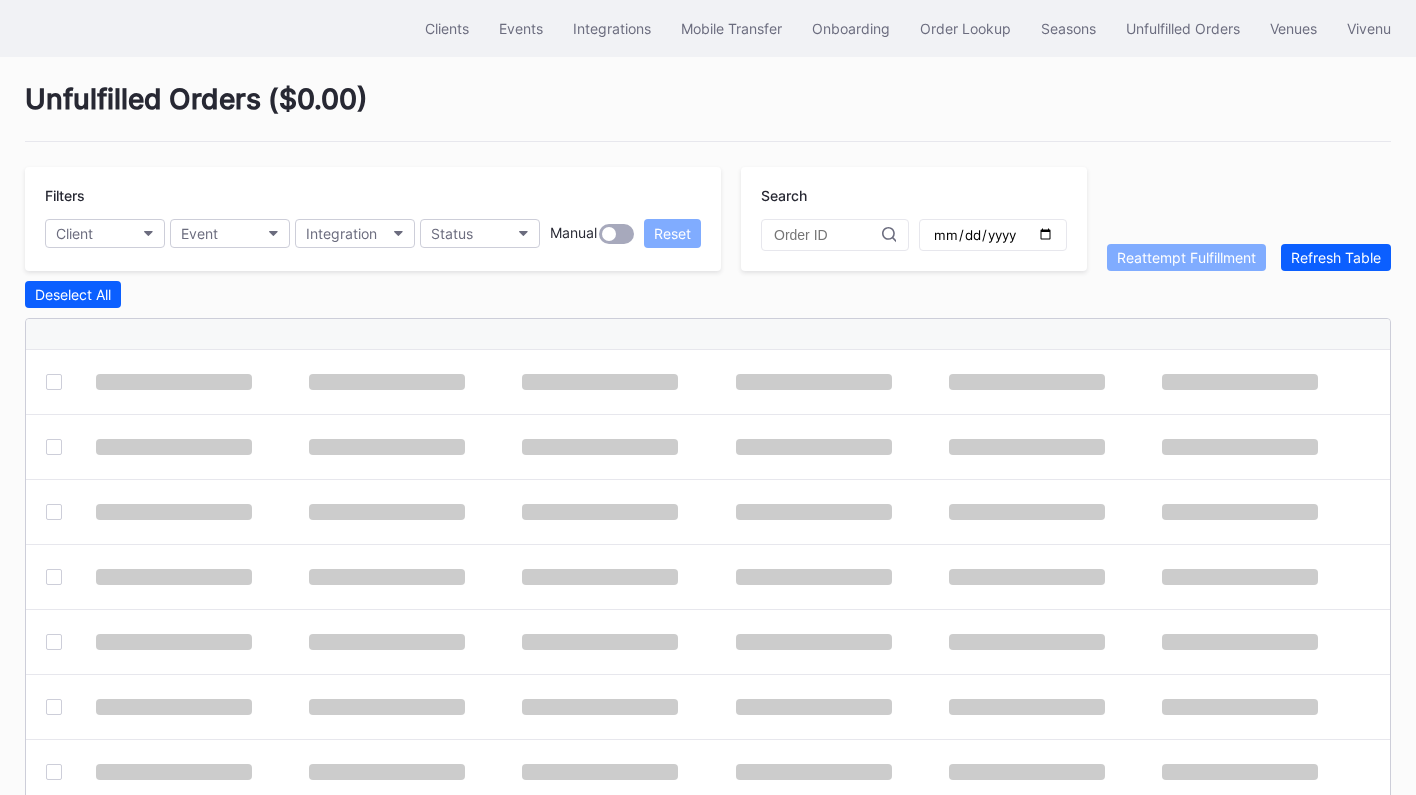 scroll, scrollTop: 0, scrollLeft: 0, axis: both 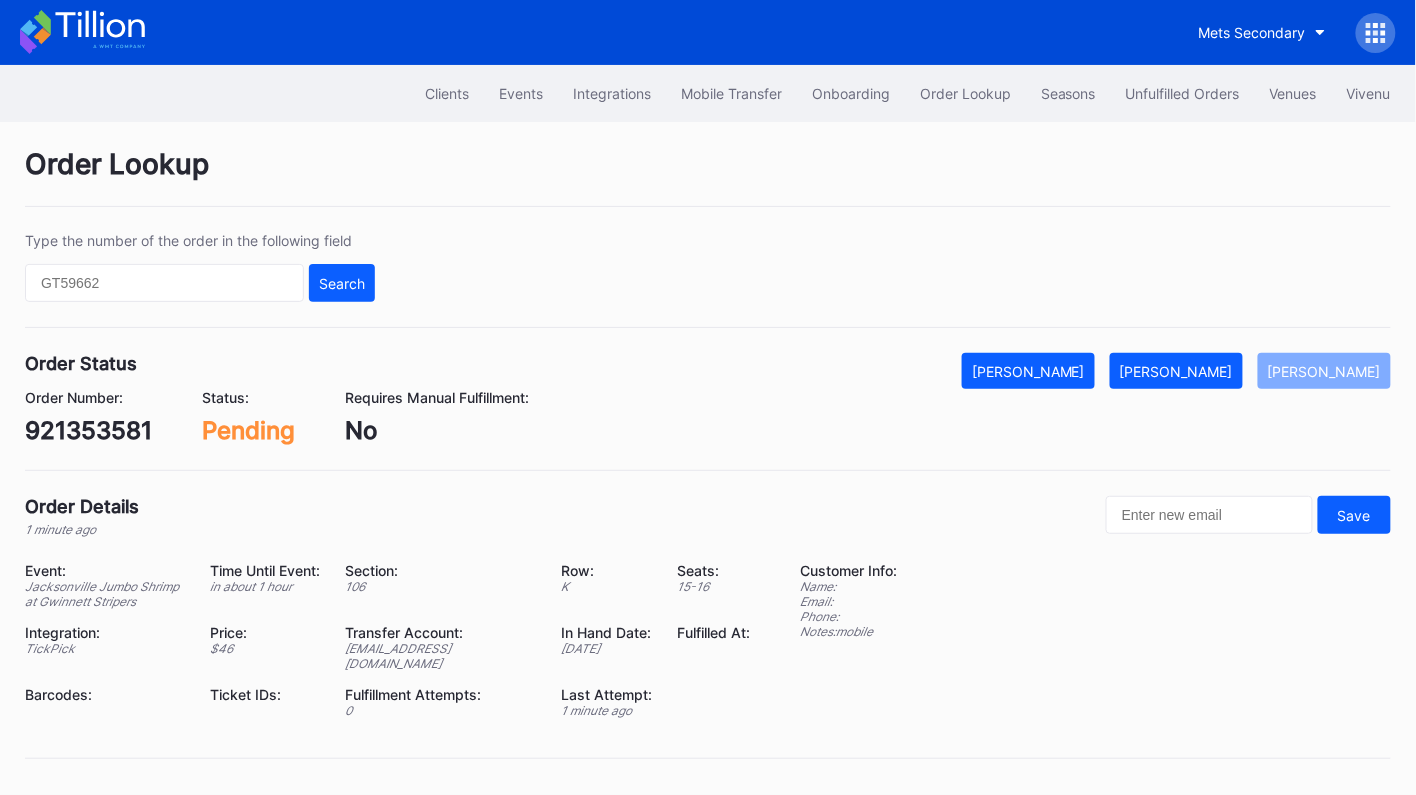 click on "921353581" at bounding box center (88, 430) 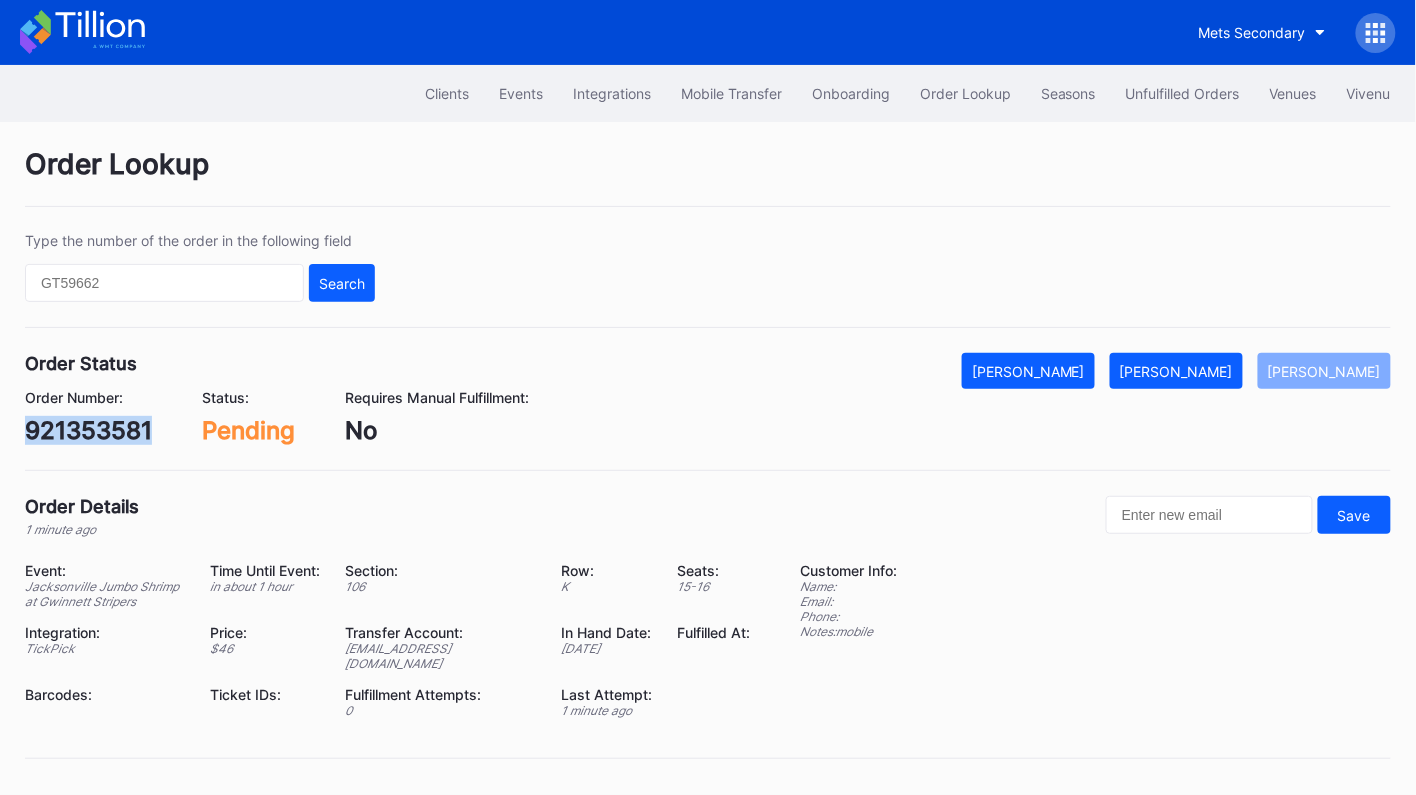 click on "921353581" at bounding box center [88, 430] 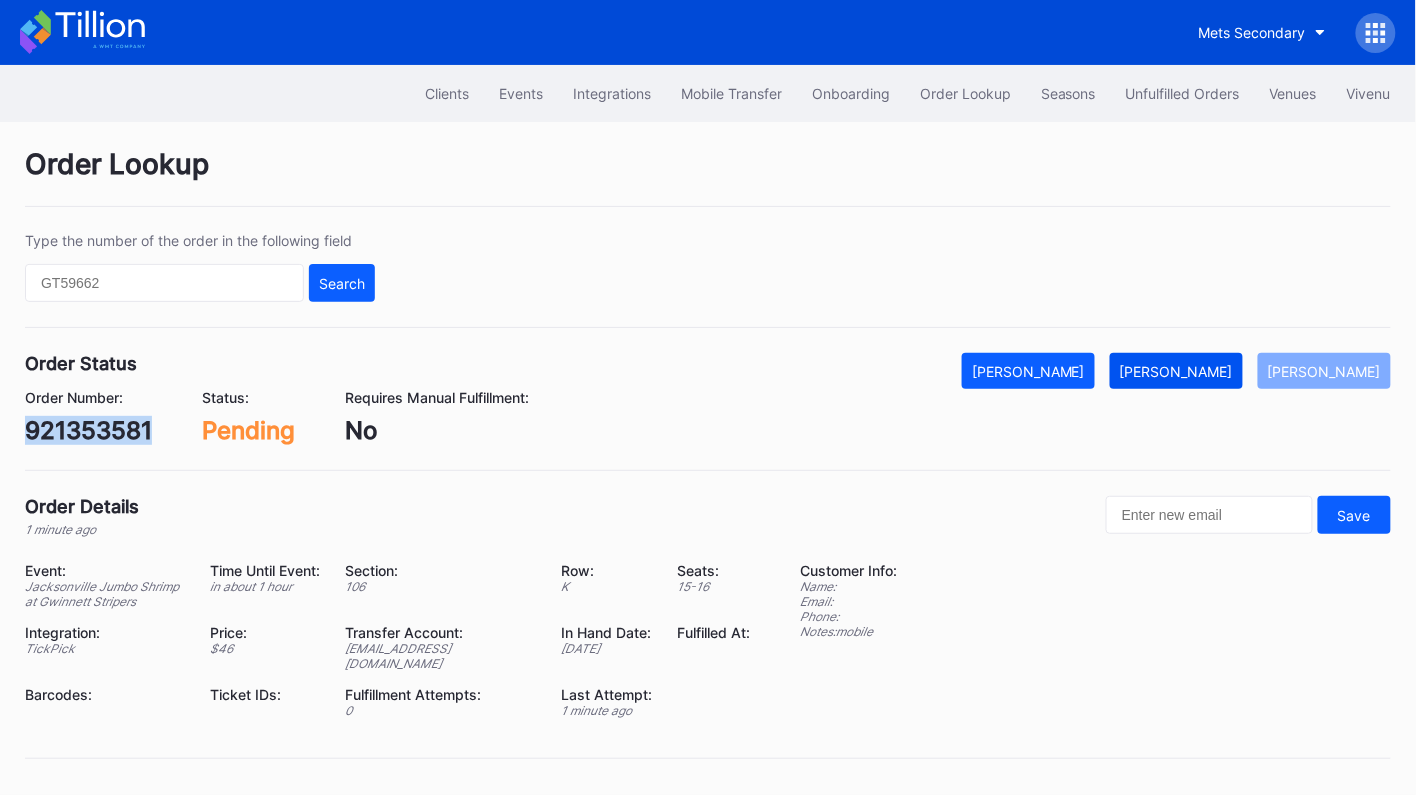 click on "[PERSON_NAME]" at bounding box center [1176, 371] 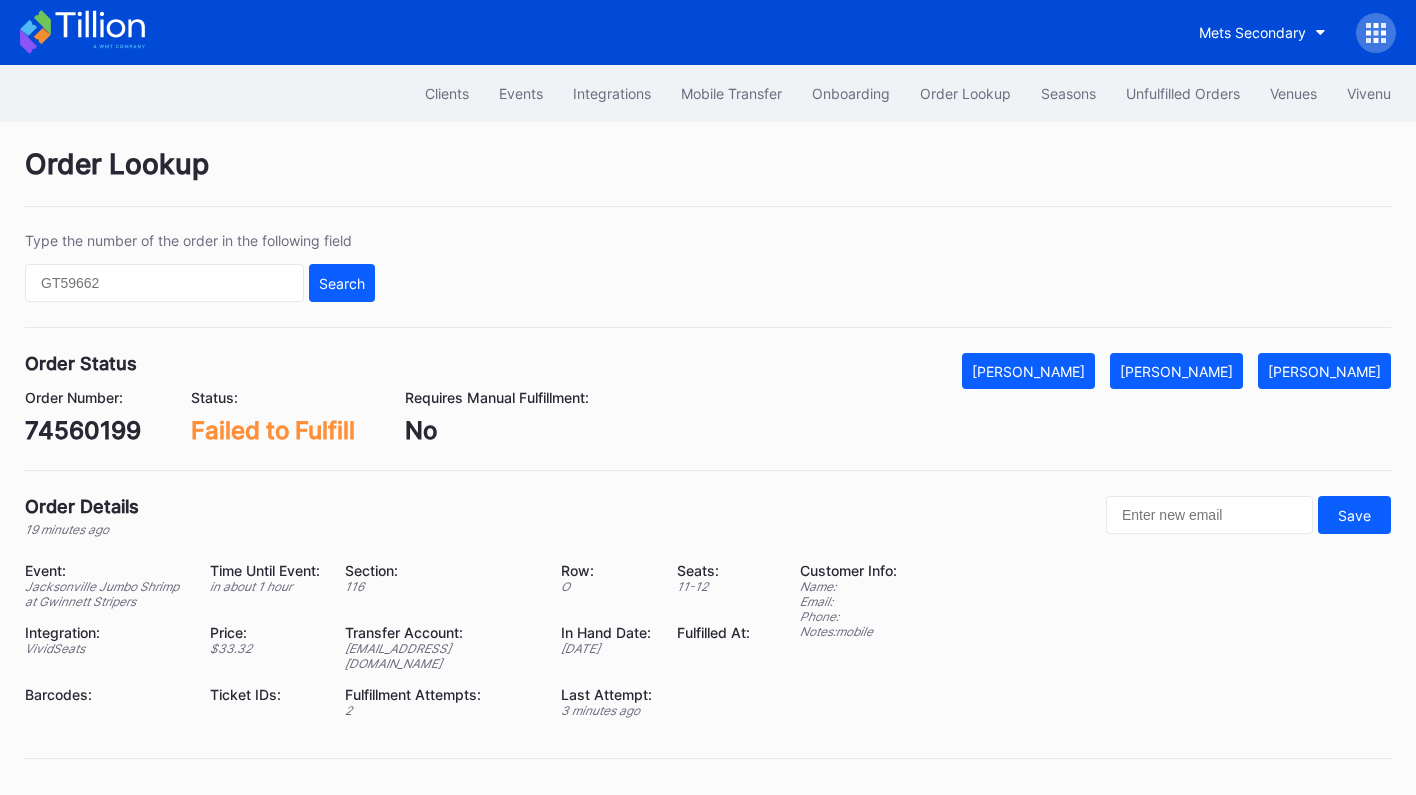 scroll, scrollTop: 0, scrollLeft: 0, axis: both 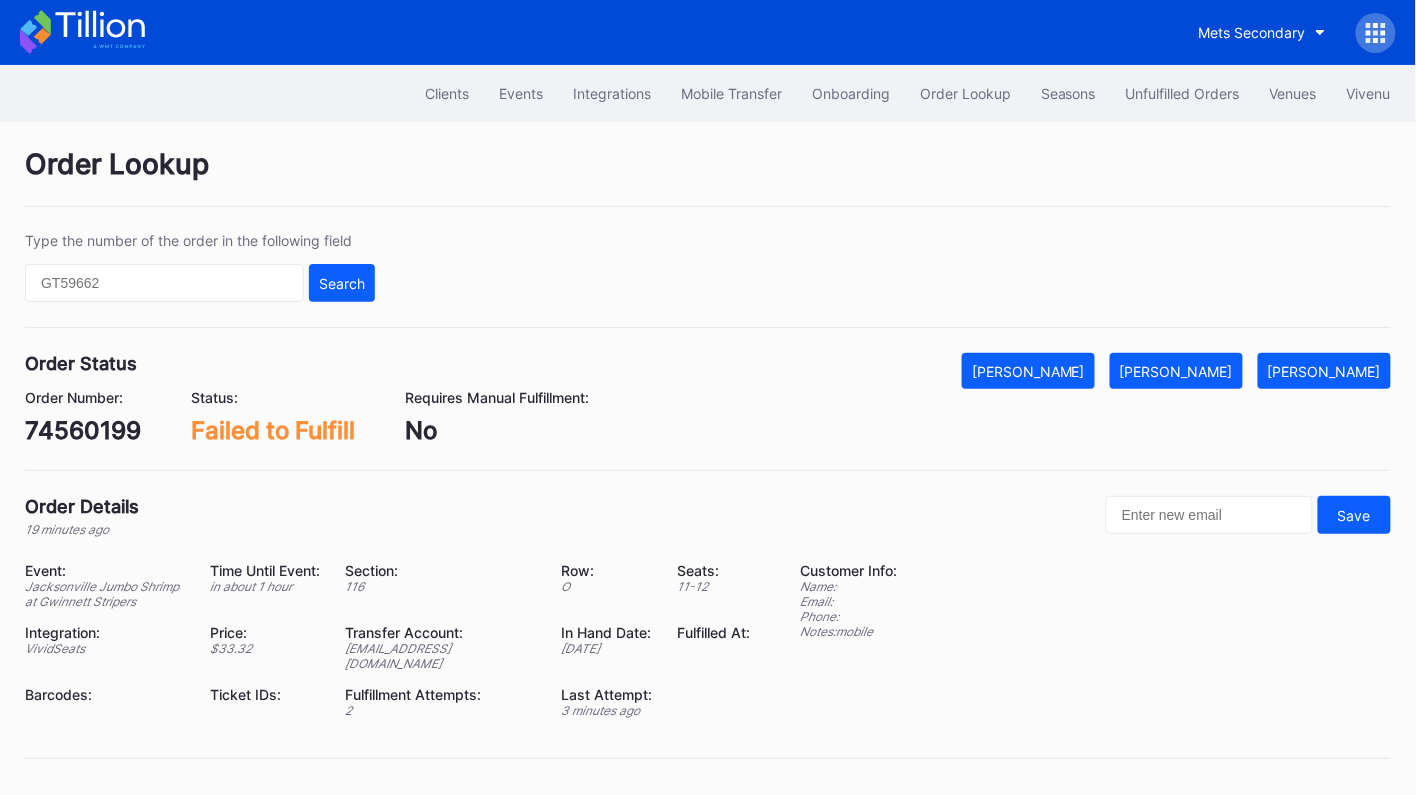 click on "74560199" at bounding box center [83, 430] 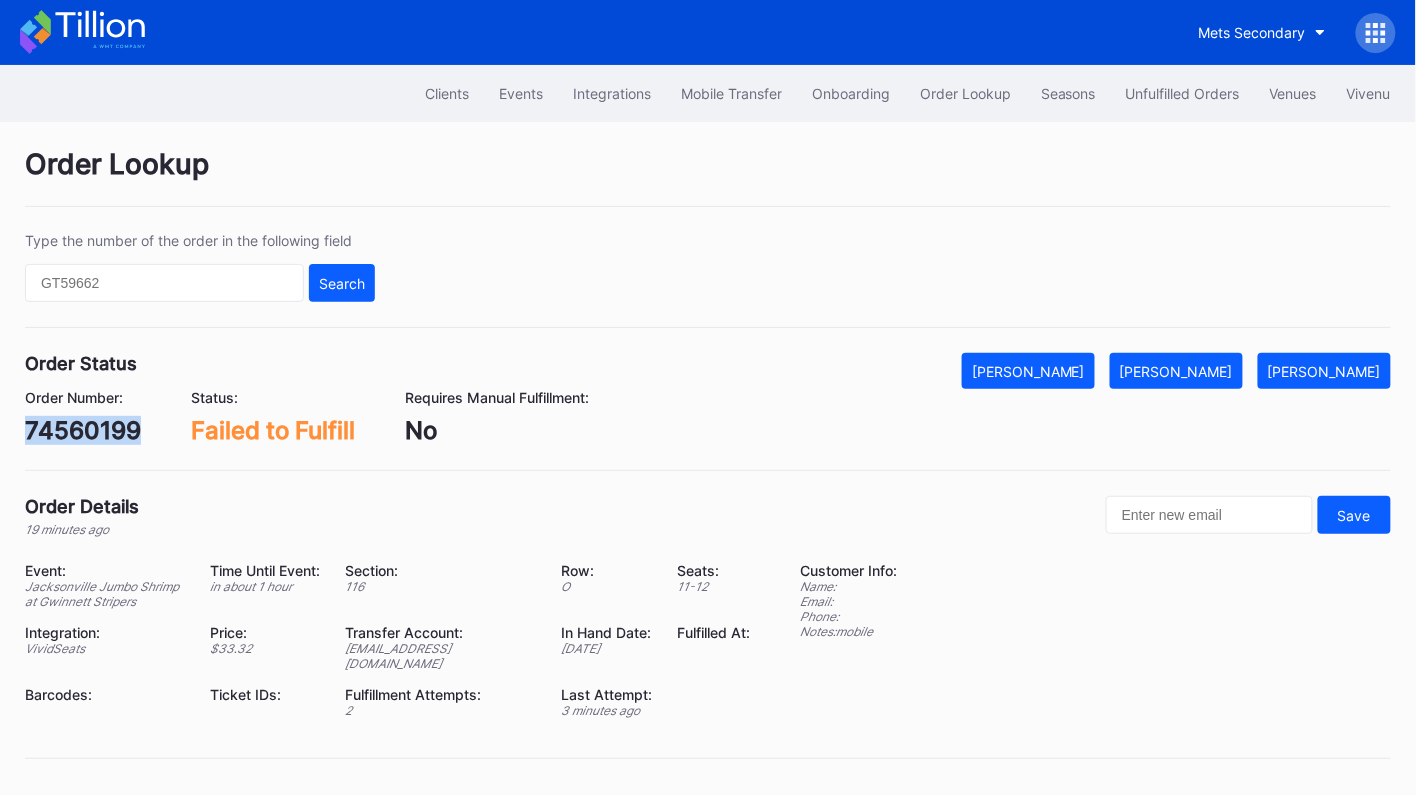 click on "74560199" at bounding box center [83, 430] 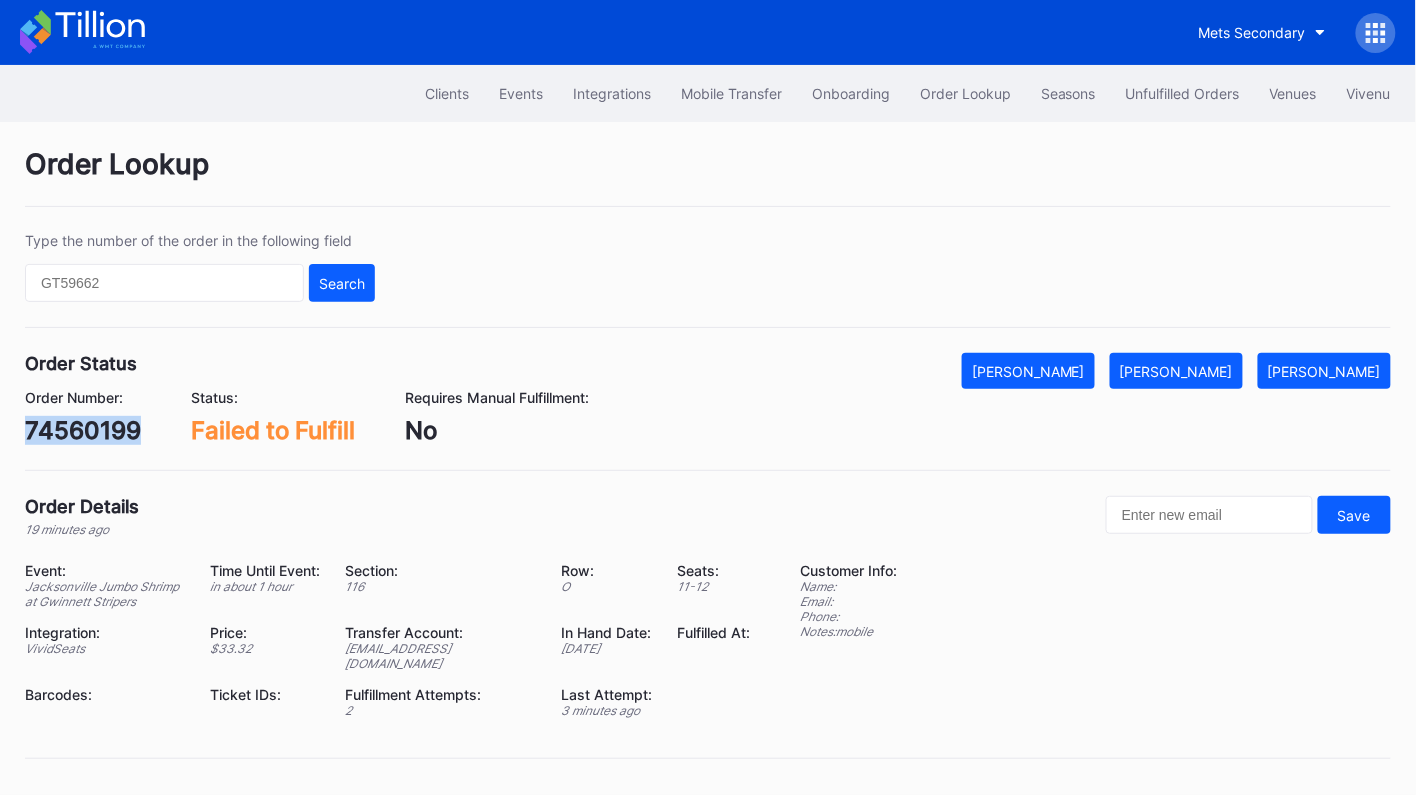 copy on "74560199" 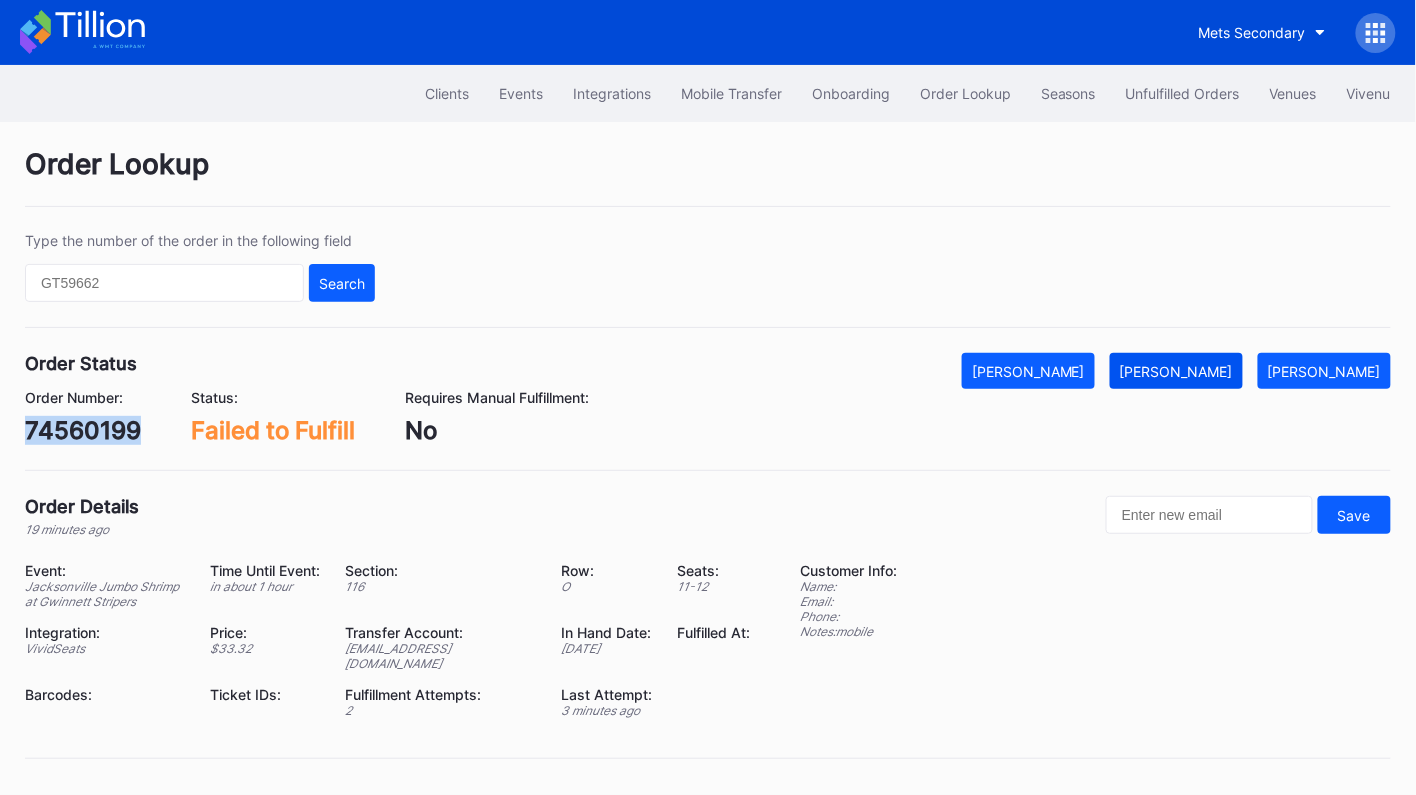 click on "[PERSON_NAME]" at bounding box center (1176, 371) 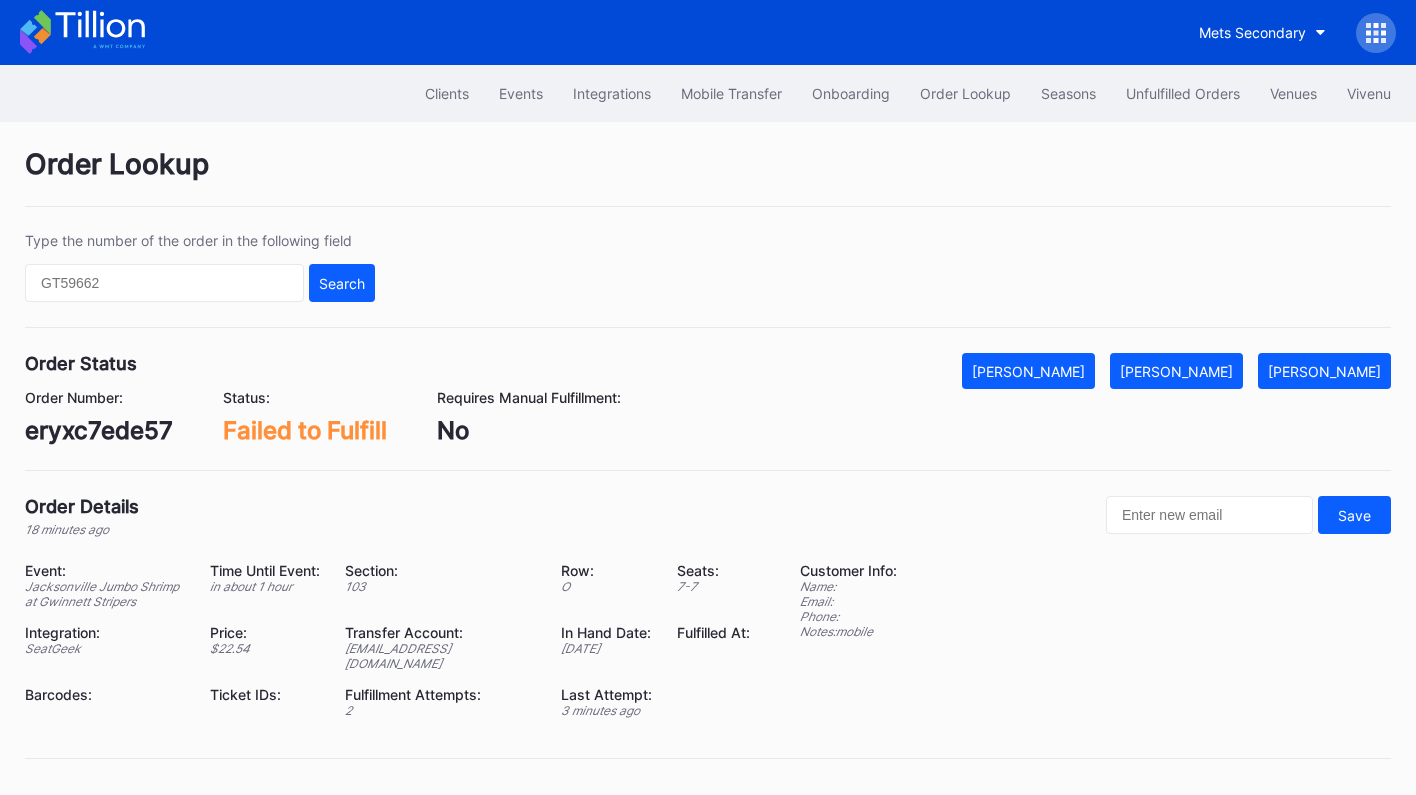 scroll, scrollTop: 0, scrollLeft: 0, axis: both 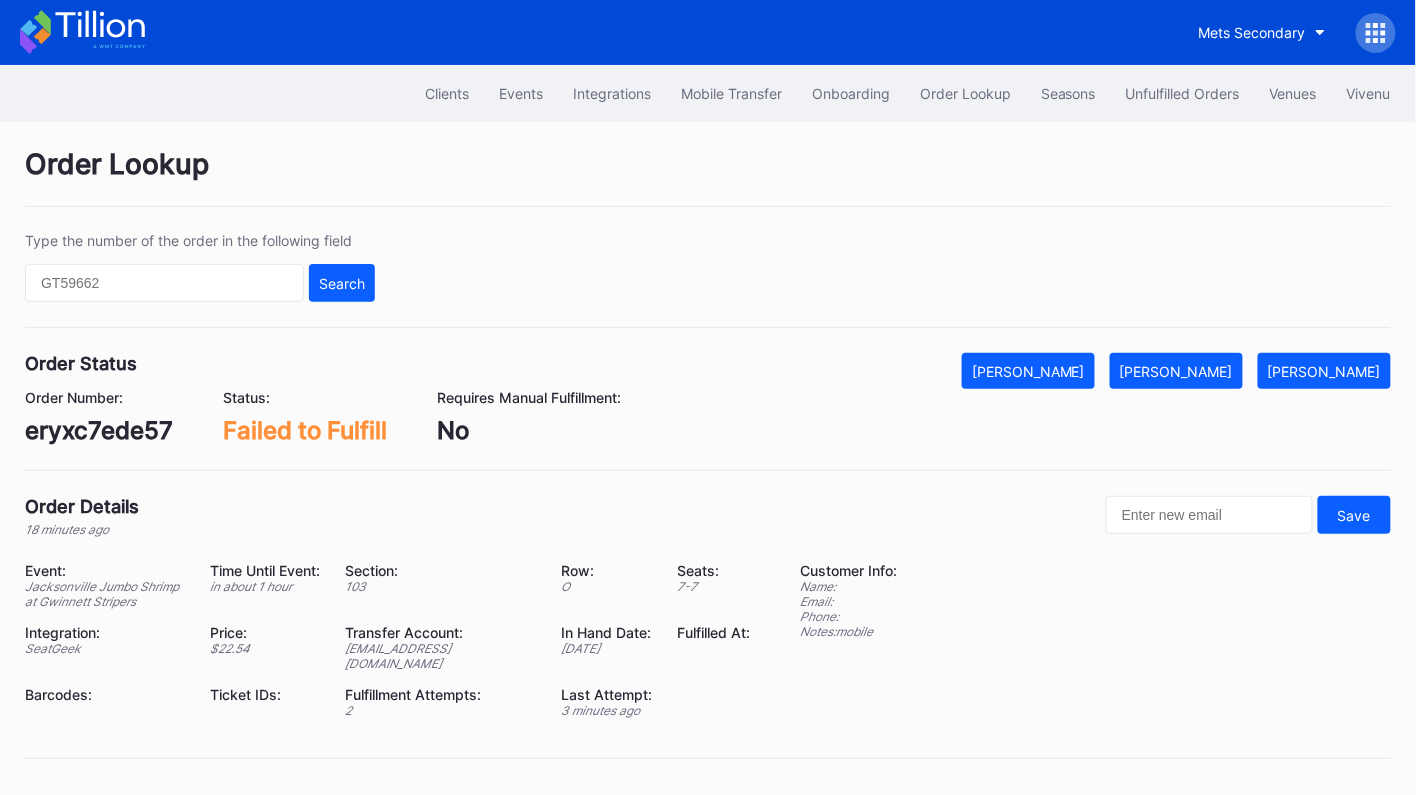 click on "eryxc7ede57" at bounding box center [99, 430] 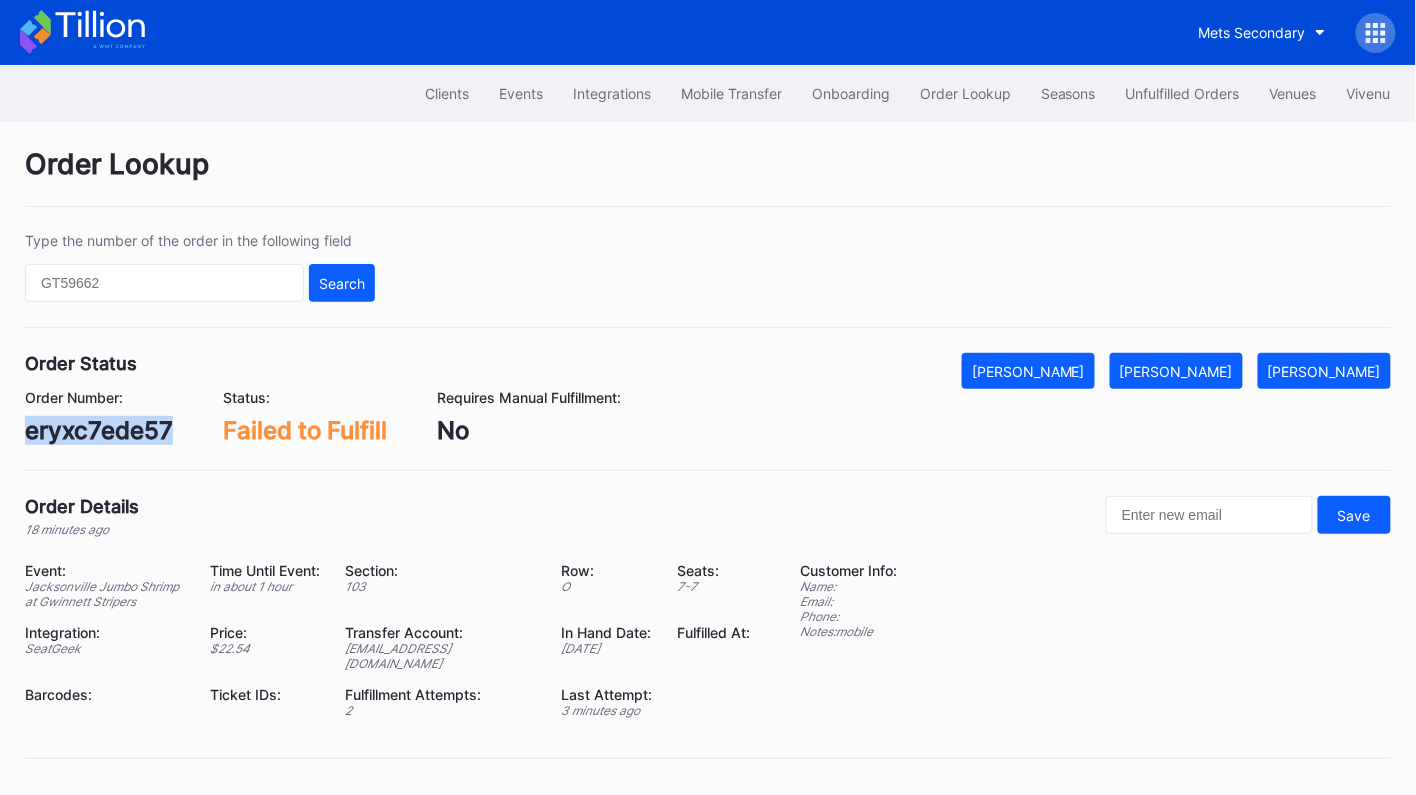 click on "eryxc7ede57" at bounding box center [99, 430] 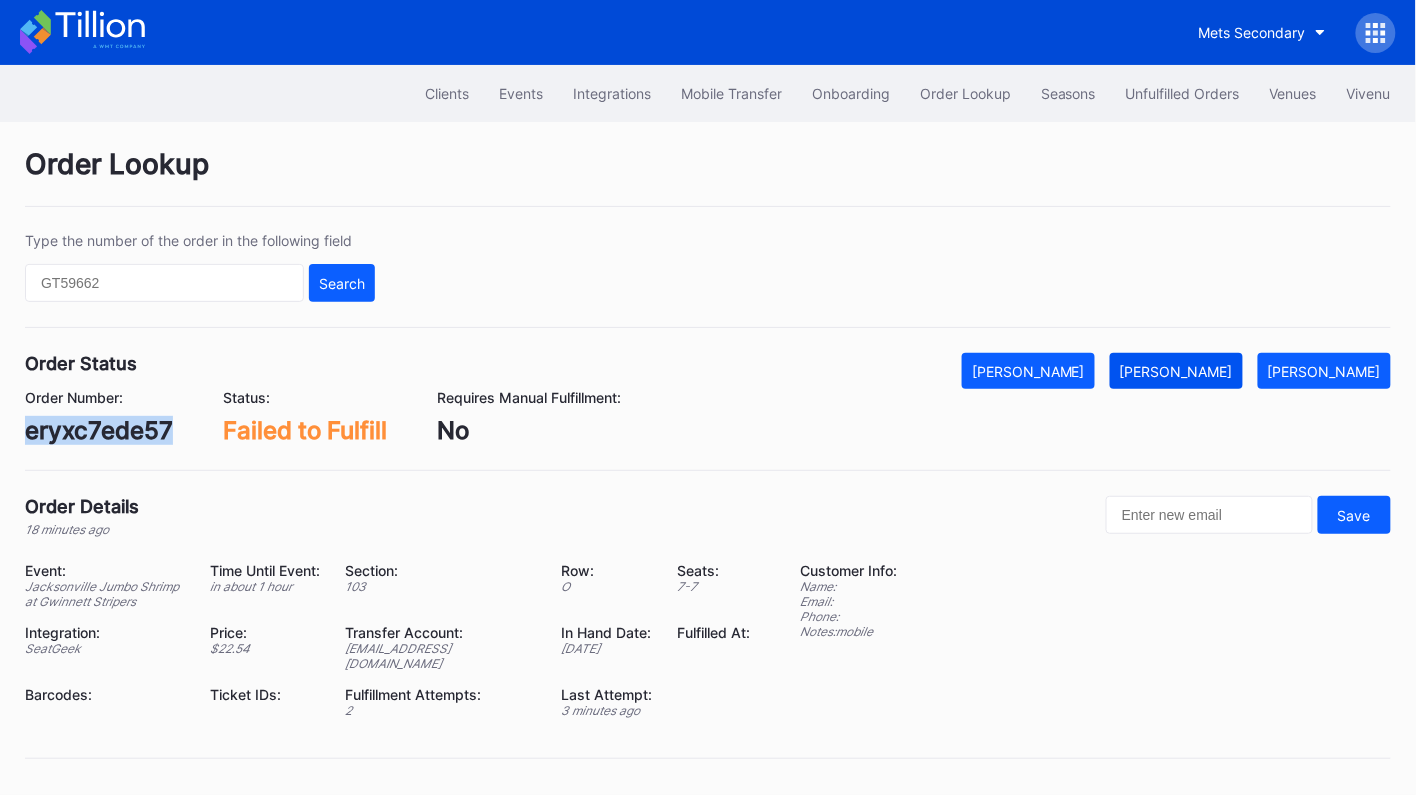 click on "[PERSON_NAME]" at bounding box center (1176, 371) 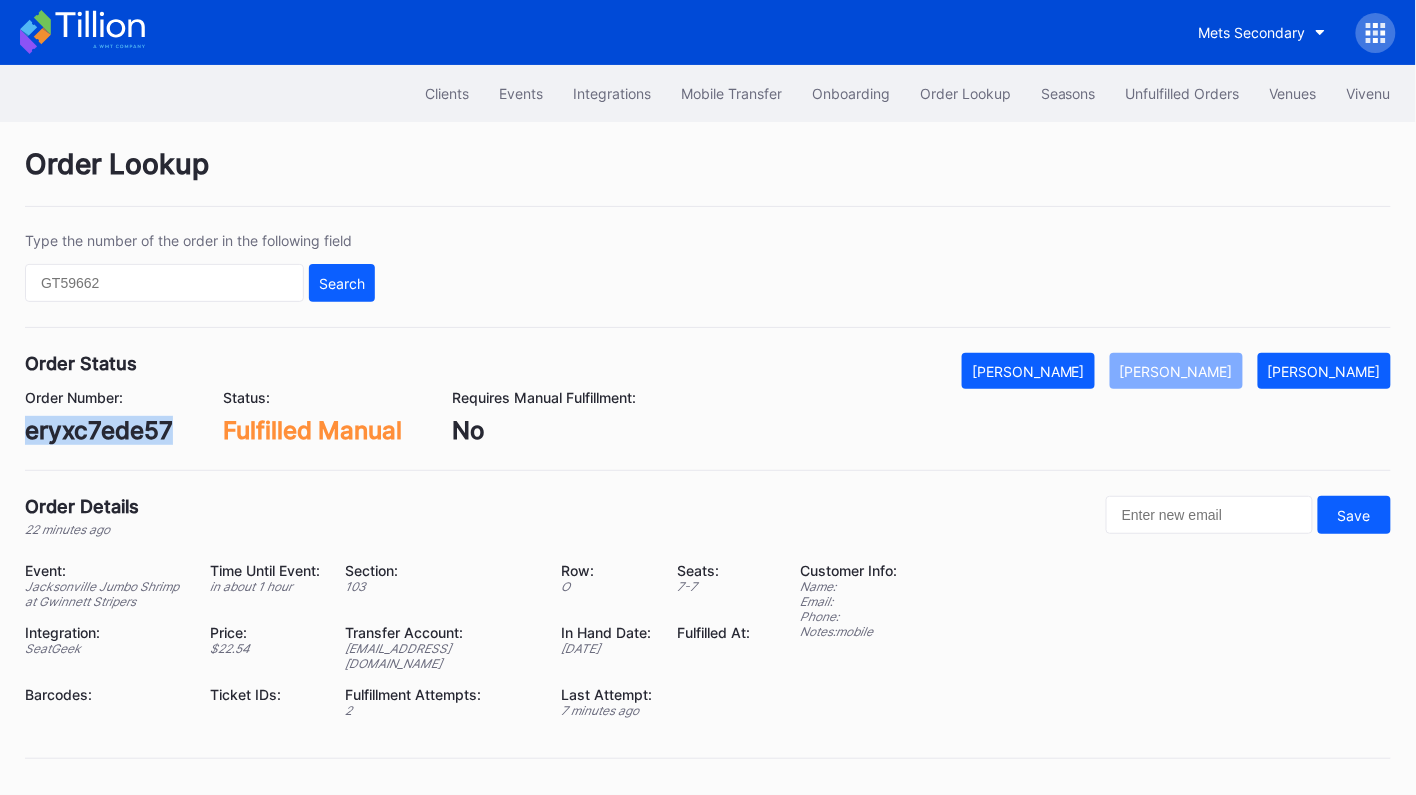 copy on "eryxc7ede57" 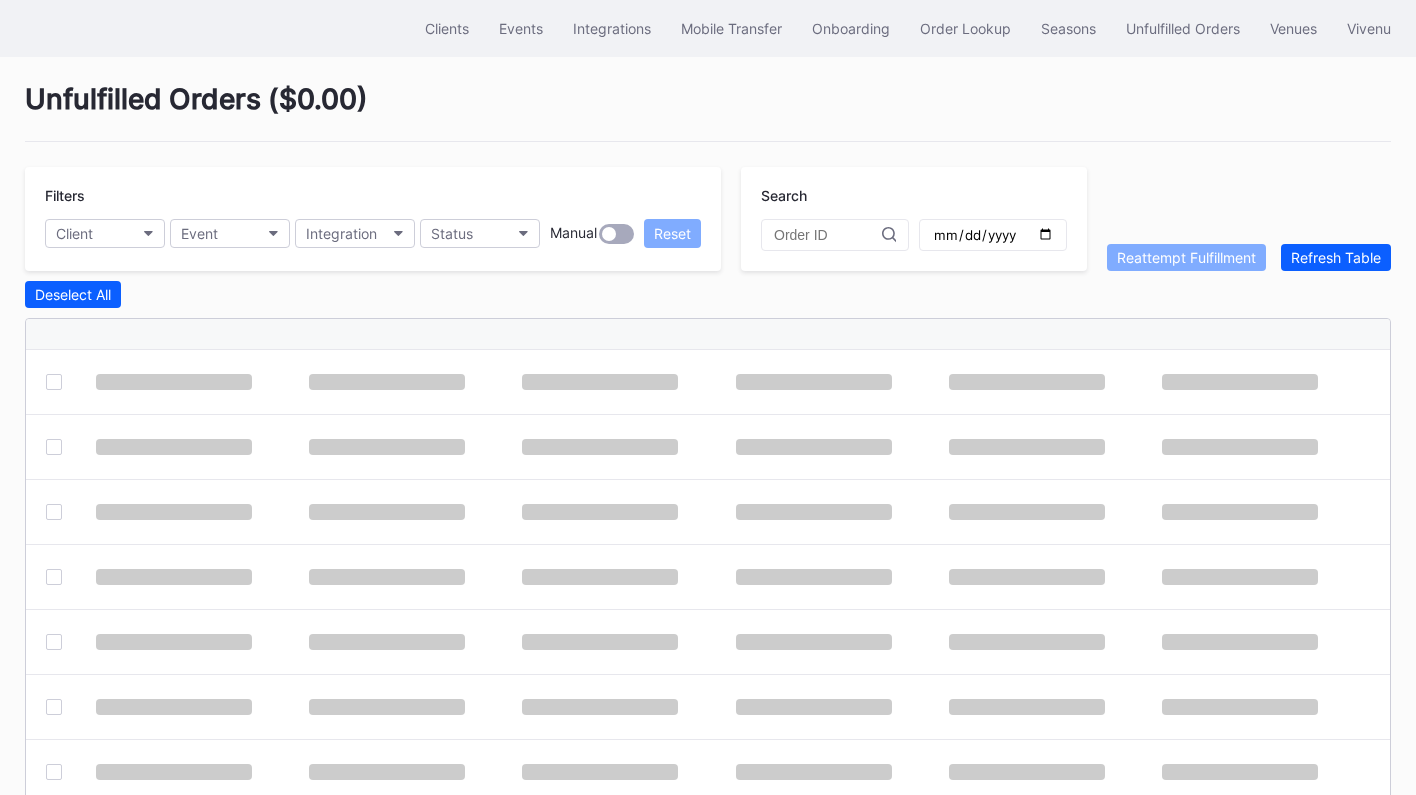 scroll, scrollTop: 0, scrollLeft: 0, axis: both 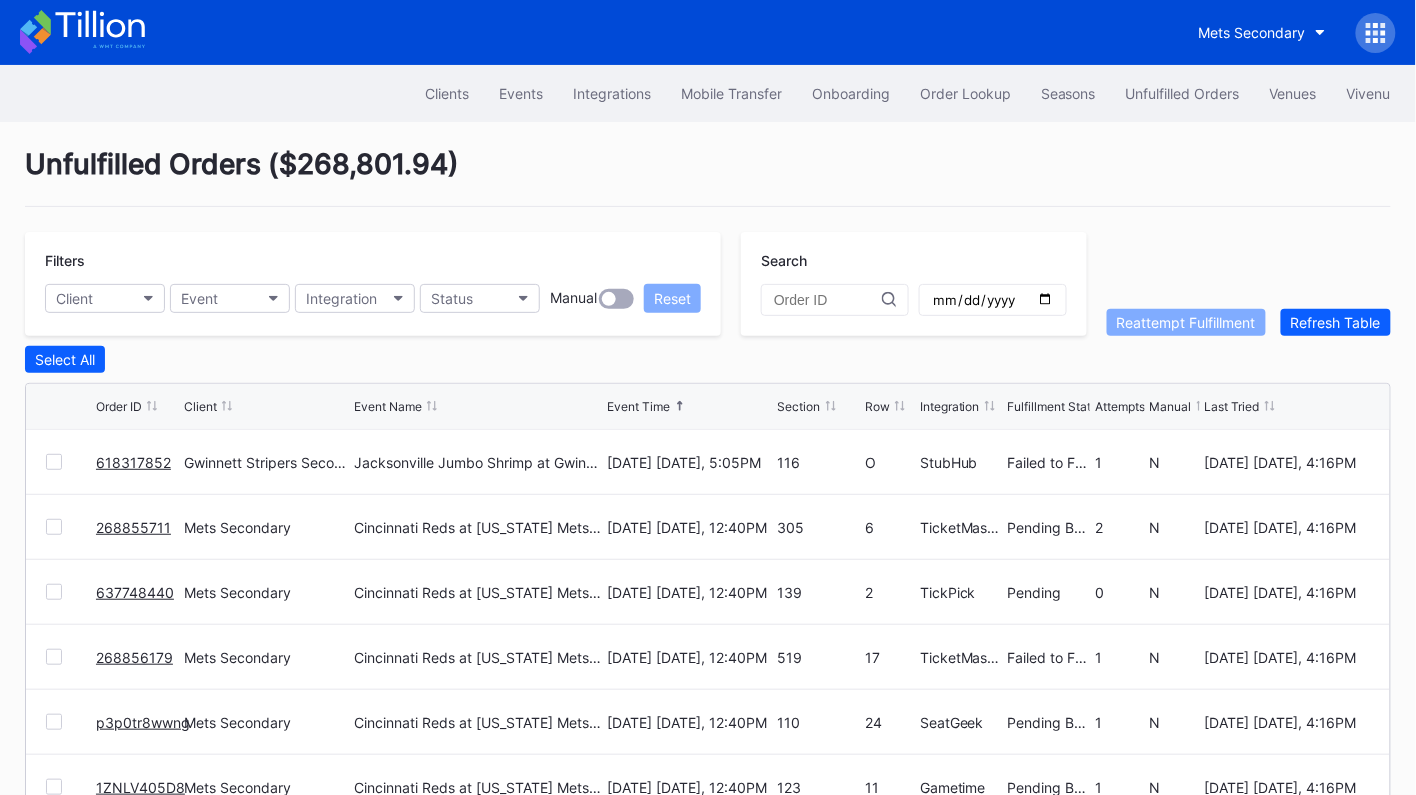 click on "618317852" at bounding box center (133, 462) 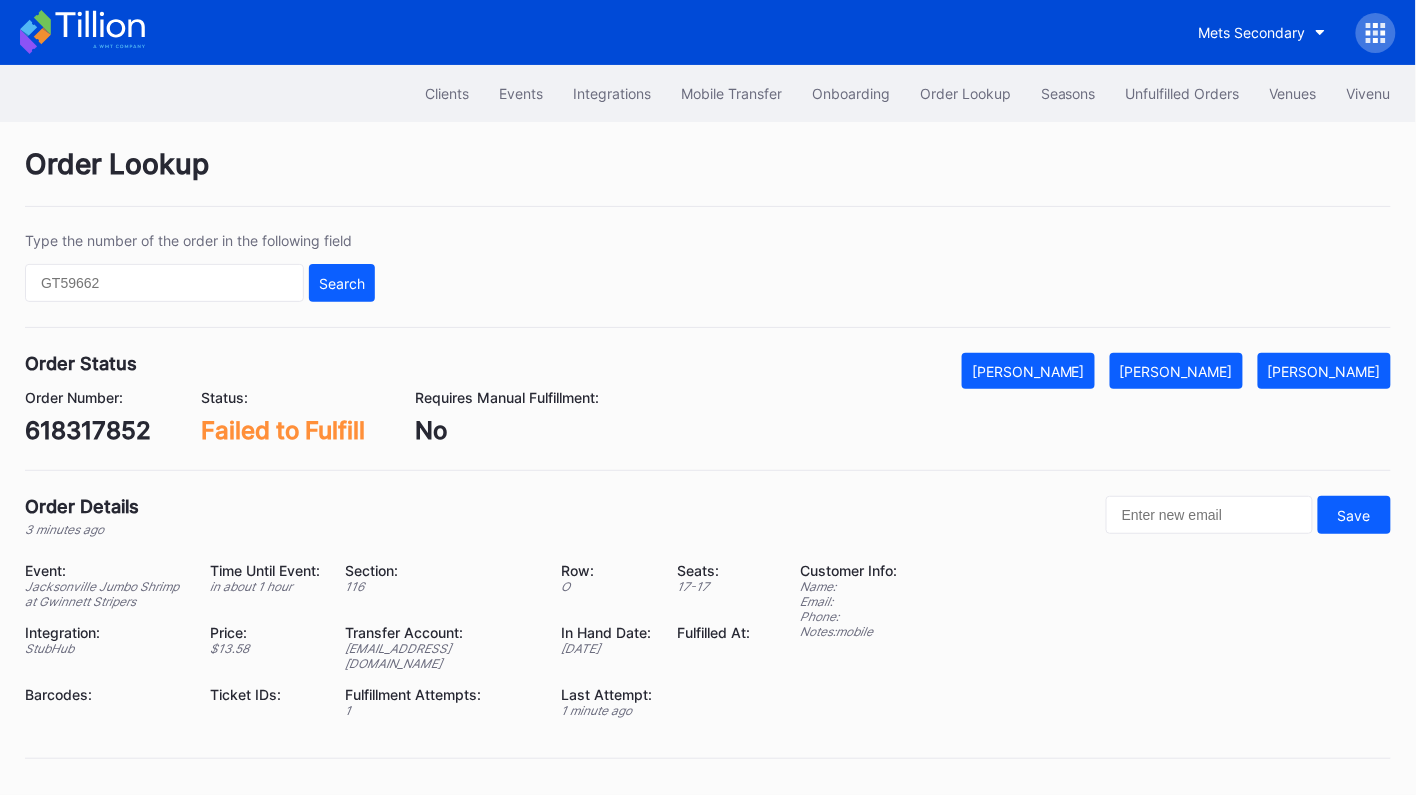 click on "618317852" at bounding box center (88, 430) 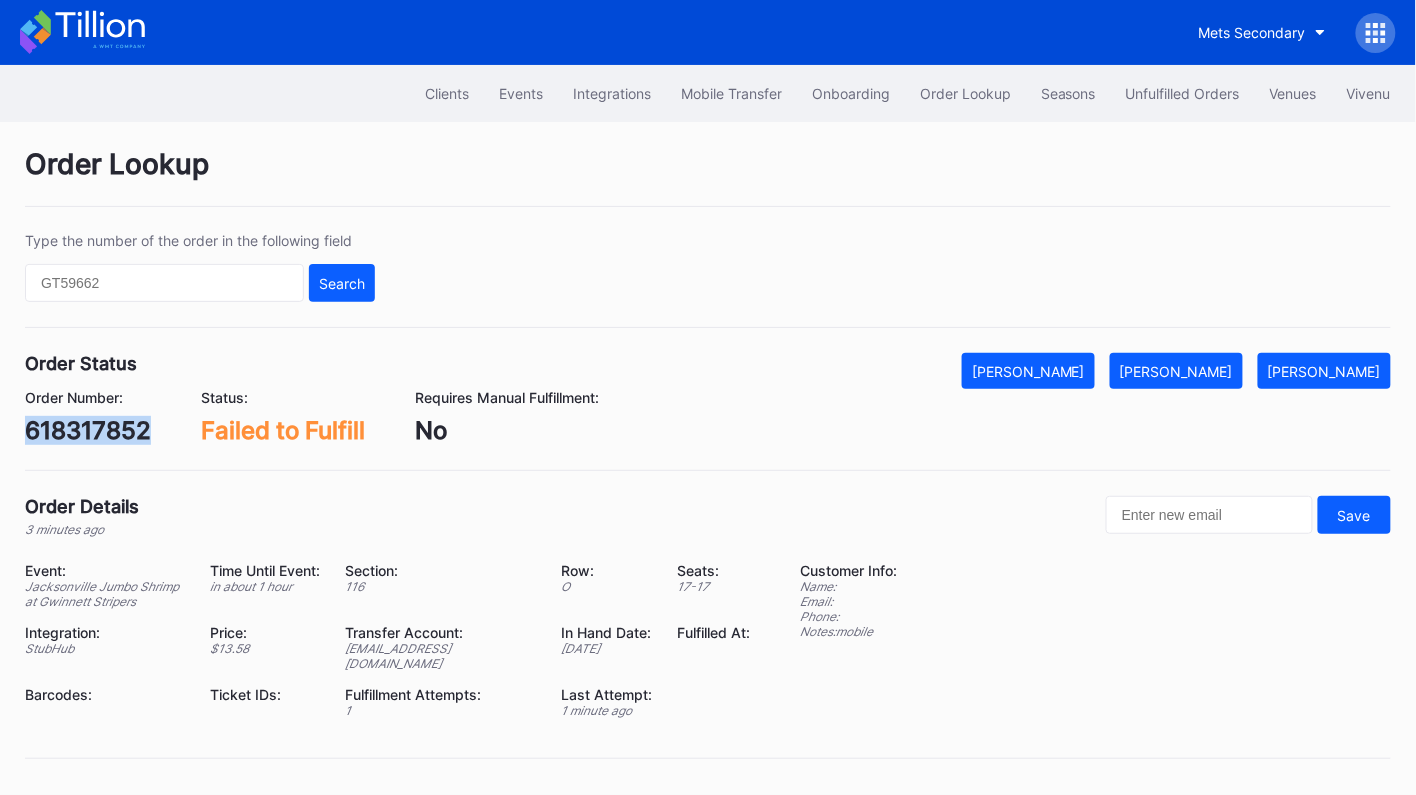 click on "618317852" at bounding box center (88, 430) 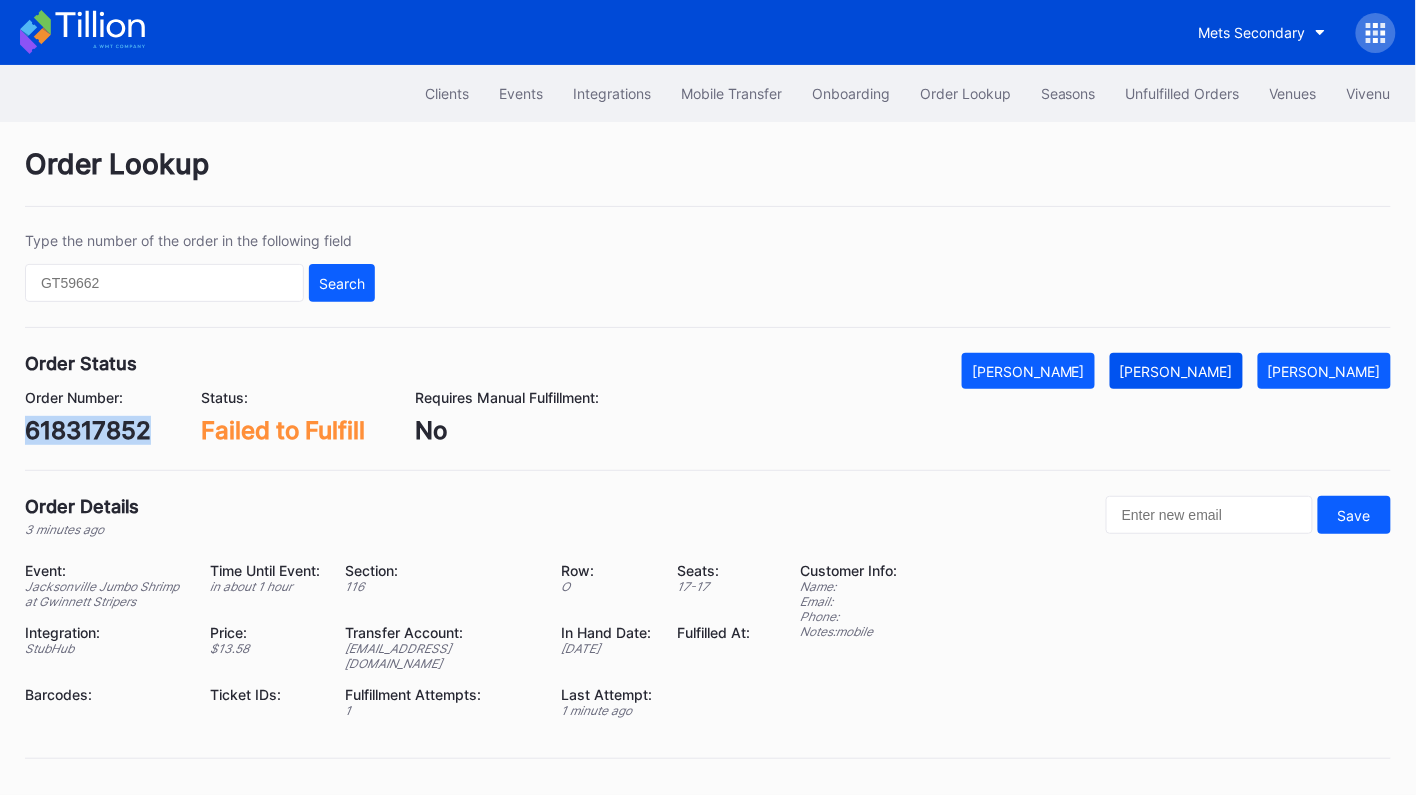 click on "[PERSON_NAME]" at bounding box center (1176, 371) 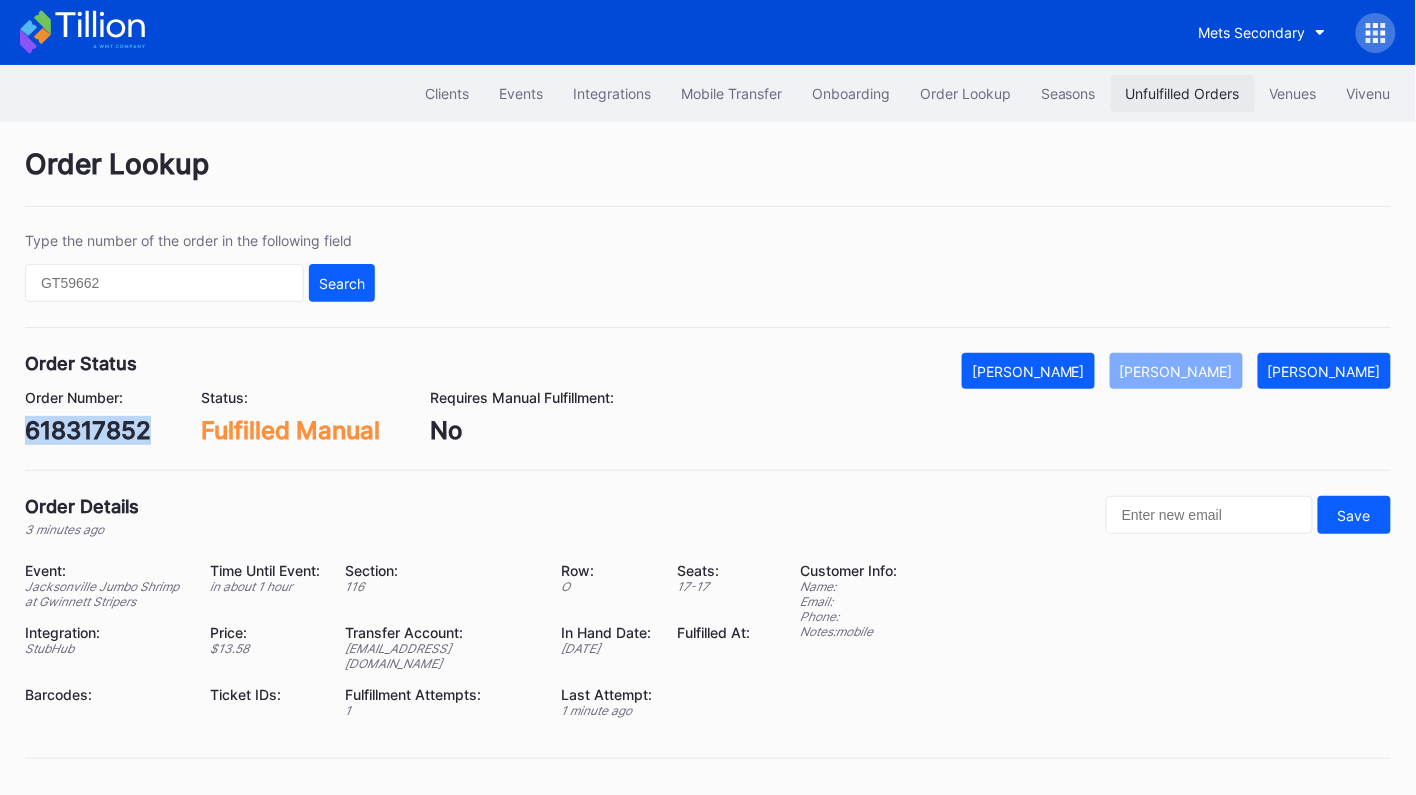 click on "Unfulfilled Orders" at bounding box center (1183, 93) 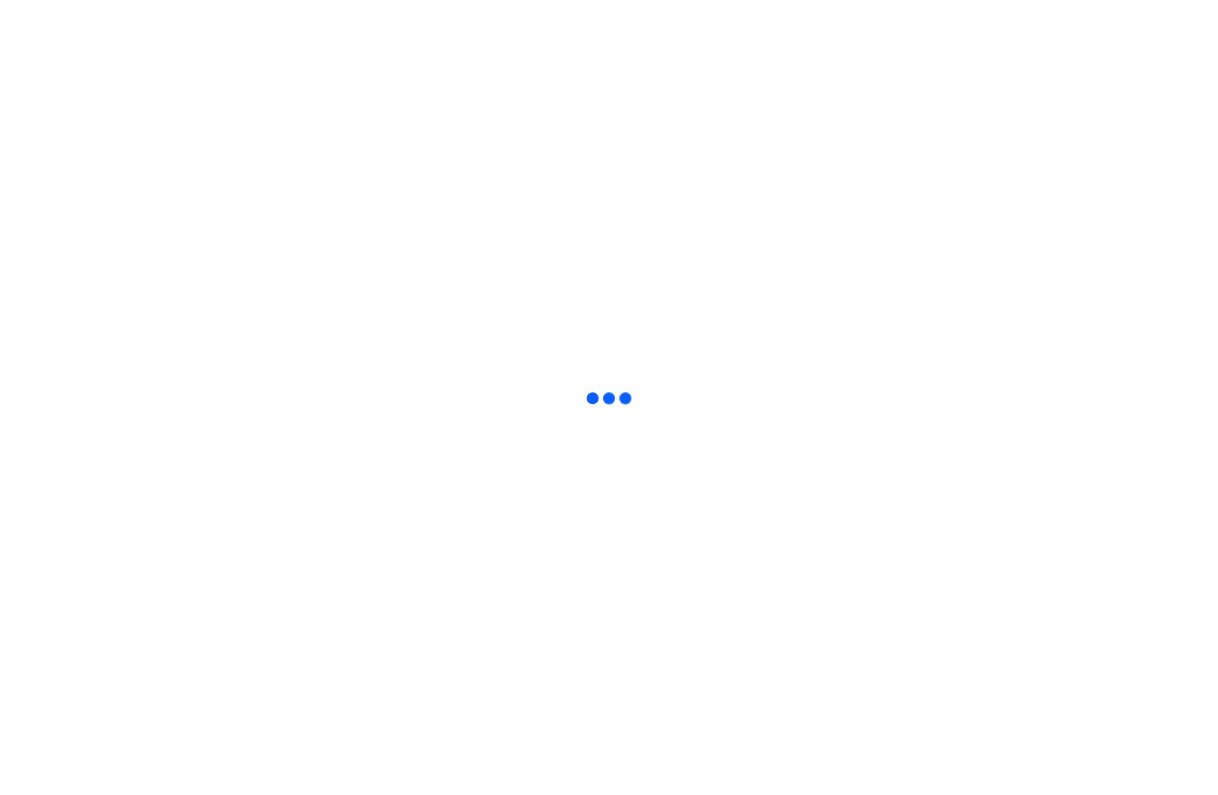 scroll, scrollTop: 0, scrollLeft: 0, axis: both 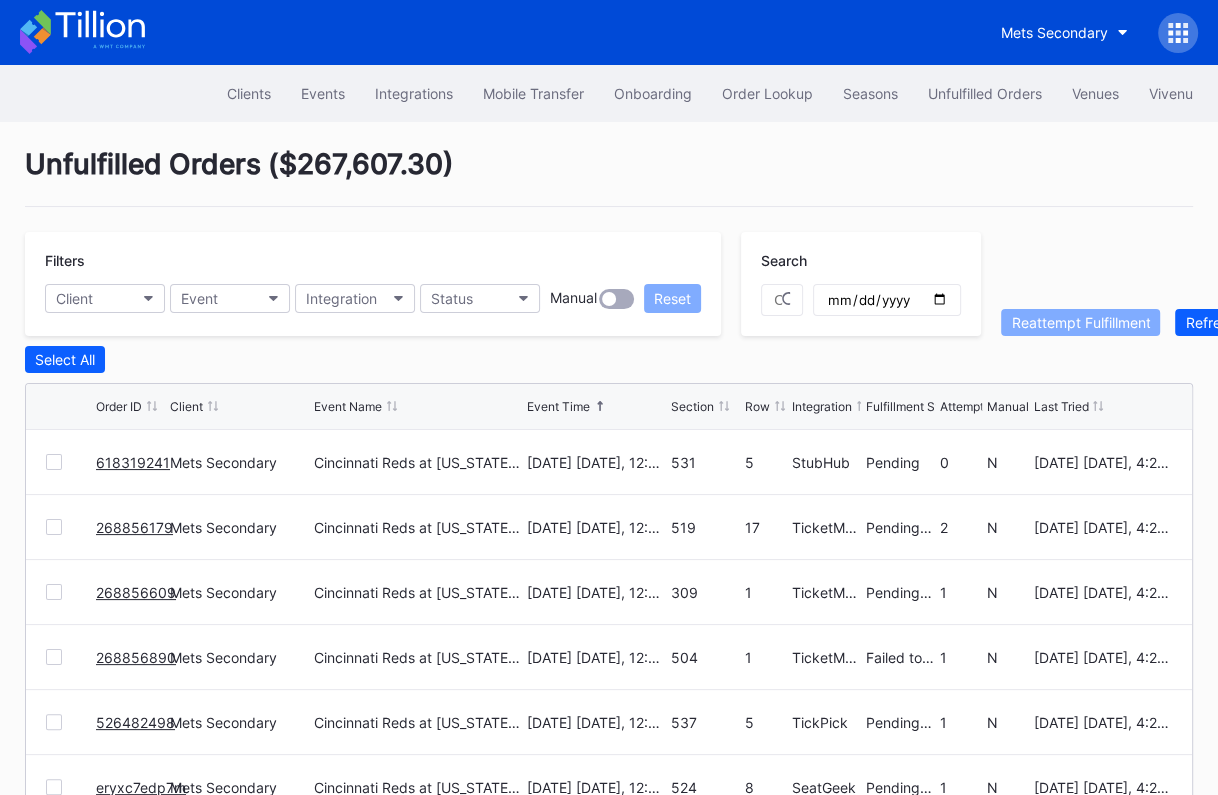 click 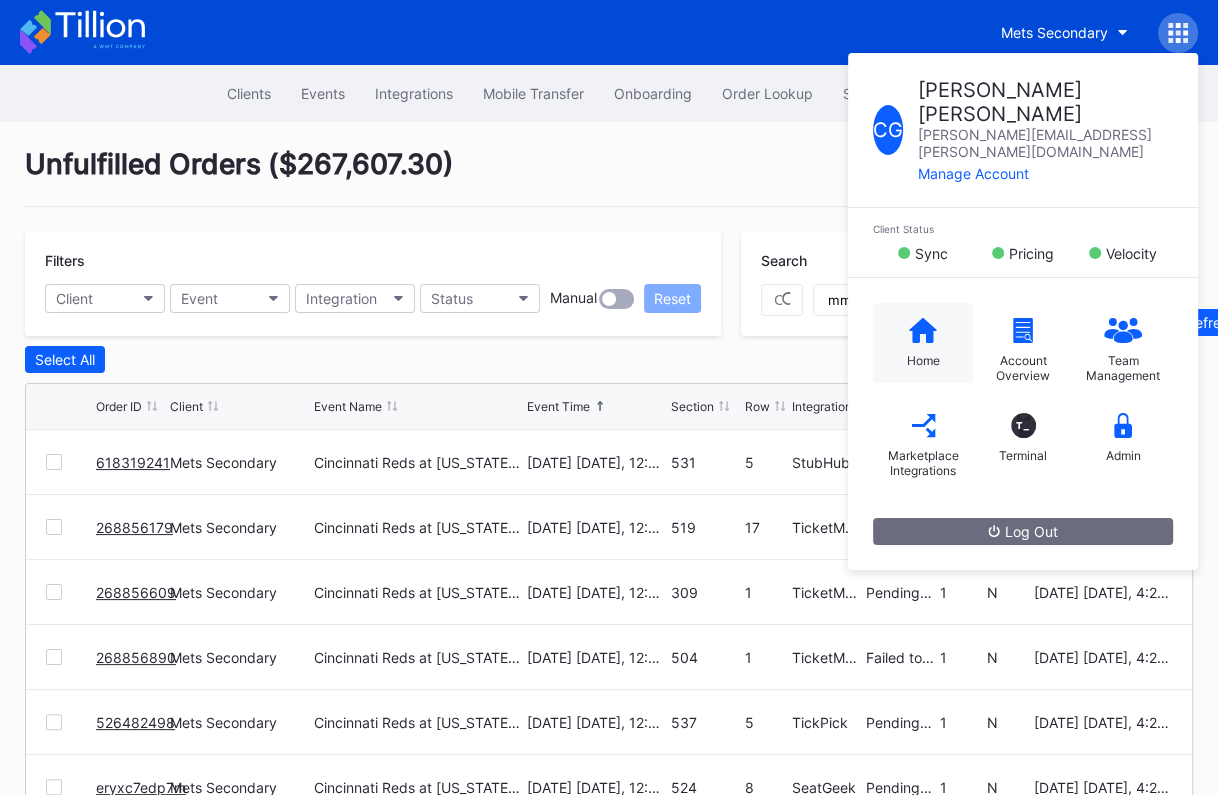 click 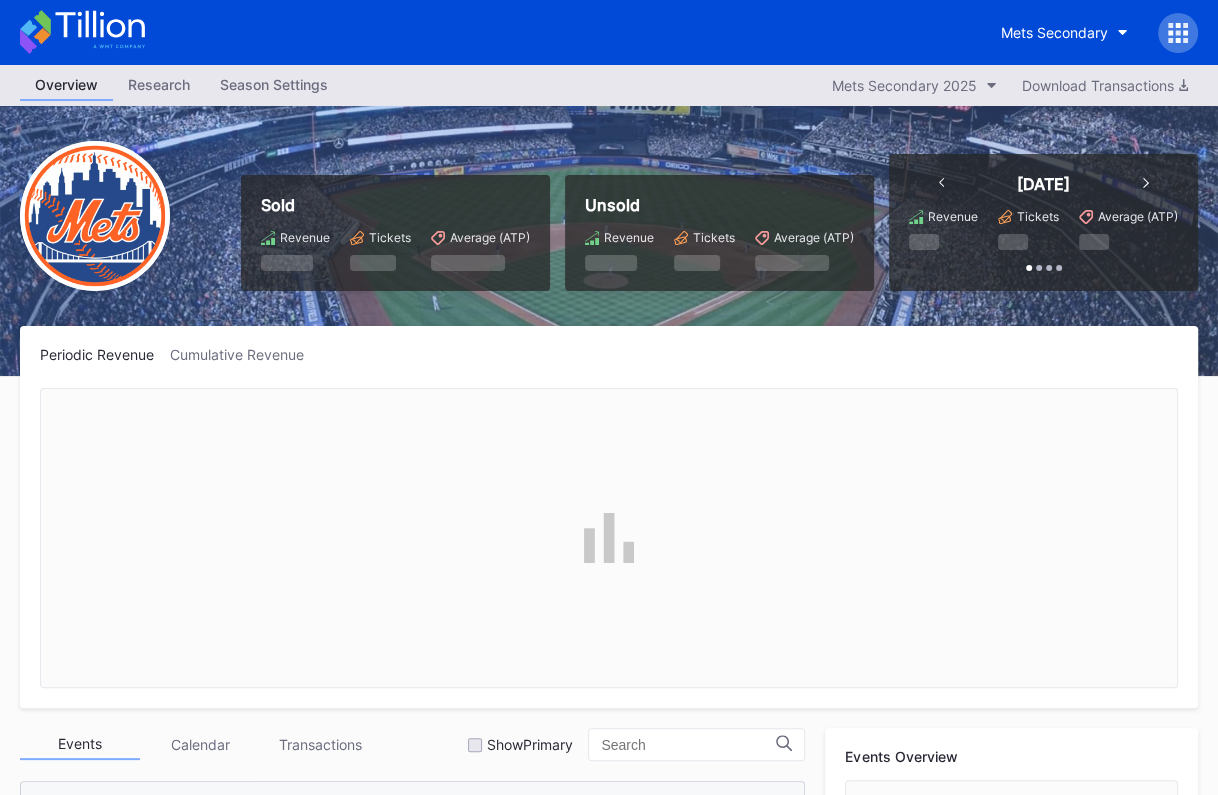 scroll, scrollTop: 3185, scrollLeft: 0, axis: vertical 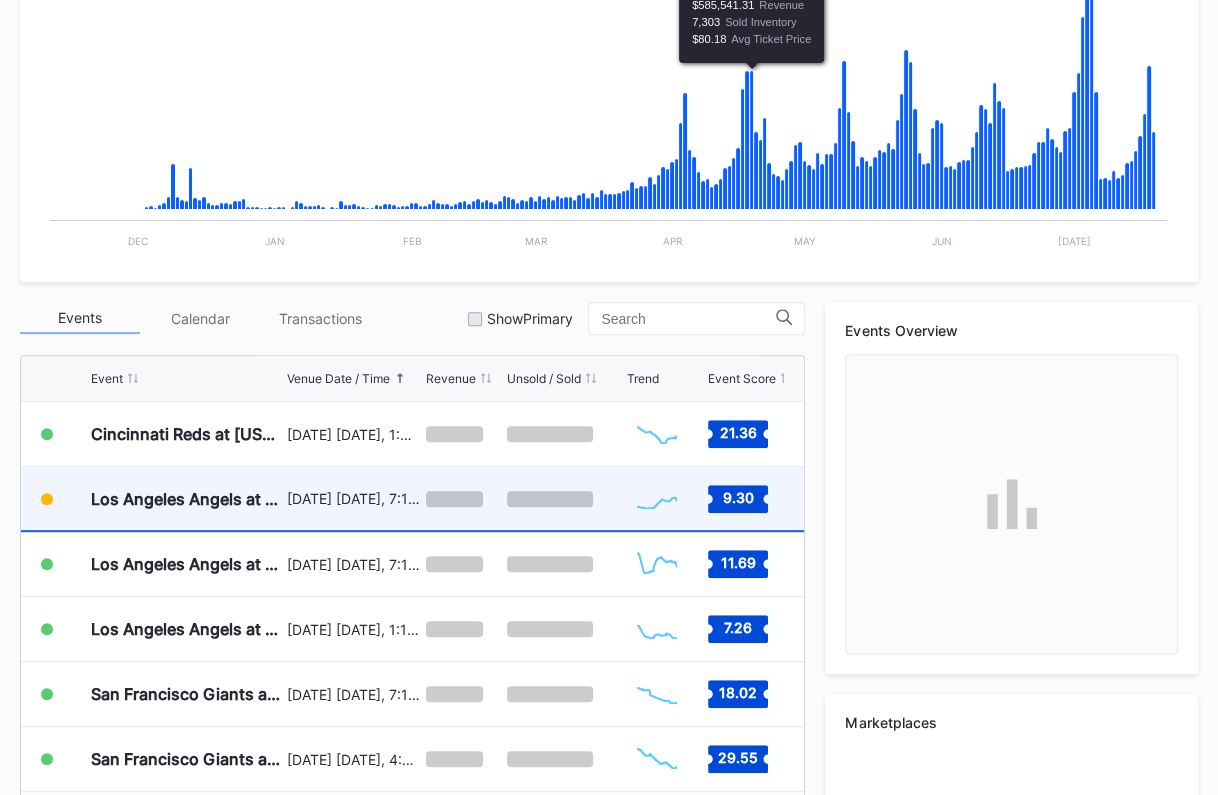 click on "July 21 Monday, 7:10PM" at bounding box center (354, 498) 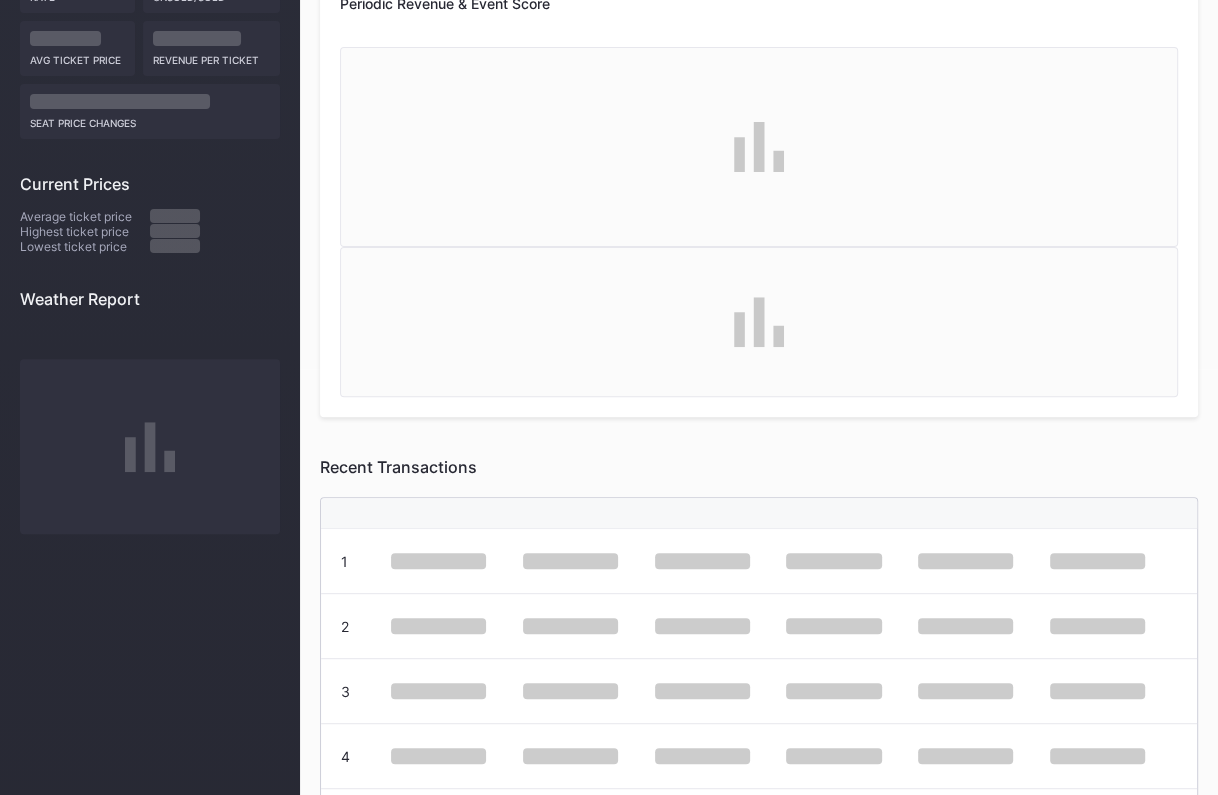 scroll, scrollTop: 0, scrollLeft: 0, axis: both 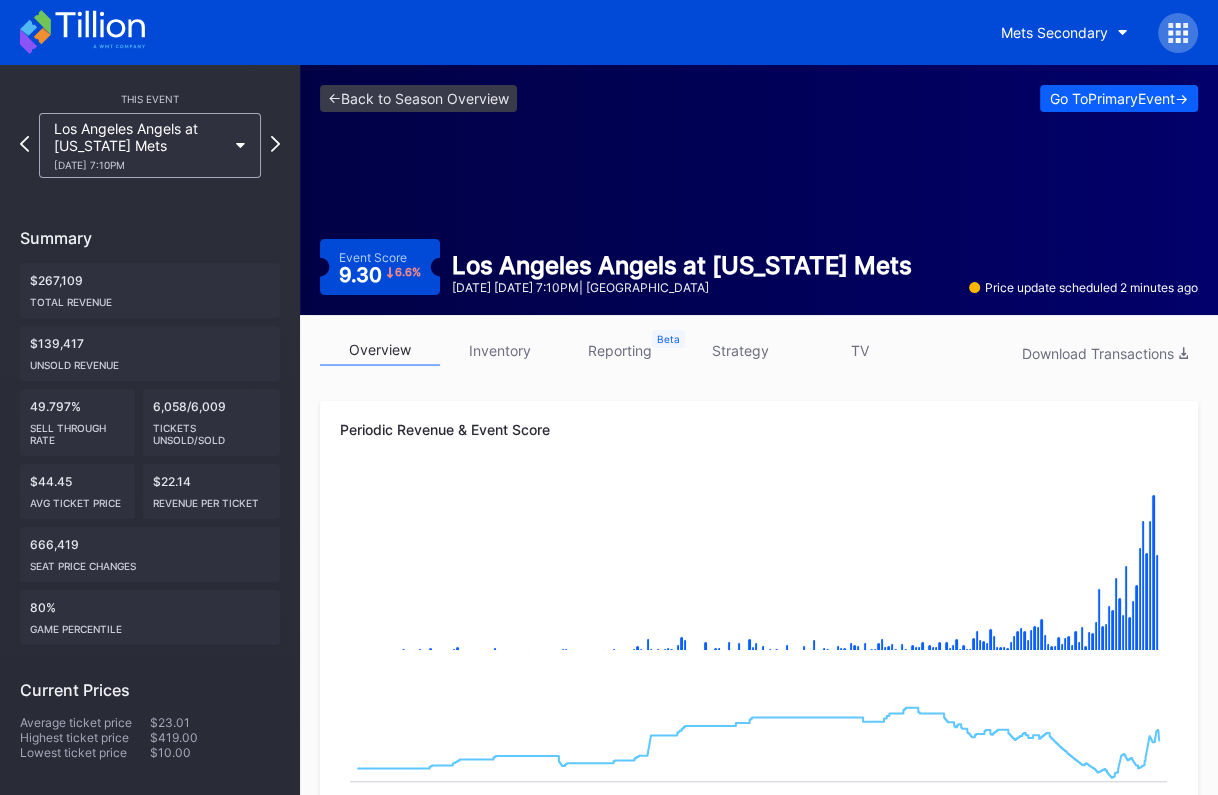 click on "inventory" at bounding box center (500, 350) 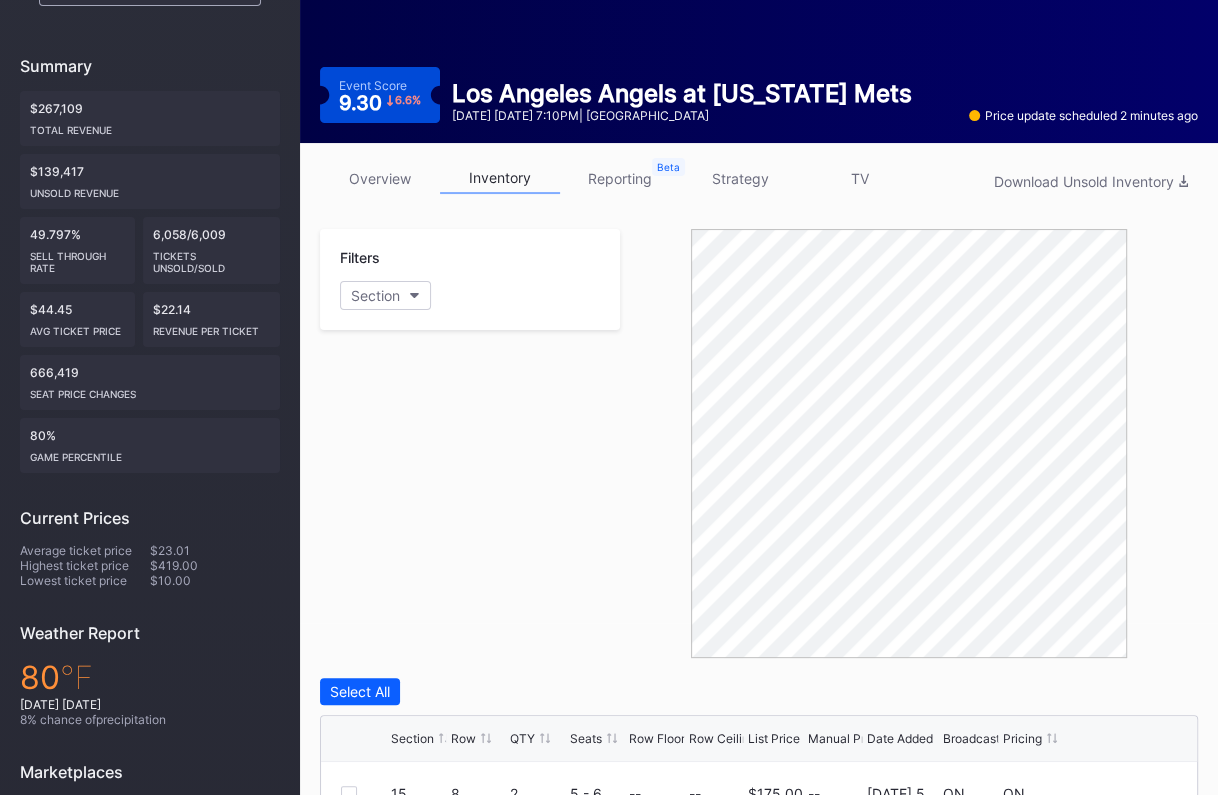 scroll, scrollTop: 191, scrollLeft: 0, axis: vertical 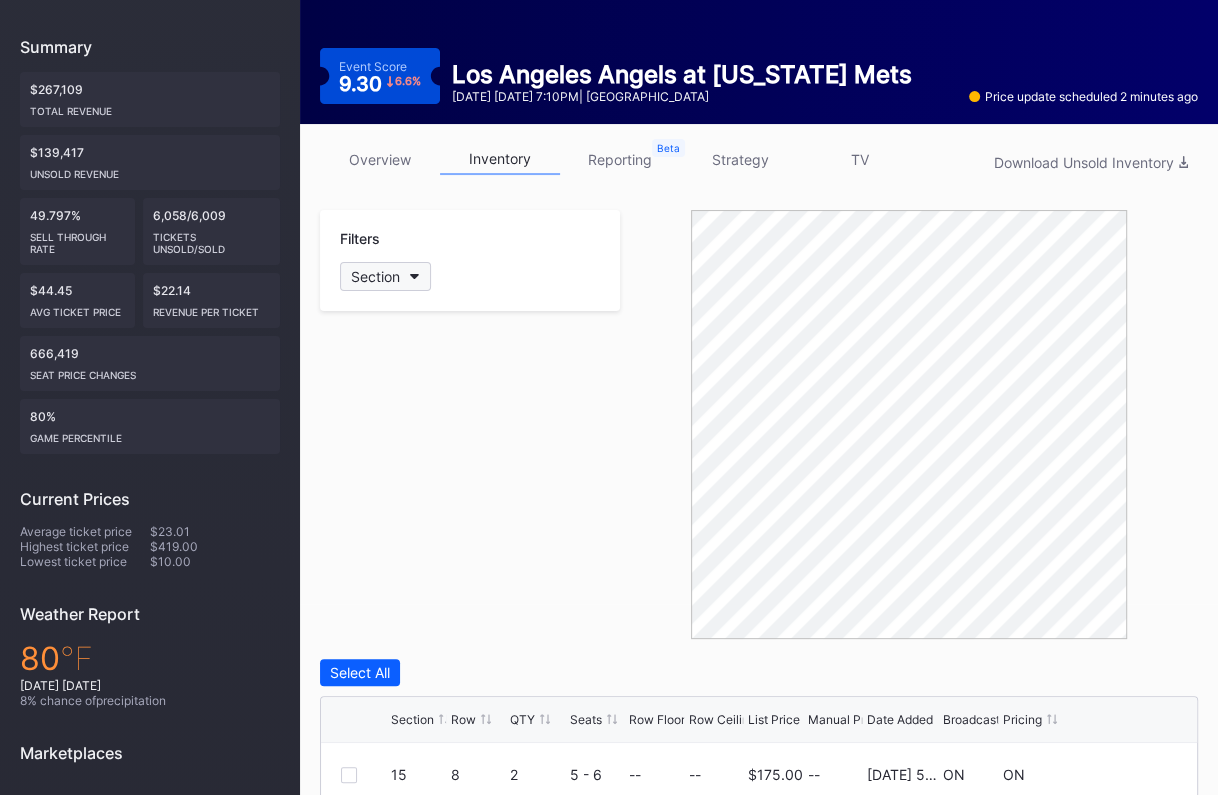 click on "Section" at bounding box center (375, 276) 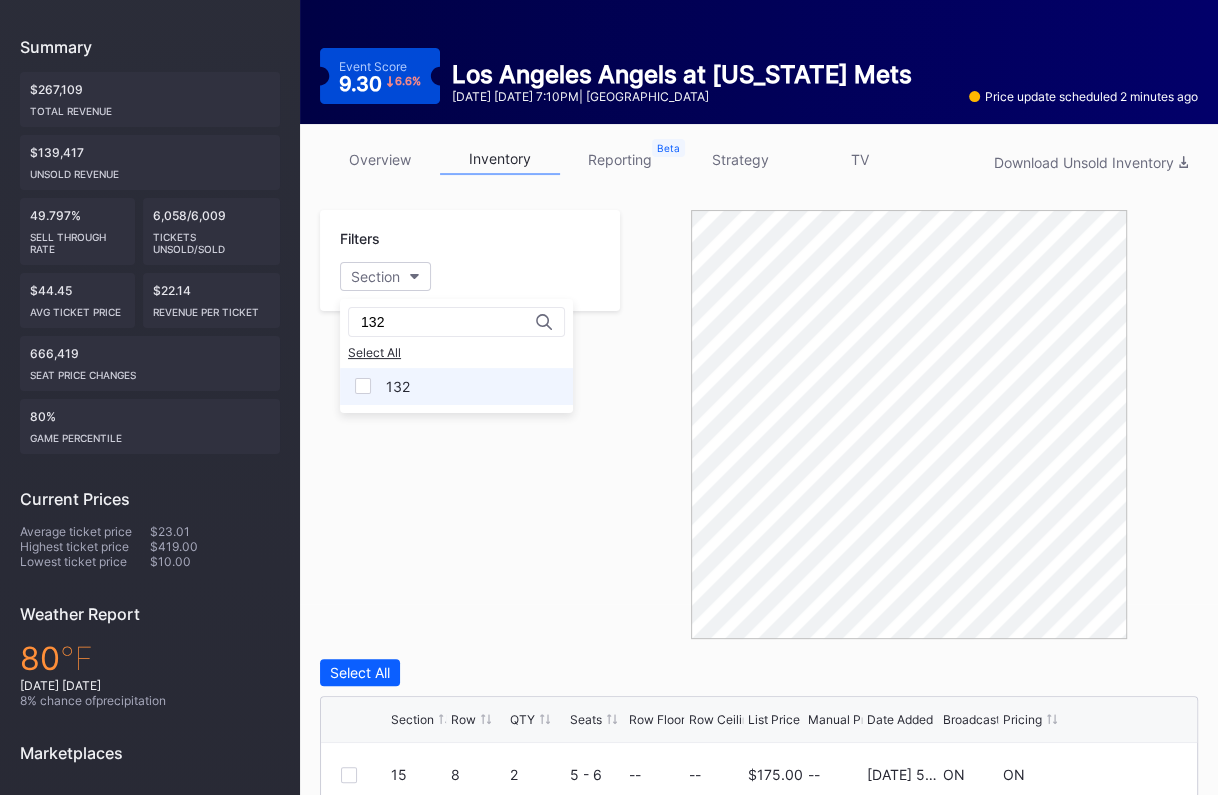 type on "132" 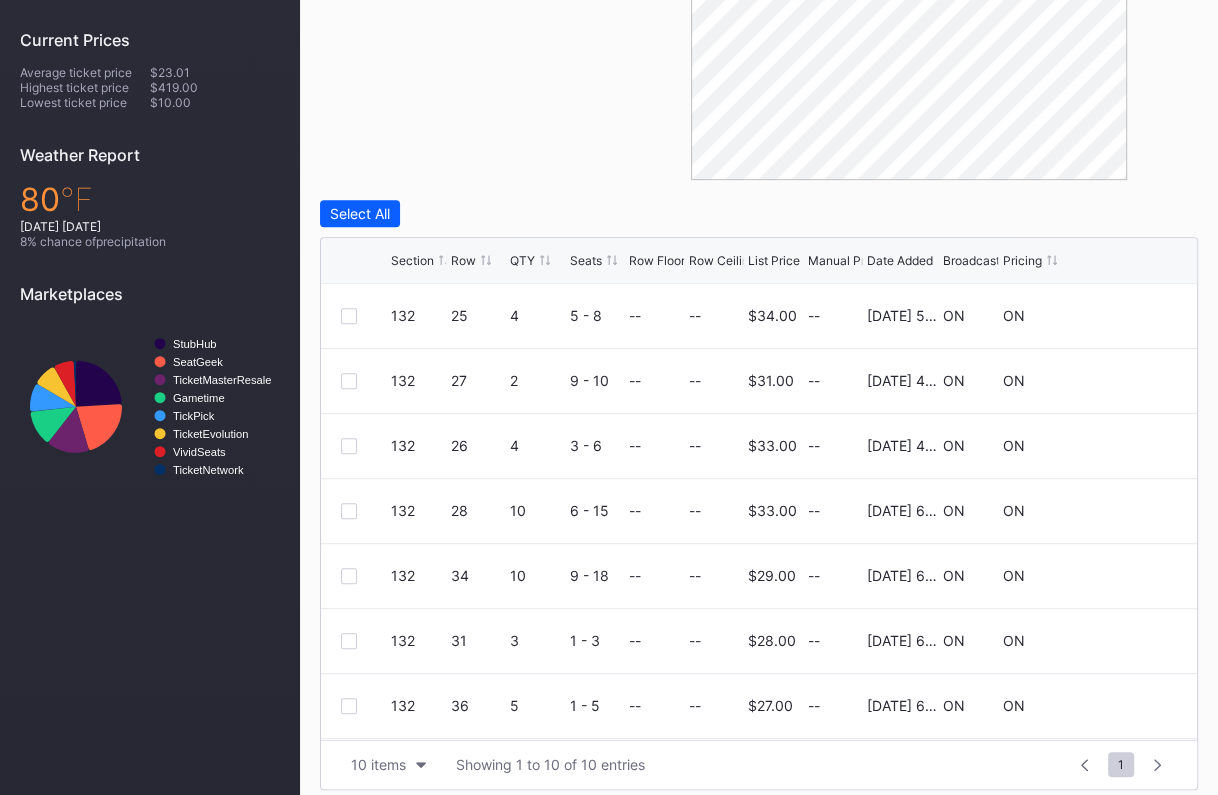 scroll, scrollTop: 661, scrollLeft: 0, axis: vertical 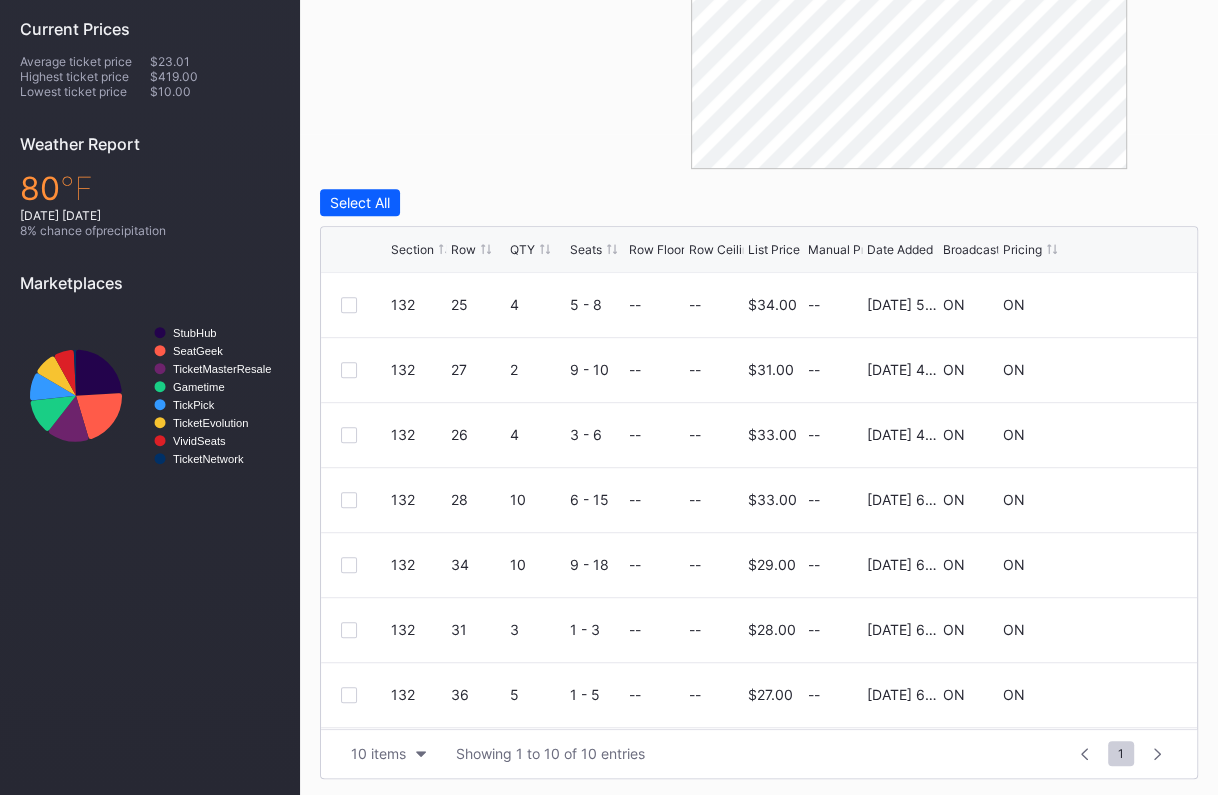 click on "Row" at bounding box center [463, 249] 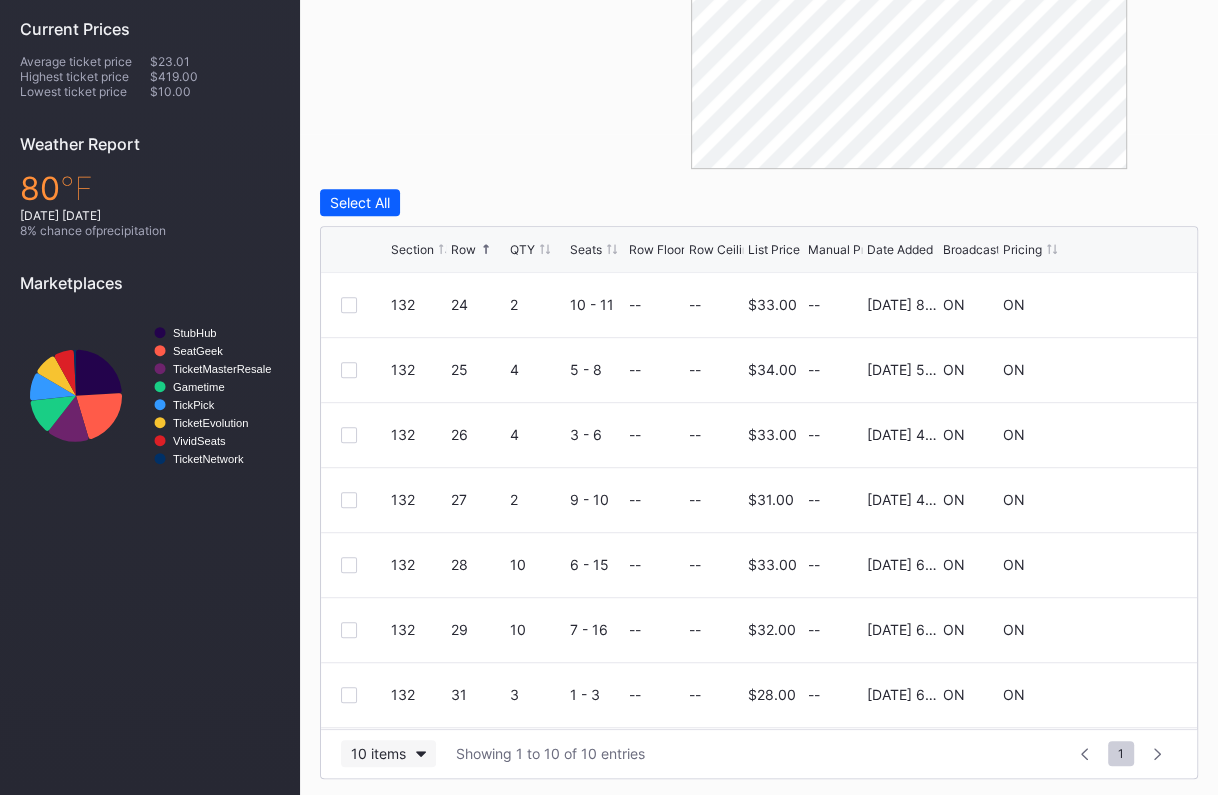 click on "10 items" at bounding box center [378, 753] 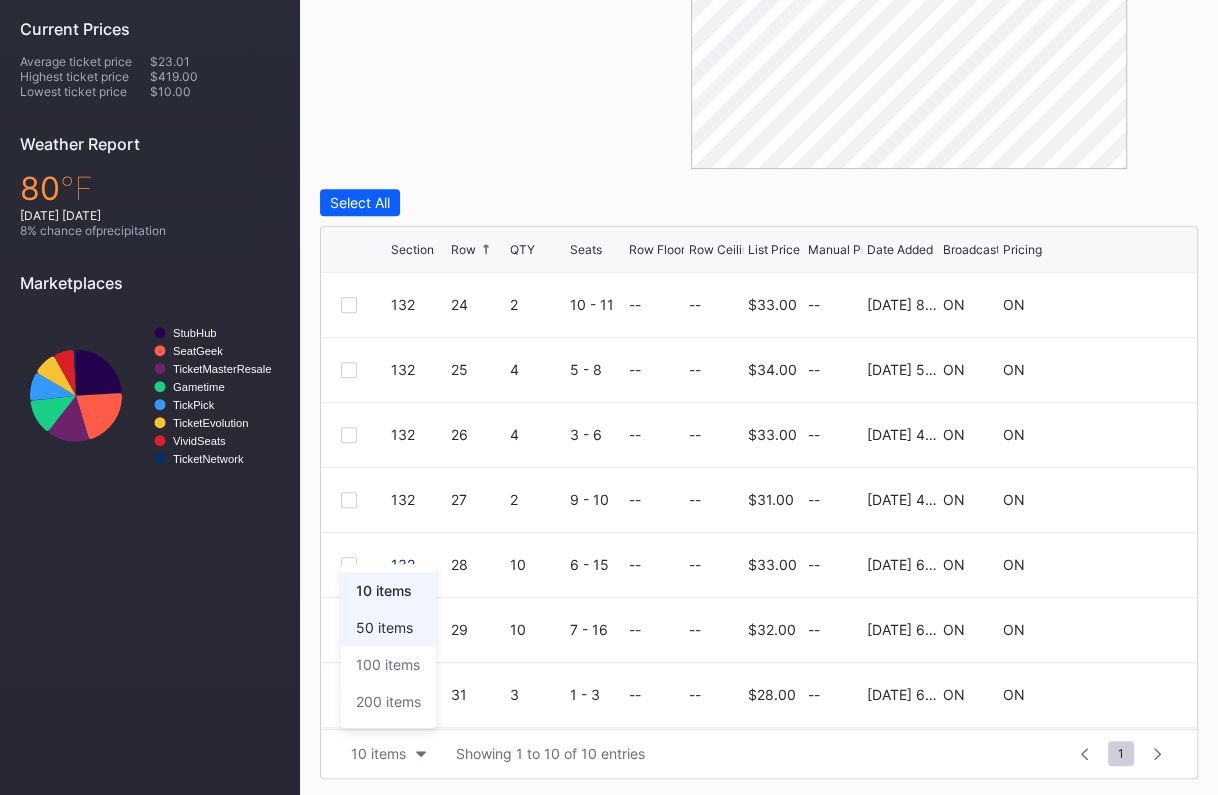 click on "50 items" at bounding box center (388, 627) 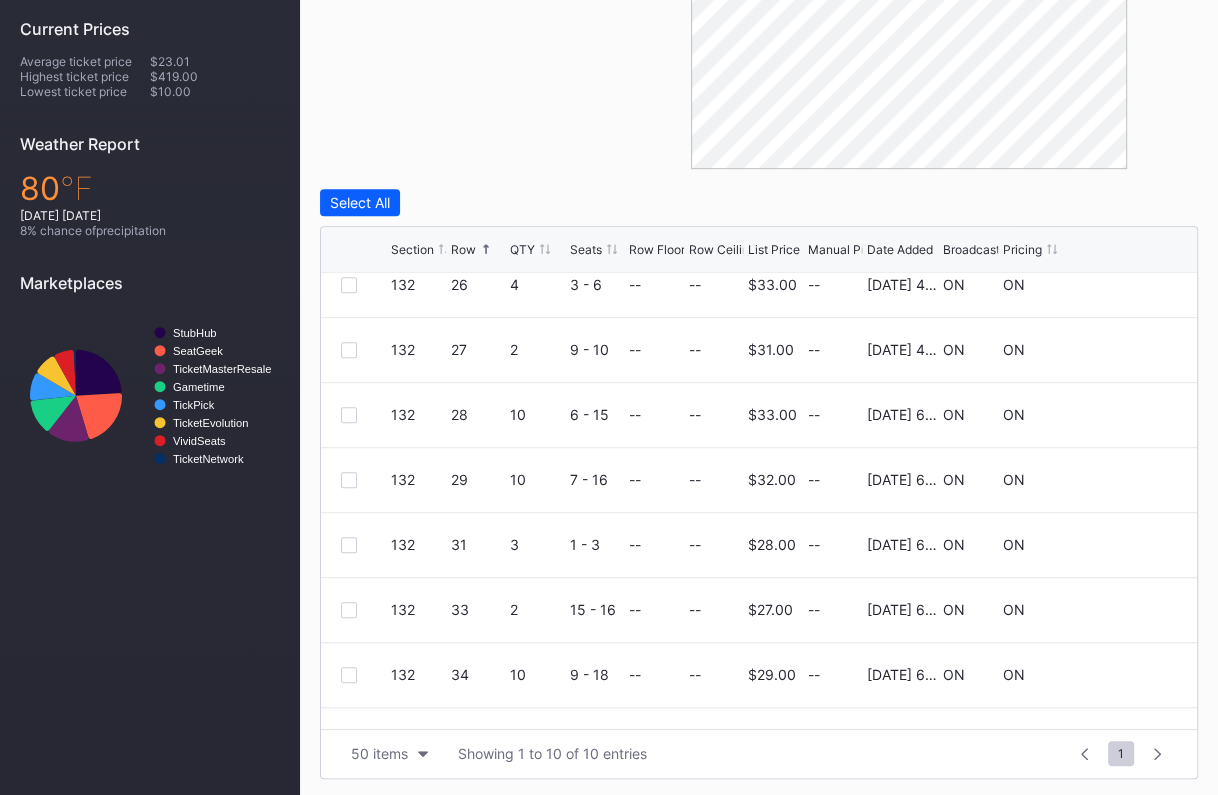 scroll, scrollTop: 193, scrollLeft: 0, axis: vertical 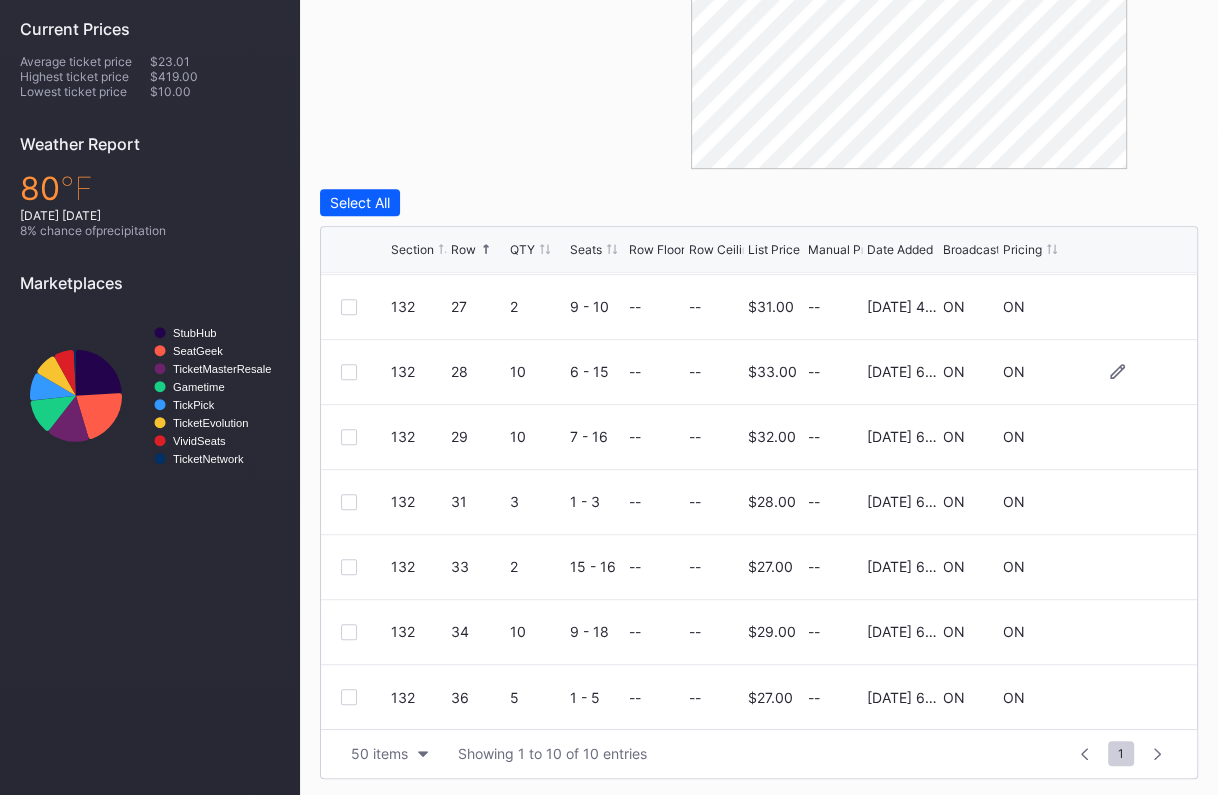 click at bounding box center (349, 372) 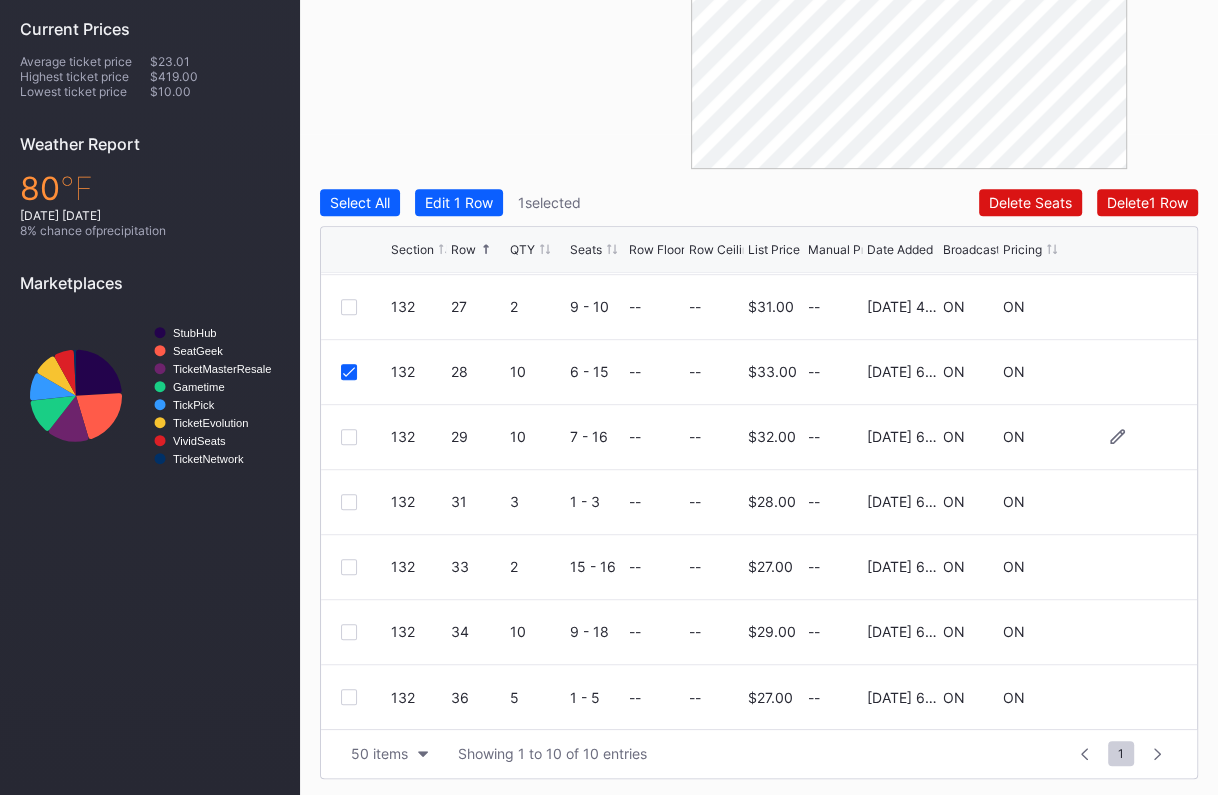 click at bounding box center (349, 437) 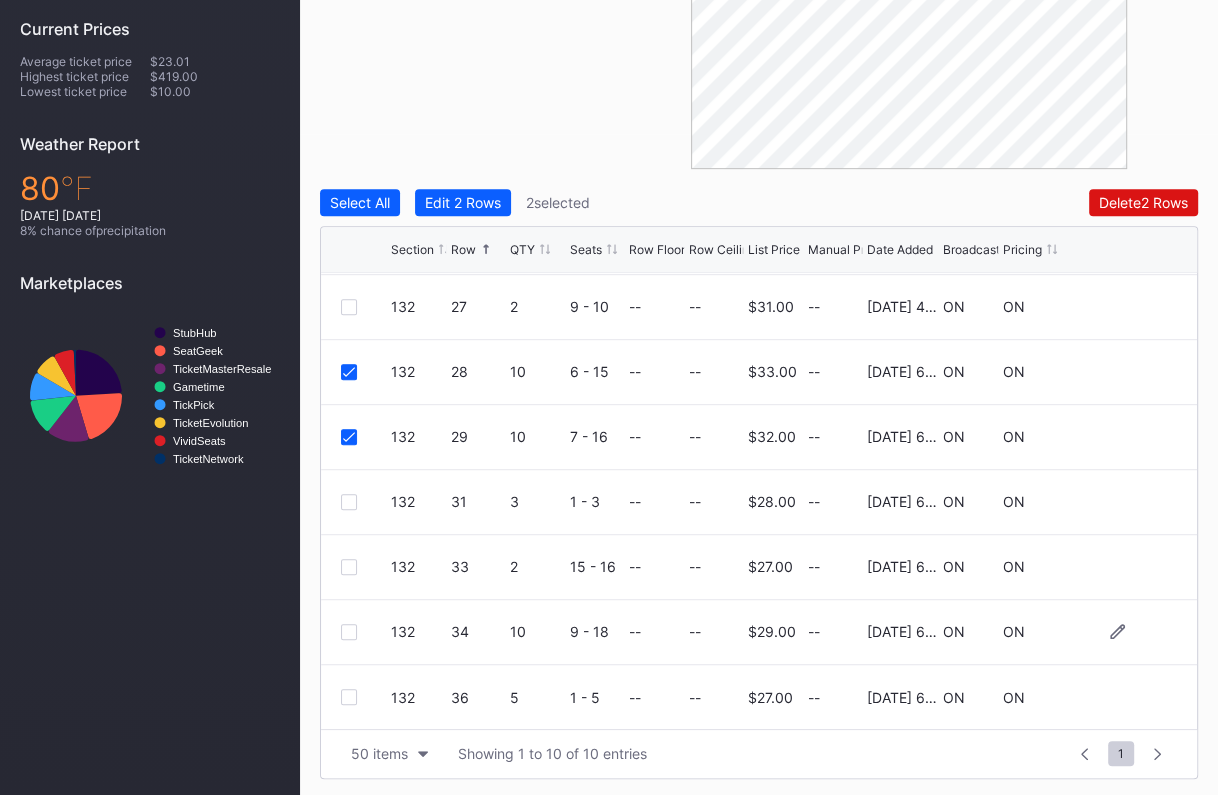 click at bounding box center [349, 632] 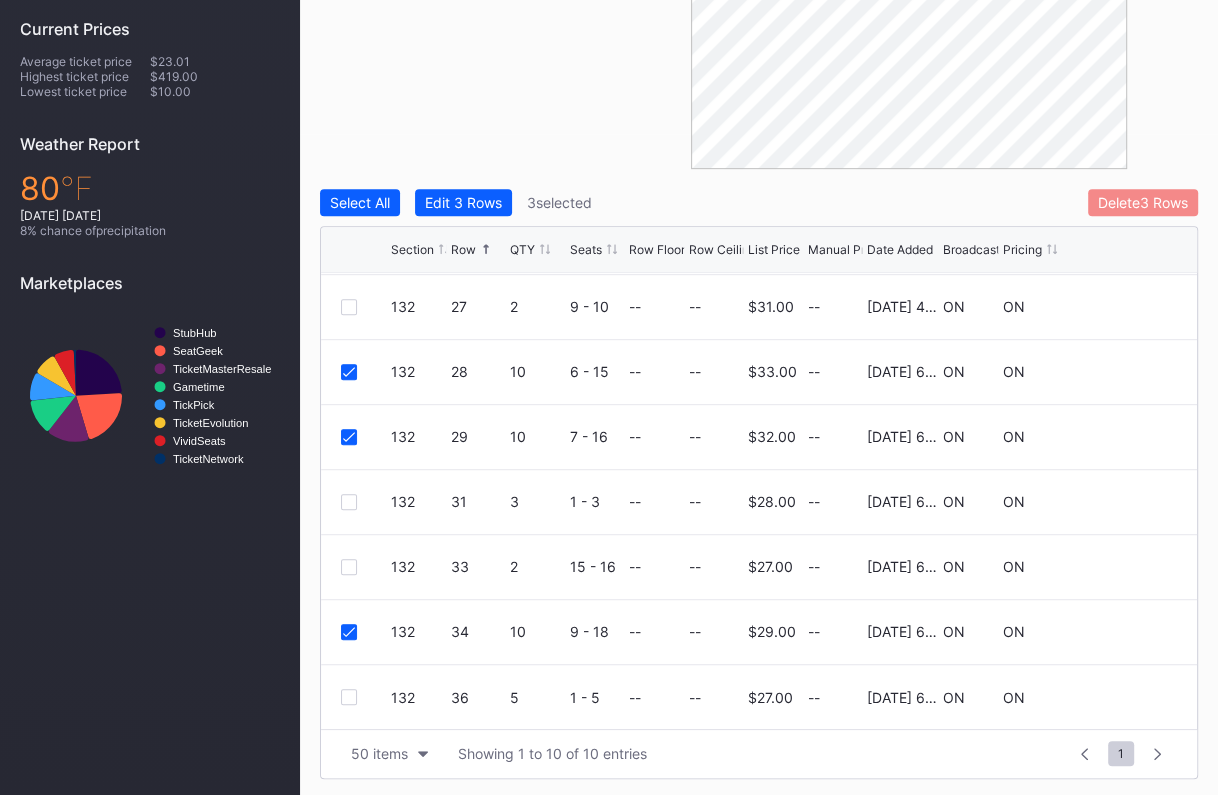 click on "Delete  3   Rows" at bounding box center (1143, 202) 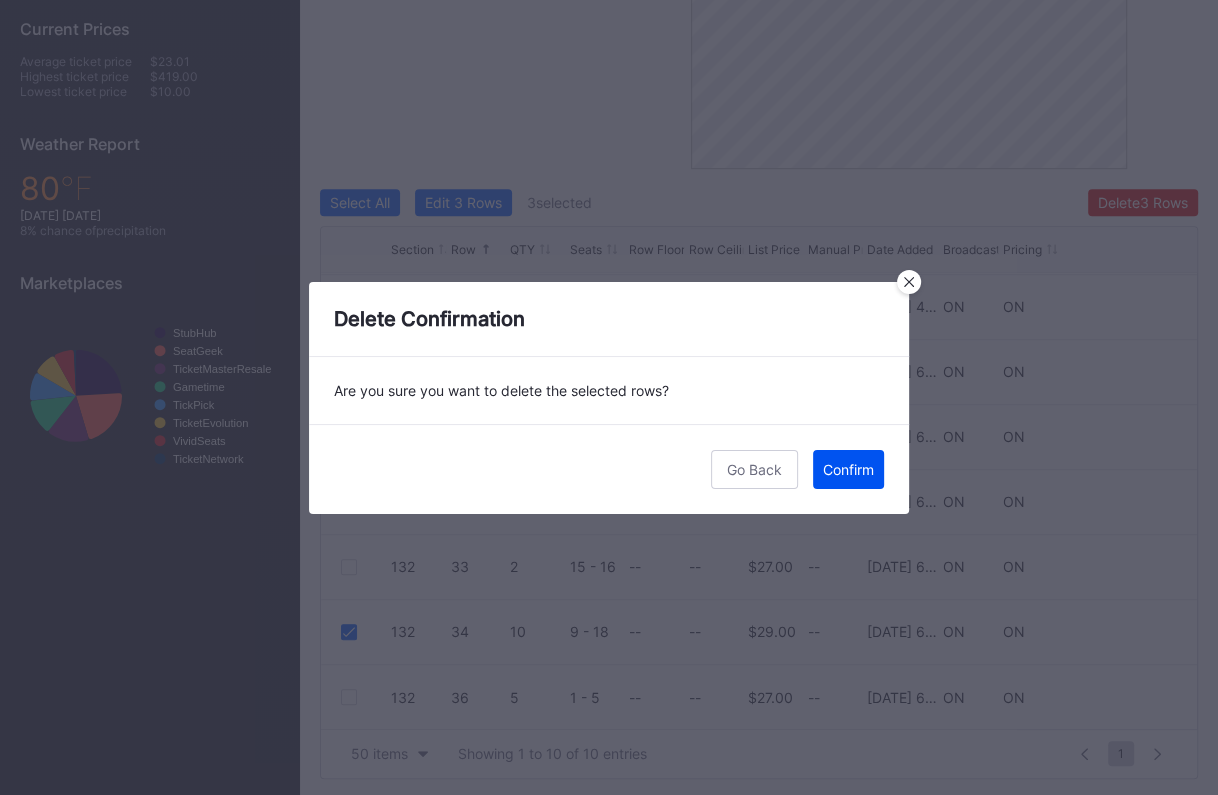 click on "Confirm" at bounding box center (848, 469) 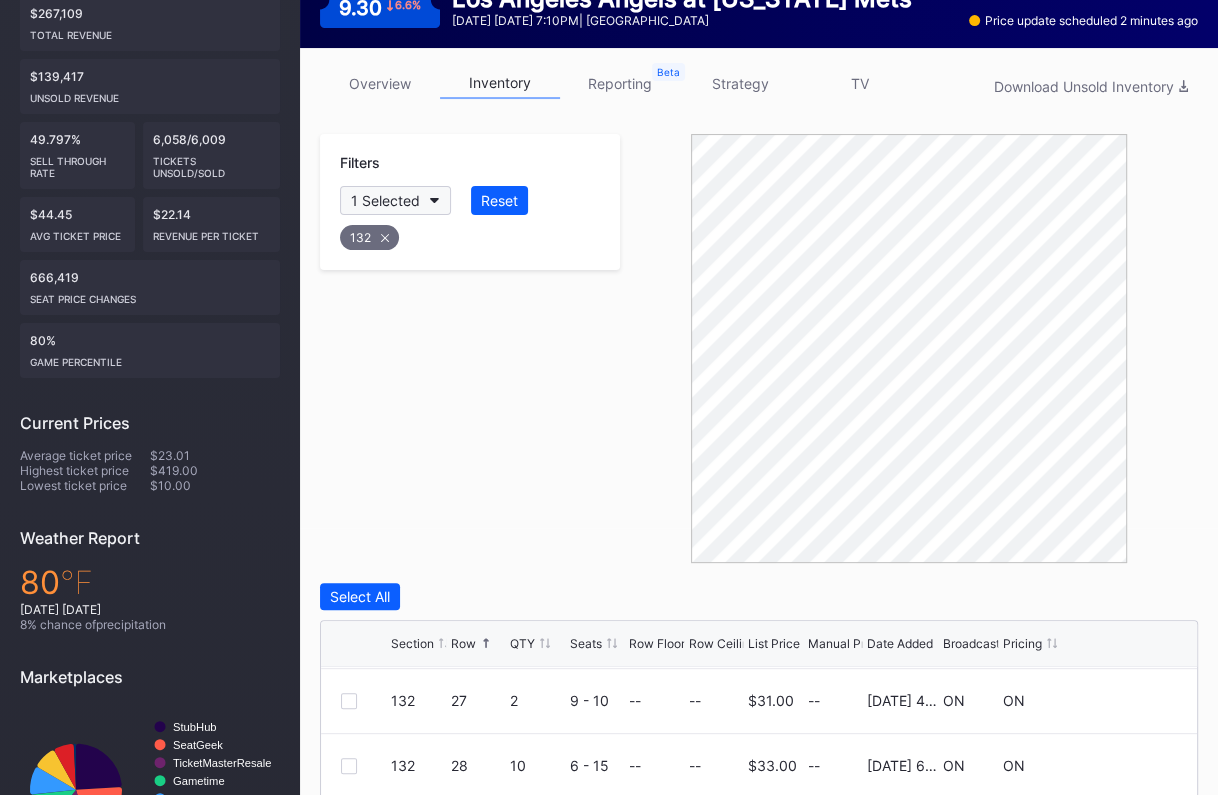 scroll, scrollTop: 272, scrollLeft: 0, axis: vertical 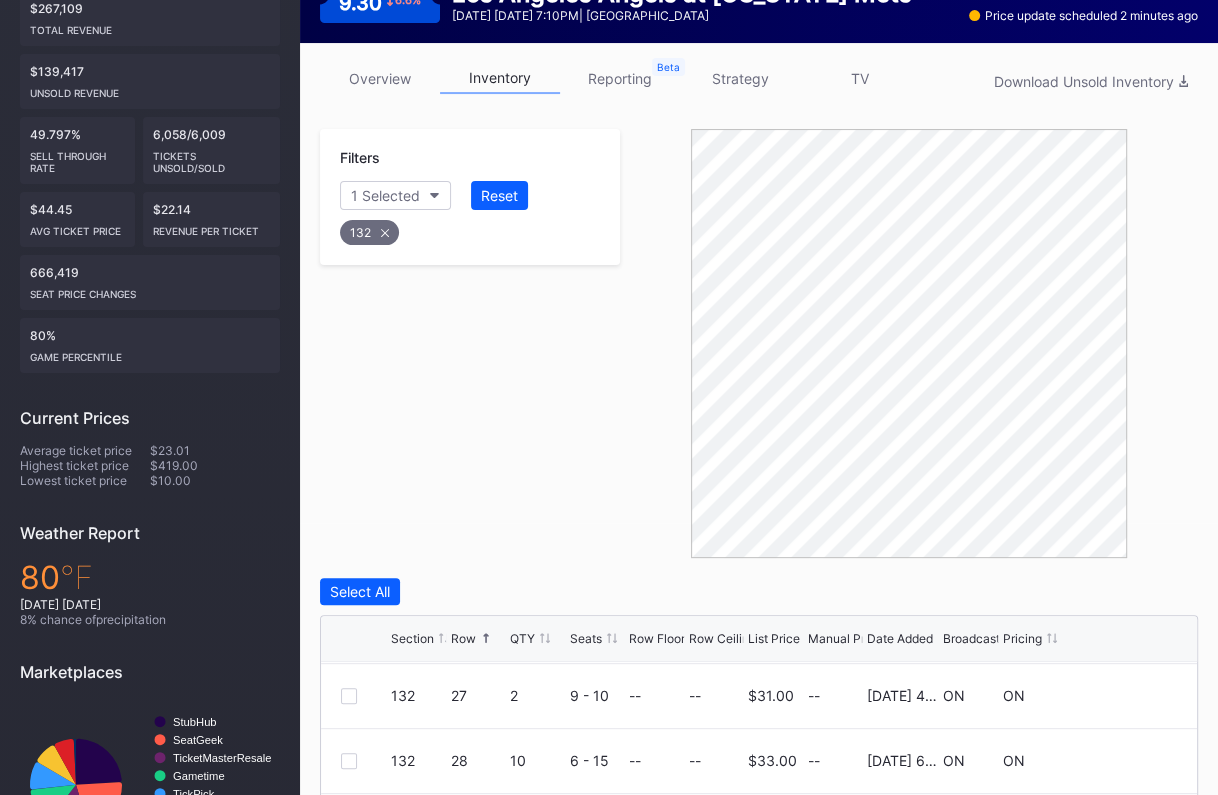 click 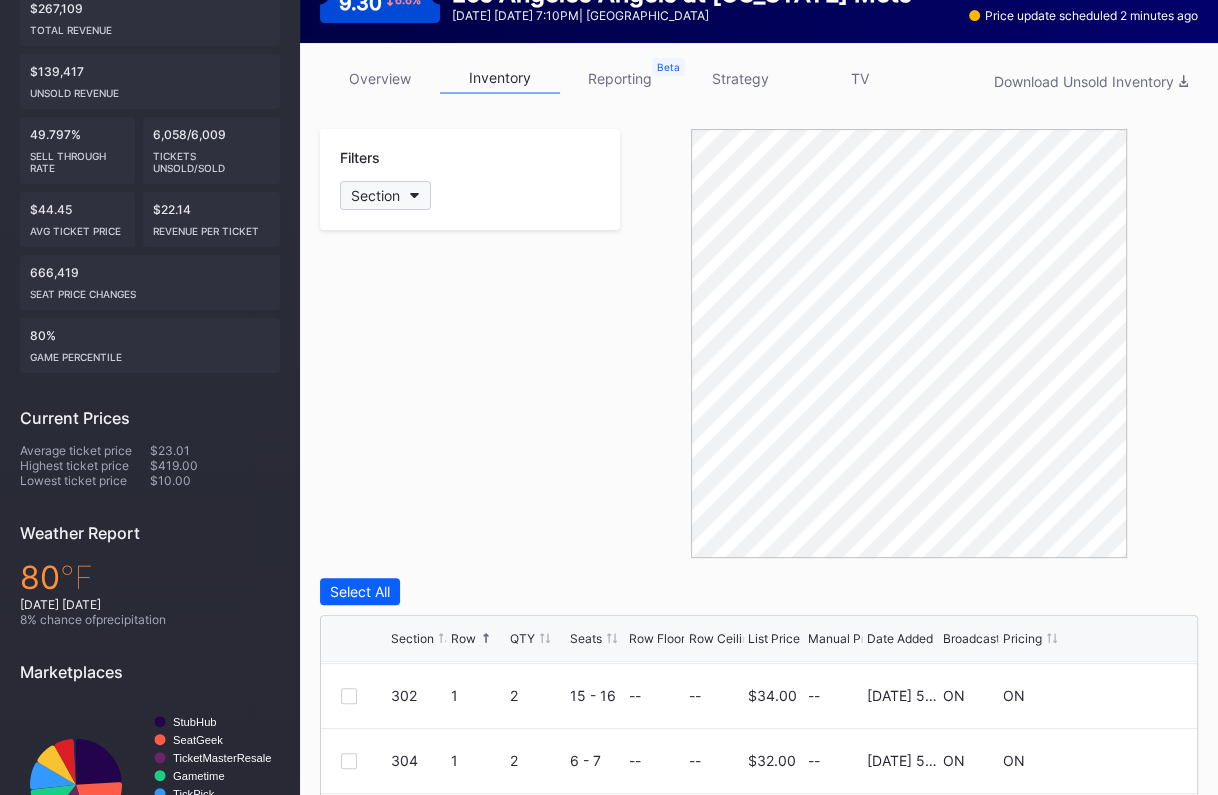 scroll, scrollTop: 0, scrollLeft: 0, axis: both 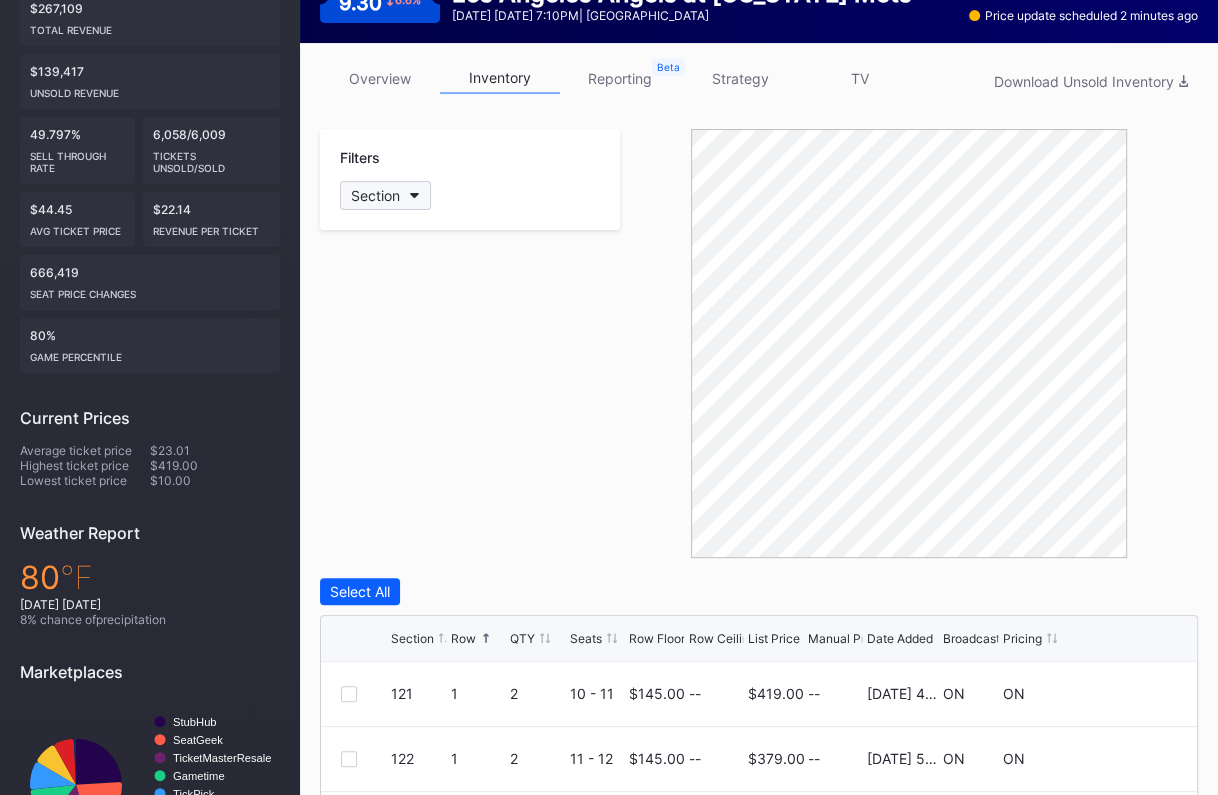 click on "Section" at bounding box center [375, 195] 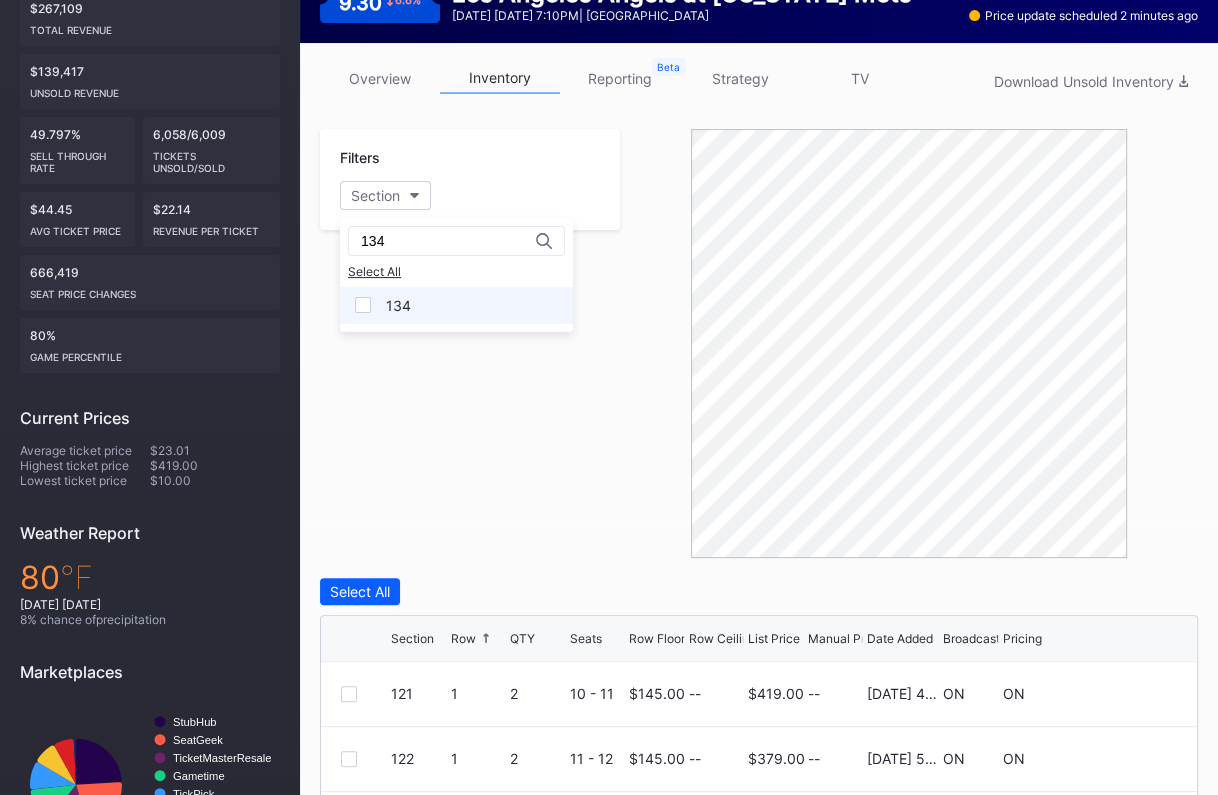 type on "134" 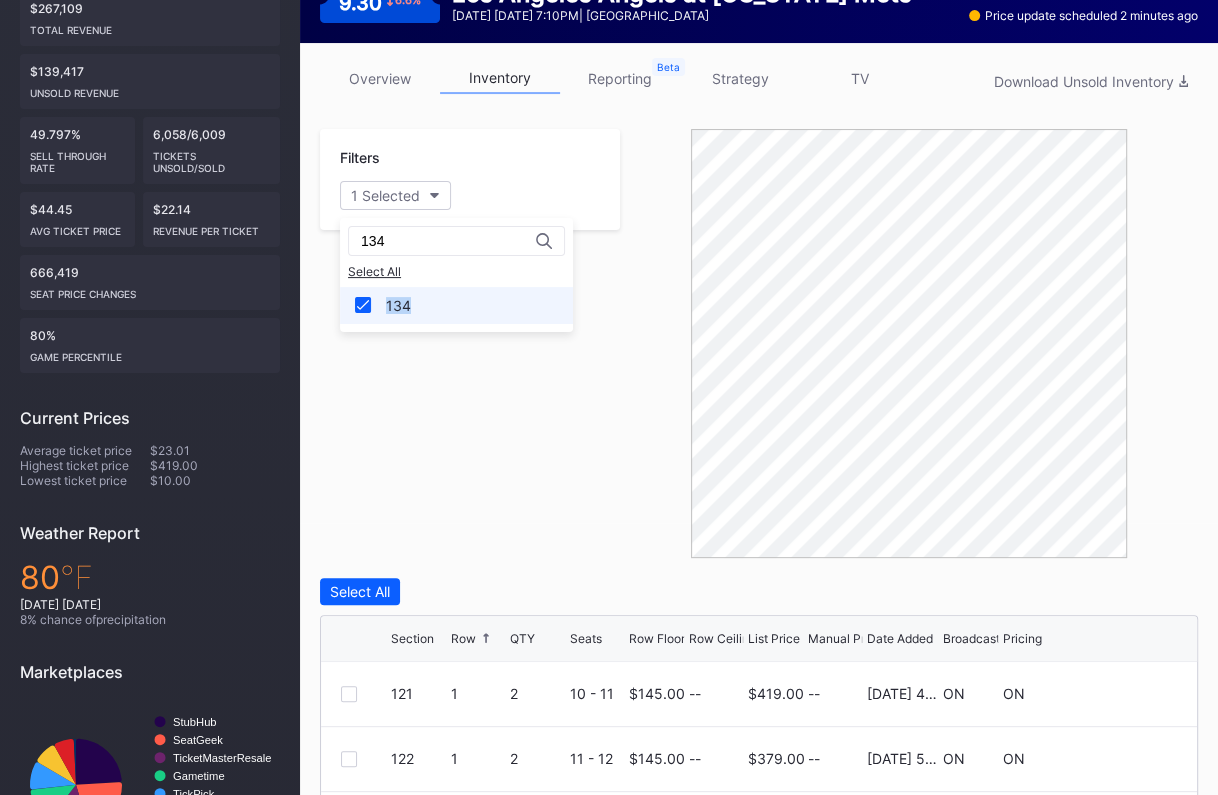 click on "134" at bounding box center (398, 305) 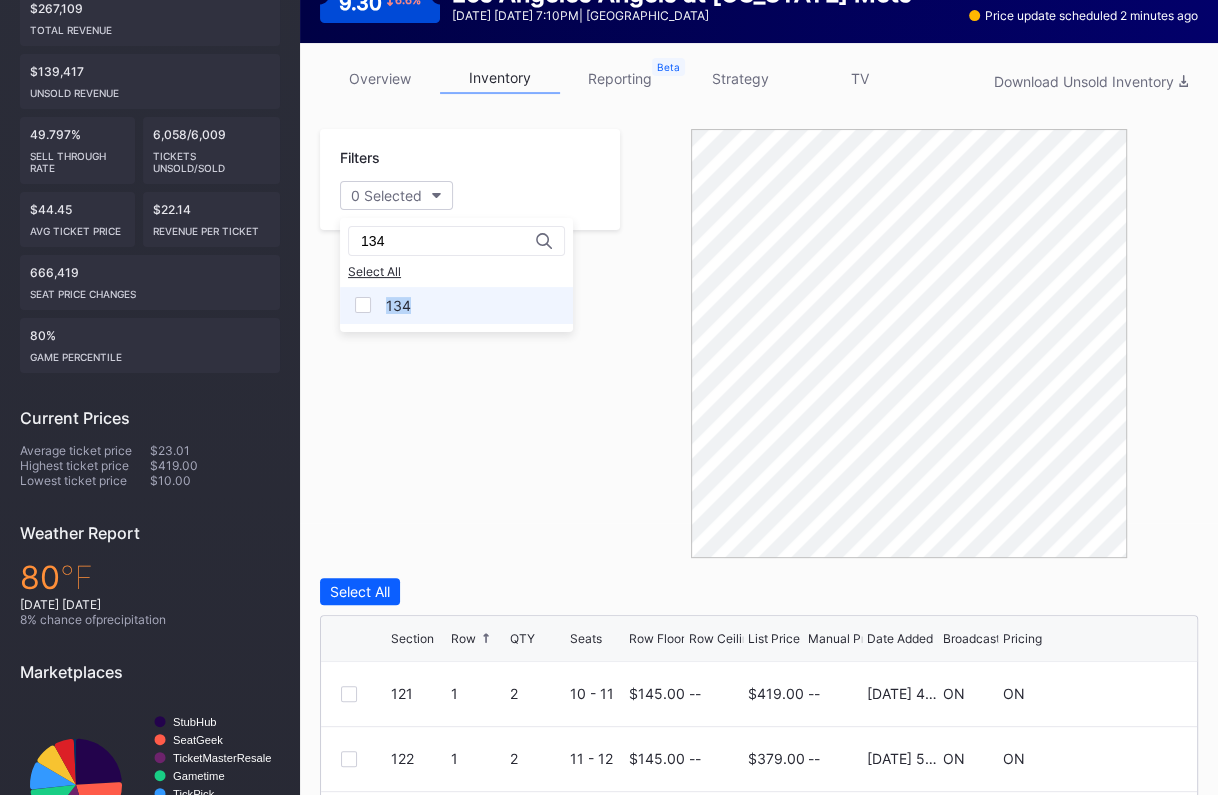click on "134" at bounding box center (398, 305) 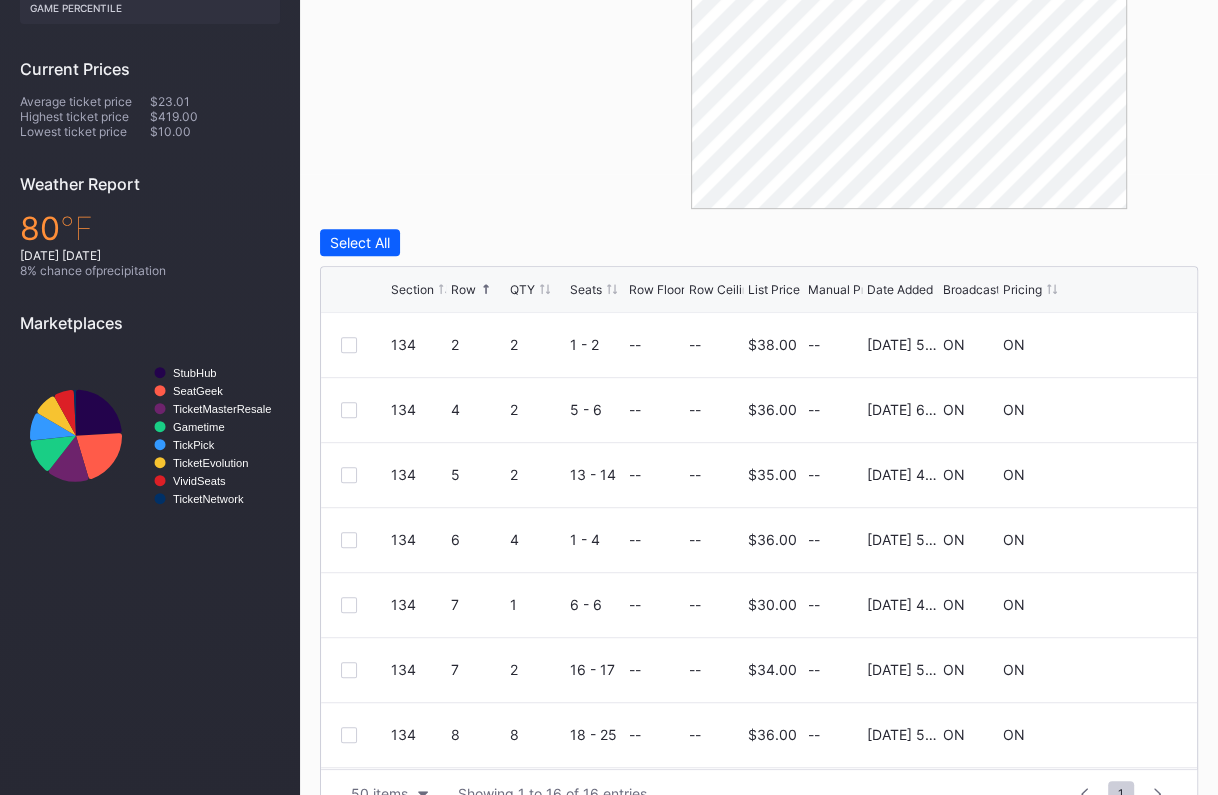 scroll, scrollTop: 661, scrollLeft: 0, axis: vertical 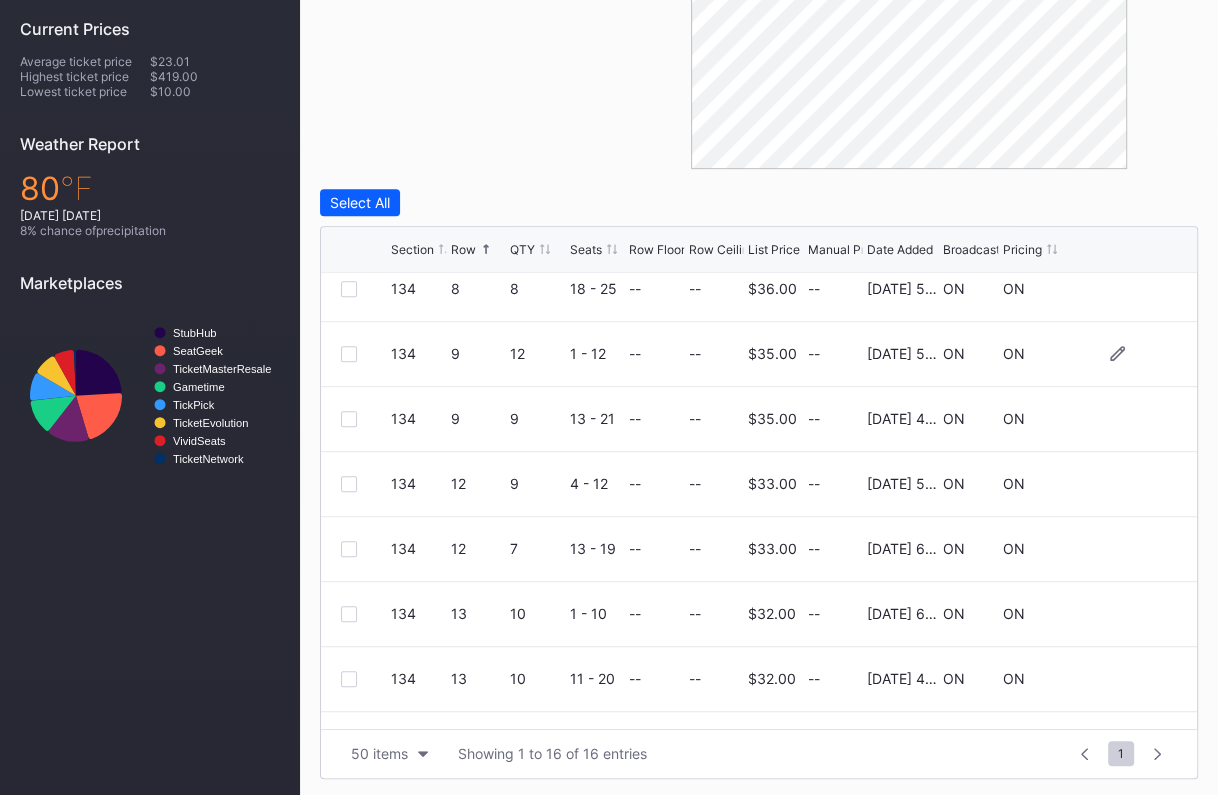 click at bounding box center [349, 354] 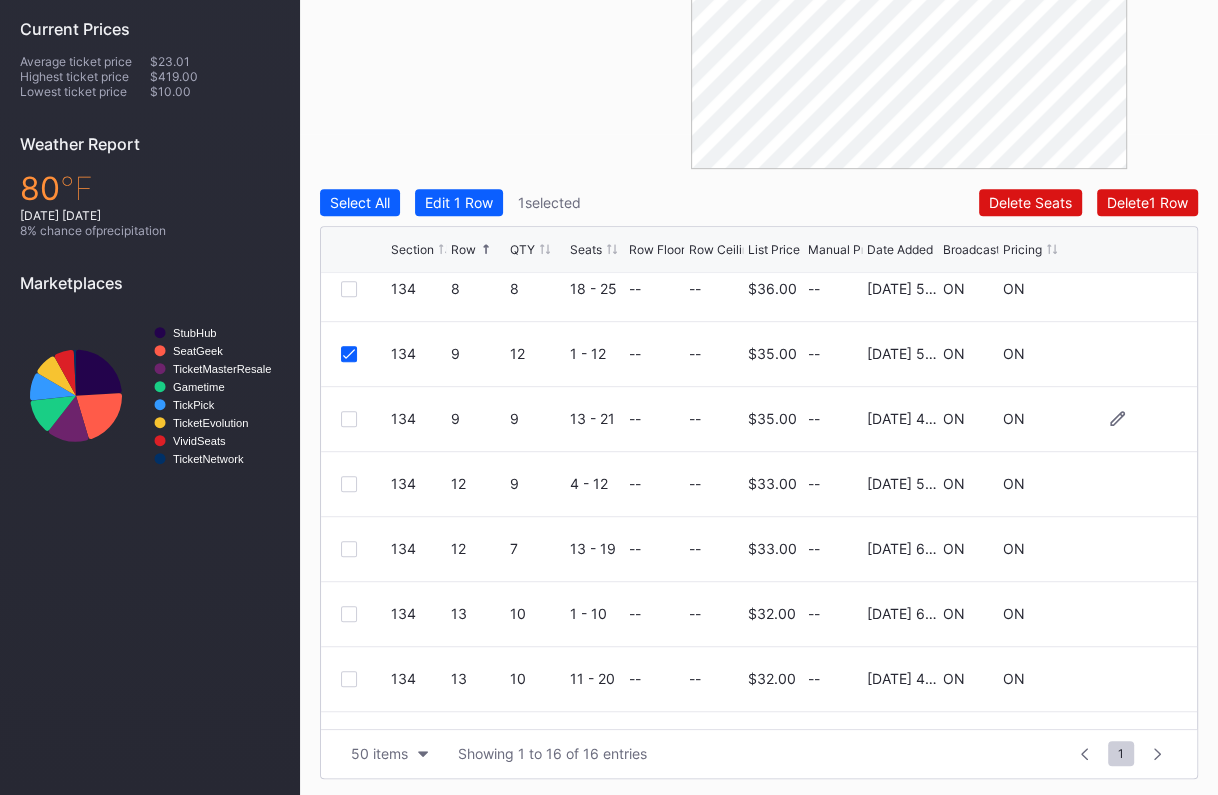 click at bounding box center [349, 419] 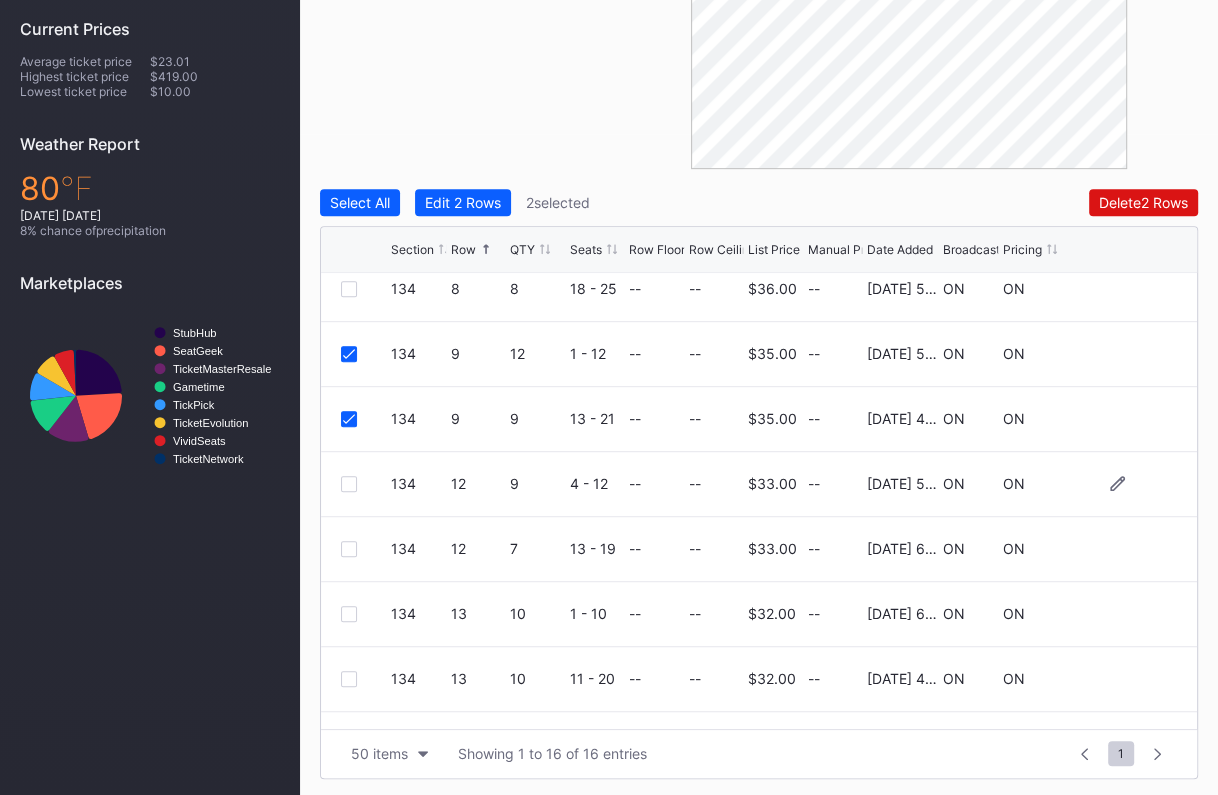 click at bounding box center (349, 484) 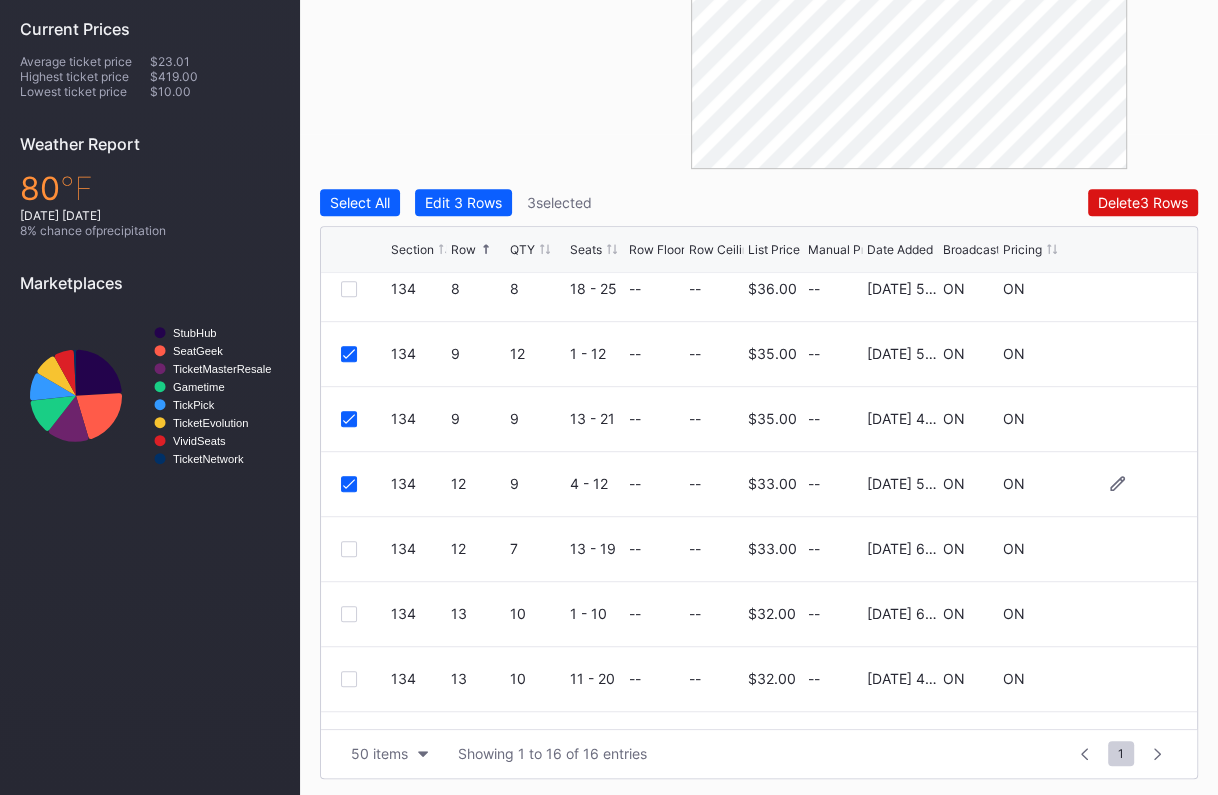 click 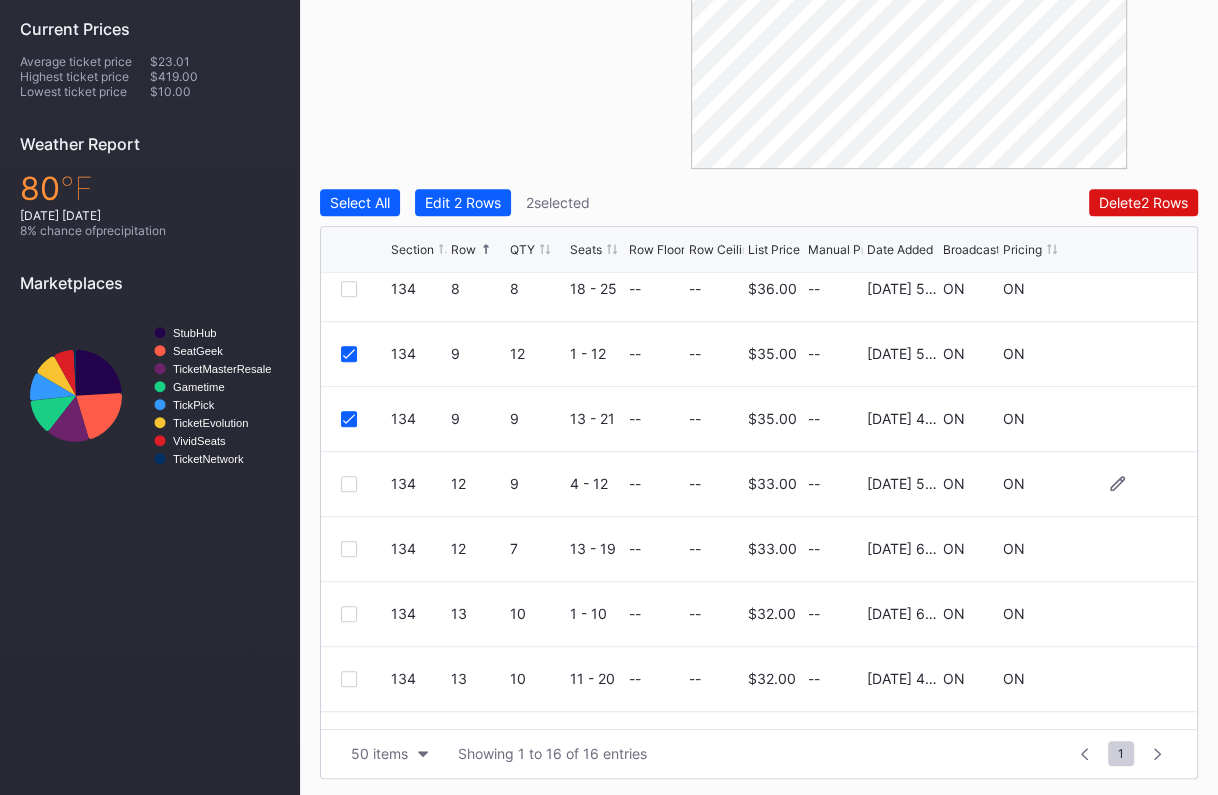 scroll, scrollTop: 583, scrollLeft: 0, axis: vertical 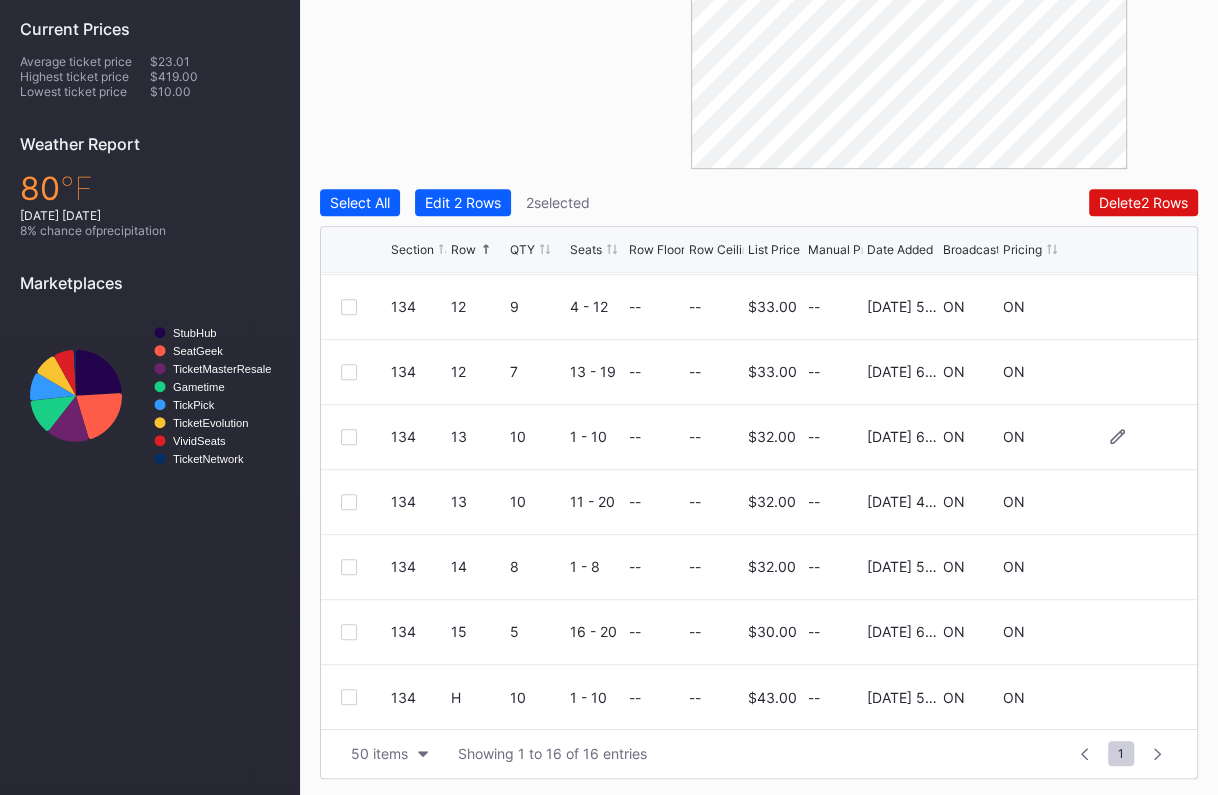 click at bounding box center (349, 437) 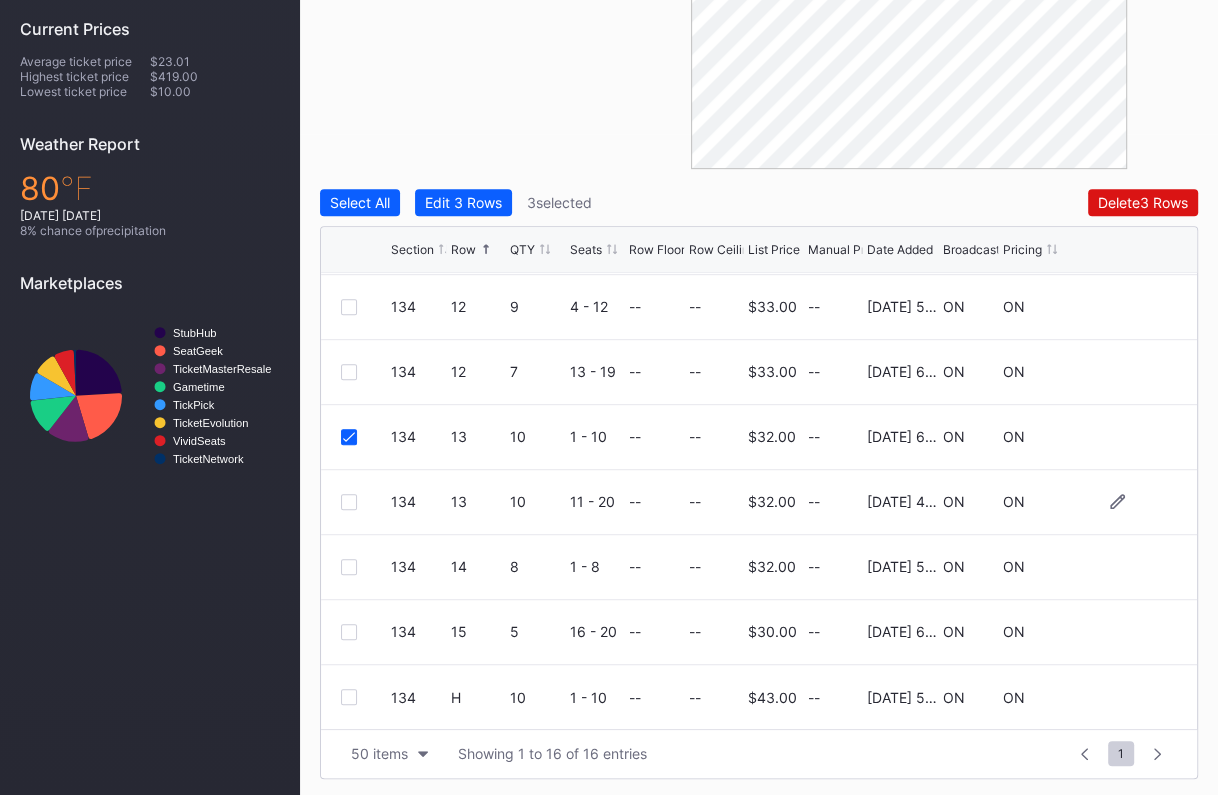 click at bounding box center [349, 502] 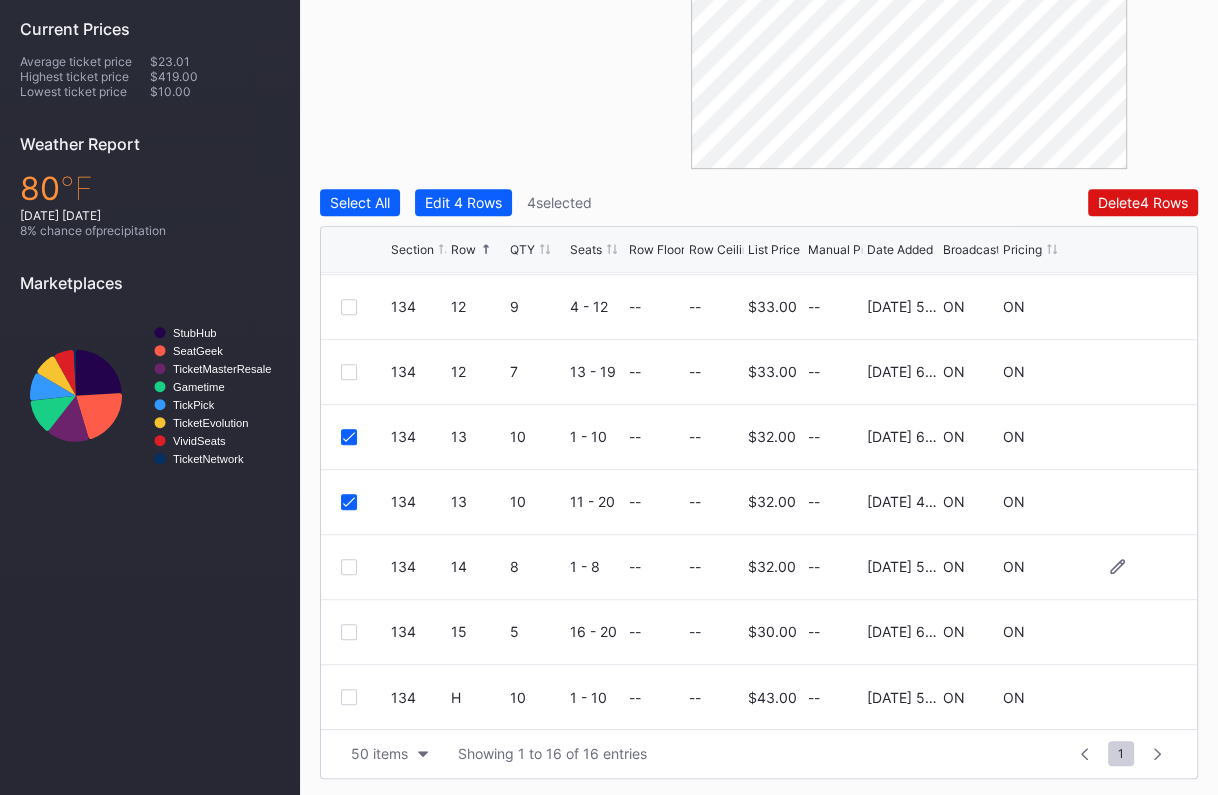 click at bounding box center [349, 567] 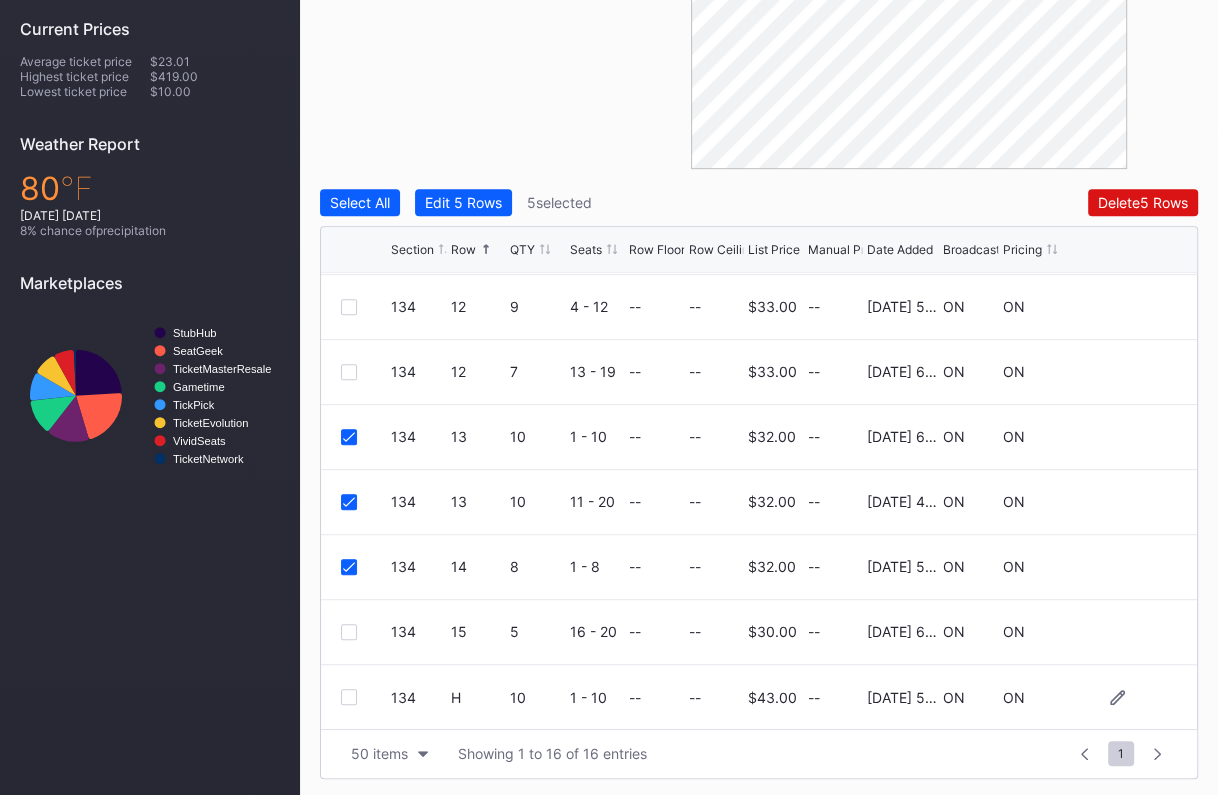 click at bounding box center (349, 697) 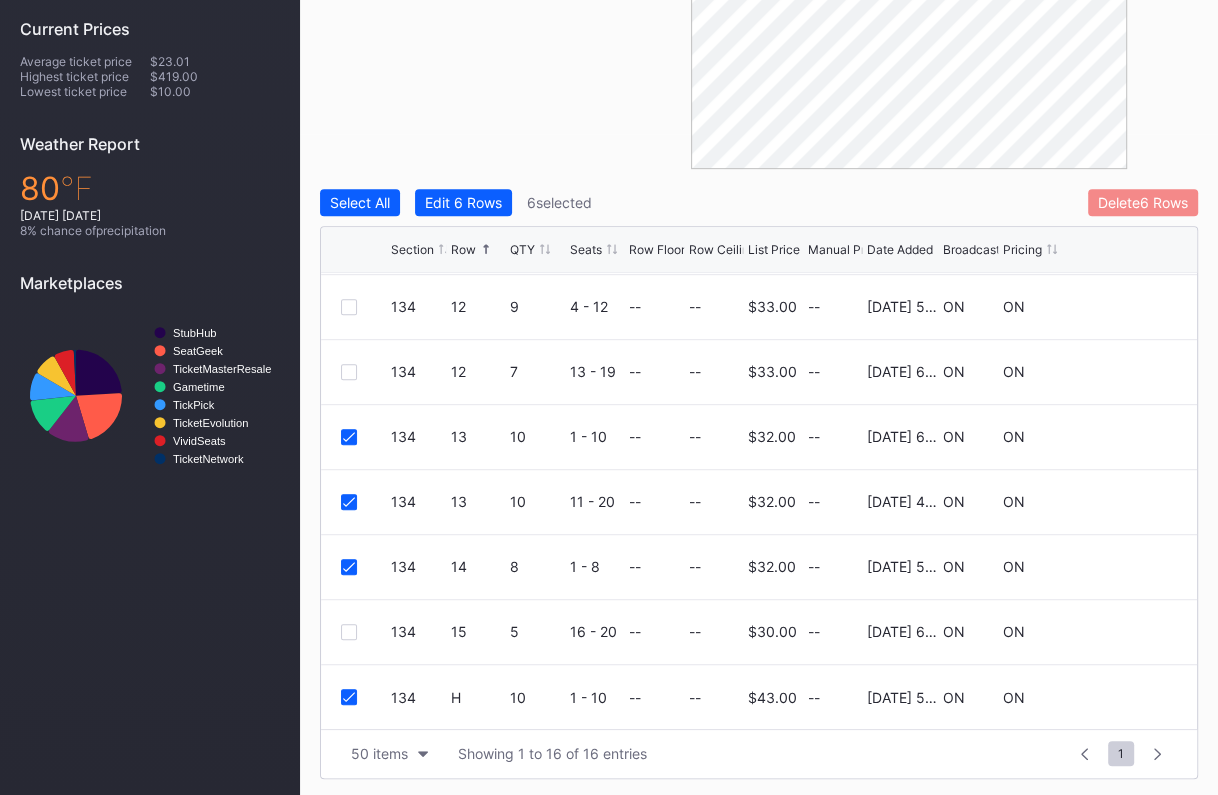 click on "Delete  6   Rows" at bounding box center [1143, 202] 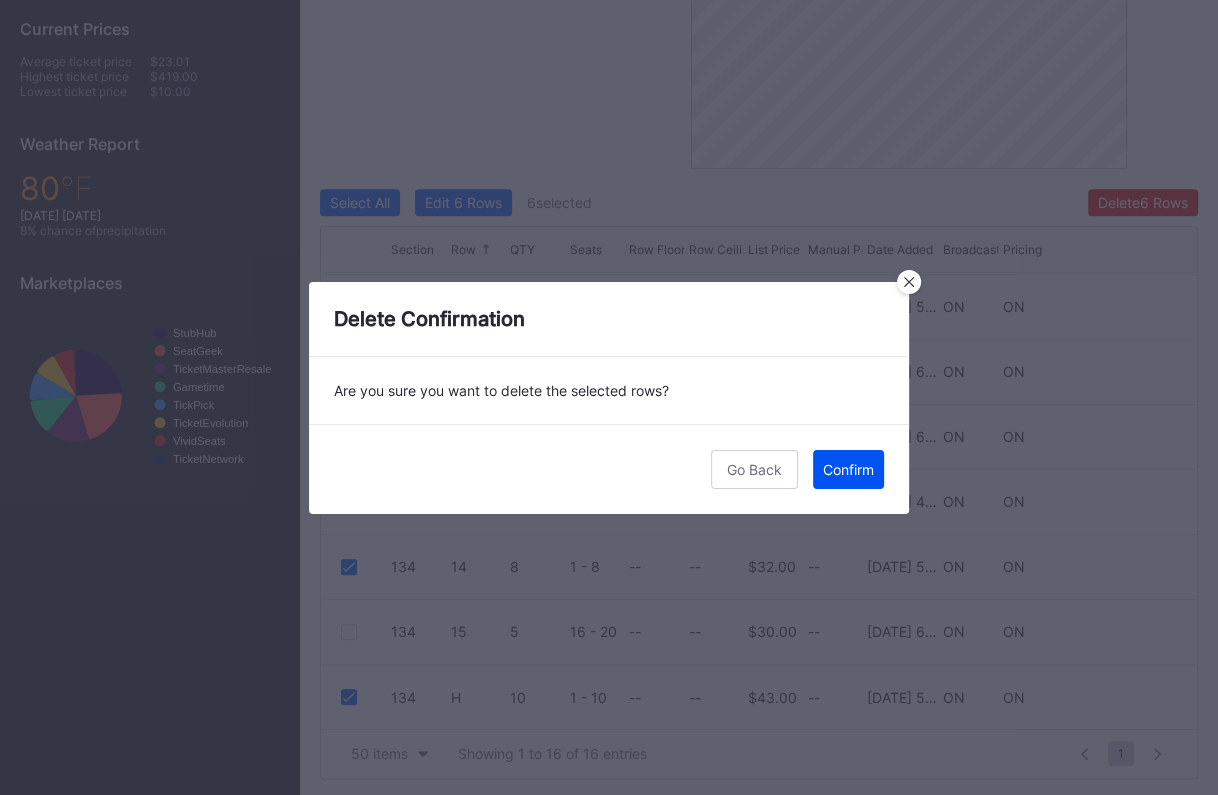 click on "Confirm" at bounding box center (848, 469) 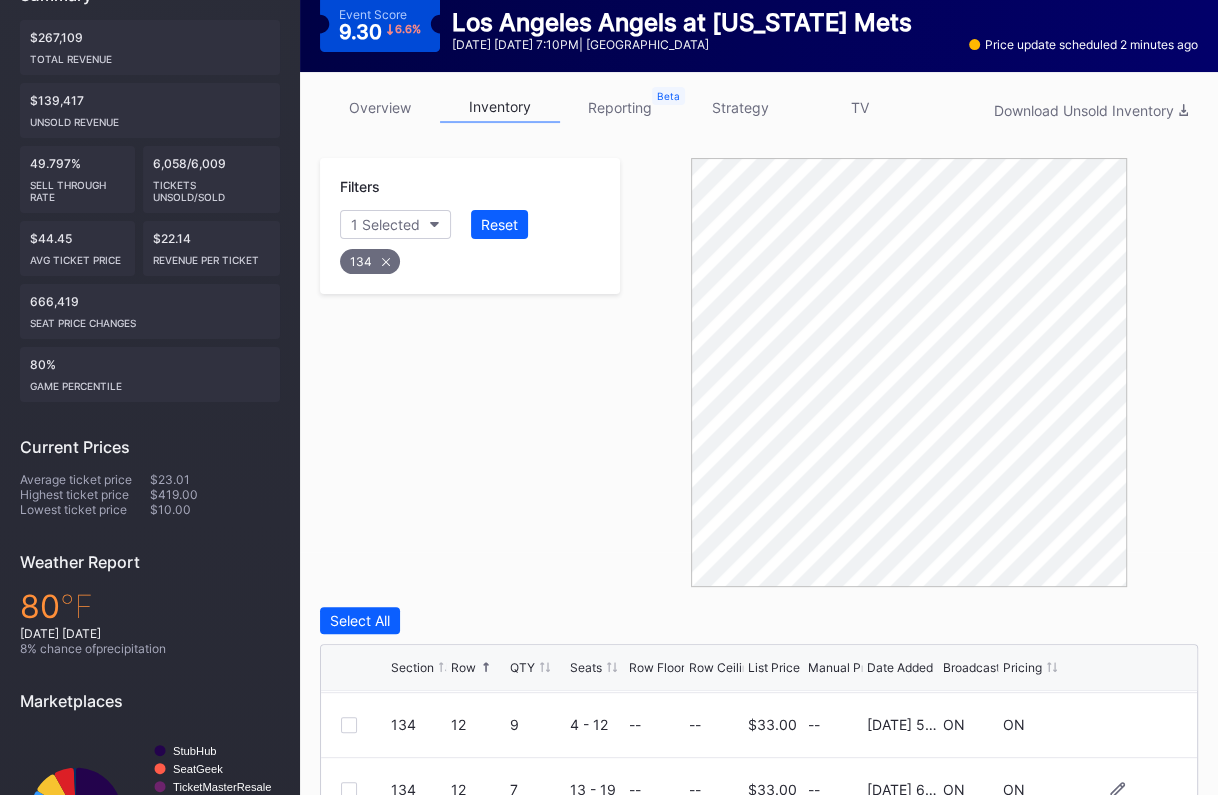 scroll, scrollTop: 241, scrollLeft: 0, axis: vertical 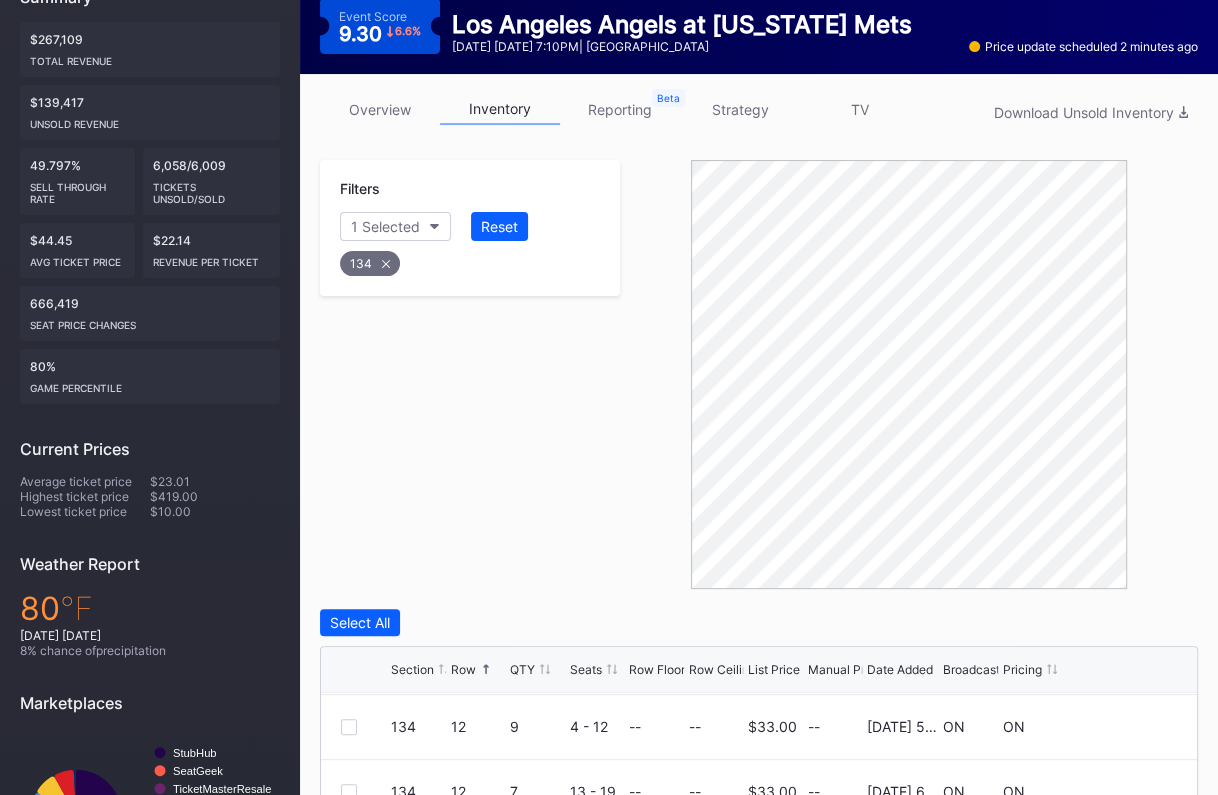 click 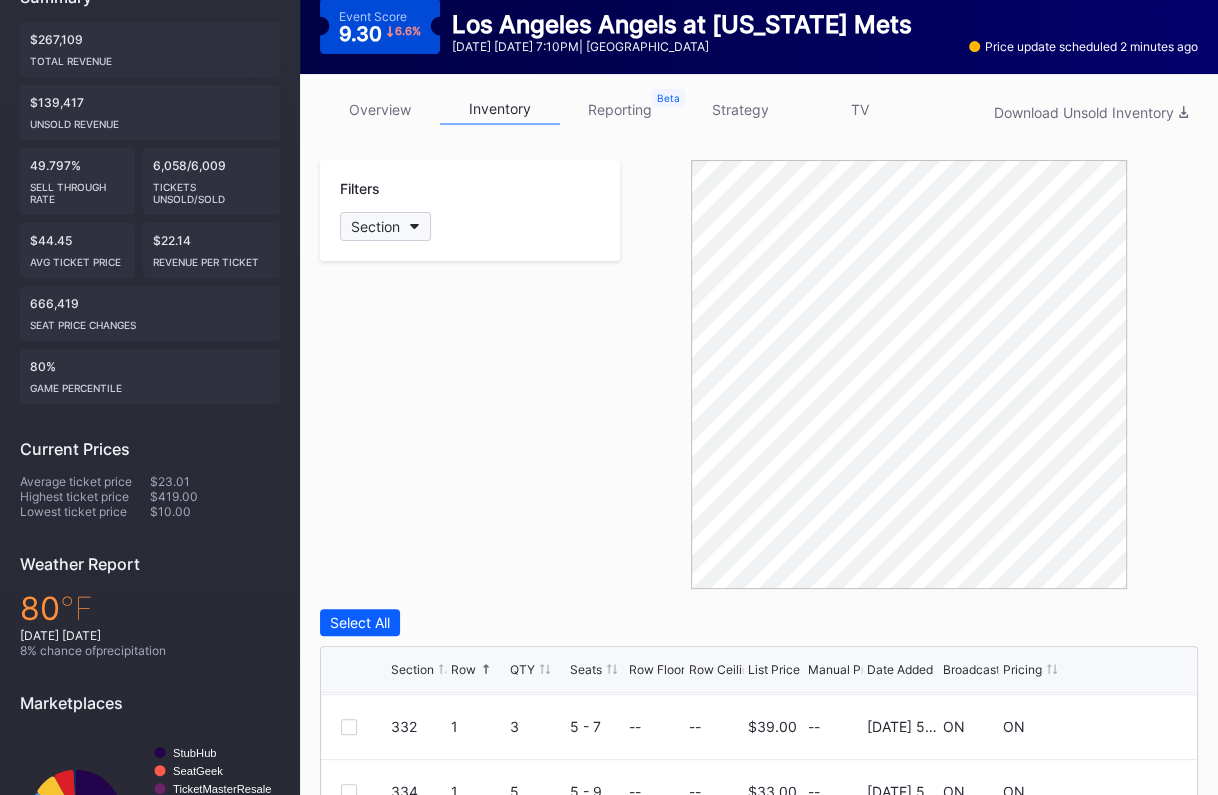 scroll, scrollTop: 0, scrollLeft: 0, axis: both 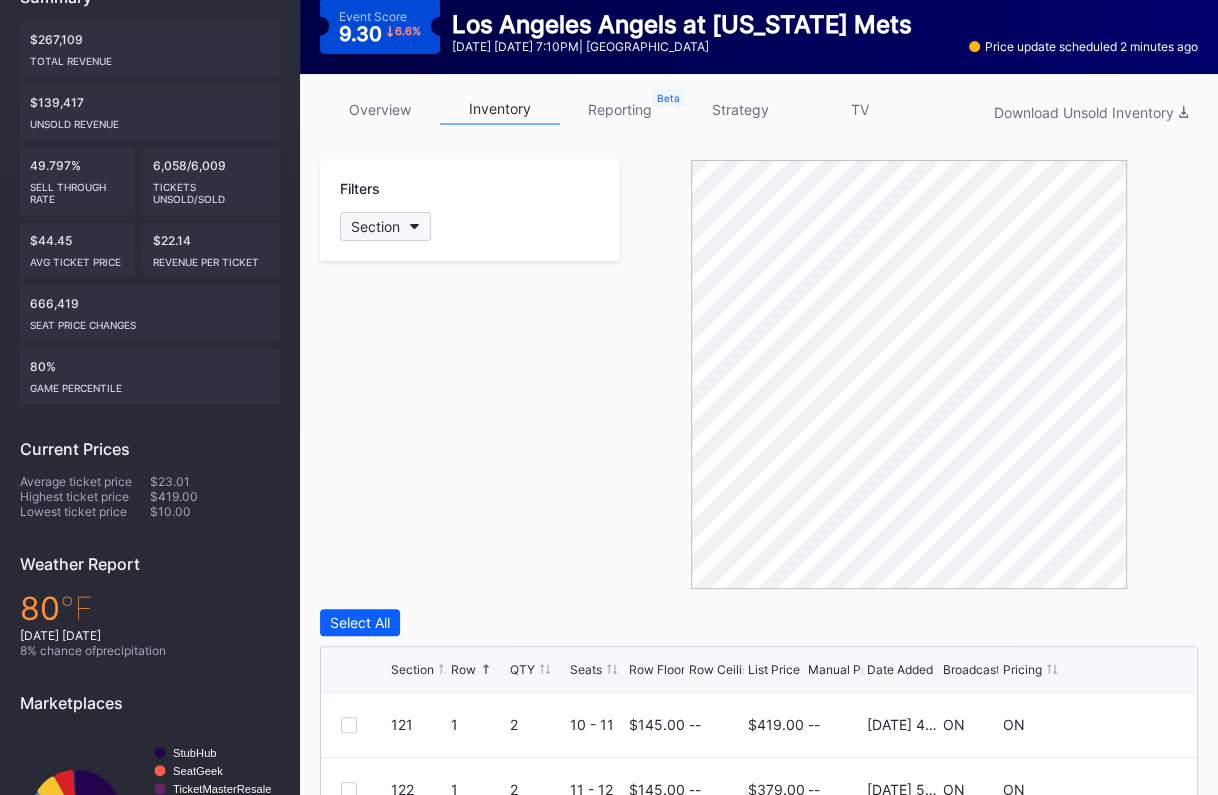 click on "Section" at bounding box center [375, 226] 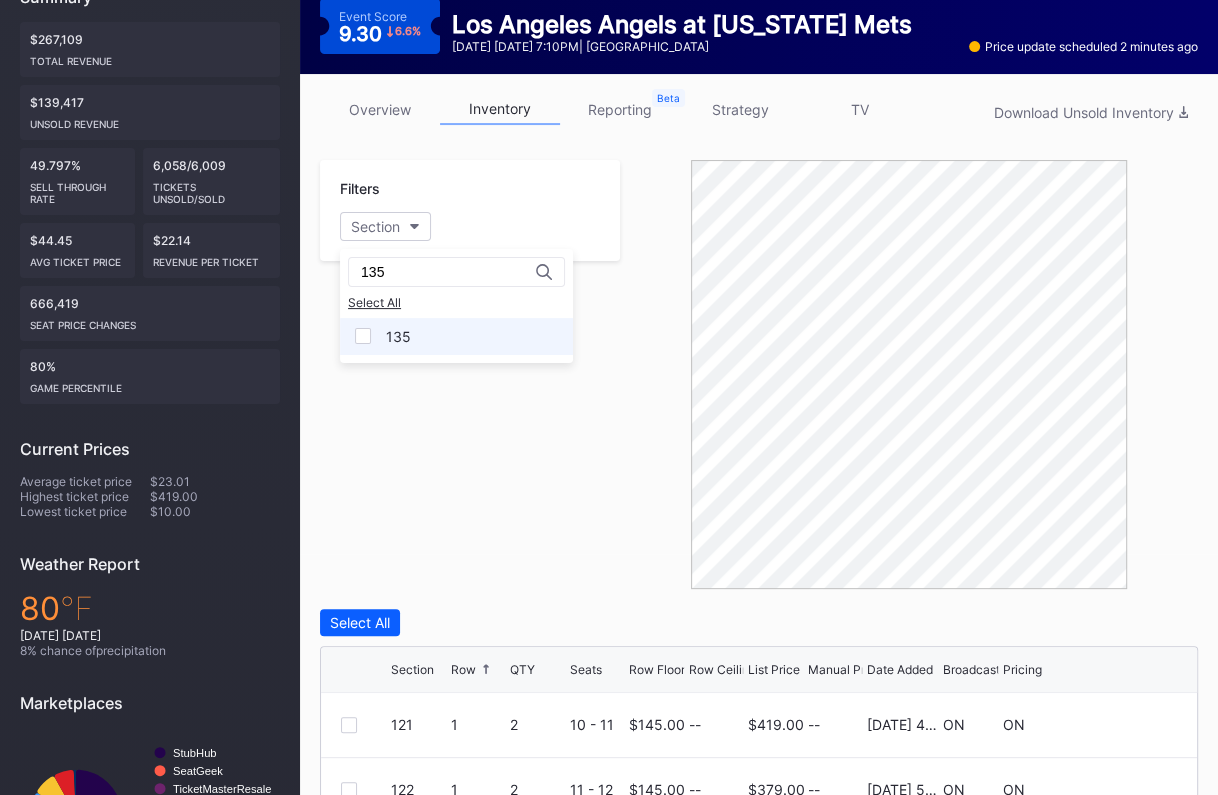 type on "135" 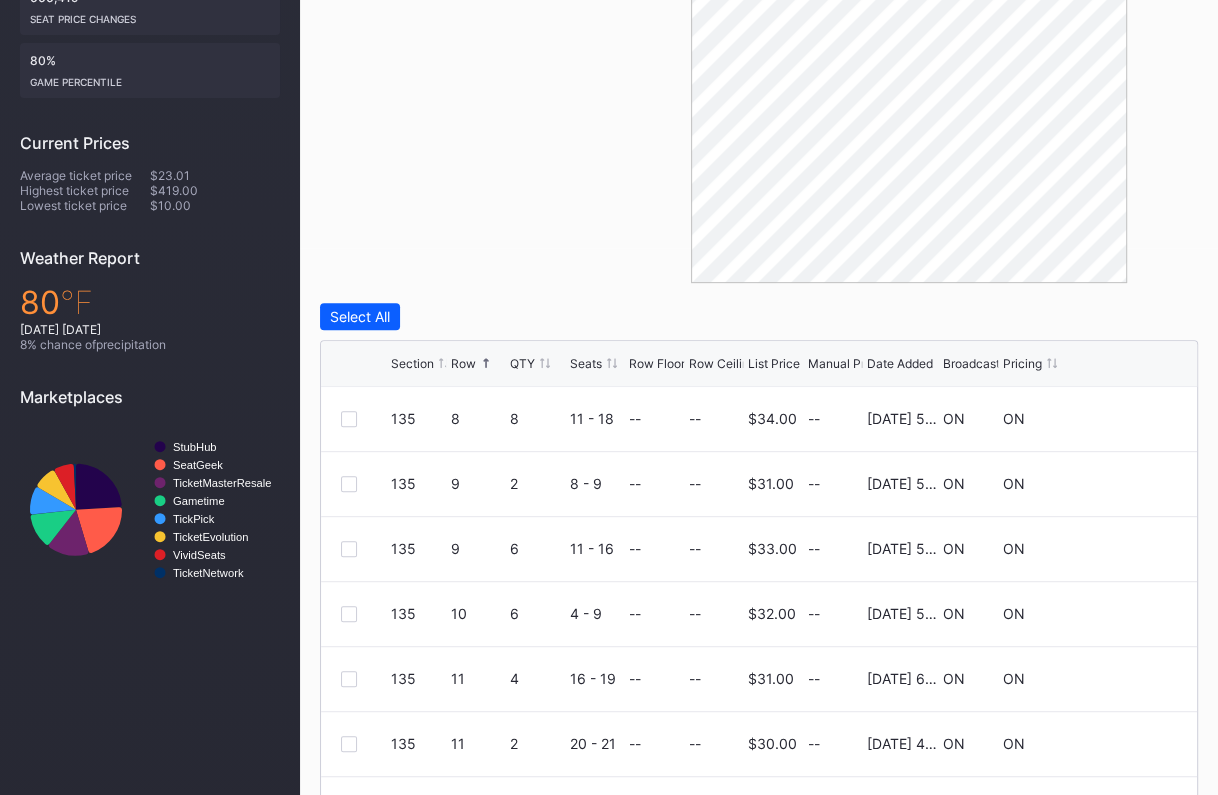 scroll, scrollTop: 661, scrollLeft: 0, axis: vertical 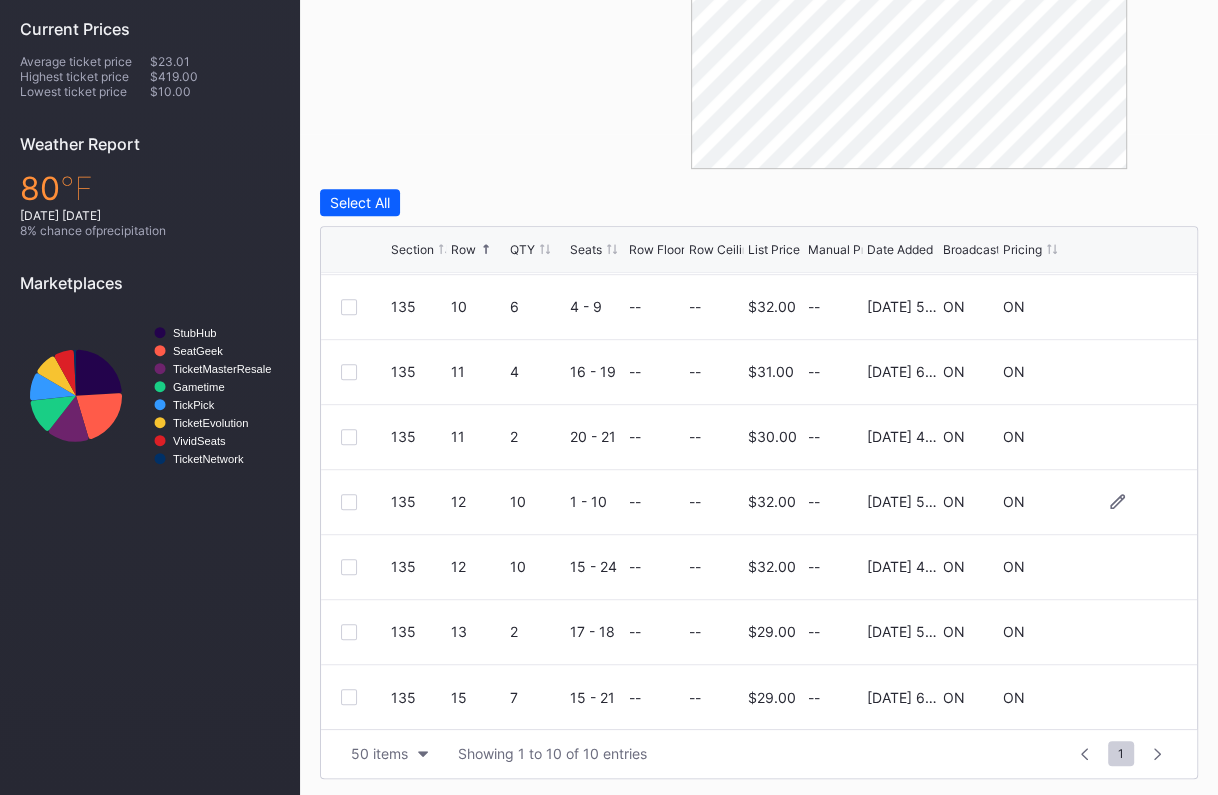click at bounding box center (349, 502) 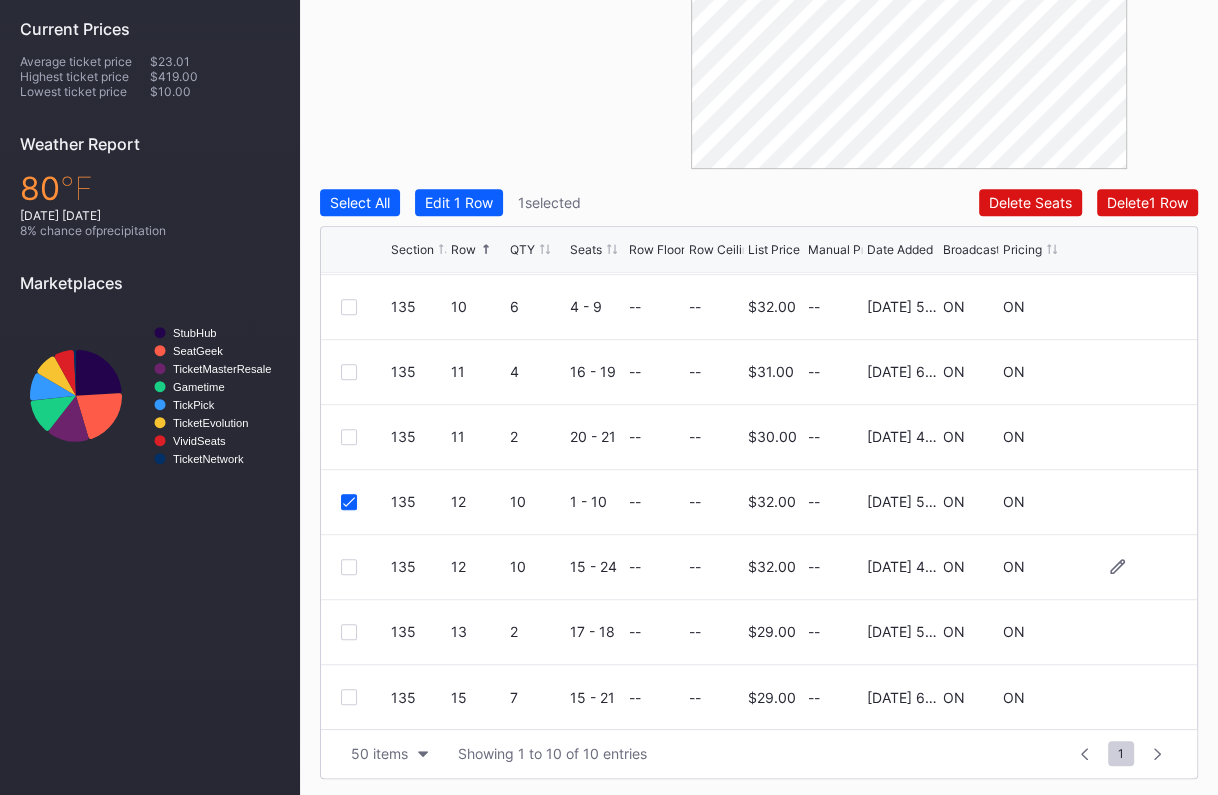 click at bounding box center (349, 567) 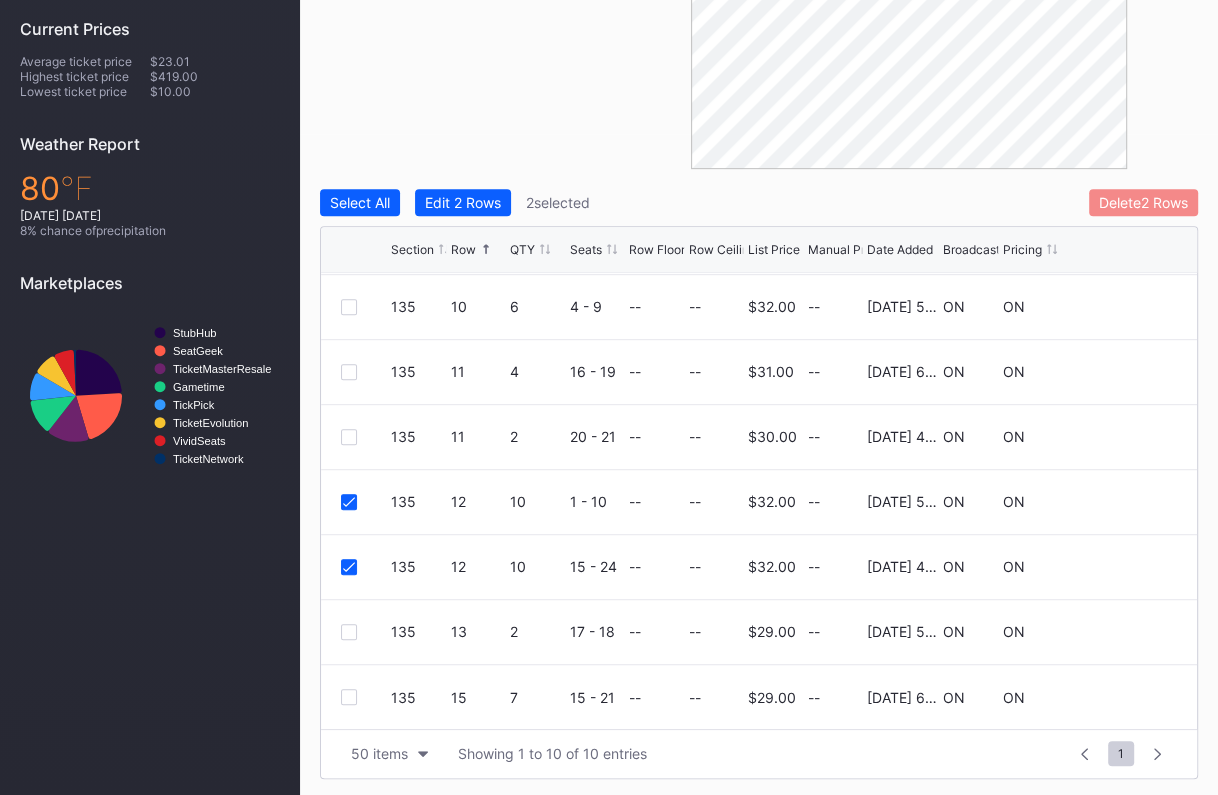click on "Delete  2   Rows" at bounding box center (1143, 202) 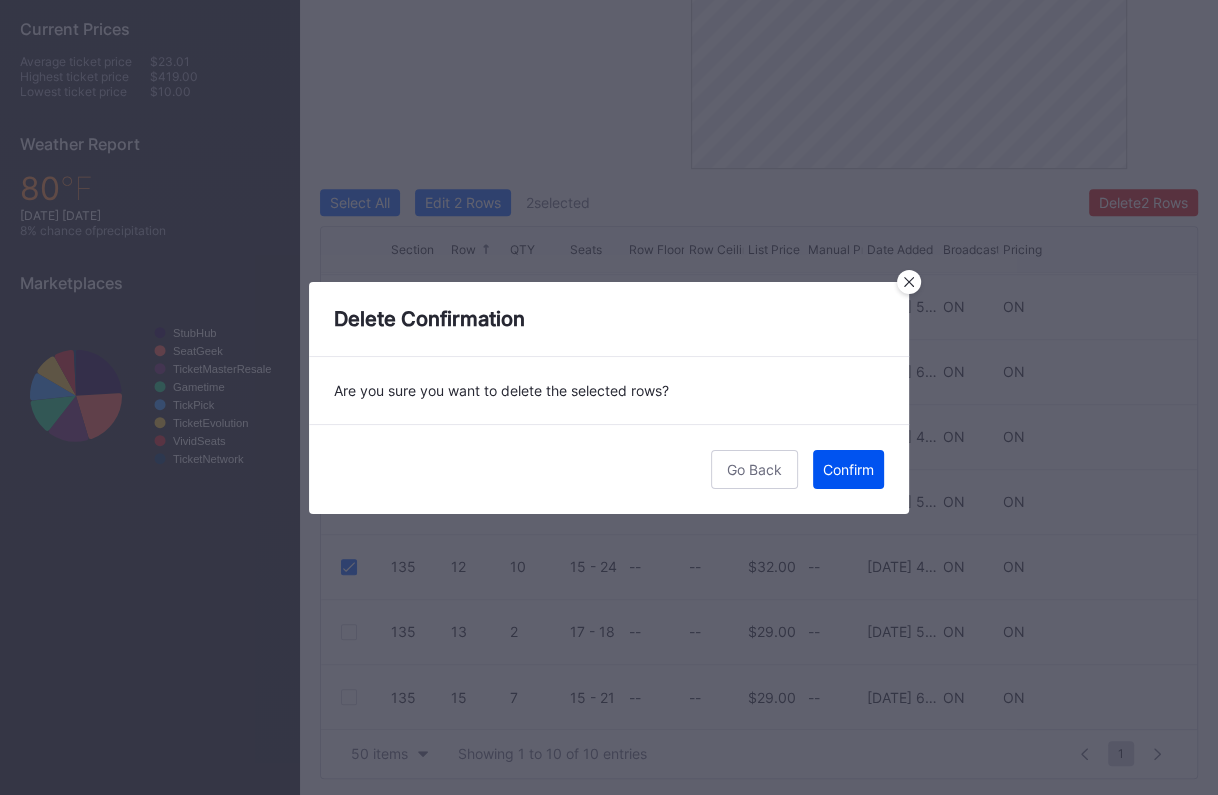 click on "Confirm" at bounding box center [848, 469] 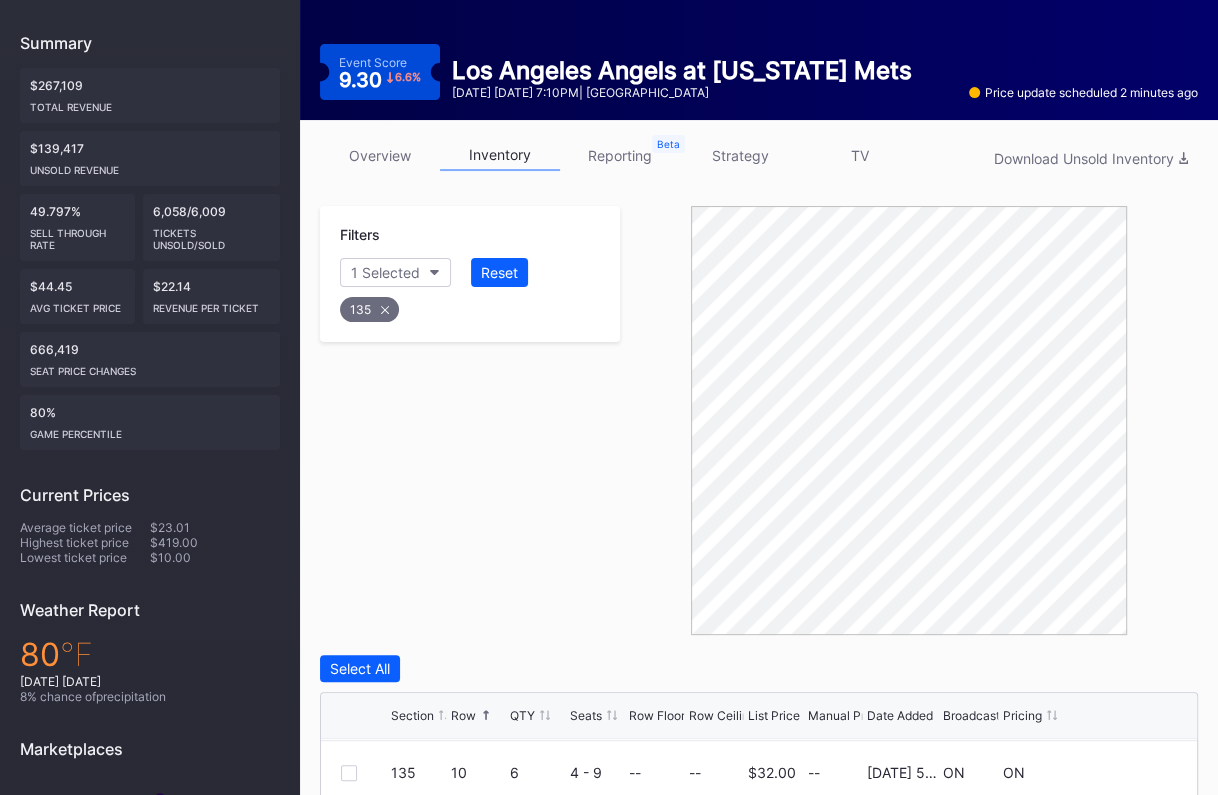 scroll, scrollTop: 51, scrollLeft: 0, axis: vertical 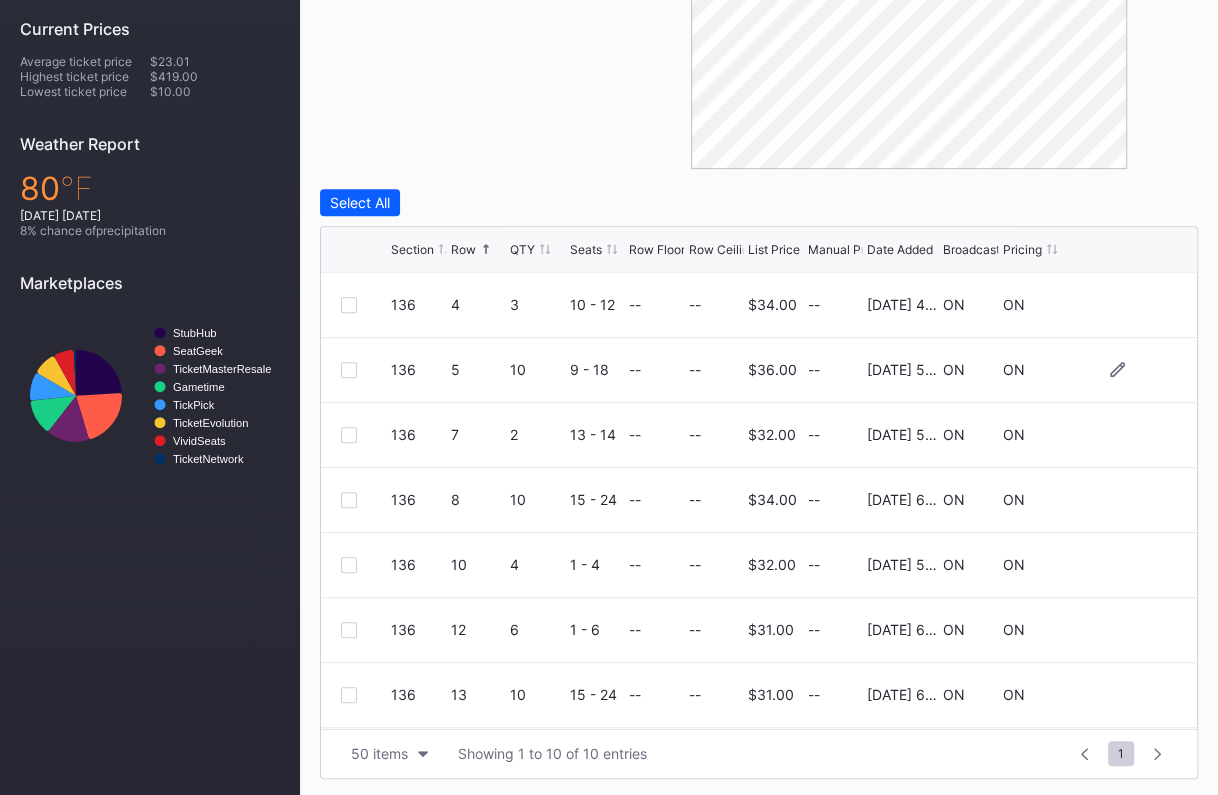 click at bounding box center [349, 370] 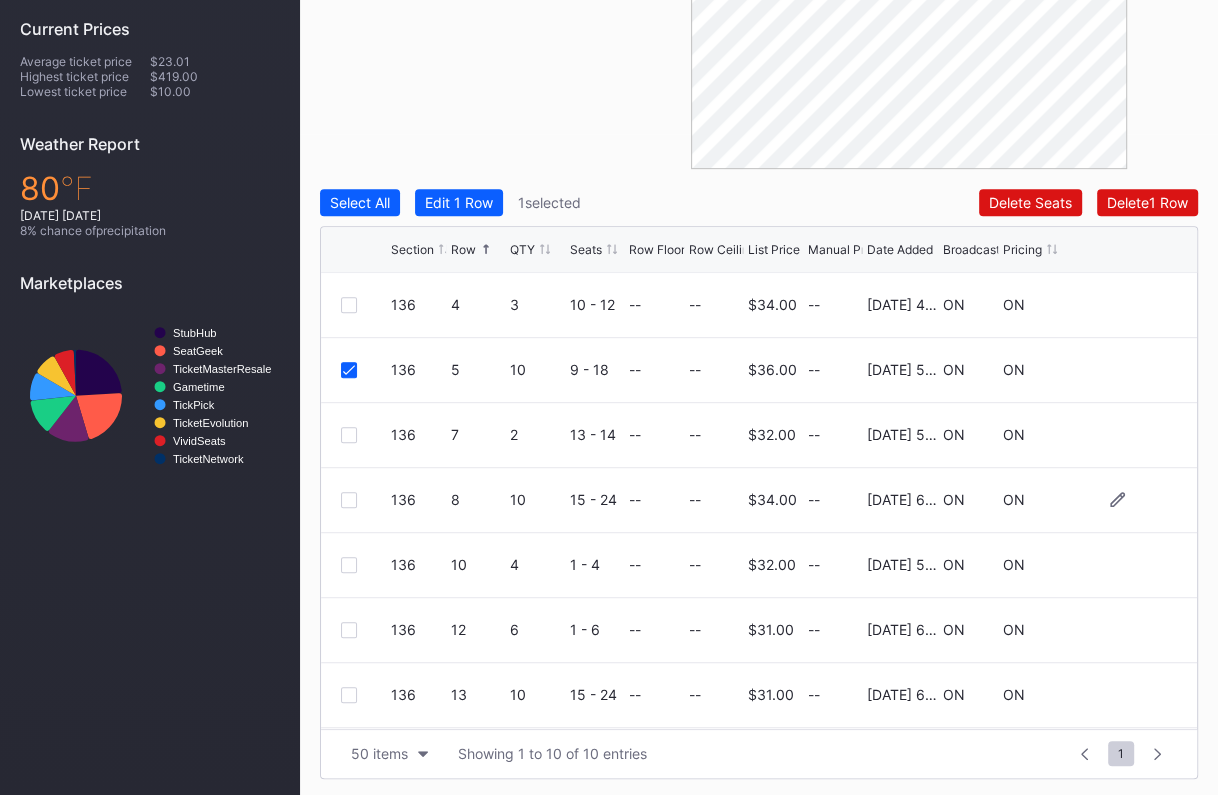 click at bounding box center (349, 500) 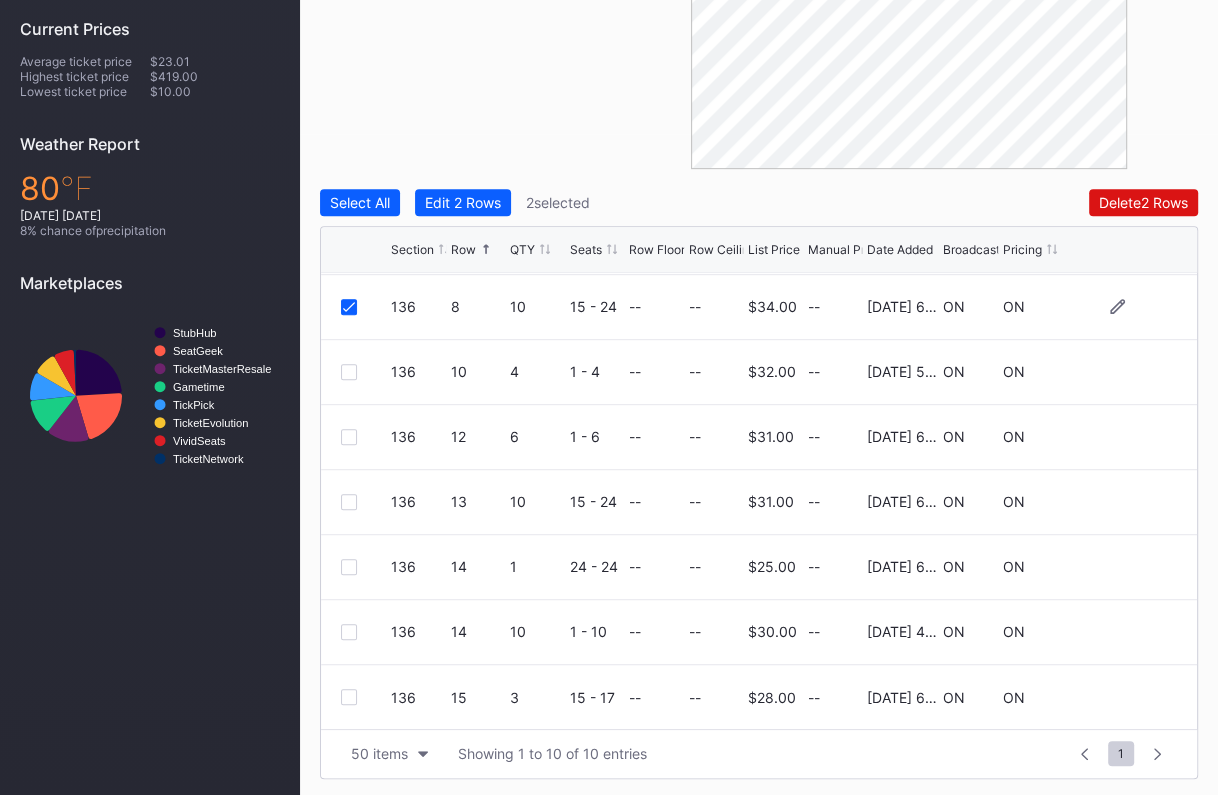 scroll, scrollTop: 193, scrollLeft: 0, axis: vertical 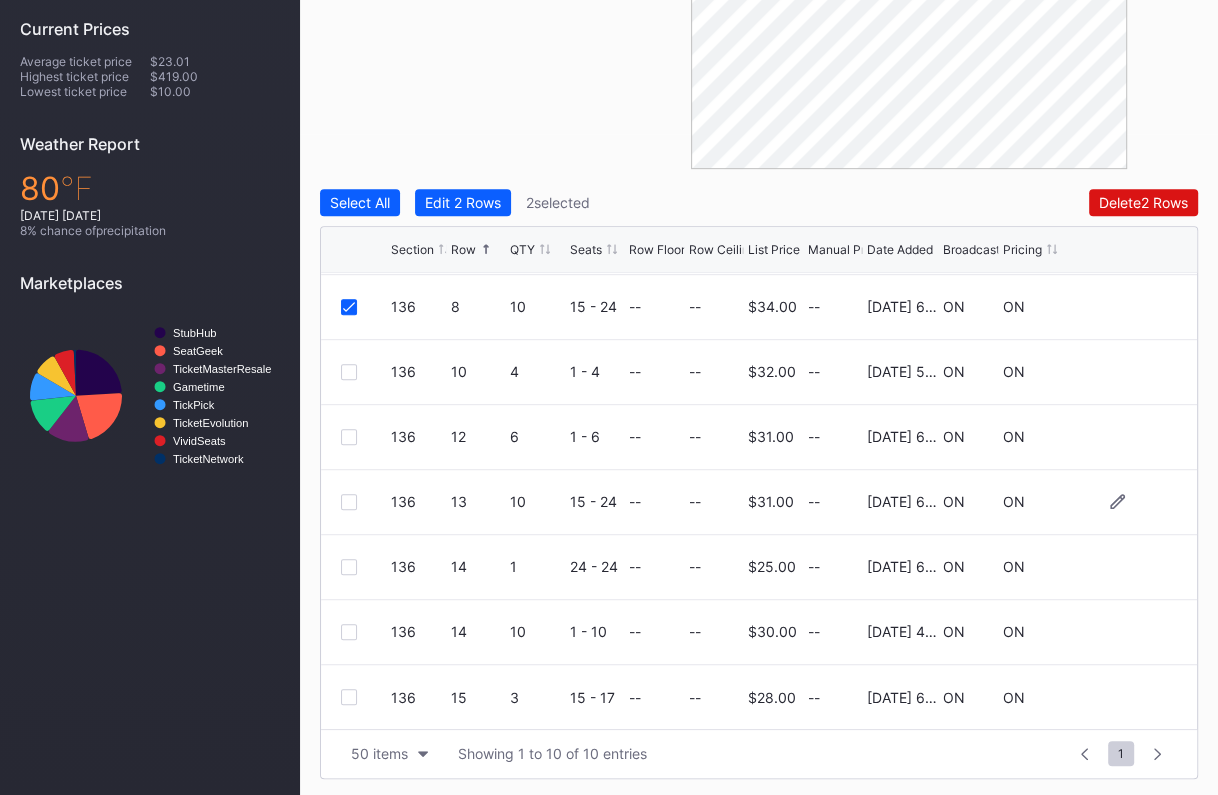 click at bounding box center [349, 502] 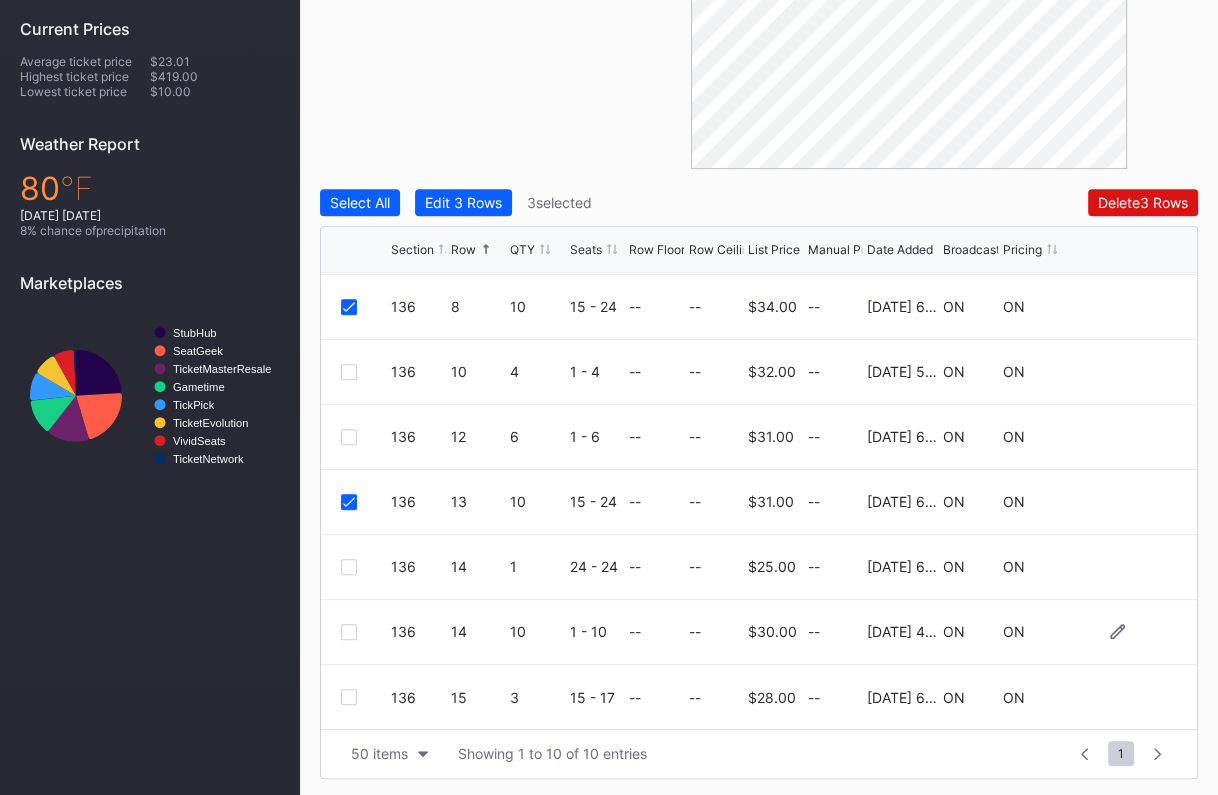 click at bounding box center [349, 632] 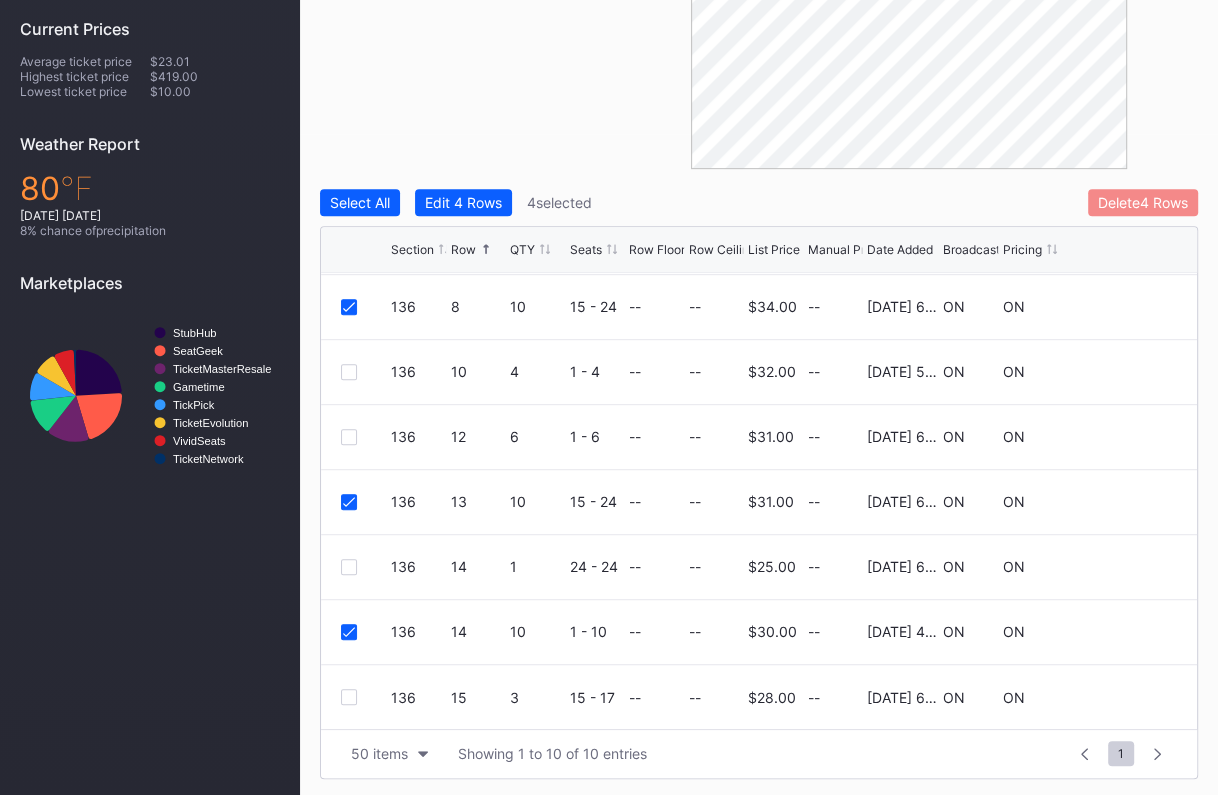 click on "Delete  4   Rows" at bounding box center [1143, 202] 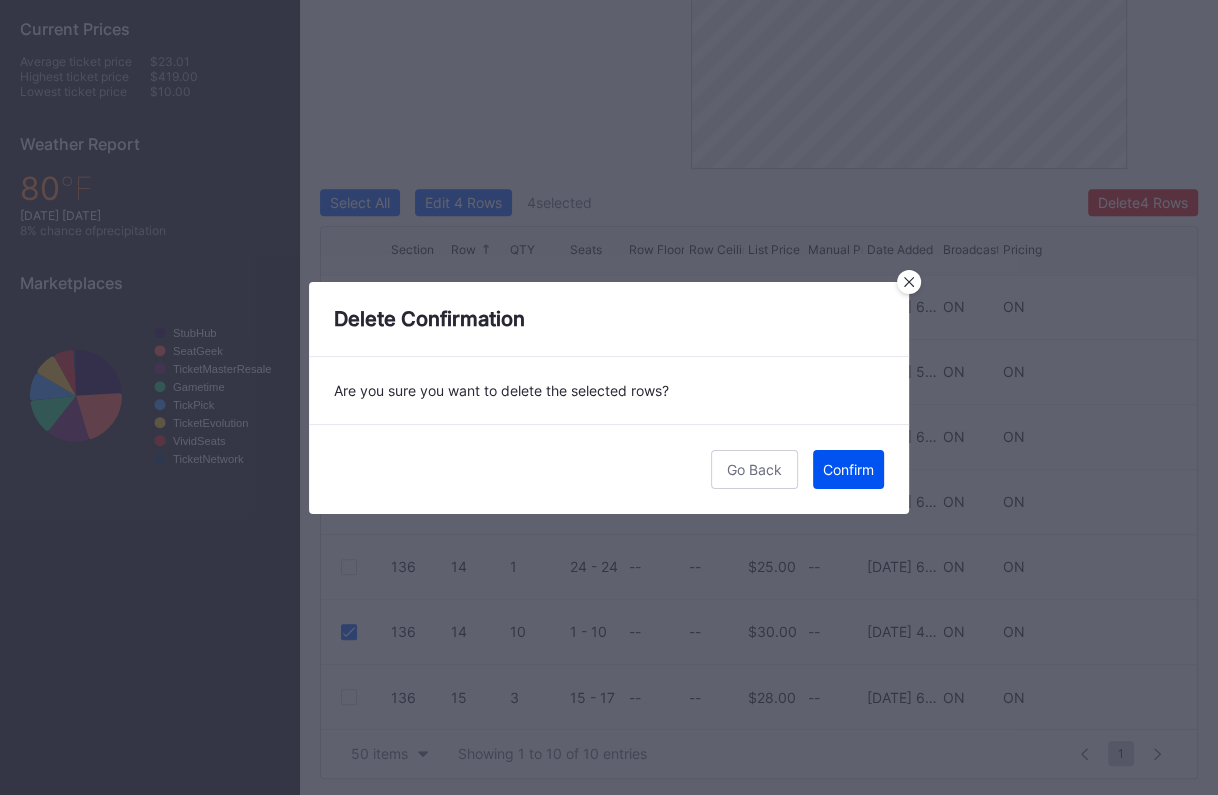 click on "Confirm" at bounding box center (848, 469) 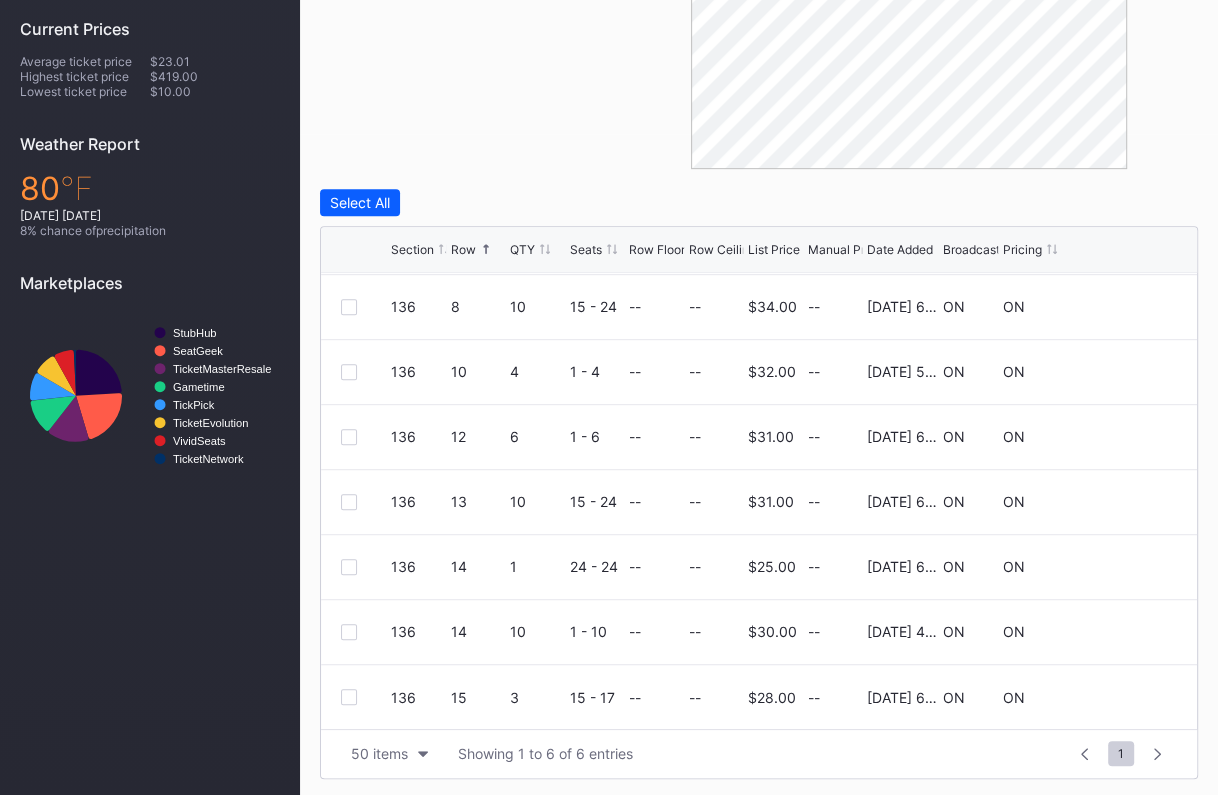 scroll, scrollTop: 448, scrollLeft: 0, axis: vertical 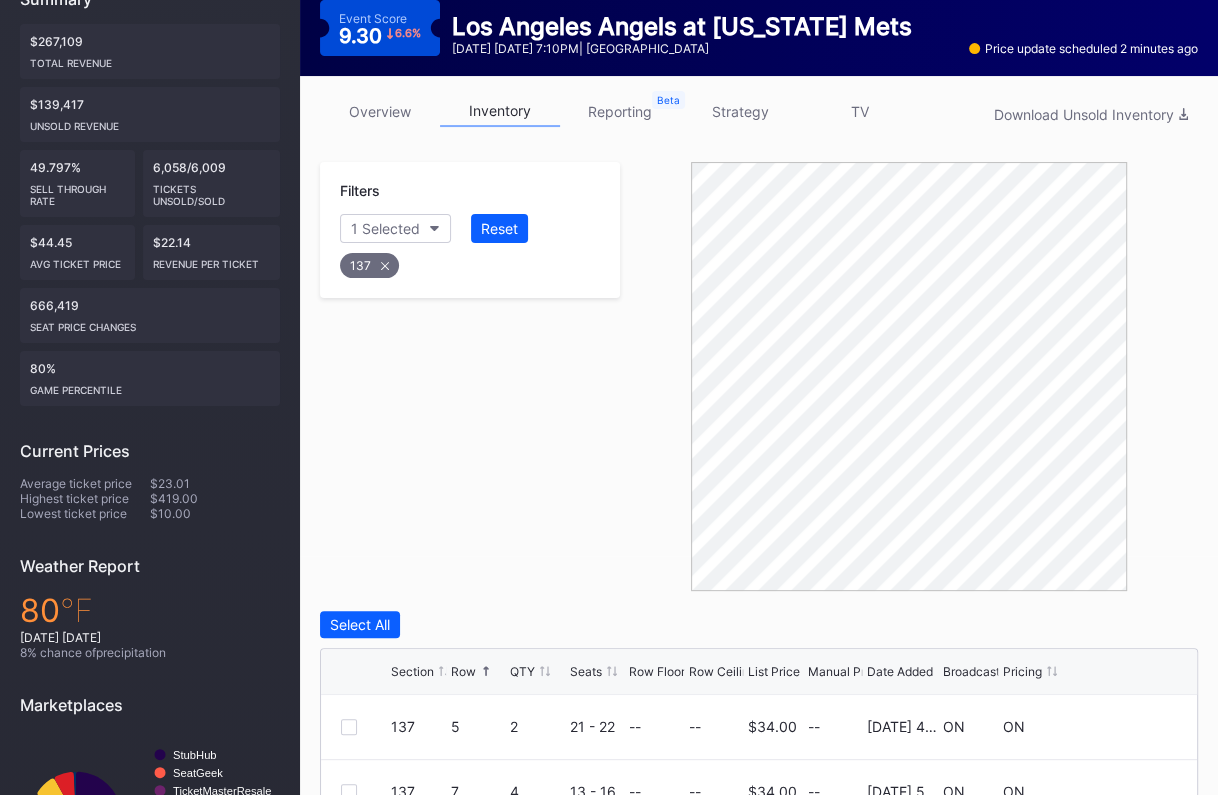 click on "Filters 1 Selected Reset 137" at bounding box center [470, 376] 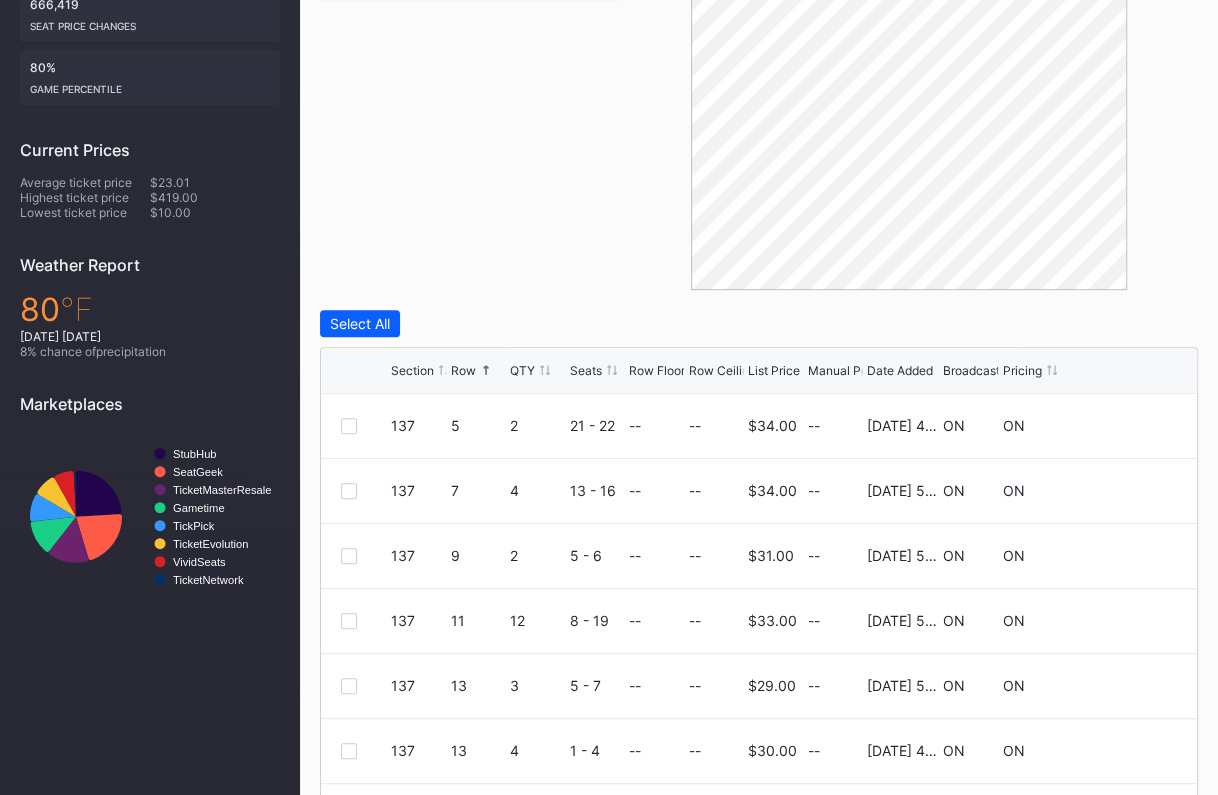 scroll, scrollTop: 559, scrollLeft: 0, axis: vertical 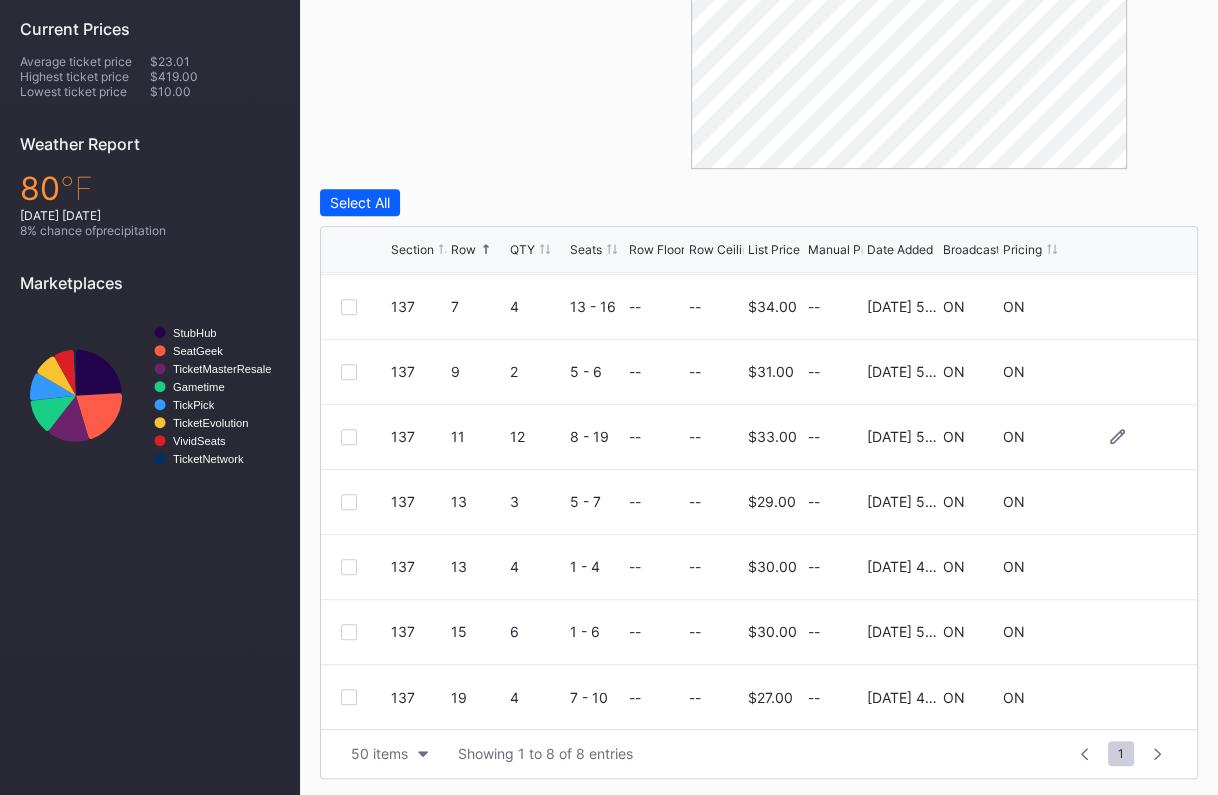 click at bounding box center (349, 437) 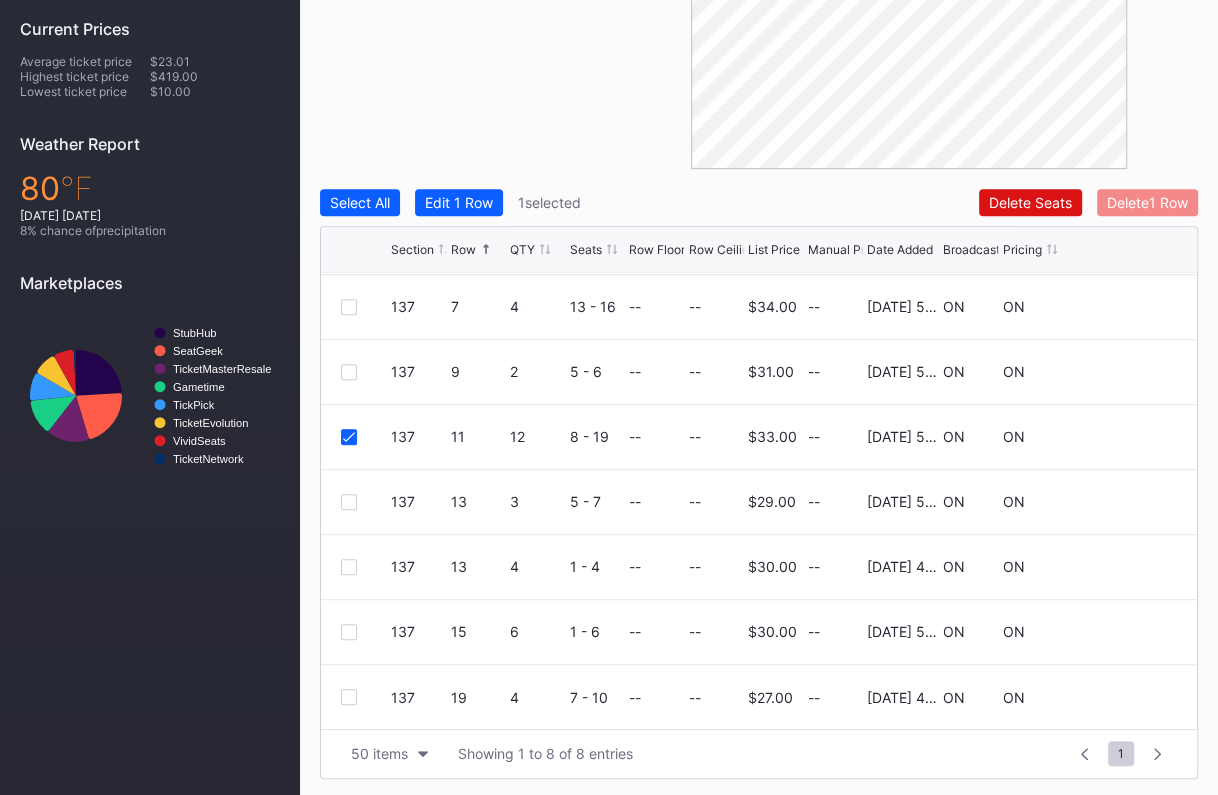 click on "Delete  1   Row" at bounding box center [1147, 202] 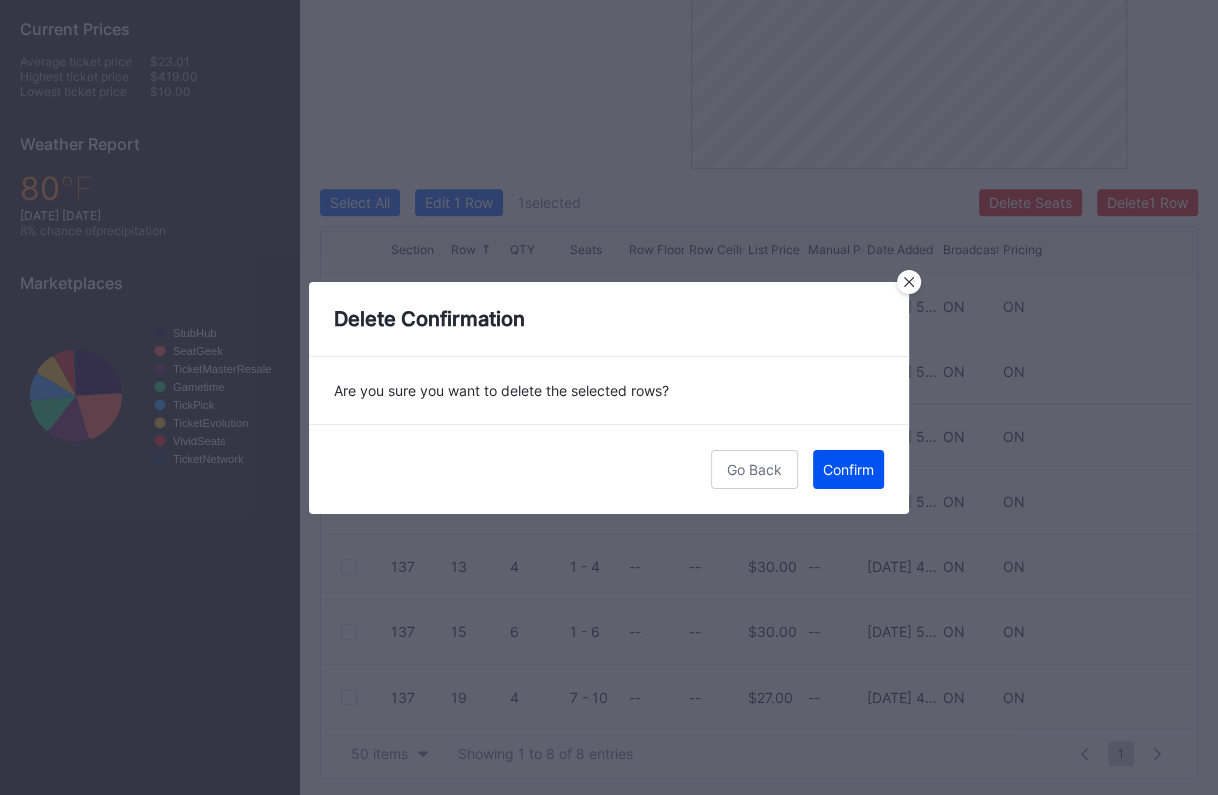 click on "Confirm" at bounding box center (848, 469) 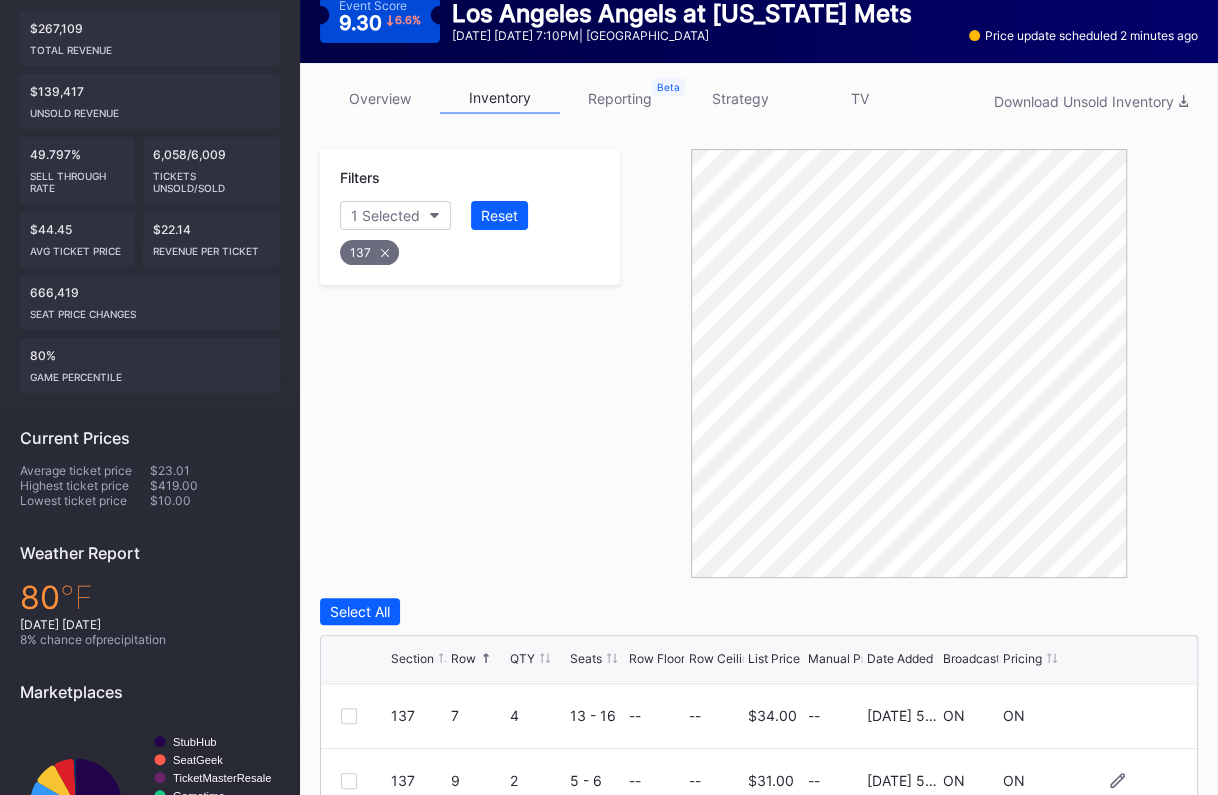 scroll, scrollTop: 212, scrollLeft: 0, axis: vertical 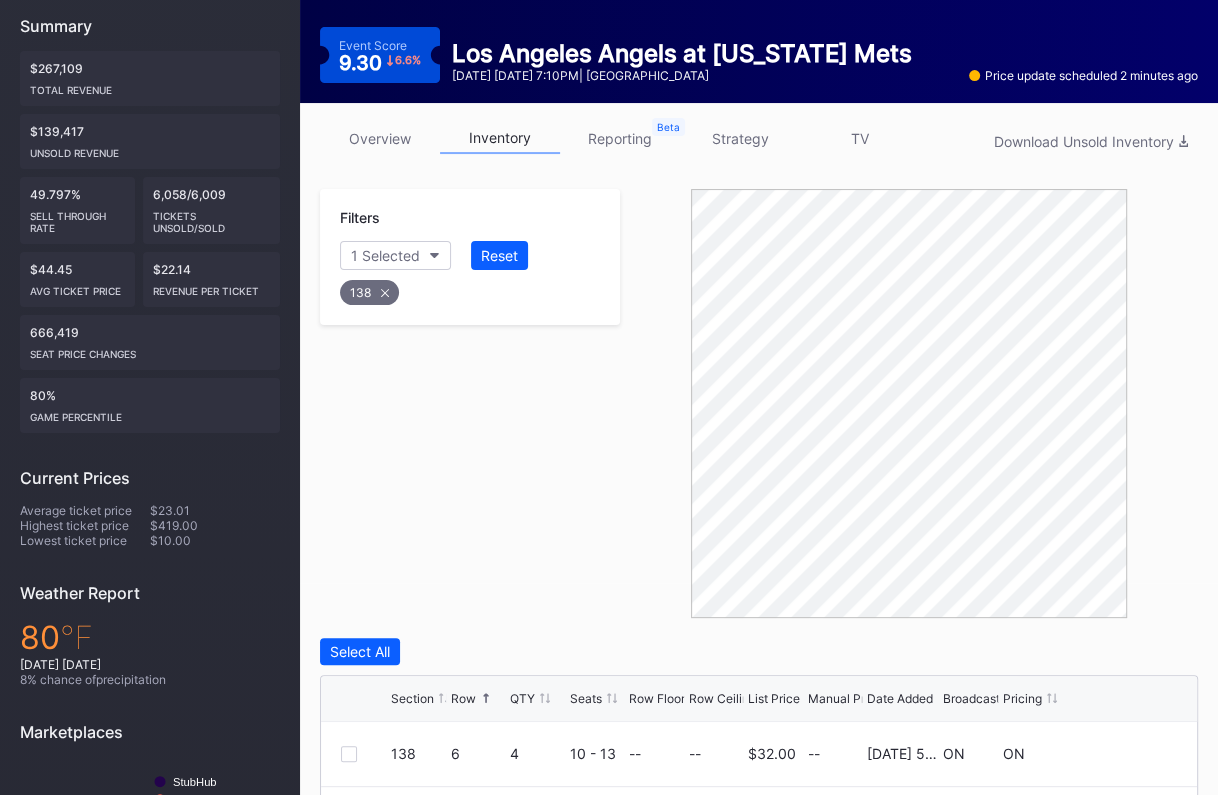 click on "Filters 1 Selected Reset 138" at bounding box center [470, 403] 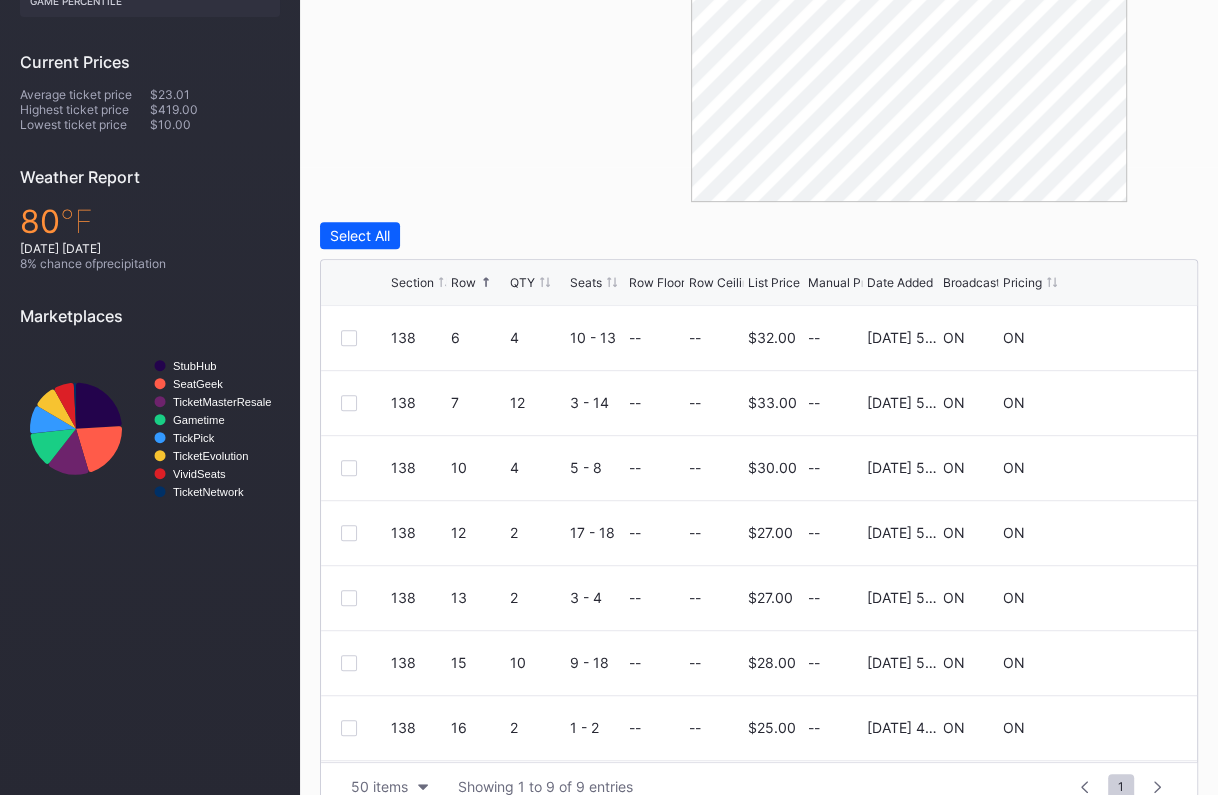 scroll, scrollTop: 661, scrollLeft: 0, axis: vertical 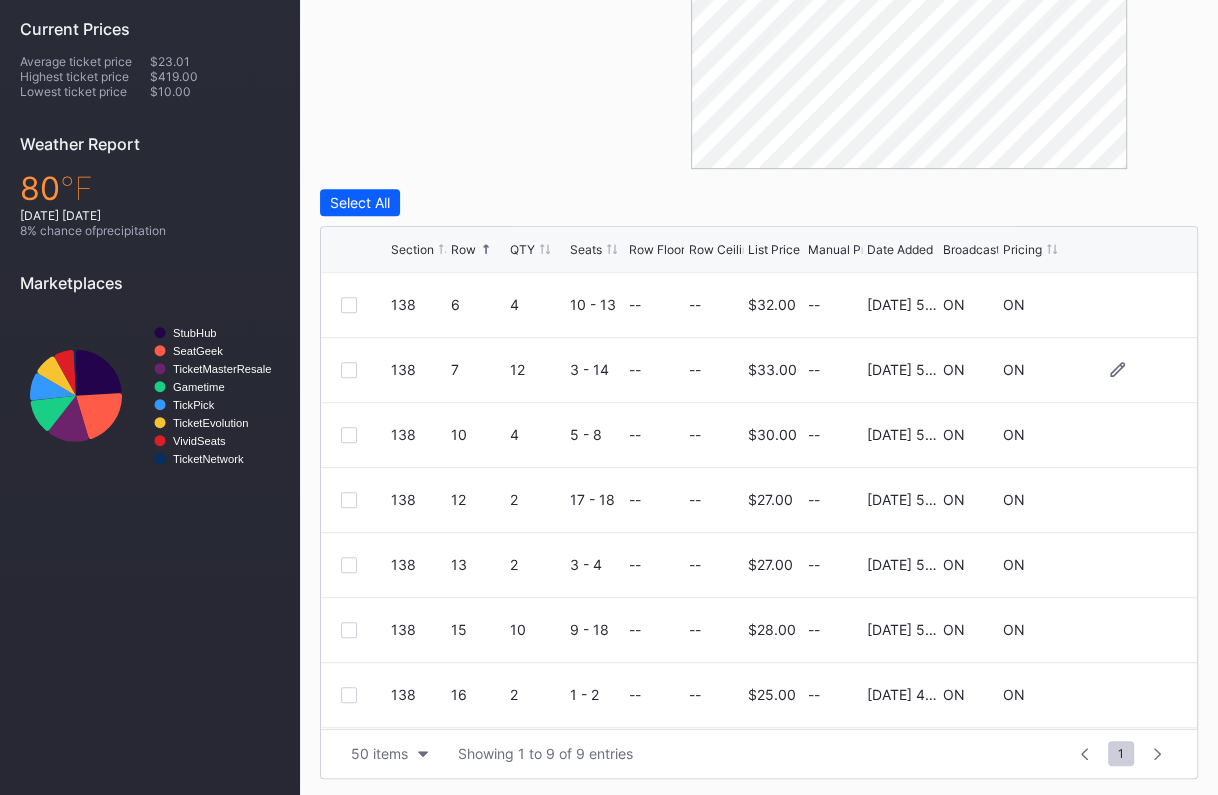 click at bounding box center [349, 370] 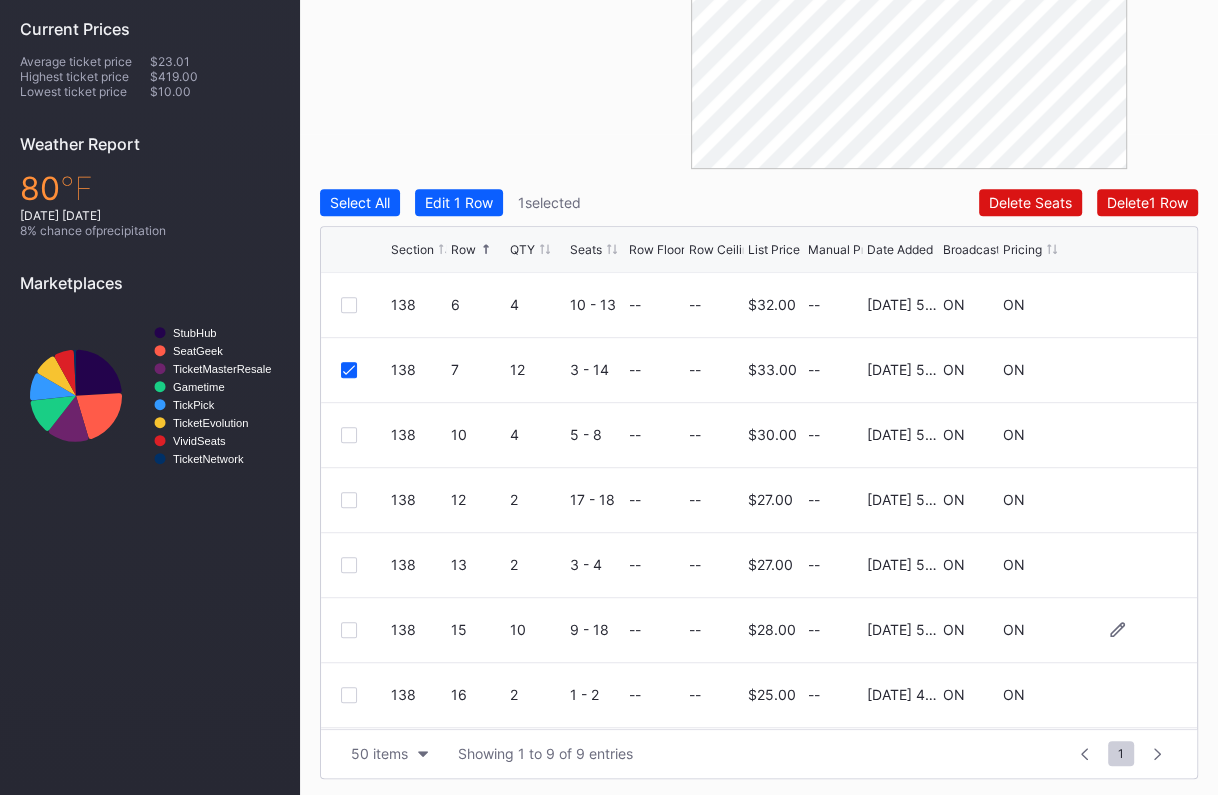 click at bounding box center [349, 630] 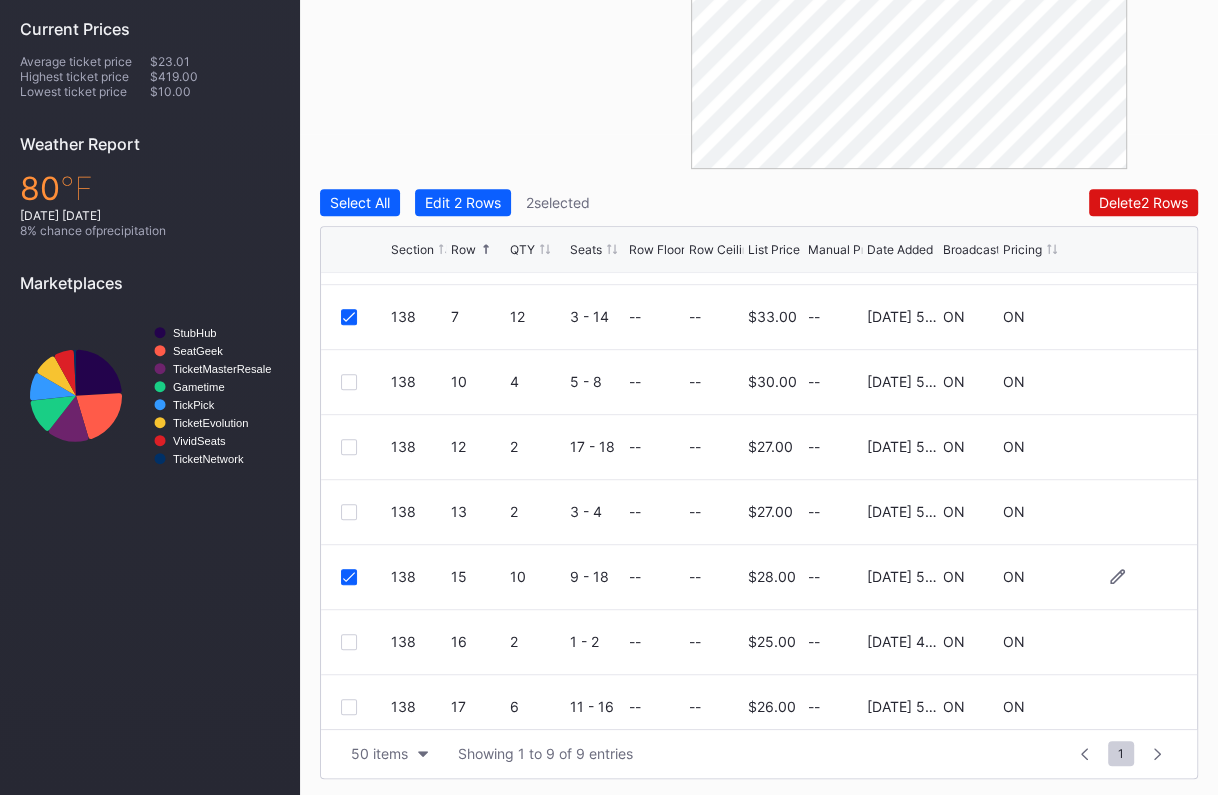 scroll, scrollTop: 128, scrollLeft: 0, axis: vertical 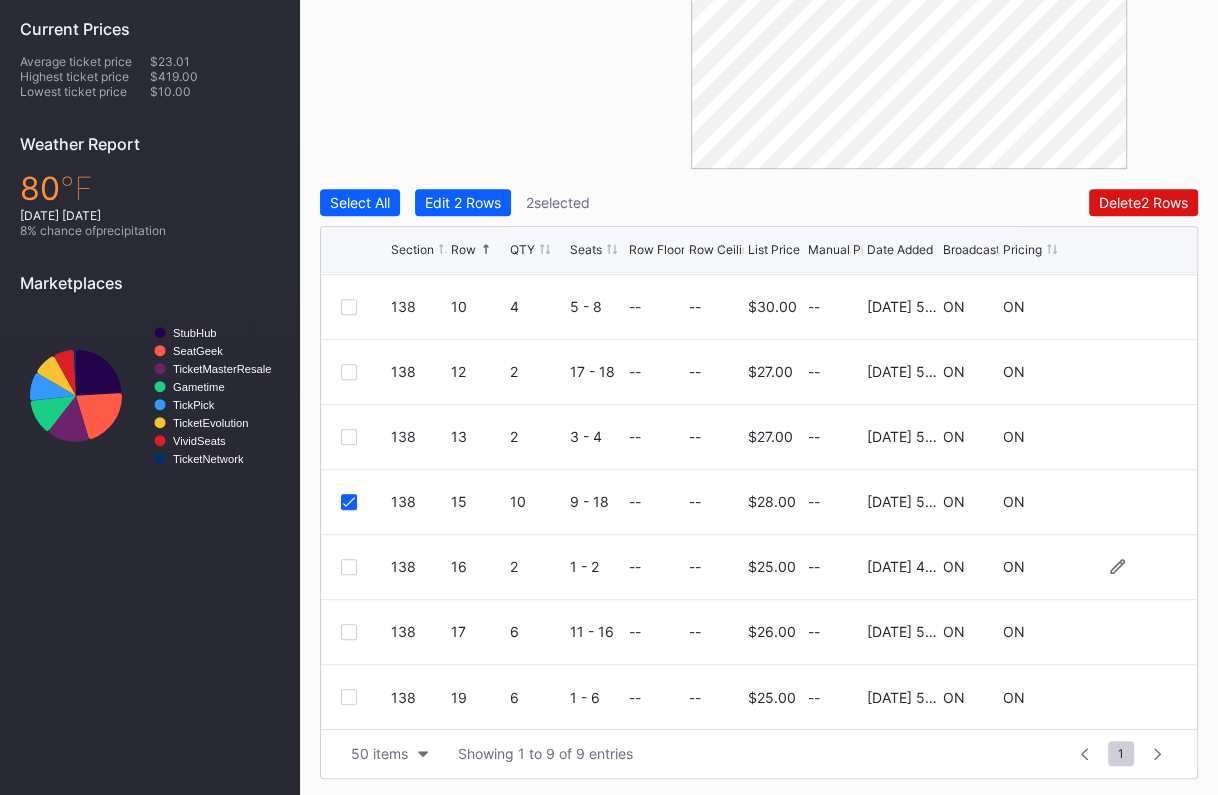 click at bounding box center (349, 567) 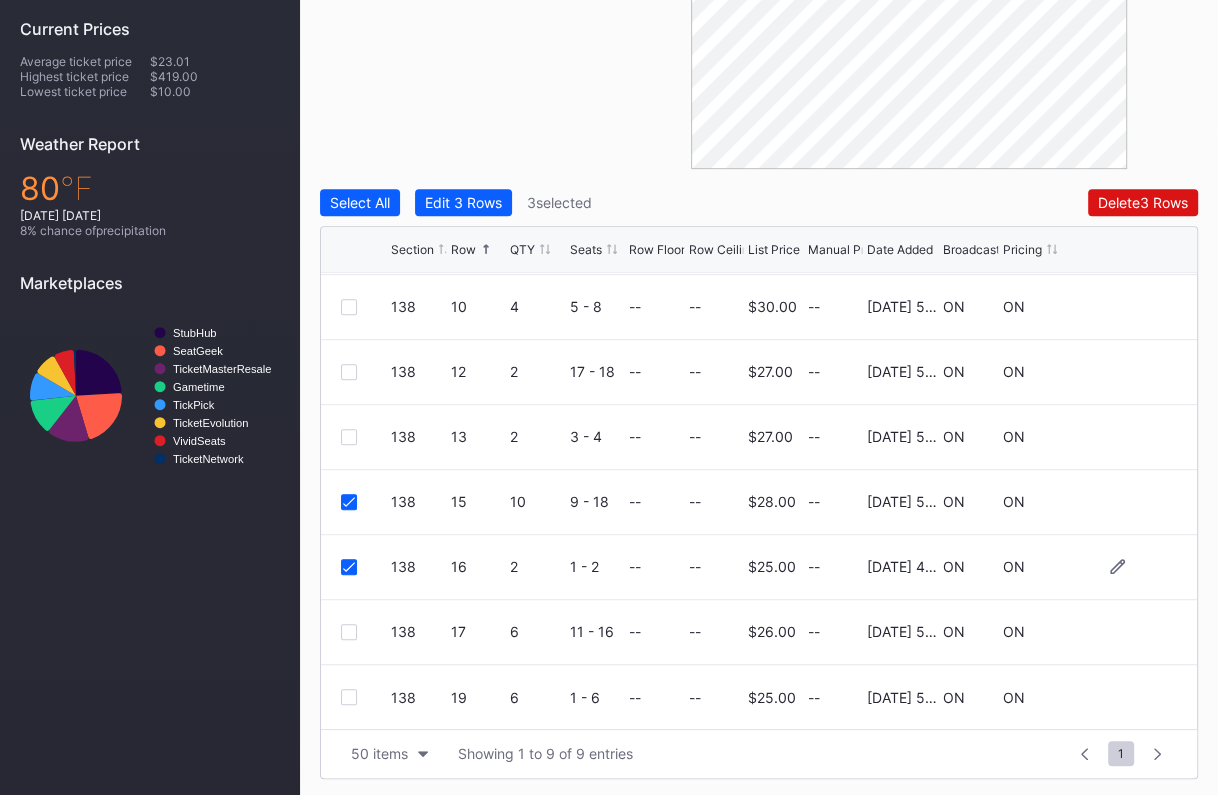 click 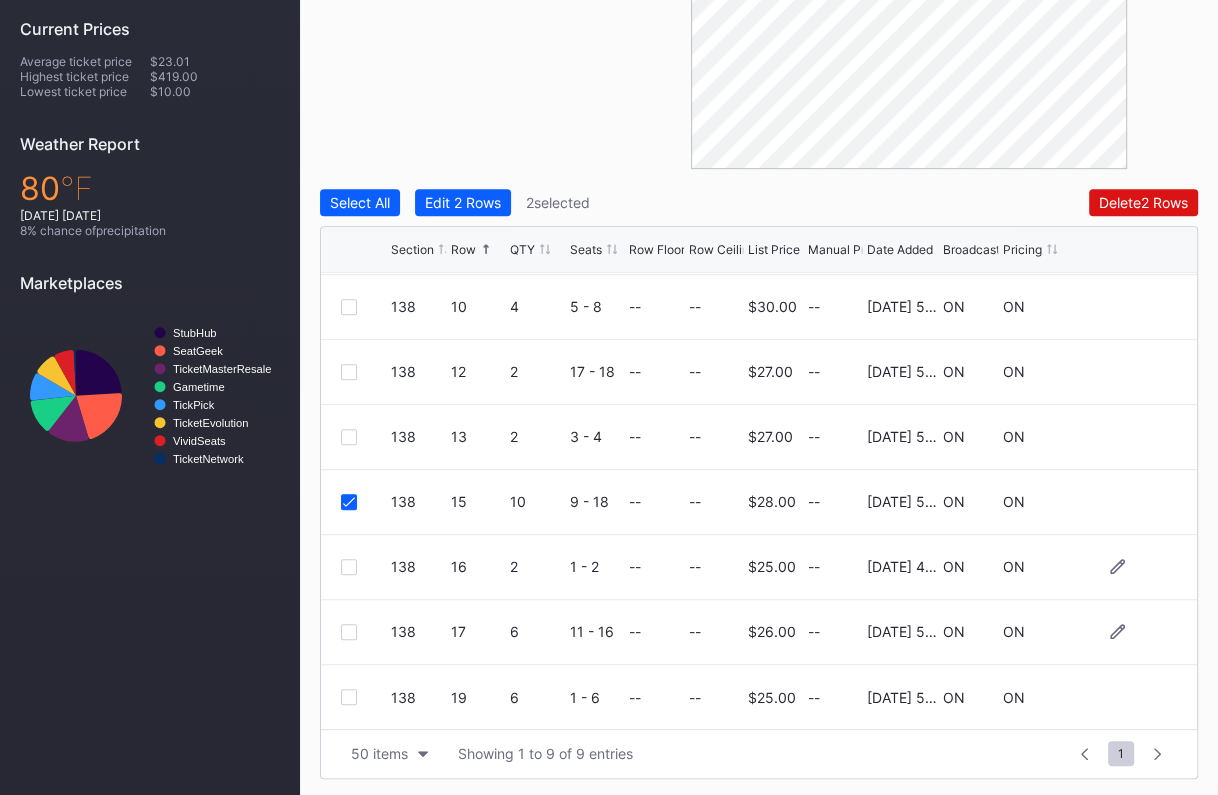 click at bounding box center [349, 632] 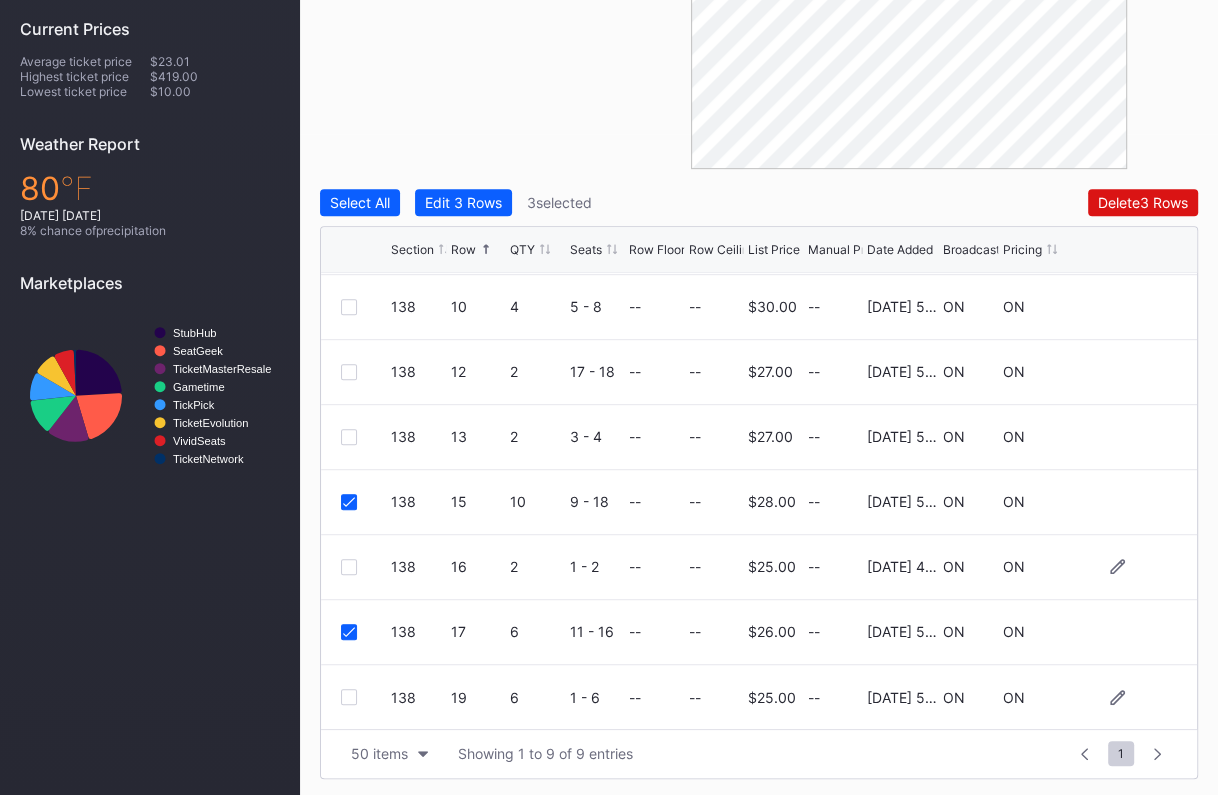 click at bounding box center [349, 697] 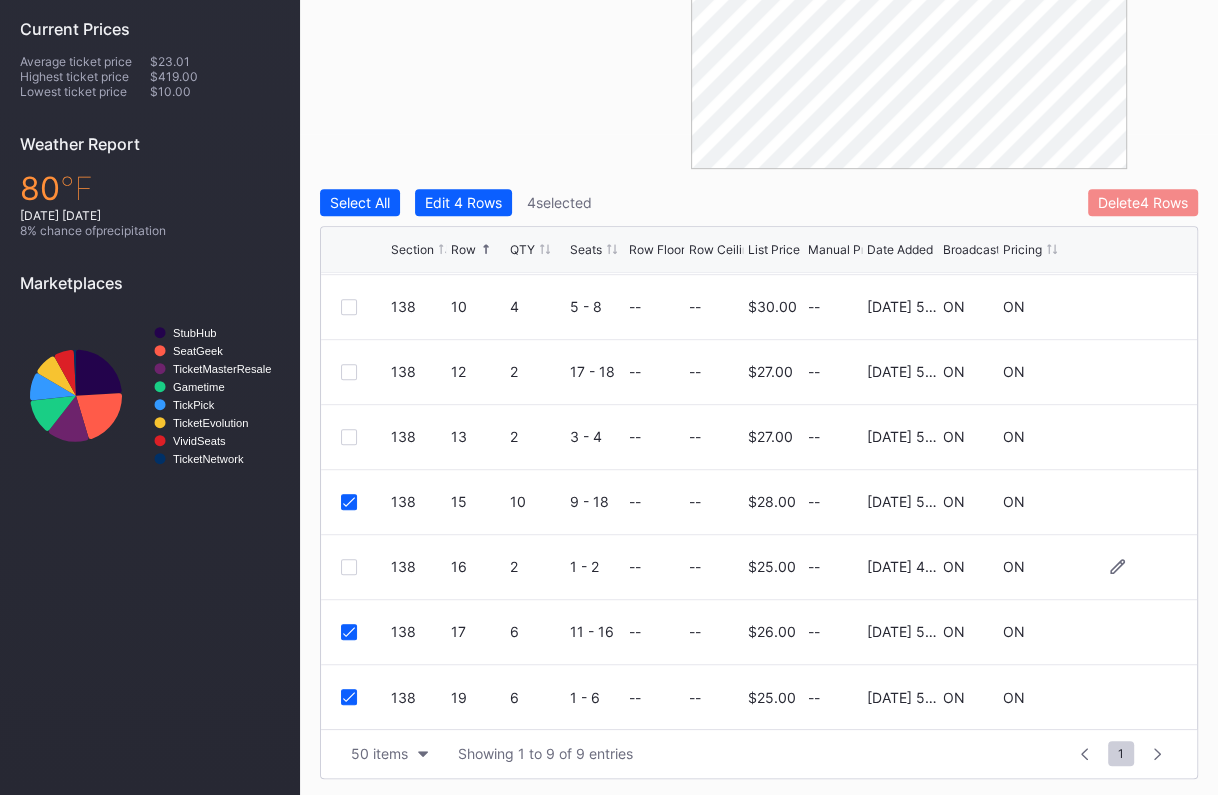 click on "Delete  4   Rows" at bounding box center [1143, 202] 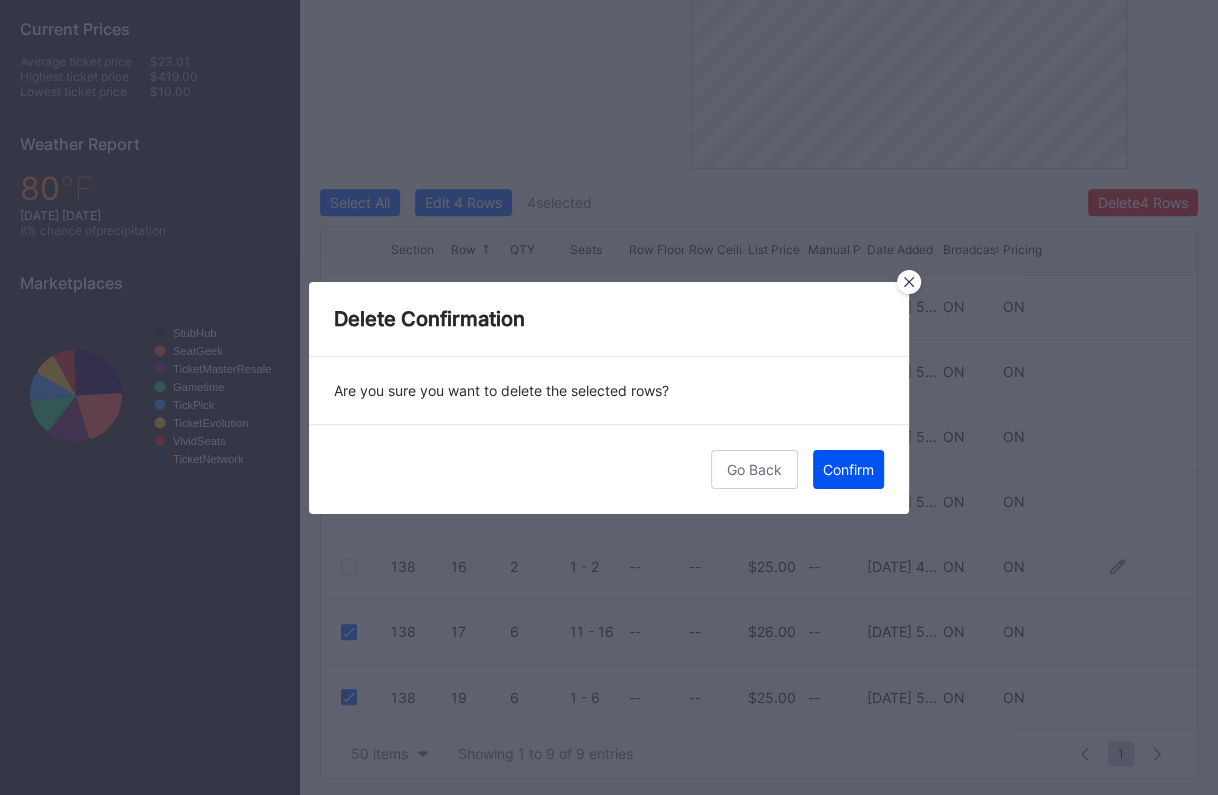 click on "Confirm" at bounding box center (848, 469) 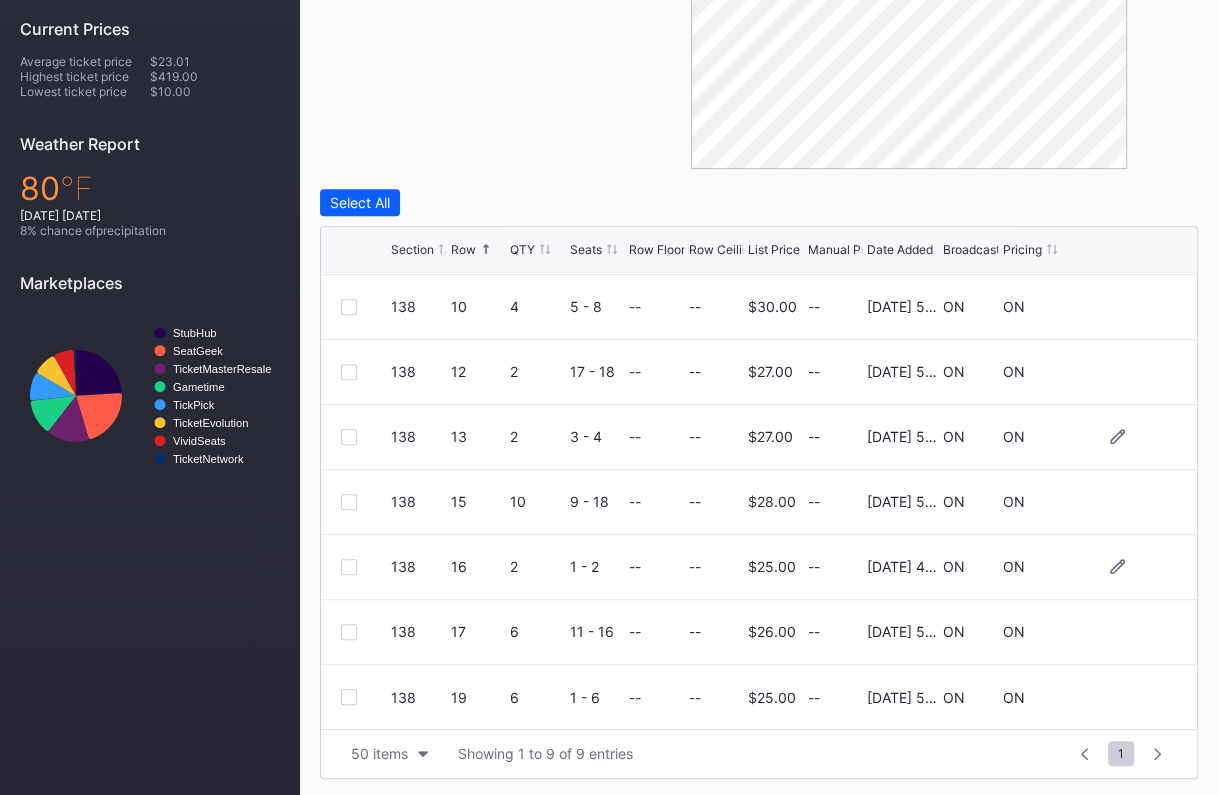 scroll, scrollTop: 0, scrollLeft: 0, axis: both 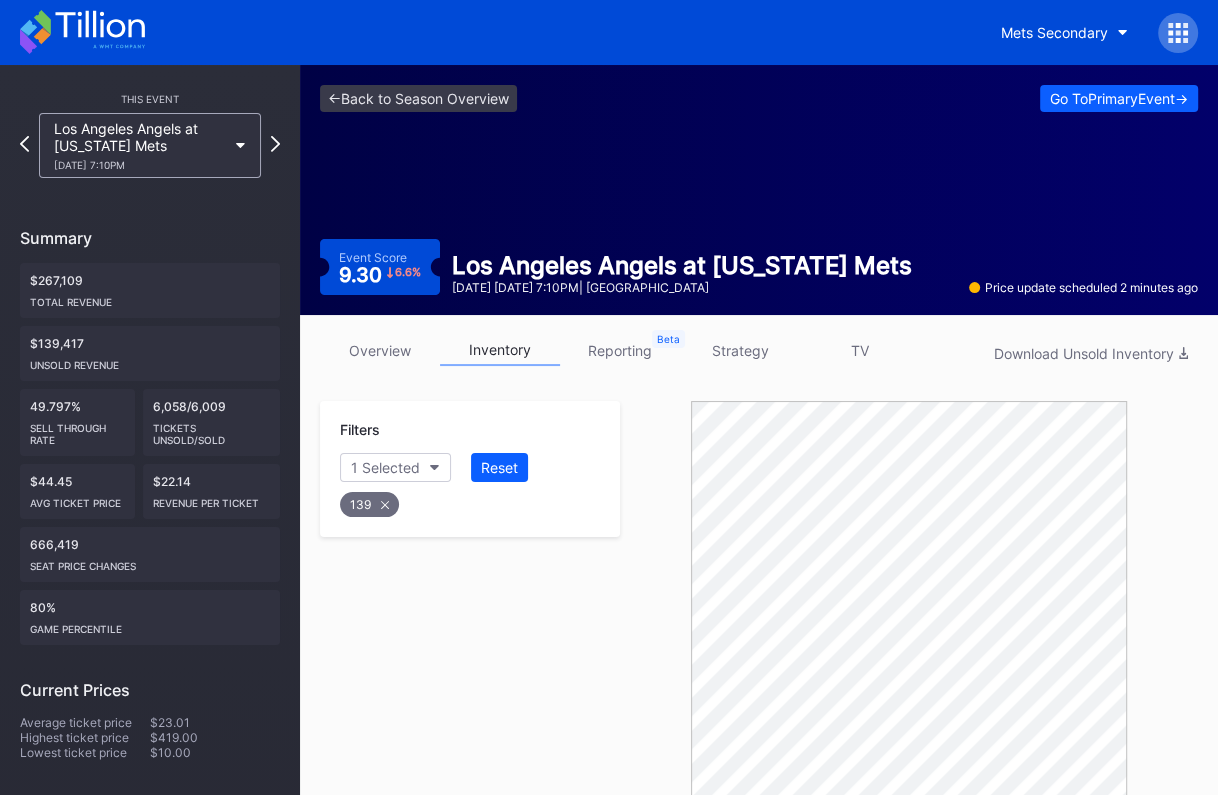 click on "Filters 1 Selected Reset 139" at bounding box center [470, 615] 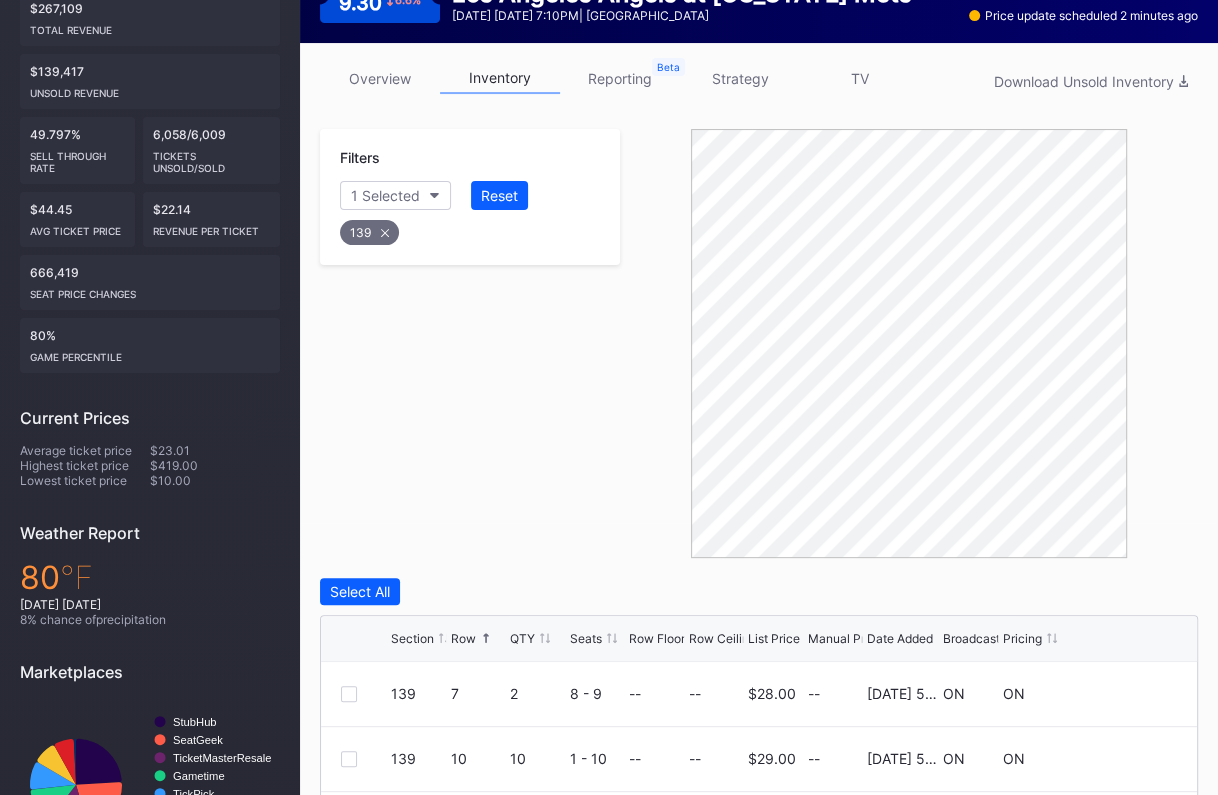 scroll, scrollTop: 465, scrollLeft: 0, axis: vertical 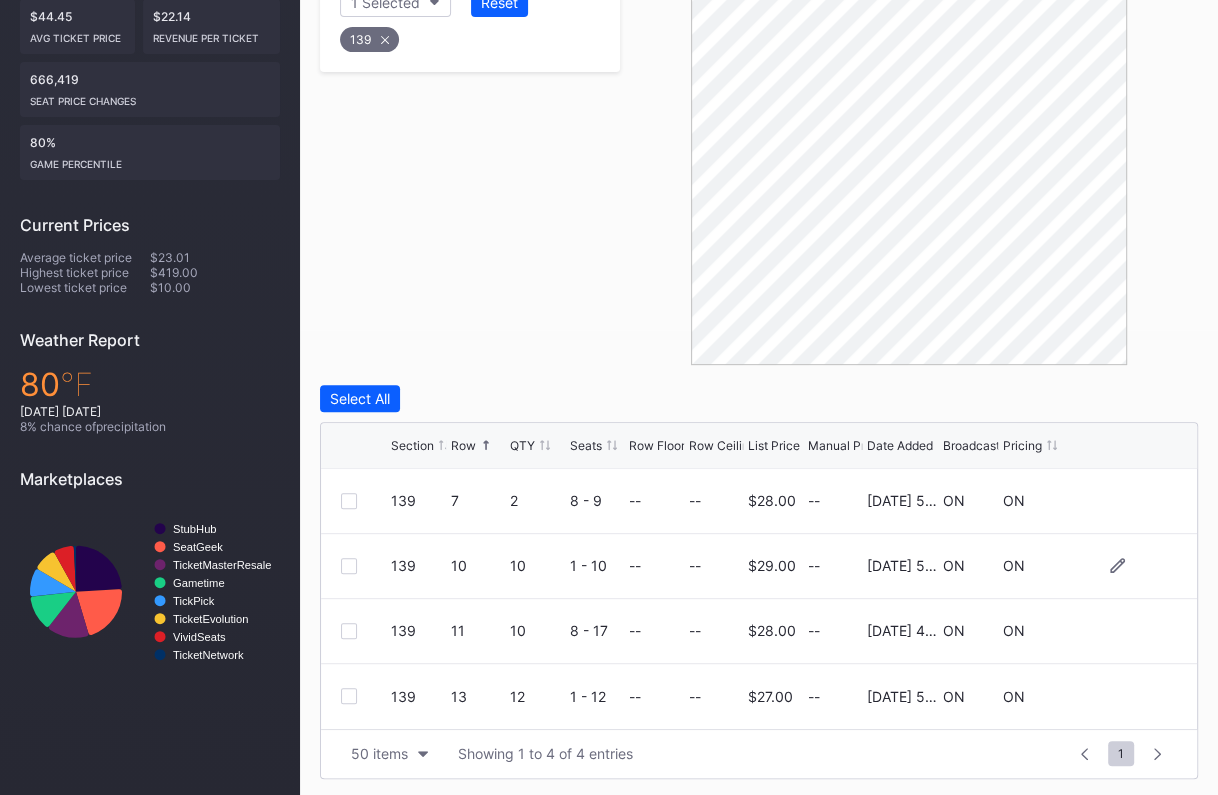 click at bounding box center [349, 566] 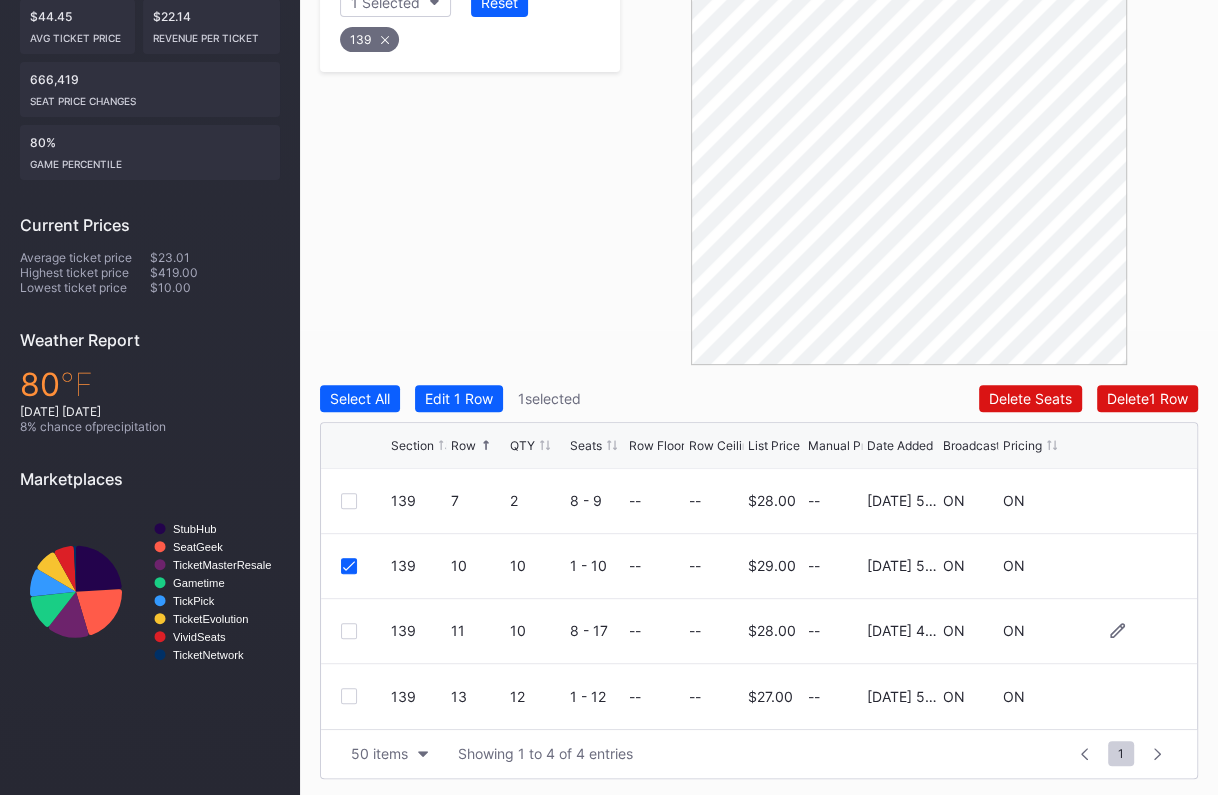 click at bounding box center (349, 631) 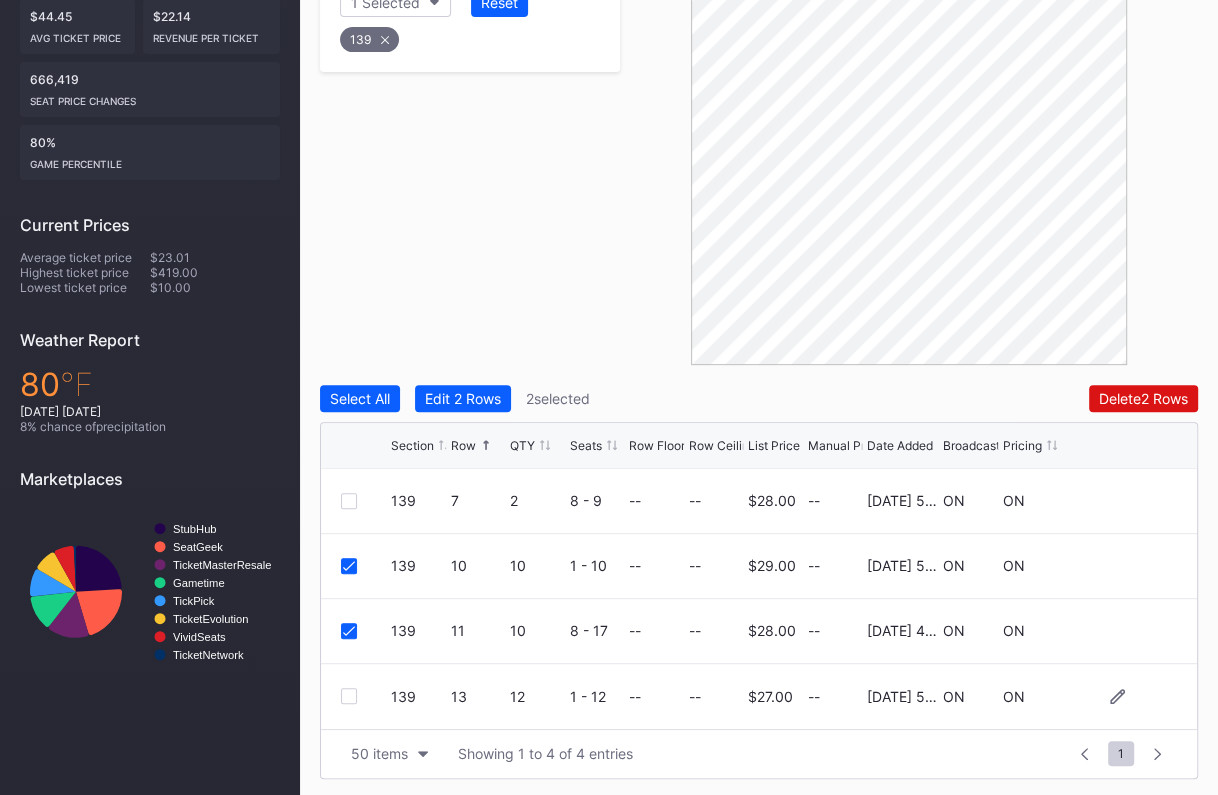 click at bounding box center [349, 696] 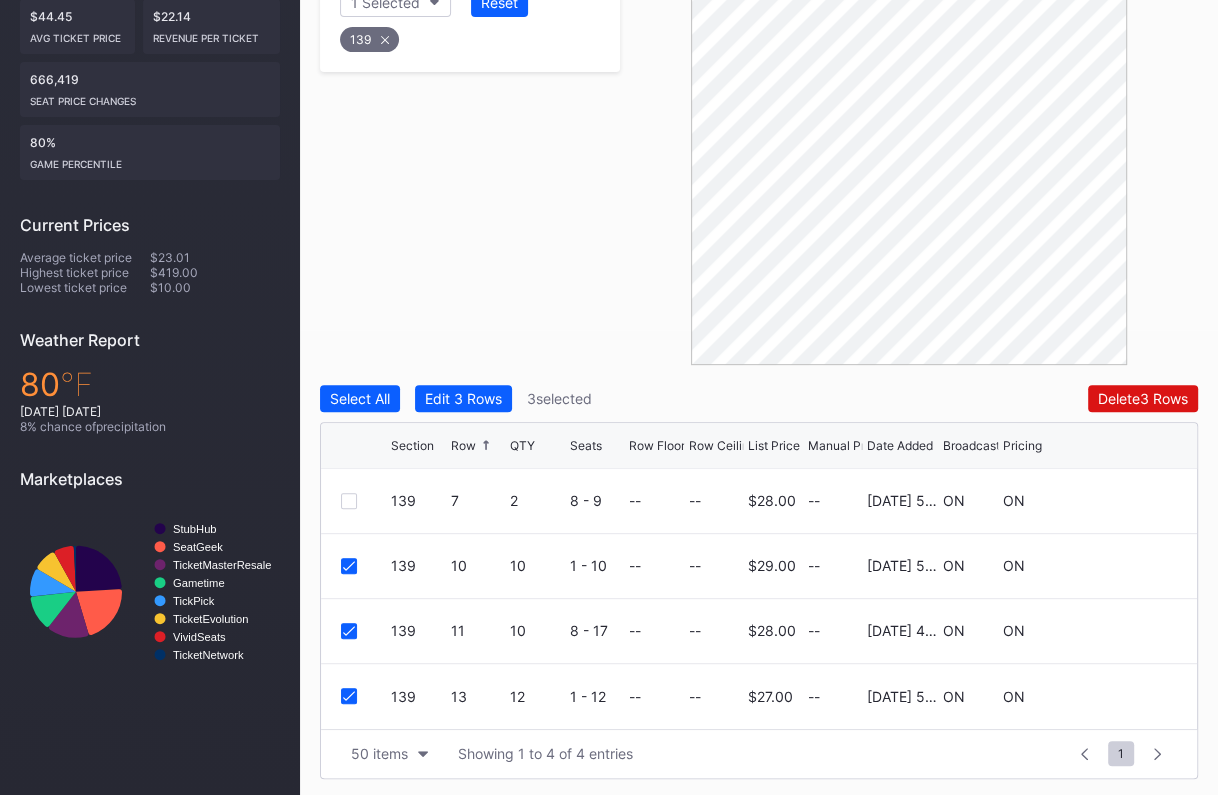 click on "Filters 1 Selected Reset 139 Select All Edit   3   Rows 3  selected Delete  3   Rows Section Row QTY Seats Row Floor Row Ceiling List Price Manual Price Date Added Broadcast Pricing 139 7 2 8 - 9 -- -- $28.00 -- 11/25/2024 5:03PM ON ON 139 10 10 1 - 10 -- -- $29.00 -- 11/25/2024 5:02PM ON ON 139 11 10 8 - 17 -- -- $28.00 -- 4/1/2025 4:40PM ON ON 139 13 12 1 - 12 -- -- $27.00 -- 11/25/2024 5:05PM ON ON 50 items Showing 1 to 4 of 4 entries 1 ... -1 0 1 2 3 ... 1" at bounding box center [759, 357] 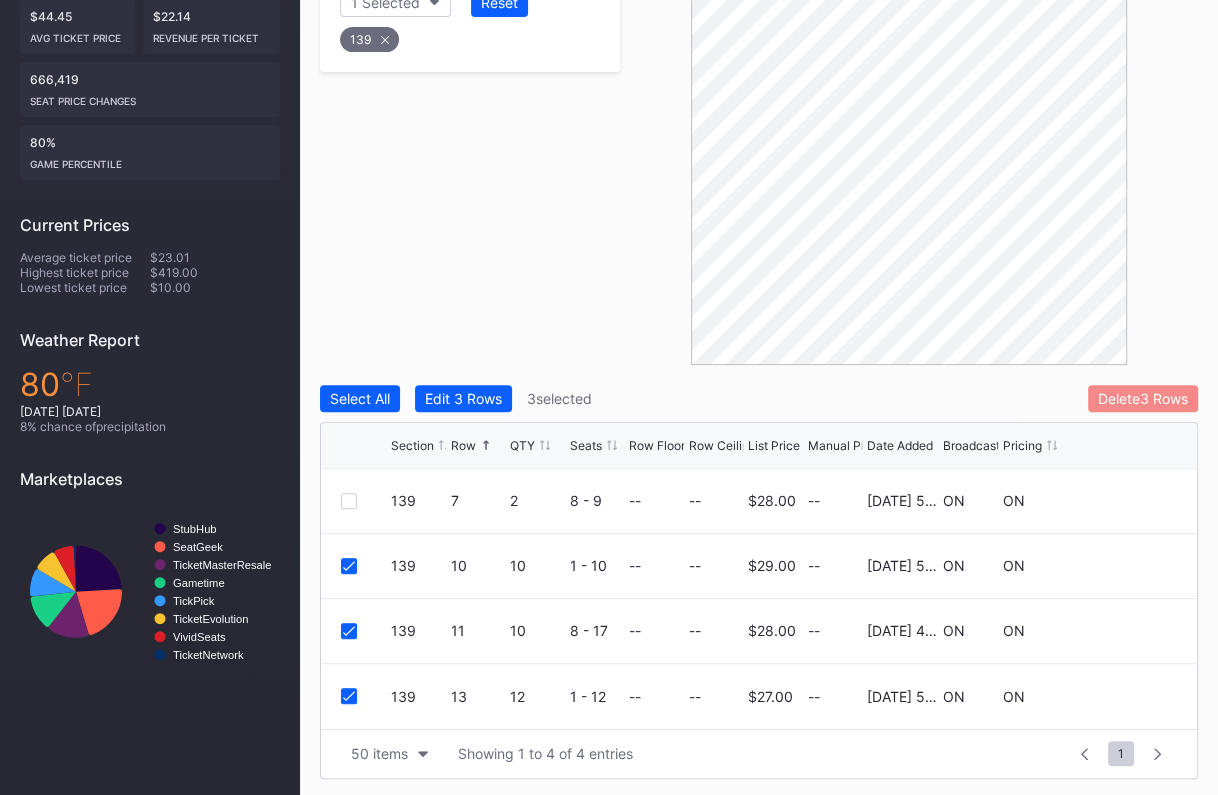 click on "Delete  3   Rows" at bounding box center [1143, 398] 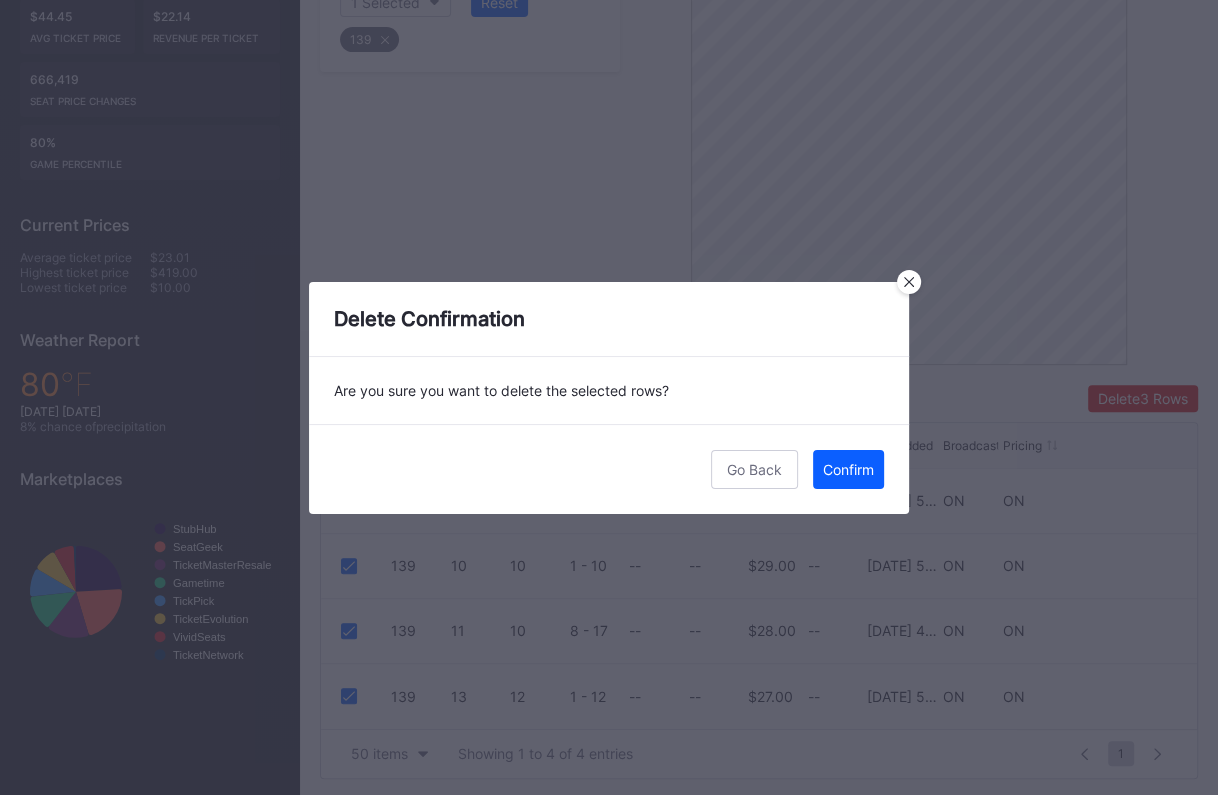 click on "Confirm" at bounding box center (848, 469) 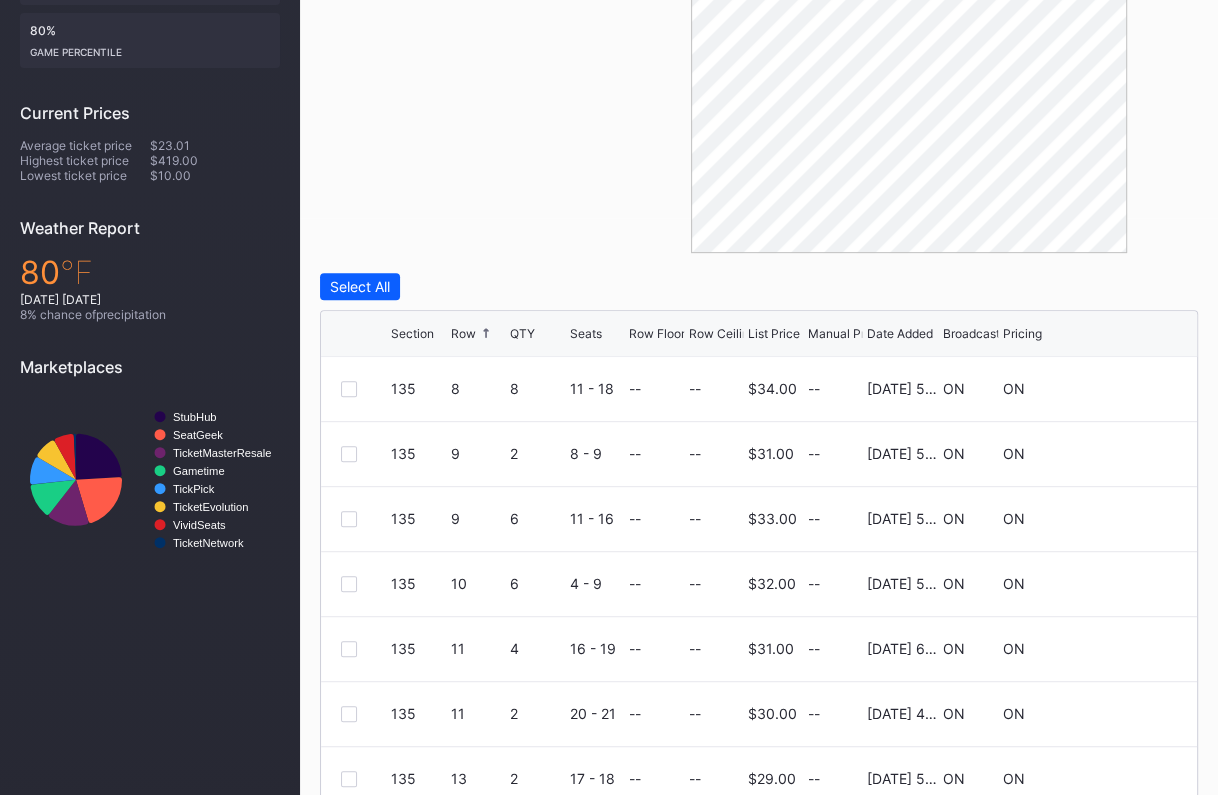 scroll, scrollTop: 661, scrollLeft: 0, axis: vertical 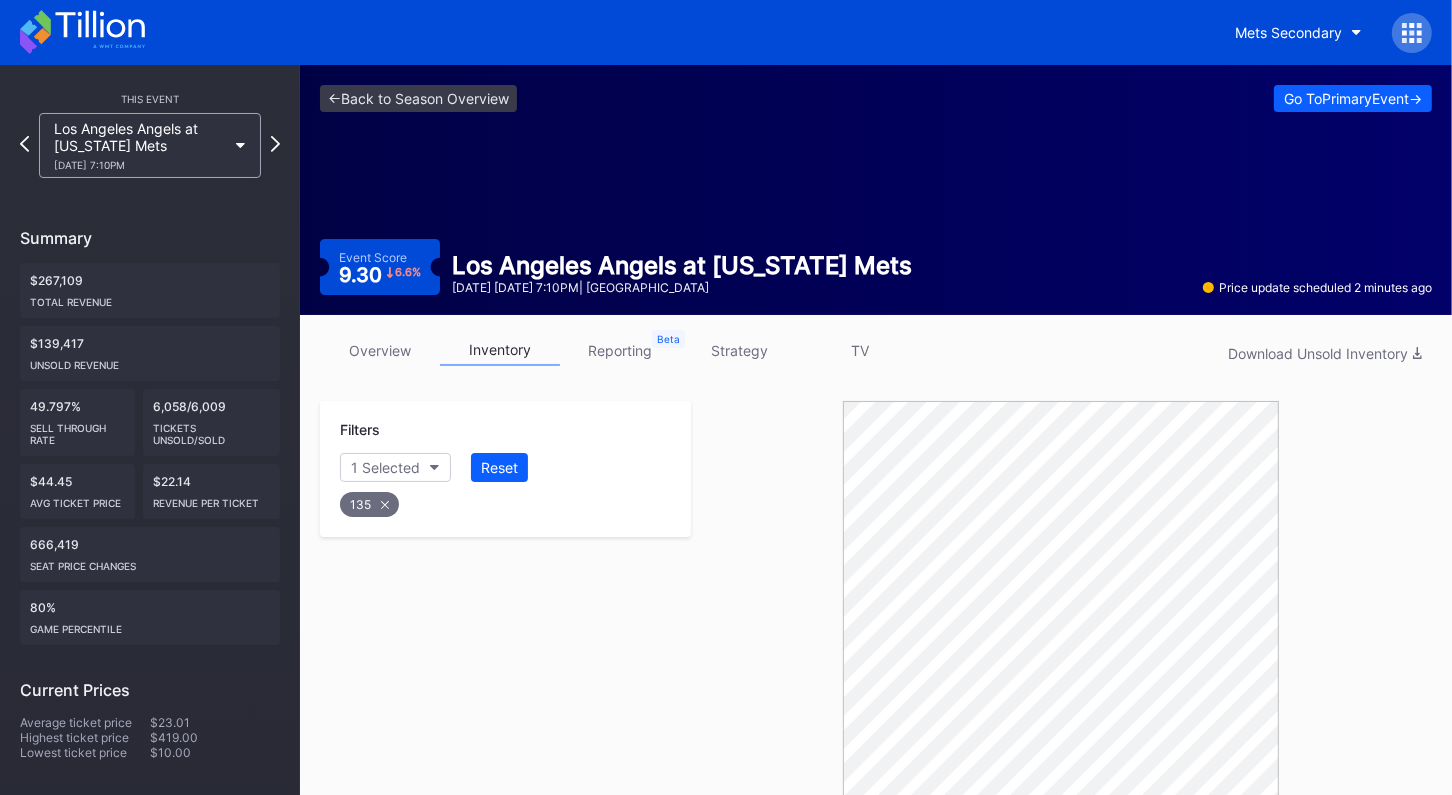 click at bounding box center (1412, 33) 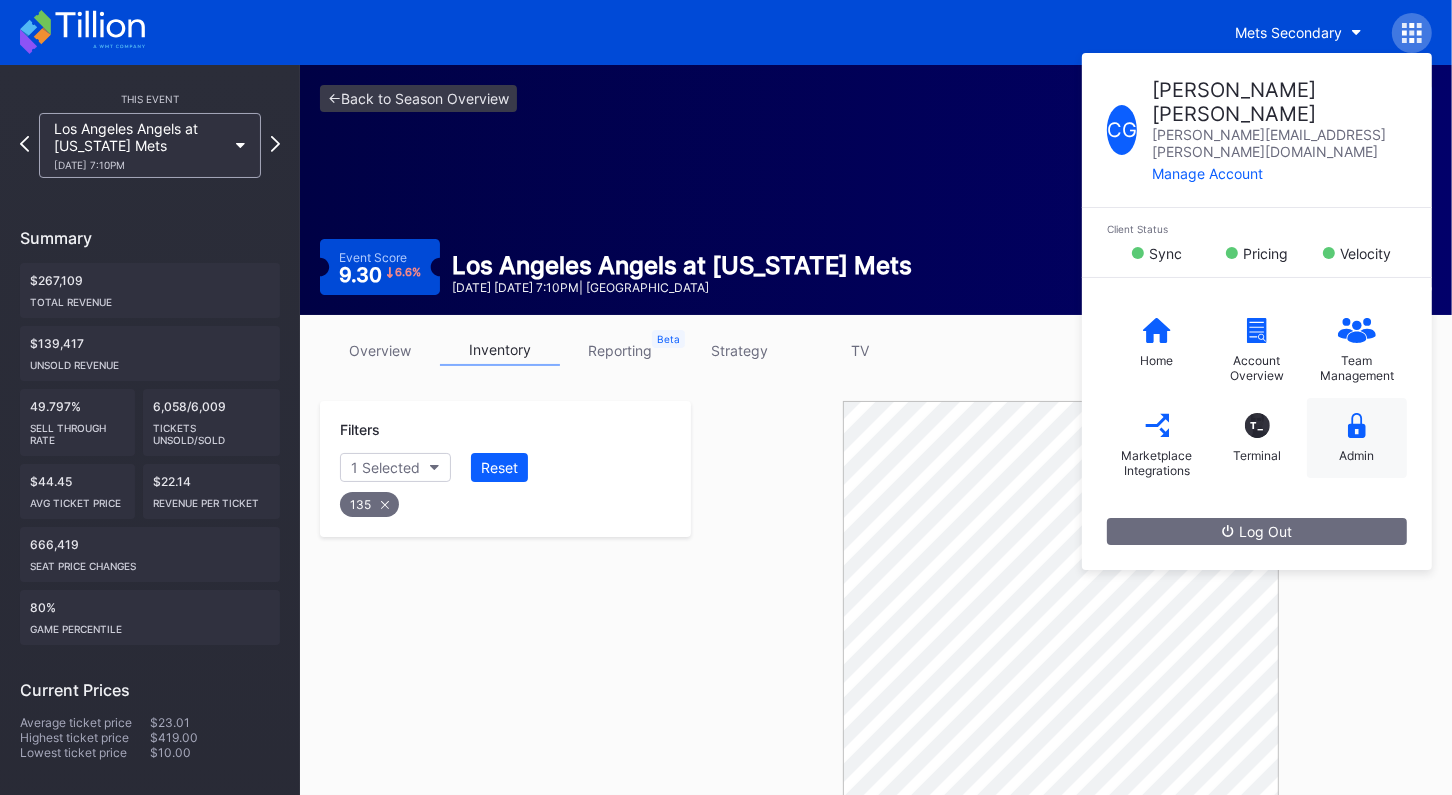 click on "Admin" at bounding box center (1357, 438) 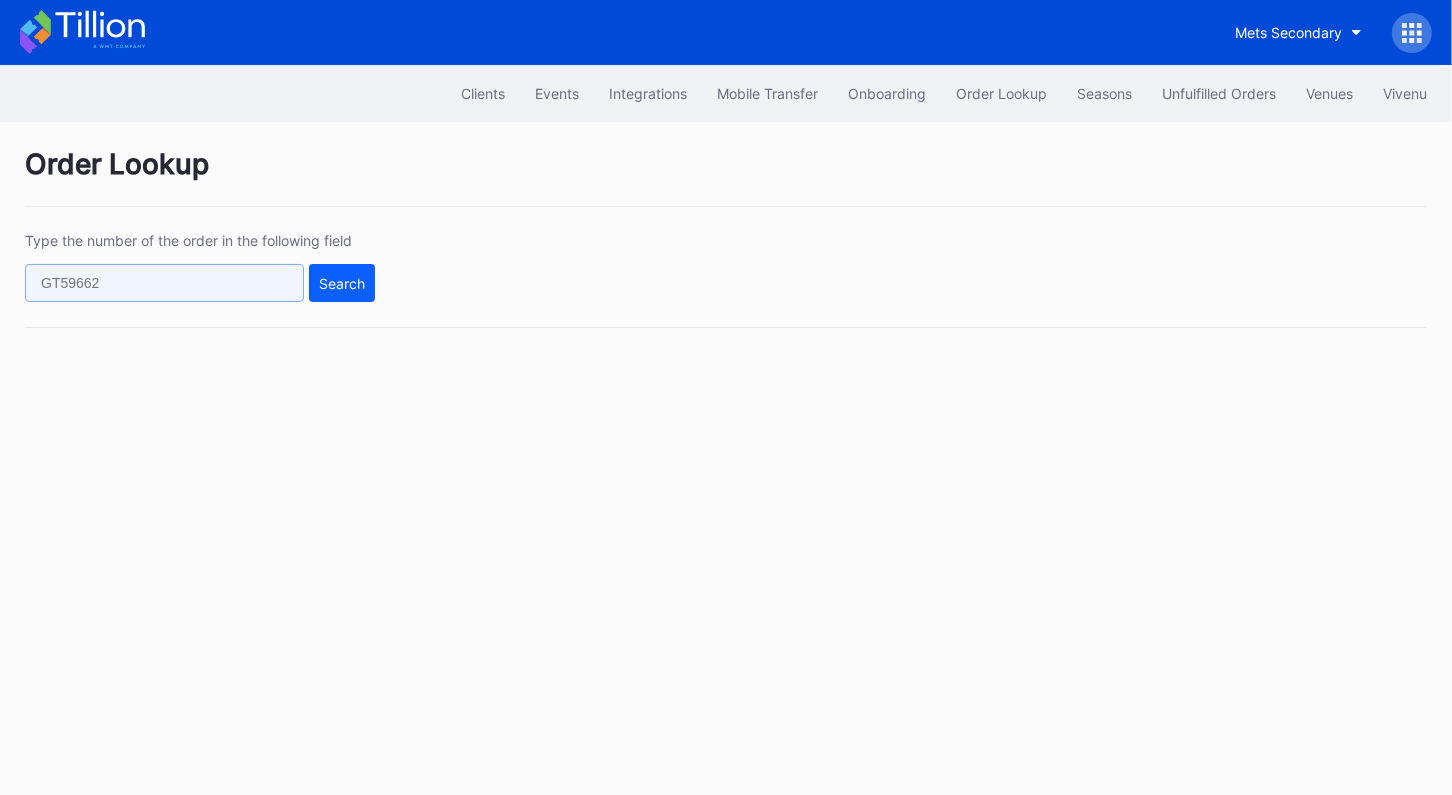 click at bounding box center [164, 283] 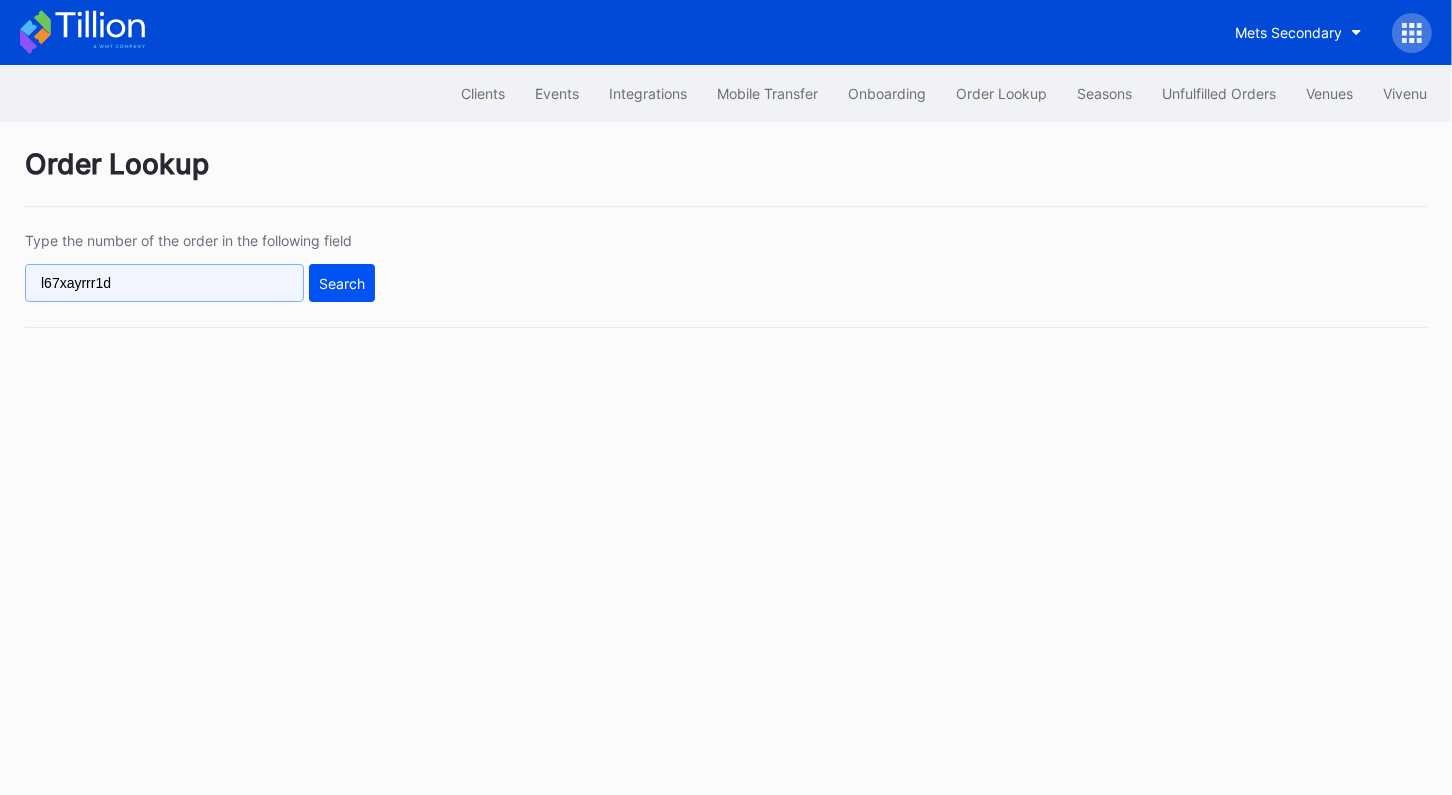 type on "l67xayrrr1d" 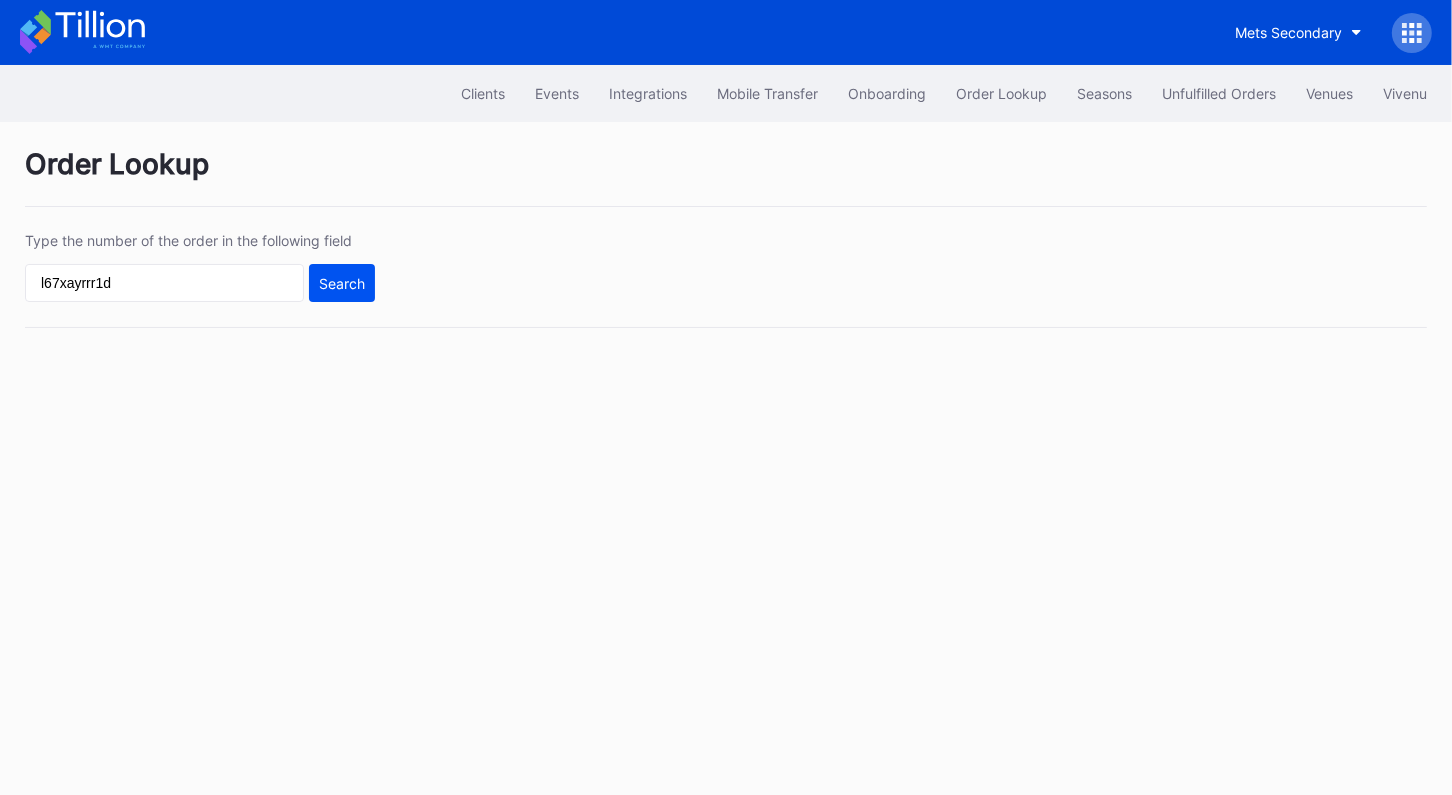 click on "Search" at bounding box center [342, 283] 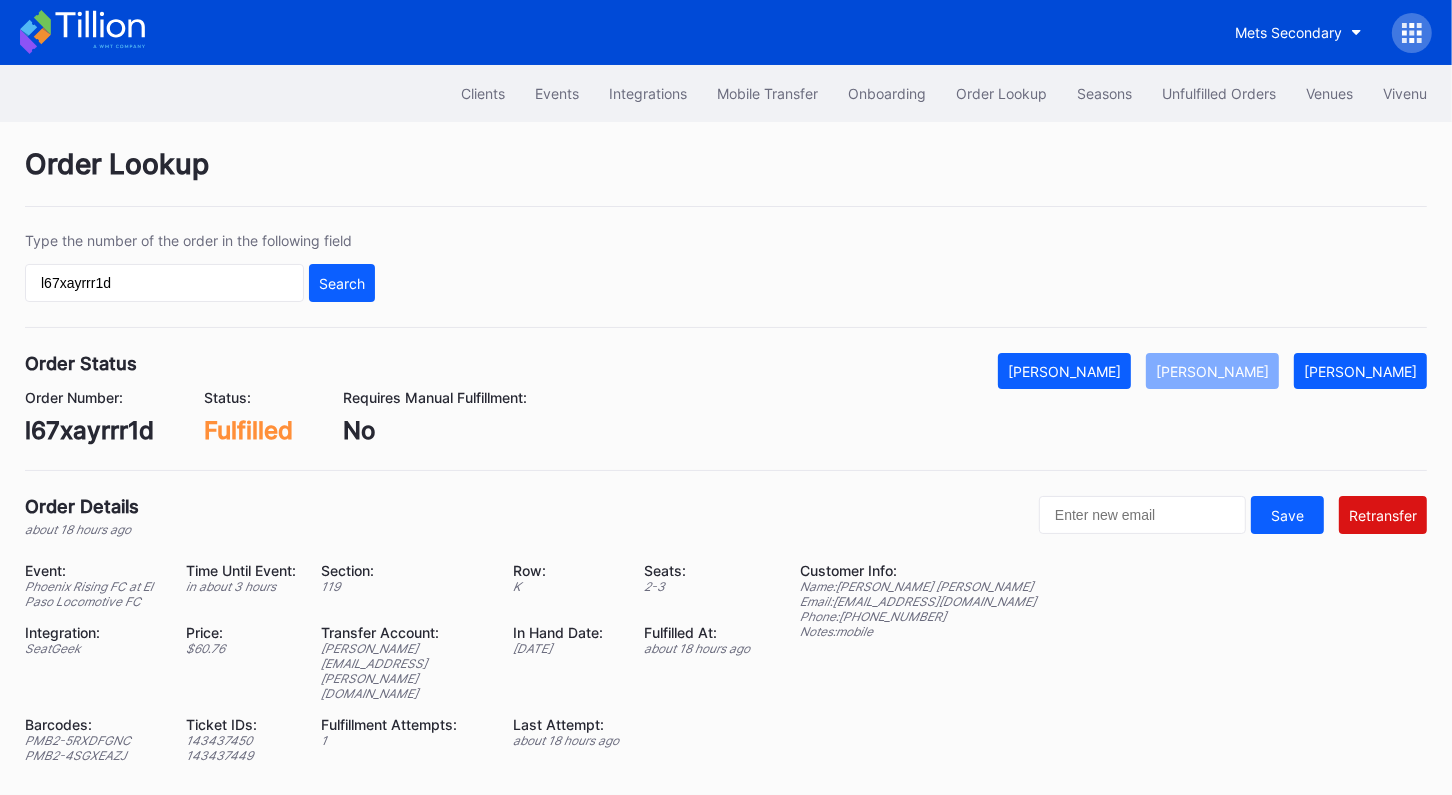 click on "l67xayrrr1d" at bounding box center (89, 430) 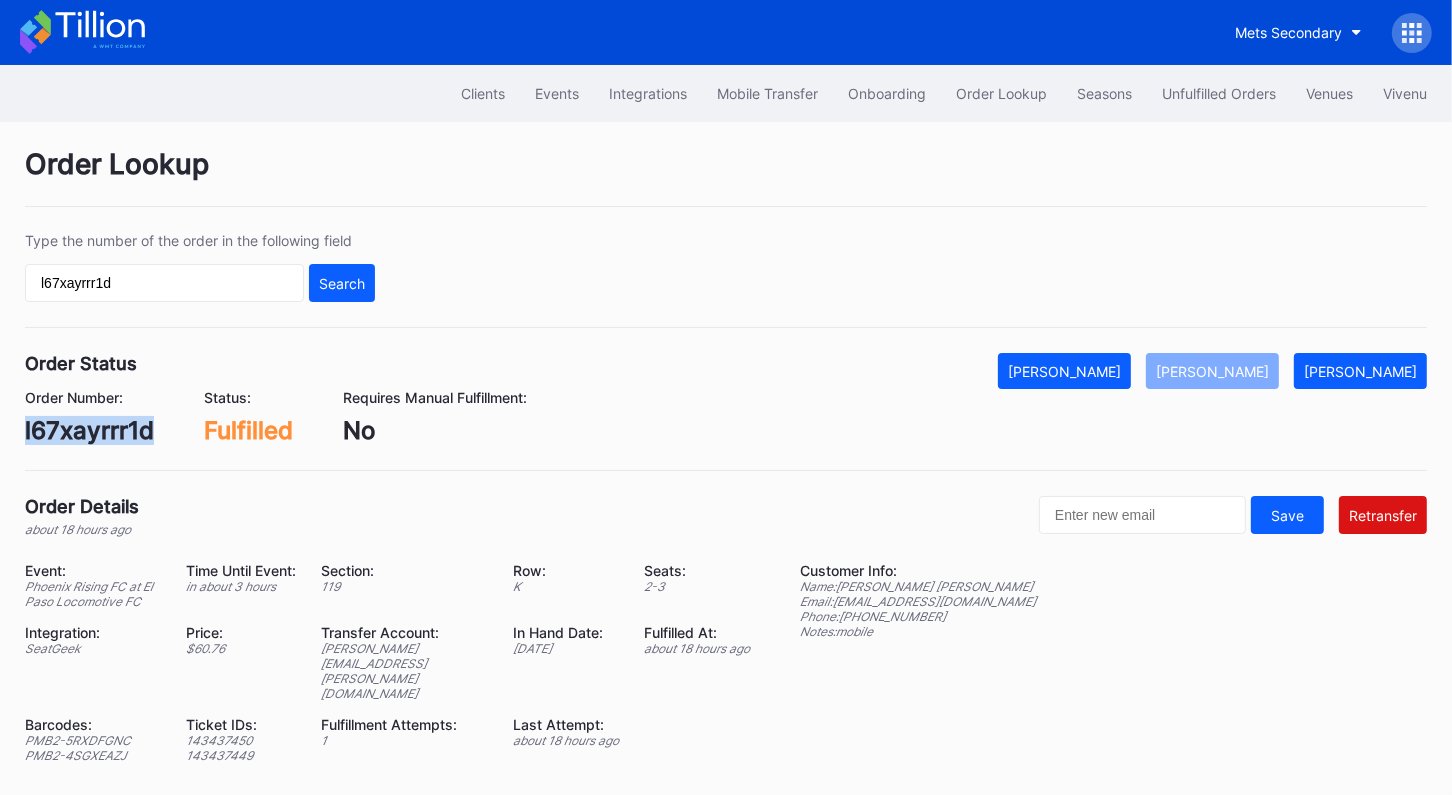 click on "l67xayrrr1d" at bounding box center [89, 430] 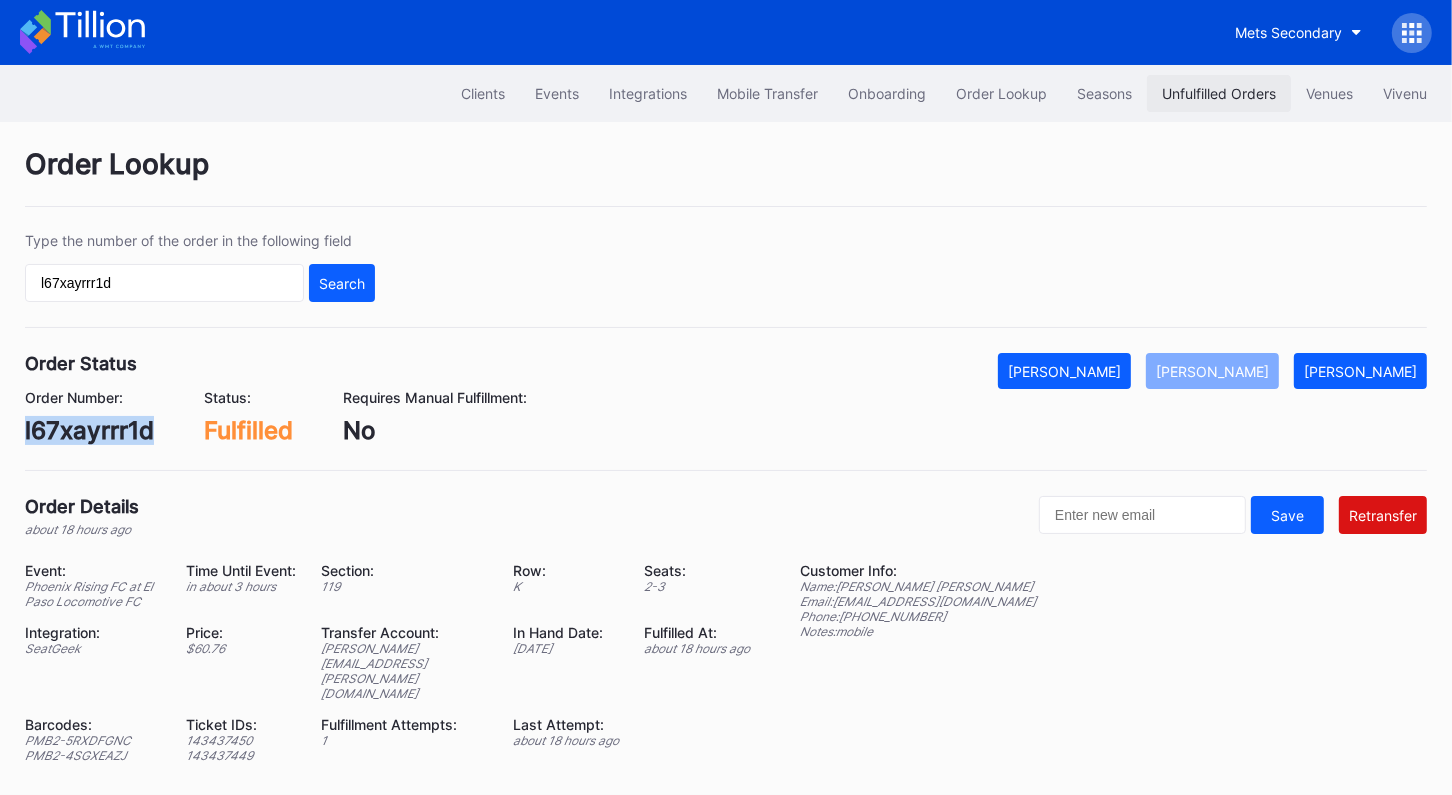 click on "Unfulfilled Orders" at bounding box center [1219, 93] 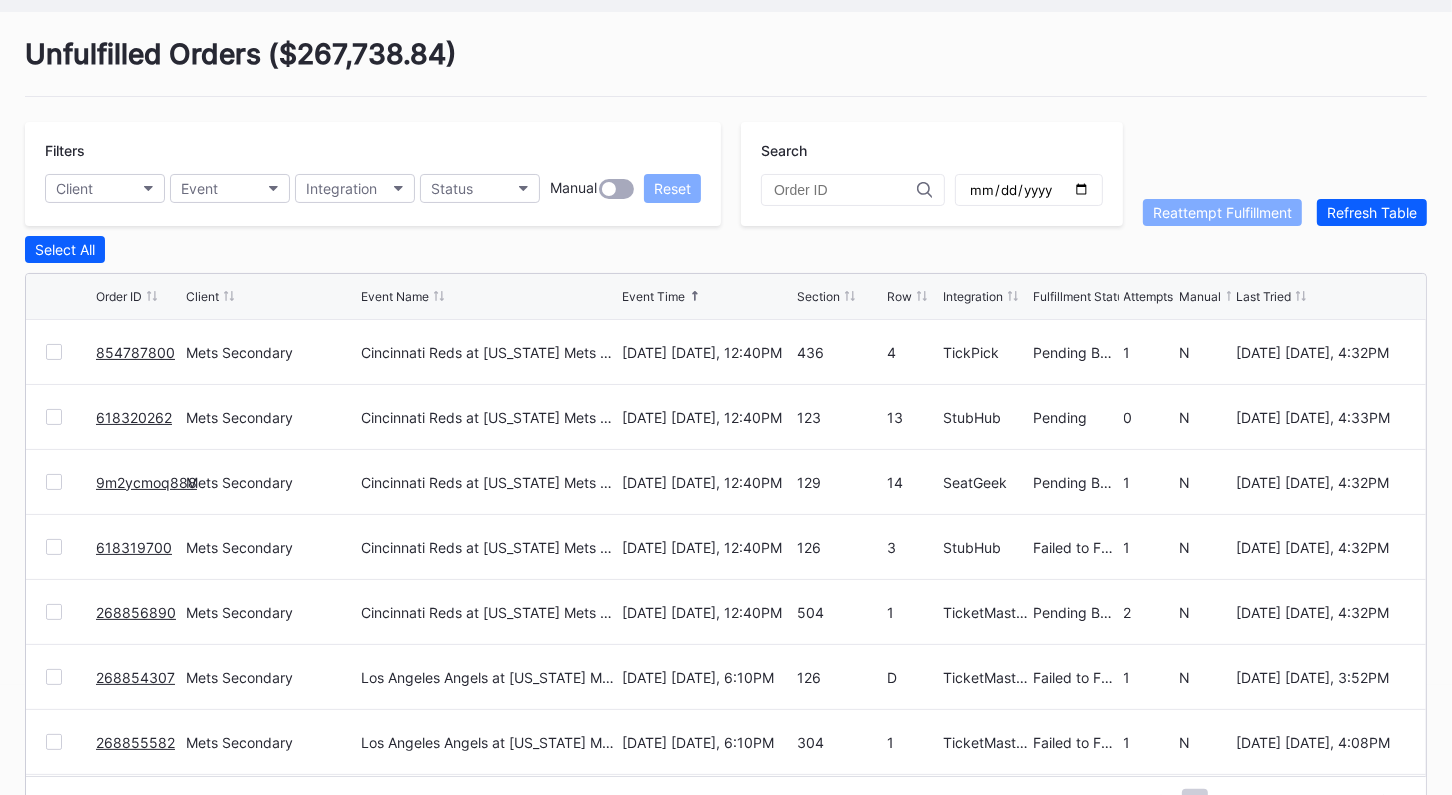 scroll, scrollTop: 160, scrollLeft: 0, axis: vertical 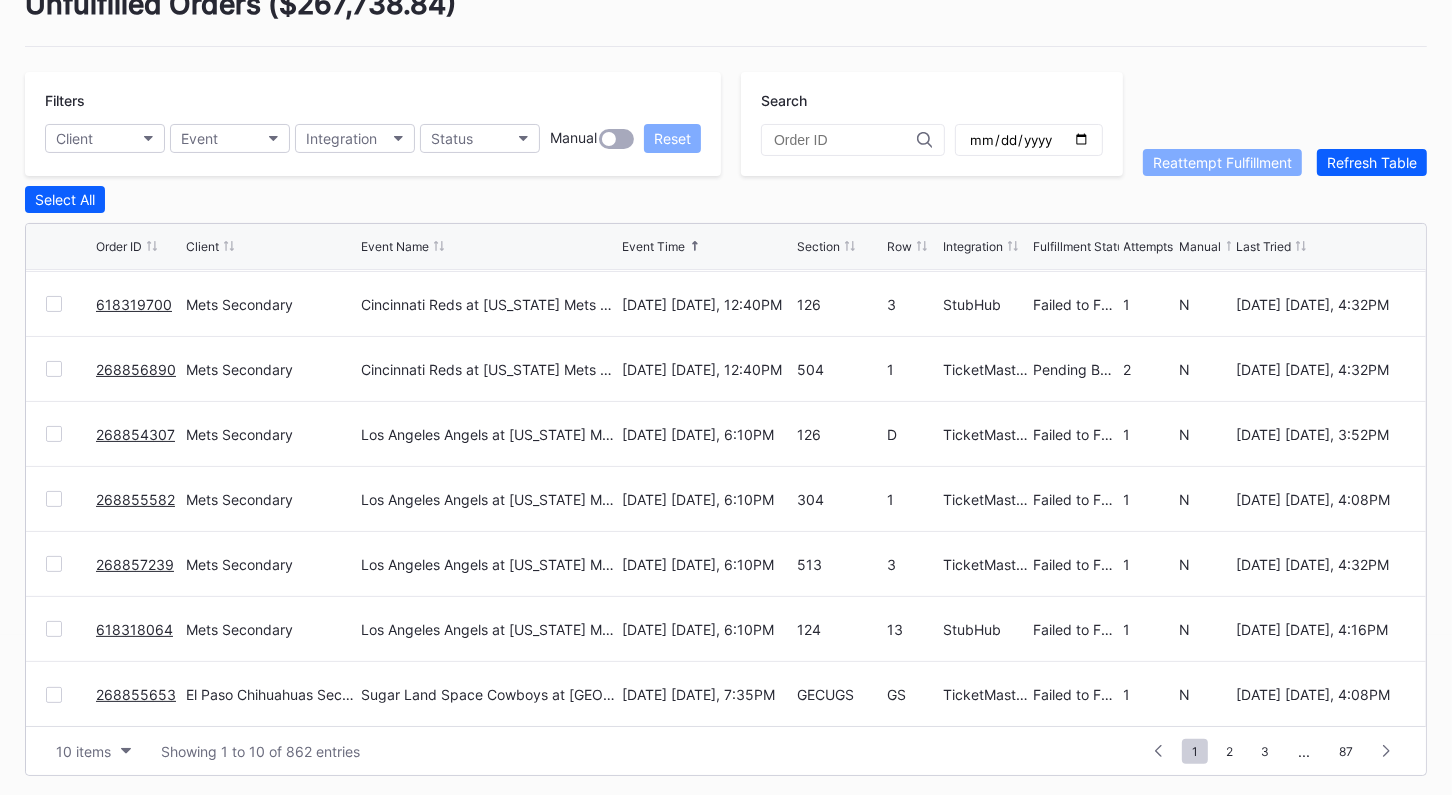 click at bounding box center (54, 434) 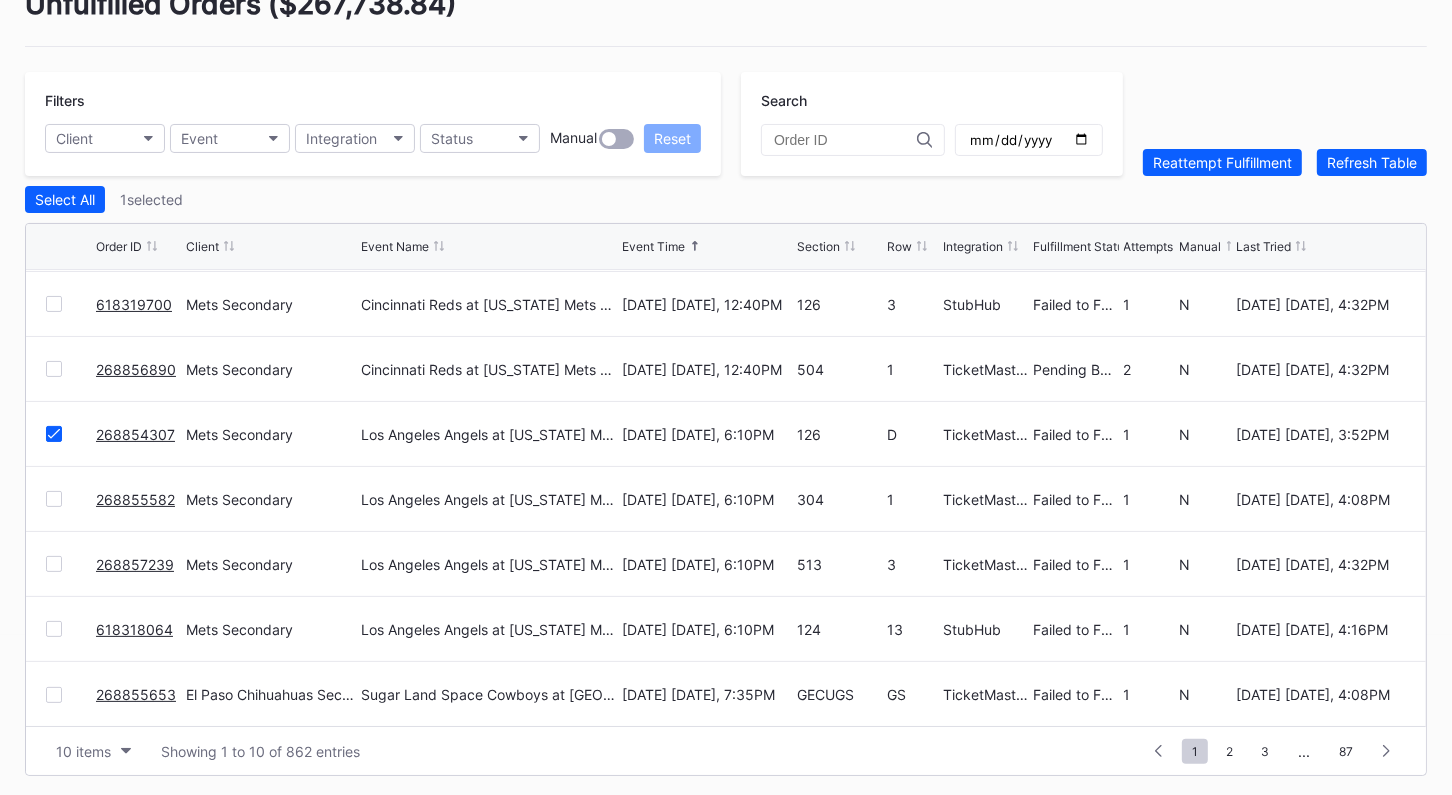 click on "268855582 Mets Secondary Los Angeles Angels at New York Mets July 21 Monday, 6:10PM 304 1 TicketMasterResale Failed to Fulfill 1 N July 19 Saturday, 4:08PM" at bounding box center [726, 499] 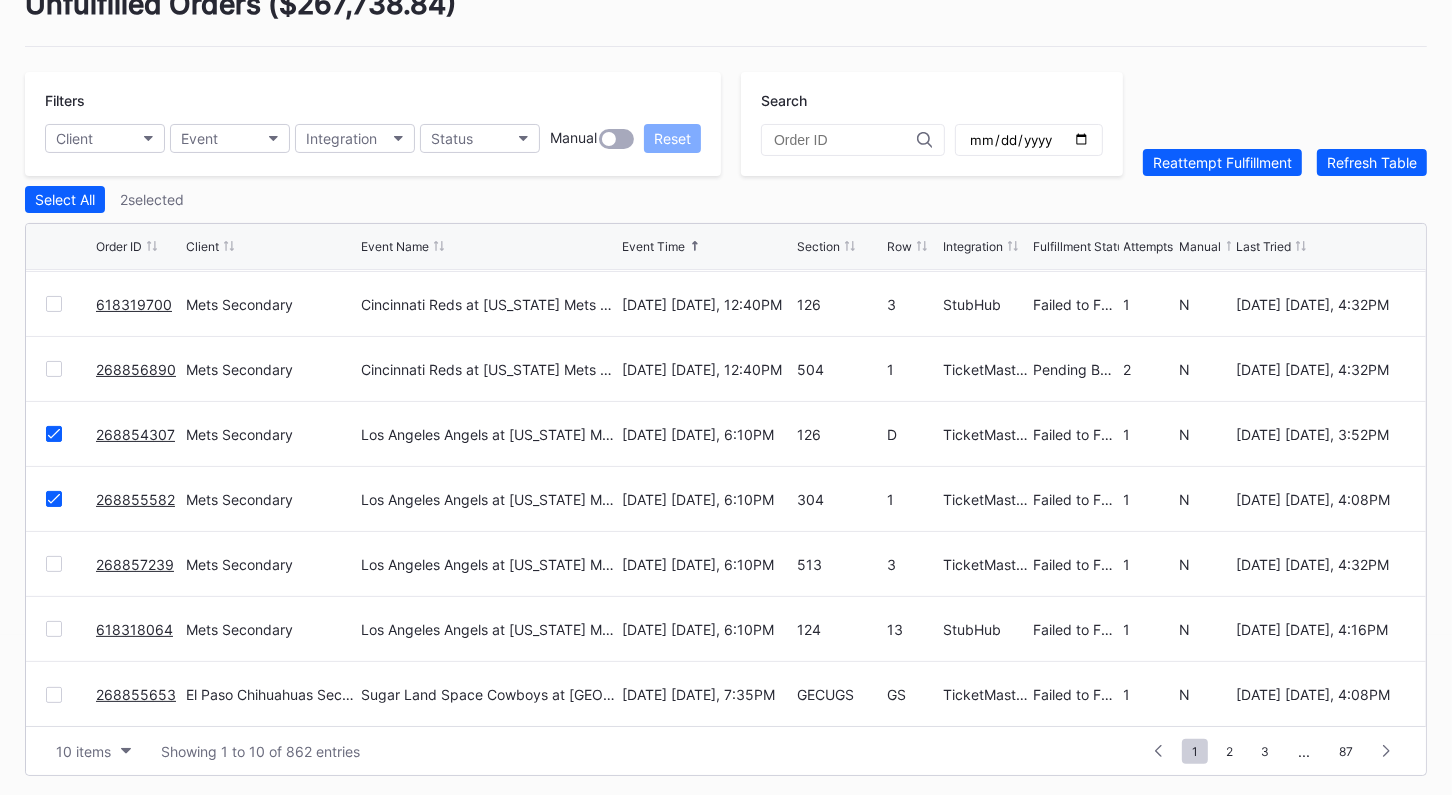 click at bounding box center (54, 564) 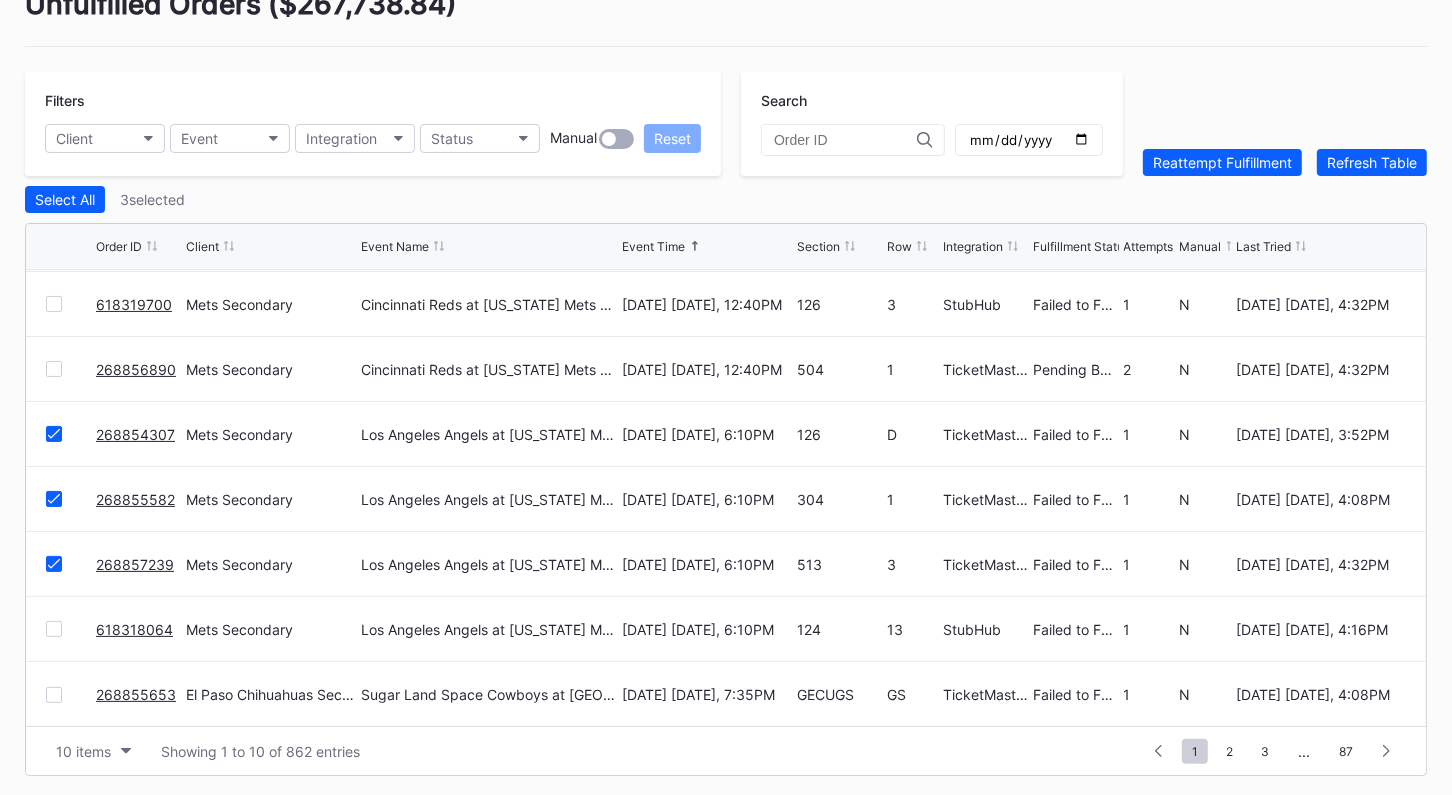 click at bounding box center (54, 629) 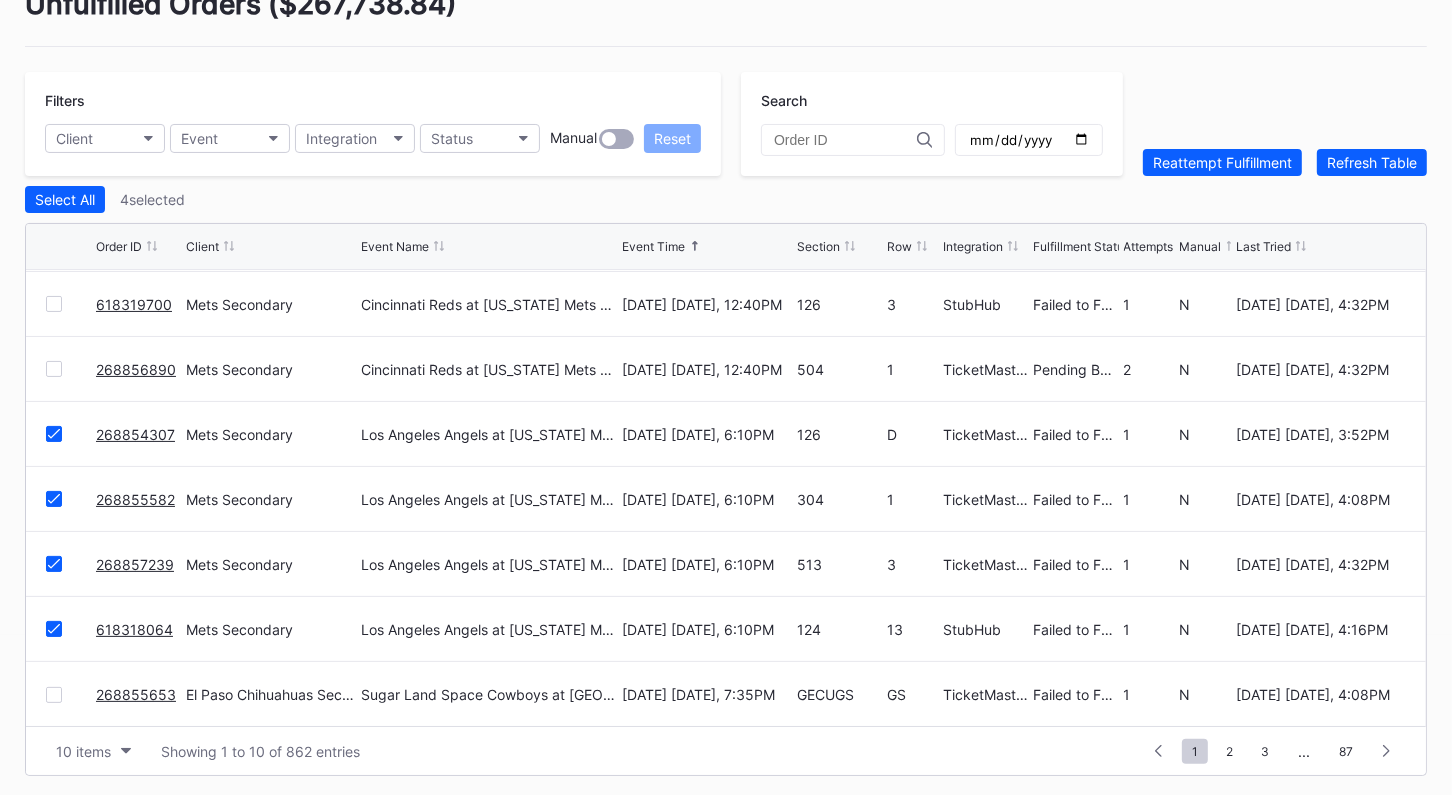 click at bounding box center (54, 695) 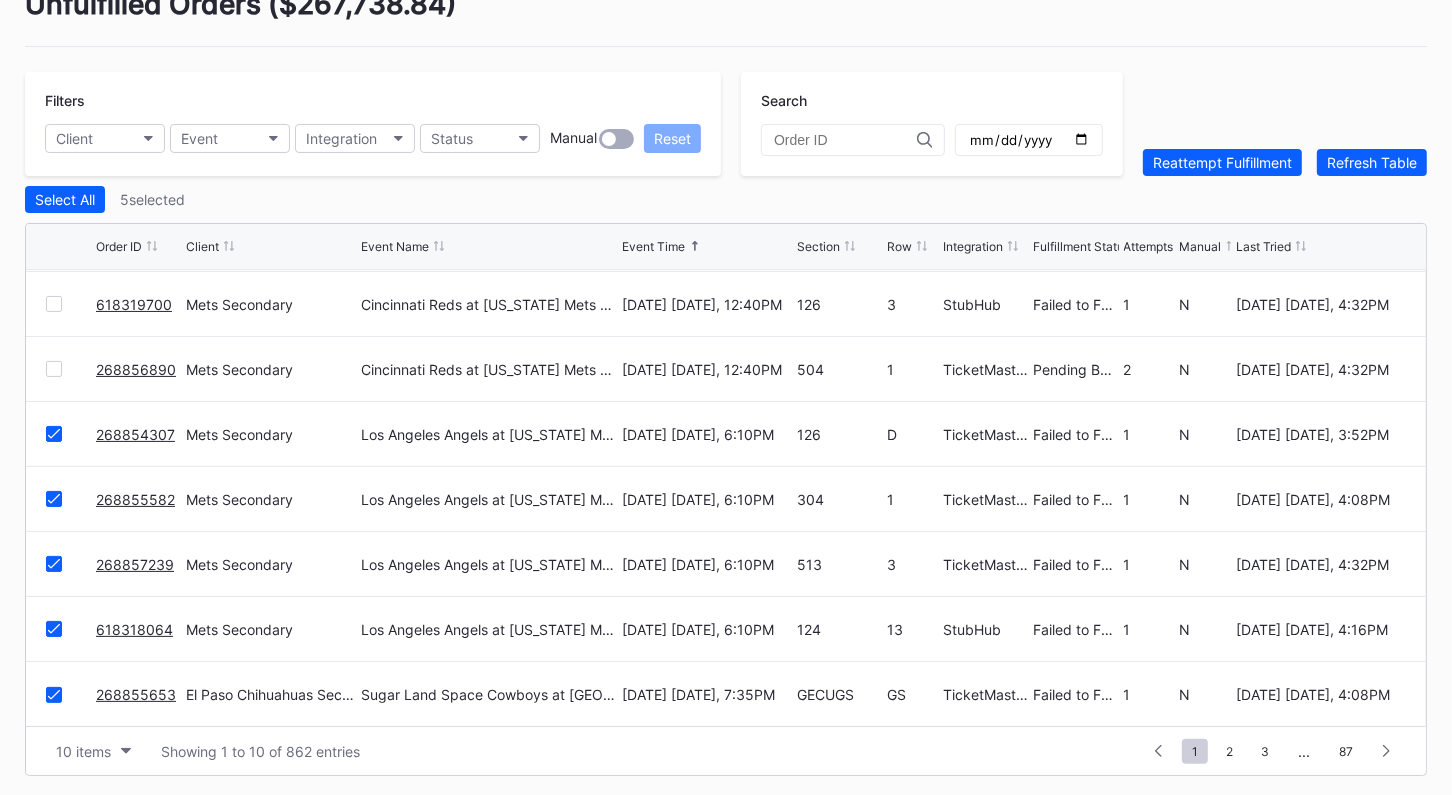 click on "Unfulfilled Orders ( $267,738.84 ) Filters Client Event Integration Status Manual Reset Search Reattempt Fulfillment Refresh Table Select All 5  selected Order ID Client Event Name Event Time Section Row Integration Fulfillment Status Attempts Manual Last Tried 854787800 Mets Secondary Cincinnati Reds at New York Mets (David Wright Bobblehead Giveaway) July 20 Sunday, 12:40PM 436 4 TickPick Pending Barcode Validation 1 N July 19 Saturday, 4:32PM 618320262 Mets Secondary Cincinnati Reds at New York Mets (David Wright Bobblehead Giveaway) July 20 Sunday, 12:40PM 123 13 StubHub Pending 0 N July 19 Saturday, 4:33PM 9m2ycmoq888 Mets Secondary Cincinnati Reds at New York Mets (David Wright Bobblehead Giveaway) July 20 Sunday, 12:40PM 129 14 SeatGeek Pending Barcode Validation 1 N July 19 Saturday, 4:32PM 618319700 Mets Secondary Cincinnati Reds at New York Mets (David Wright Bobblehead Giveaway) July 20 Sunday, 12:40PM 126 3 StubHub Failed to Fulfill 1 N July 19 Saturday, 4:32PM 268856890 Mets Secondary 504 1 2 N D" at bounding box center [726, 381] 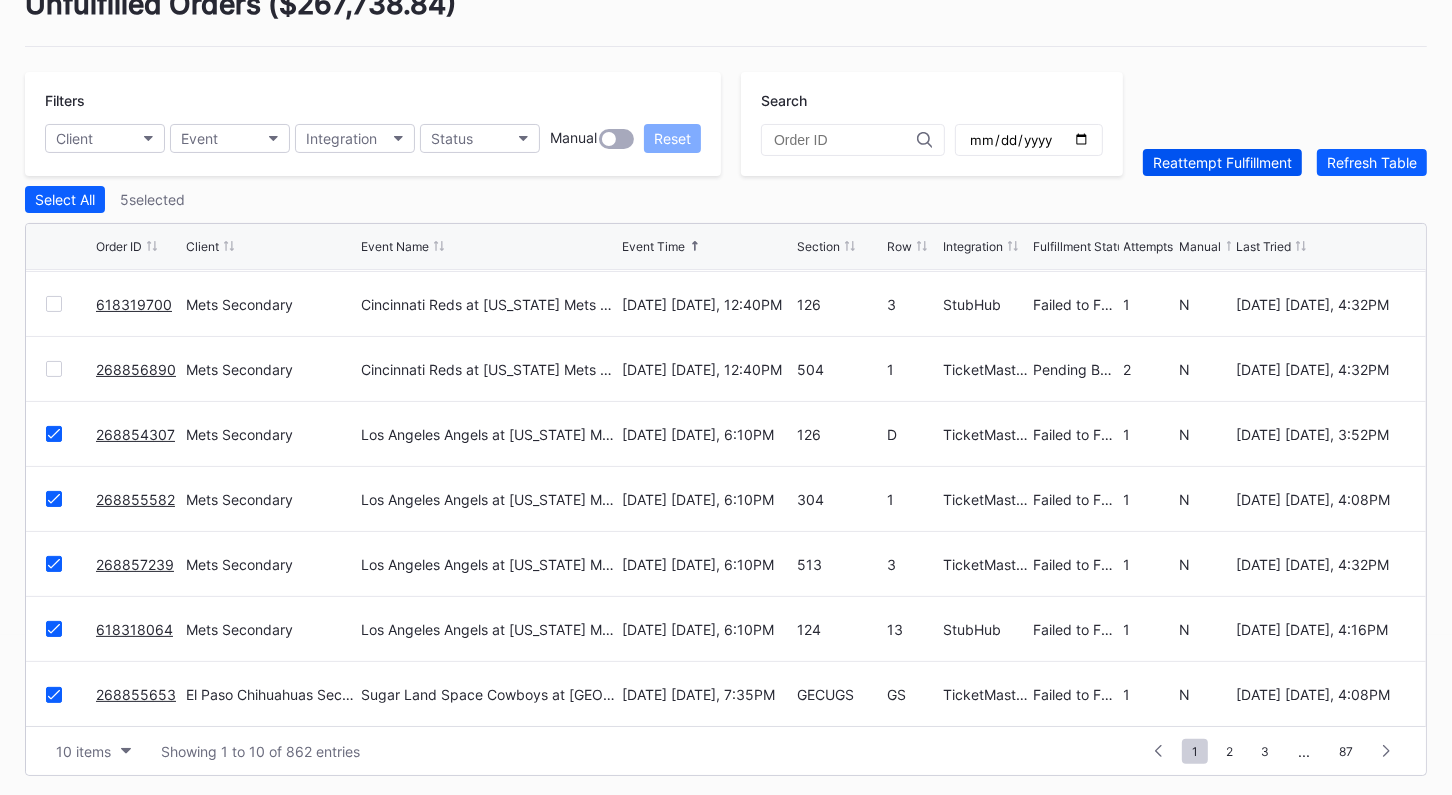 click on "Reattempt Fulfillment" at bounding box center [1222, 162] 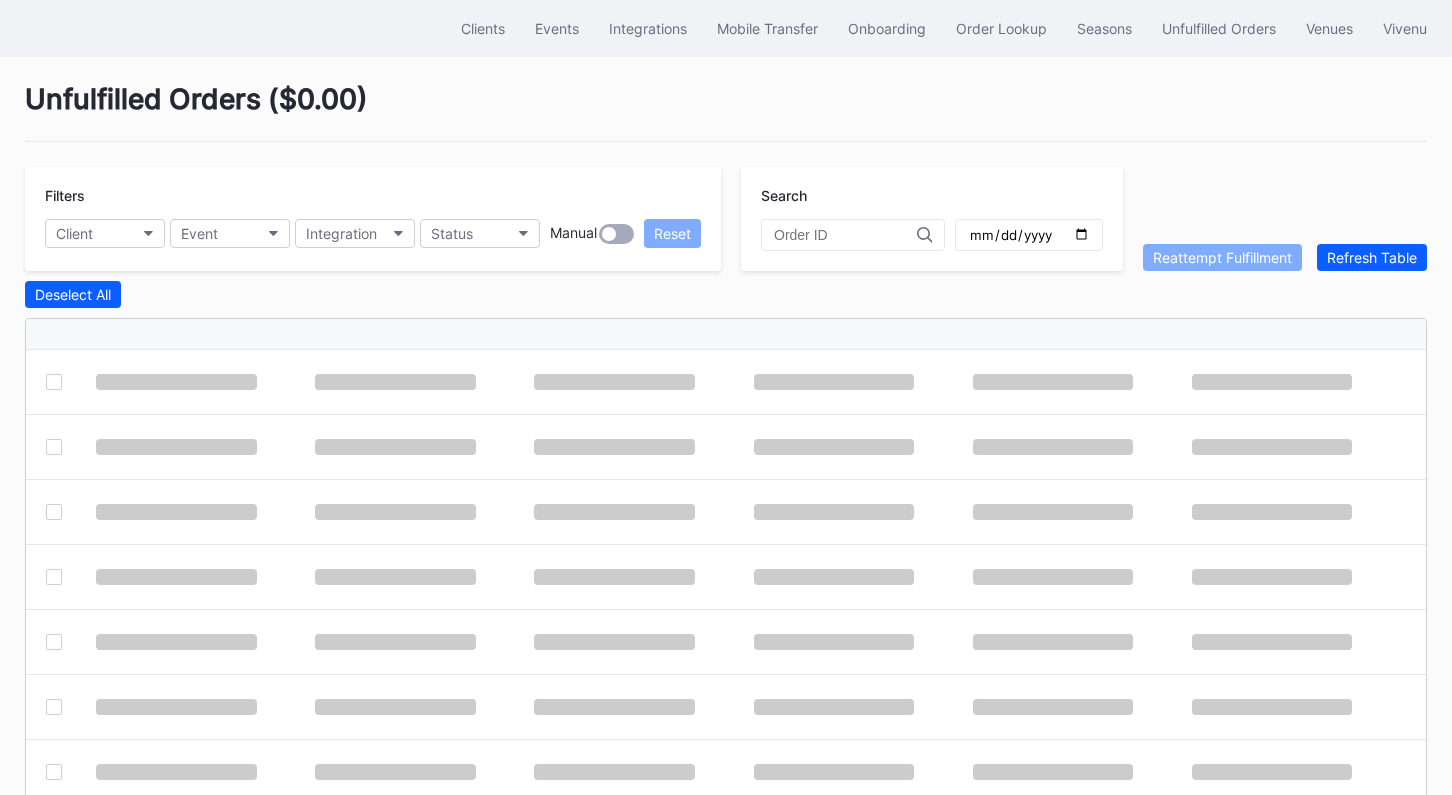 scroll, scrollTop: 0, scrollLeft: 0, axis: both 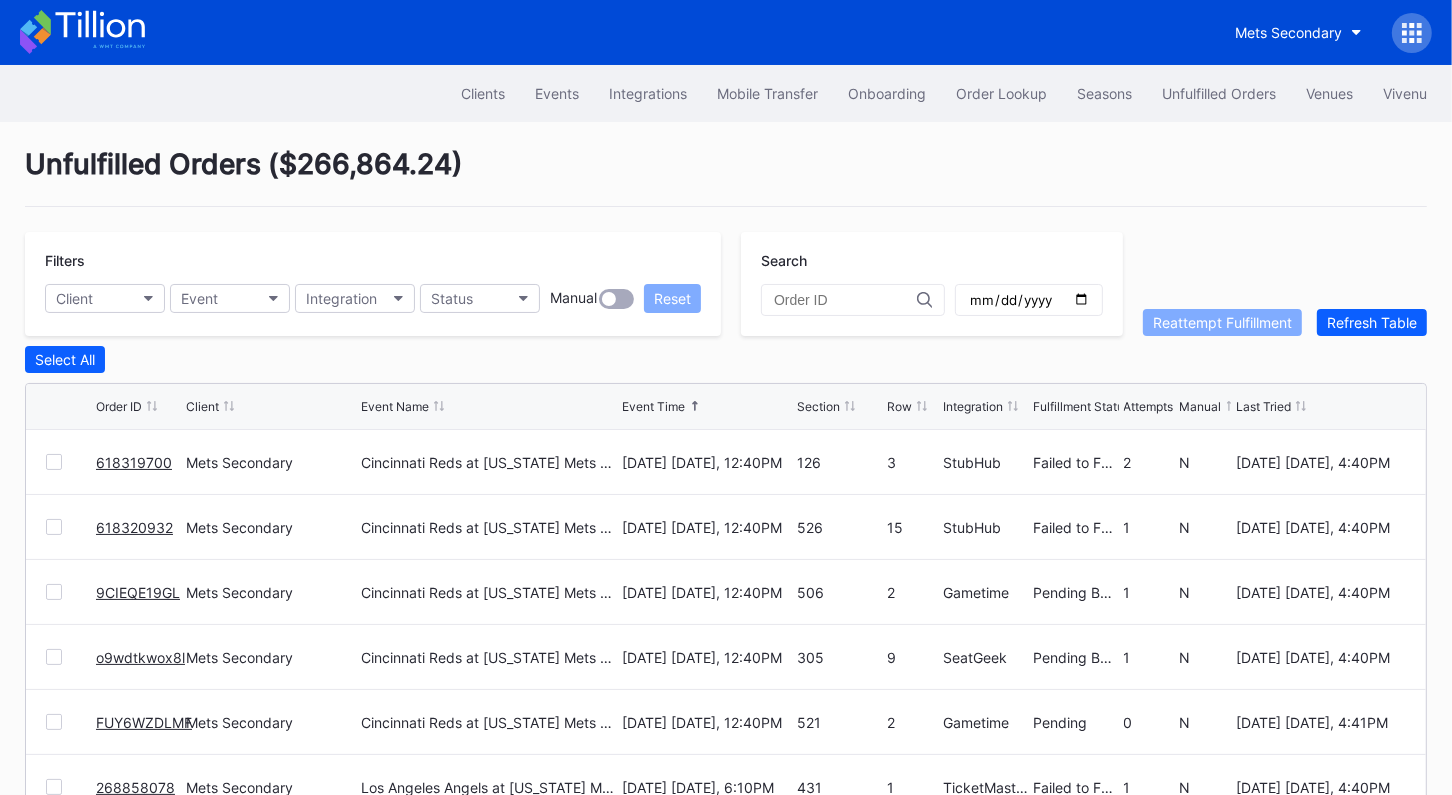 click on "Unfulfilled Orders ( $266,864.24 )" at bounding box center (726, 177) 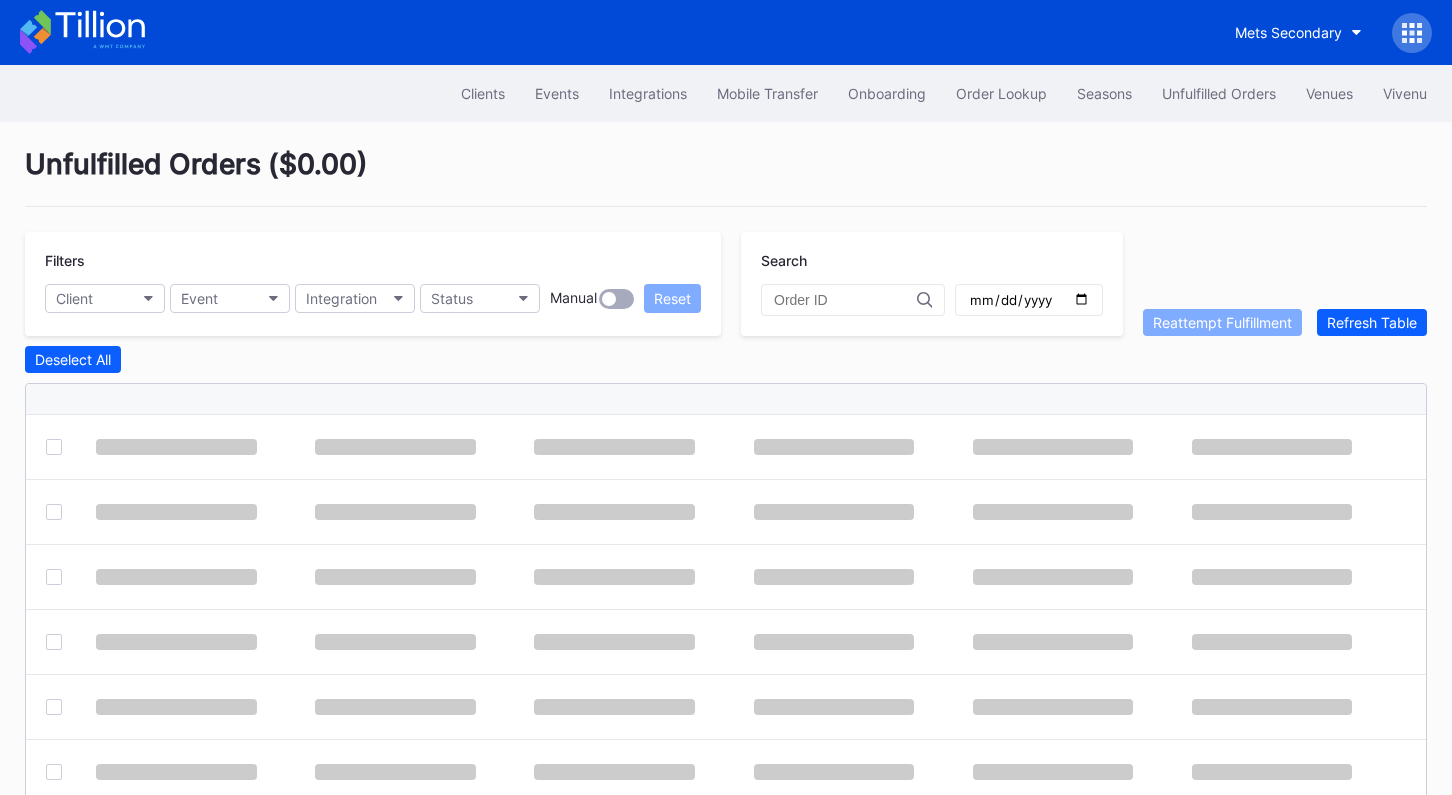 scroll, scrollTop: 0, scrollLeft: 0, axis: both 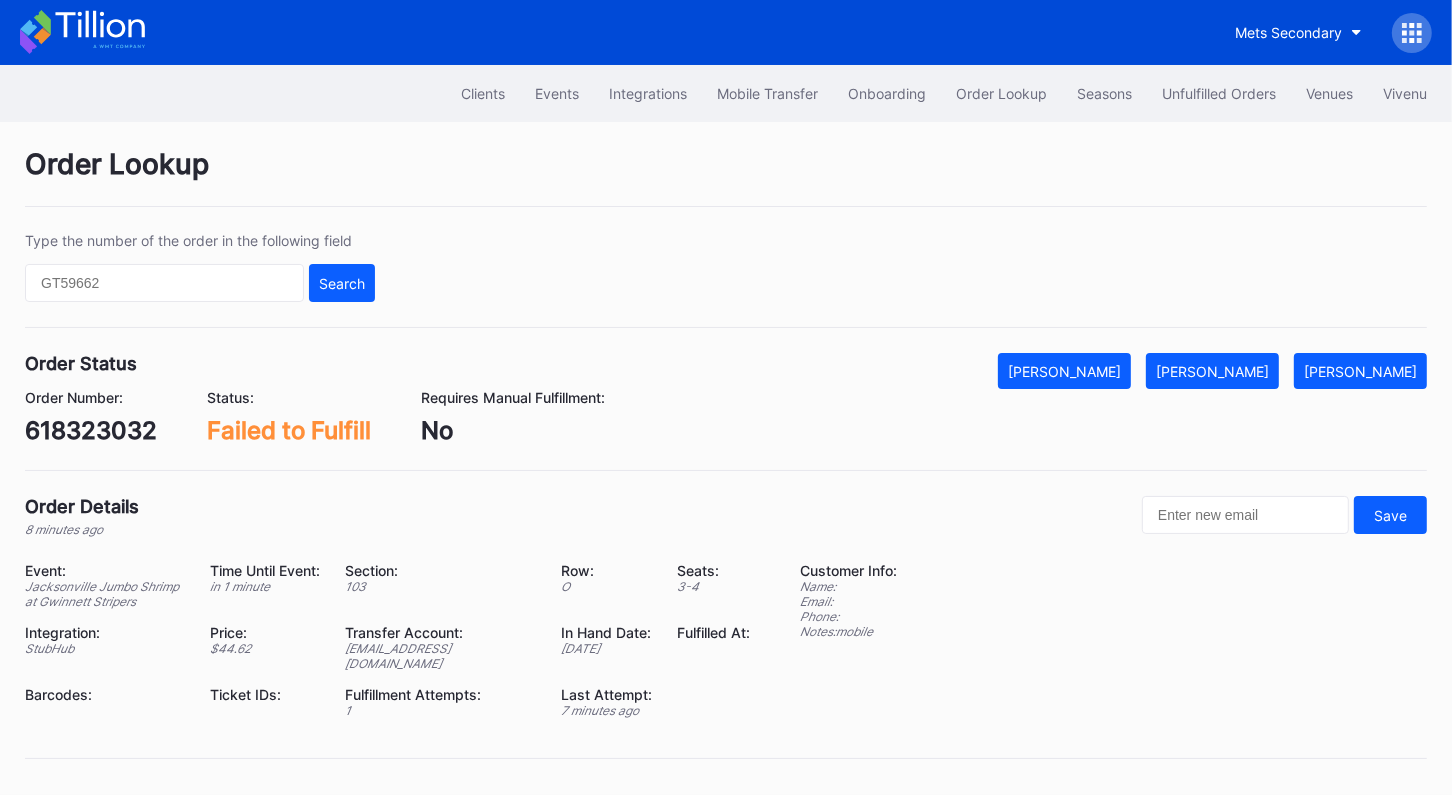 click on "618323032" at bounding box center (91, 430) 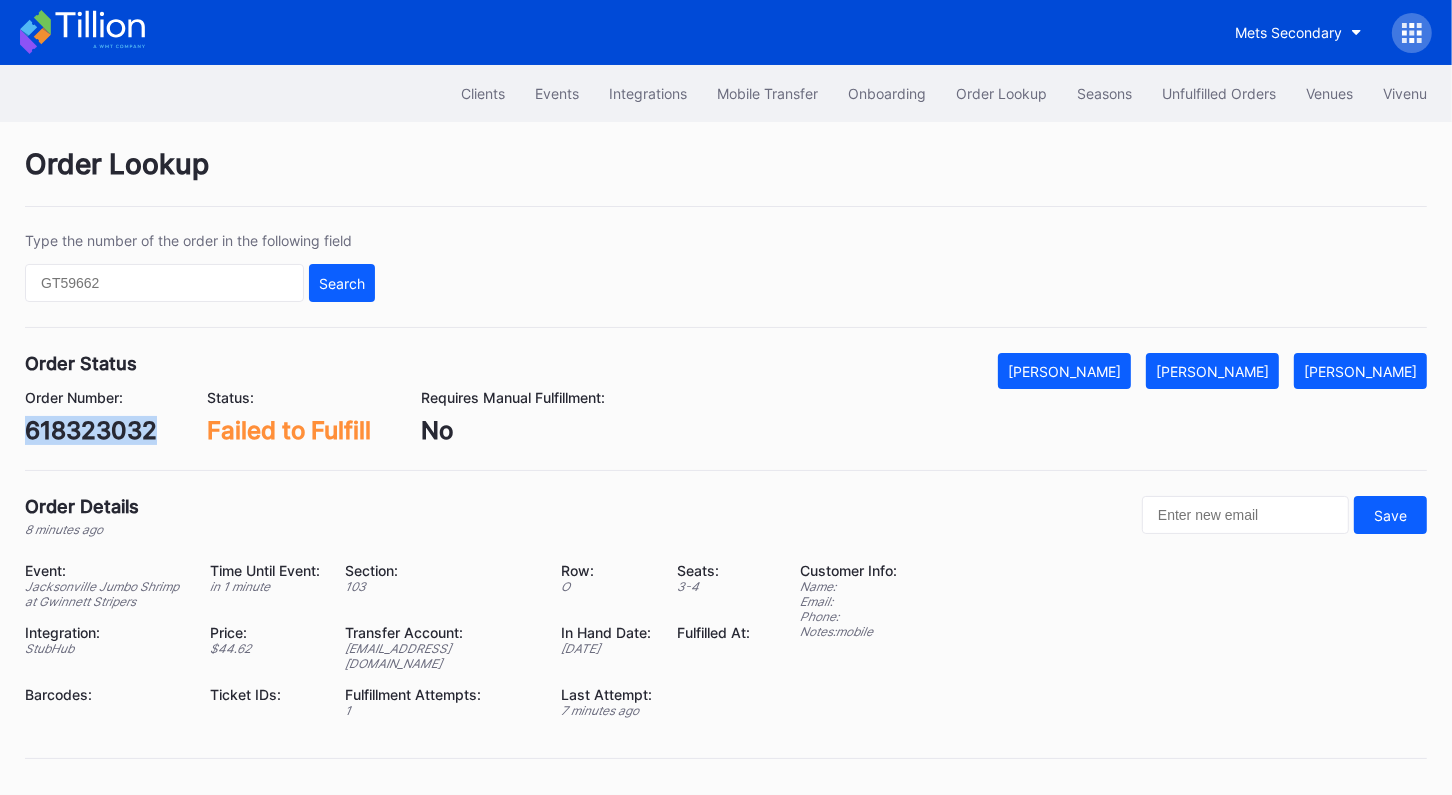 click on "618323032" at bounding box center [91, 430] 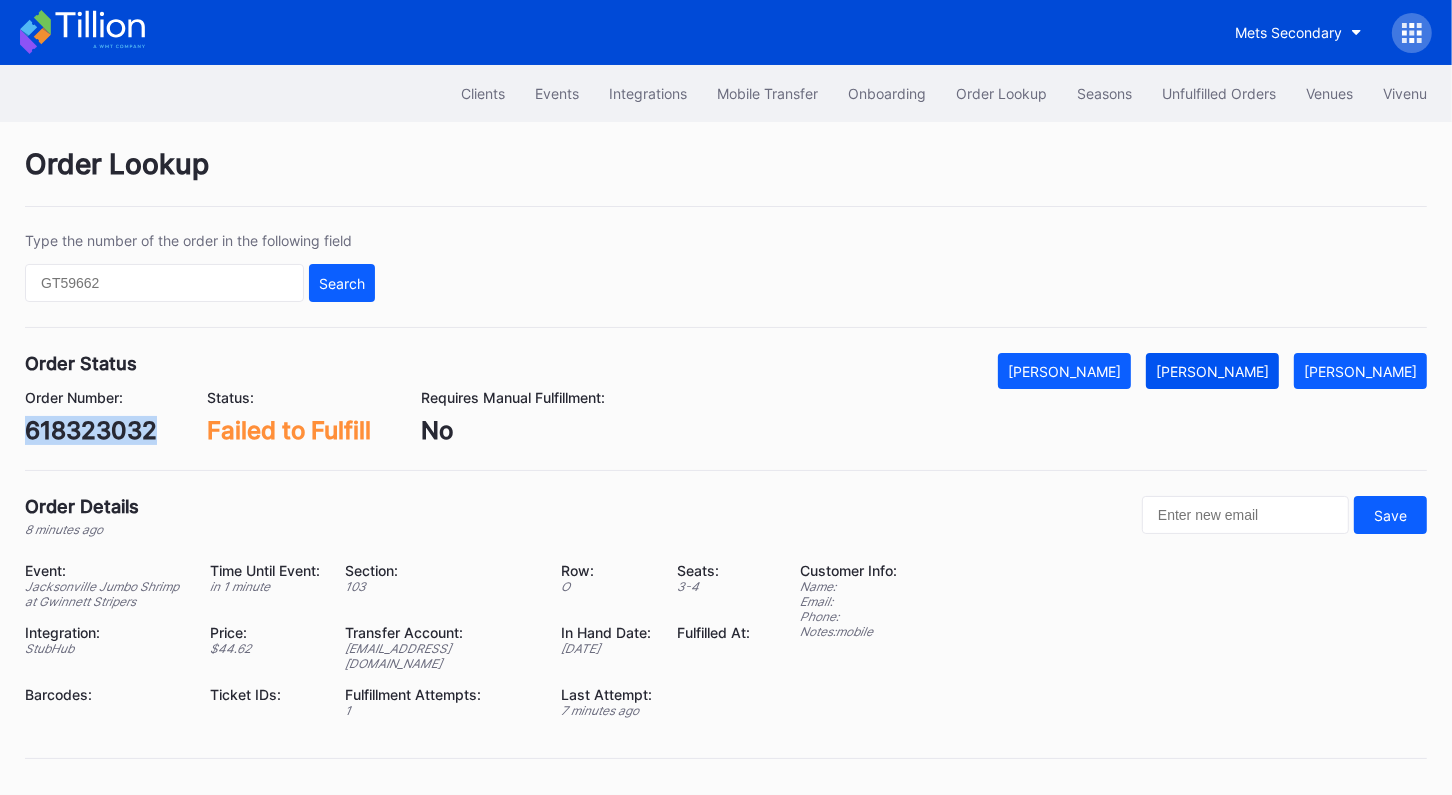 click on "[PERSON_NAME]" at bounding box center [1212, 371] 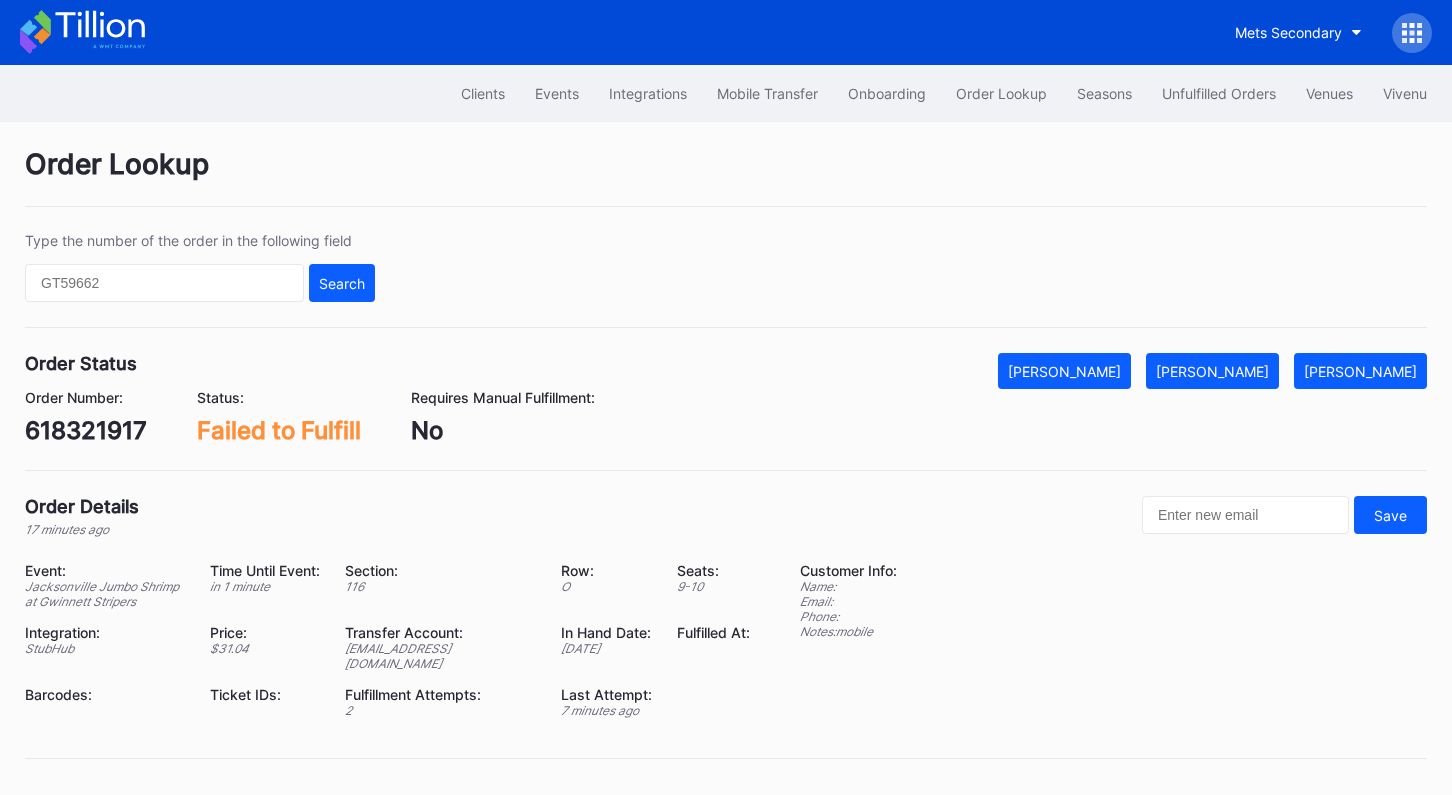 scroll, scrollTop: 0, scrollLeft: 0, axis: both 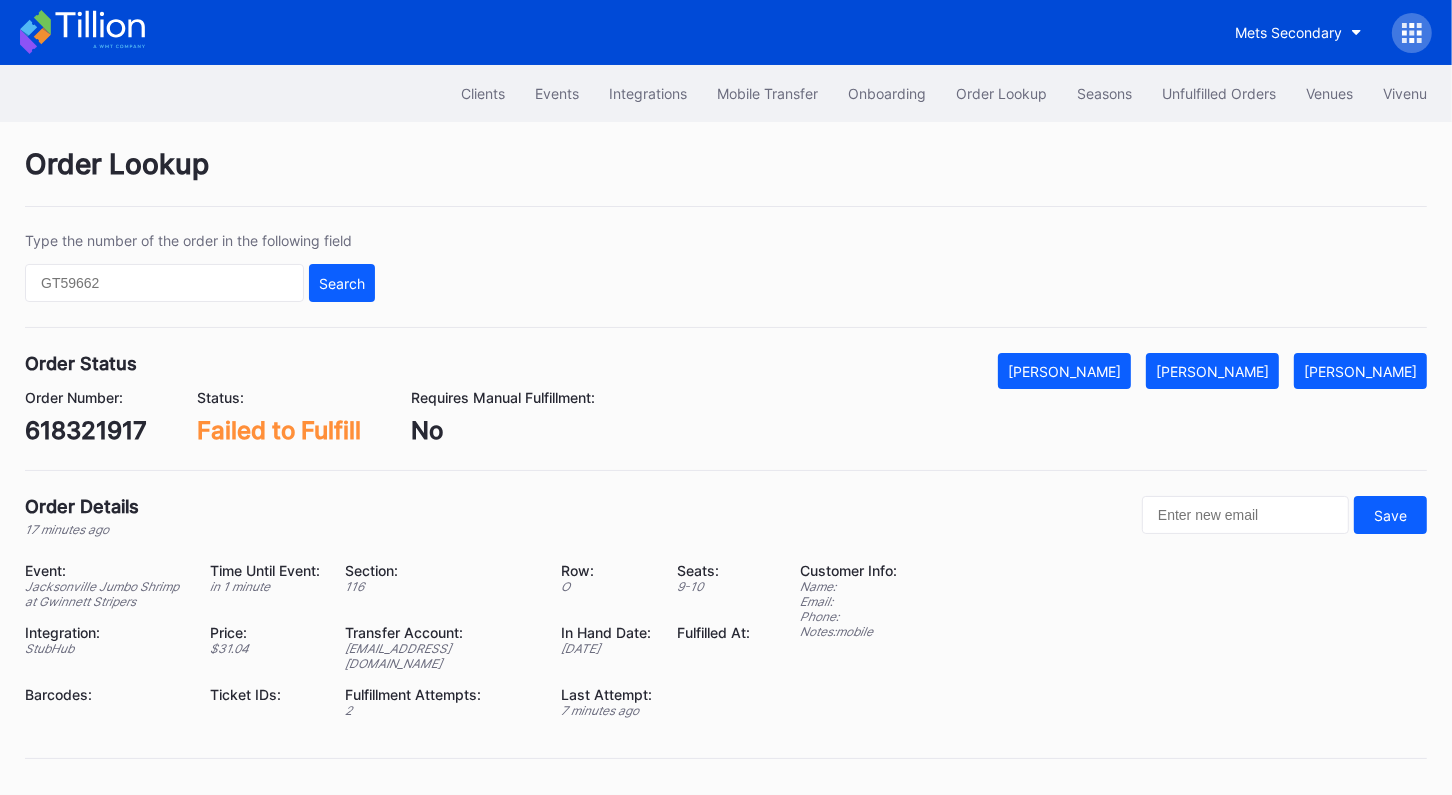 click on "618321917" at bounding box center [86, 430] 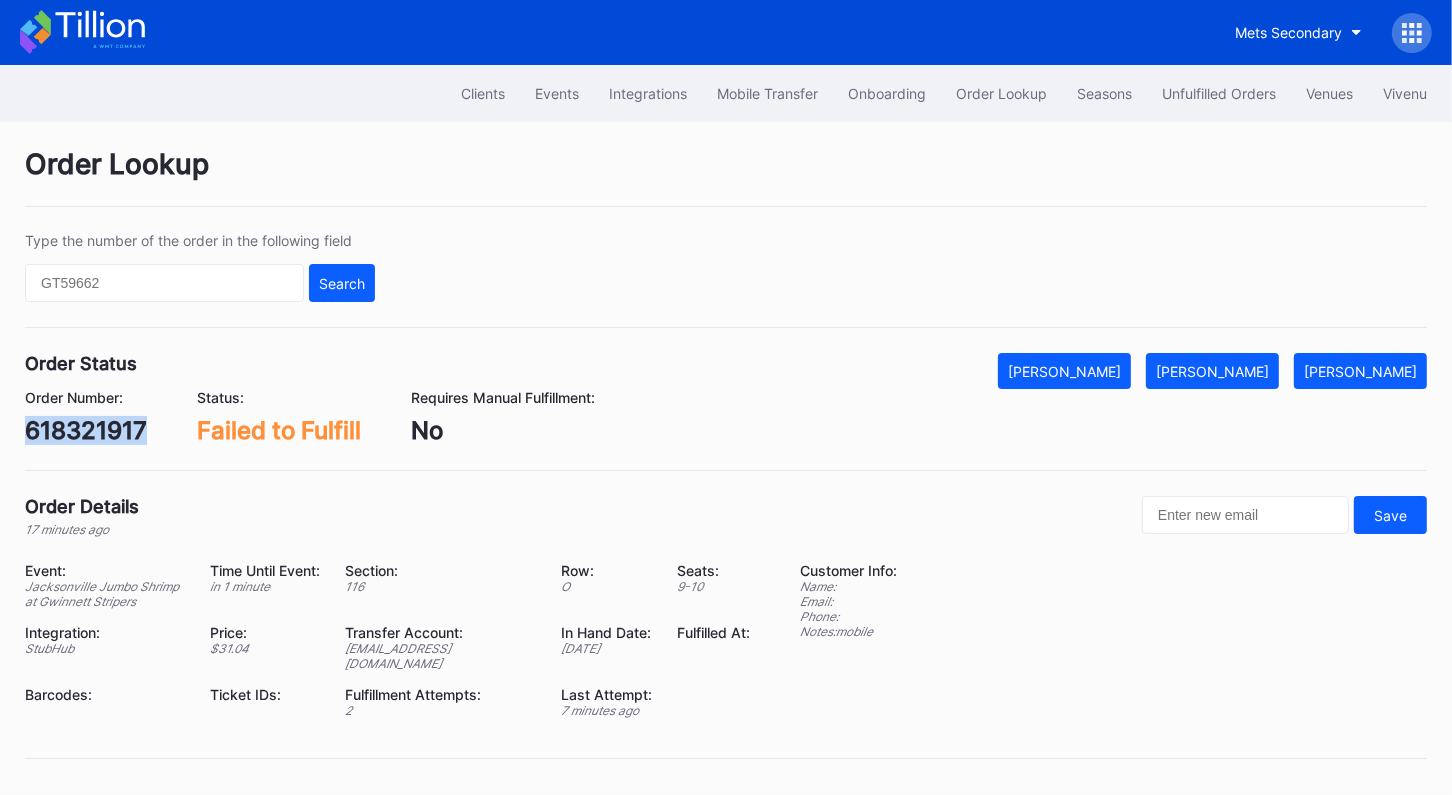 click on "618321917" at bounding box center [86, 430] 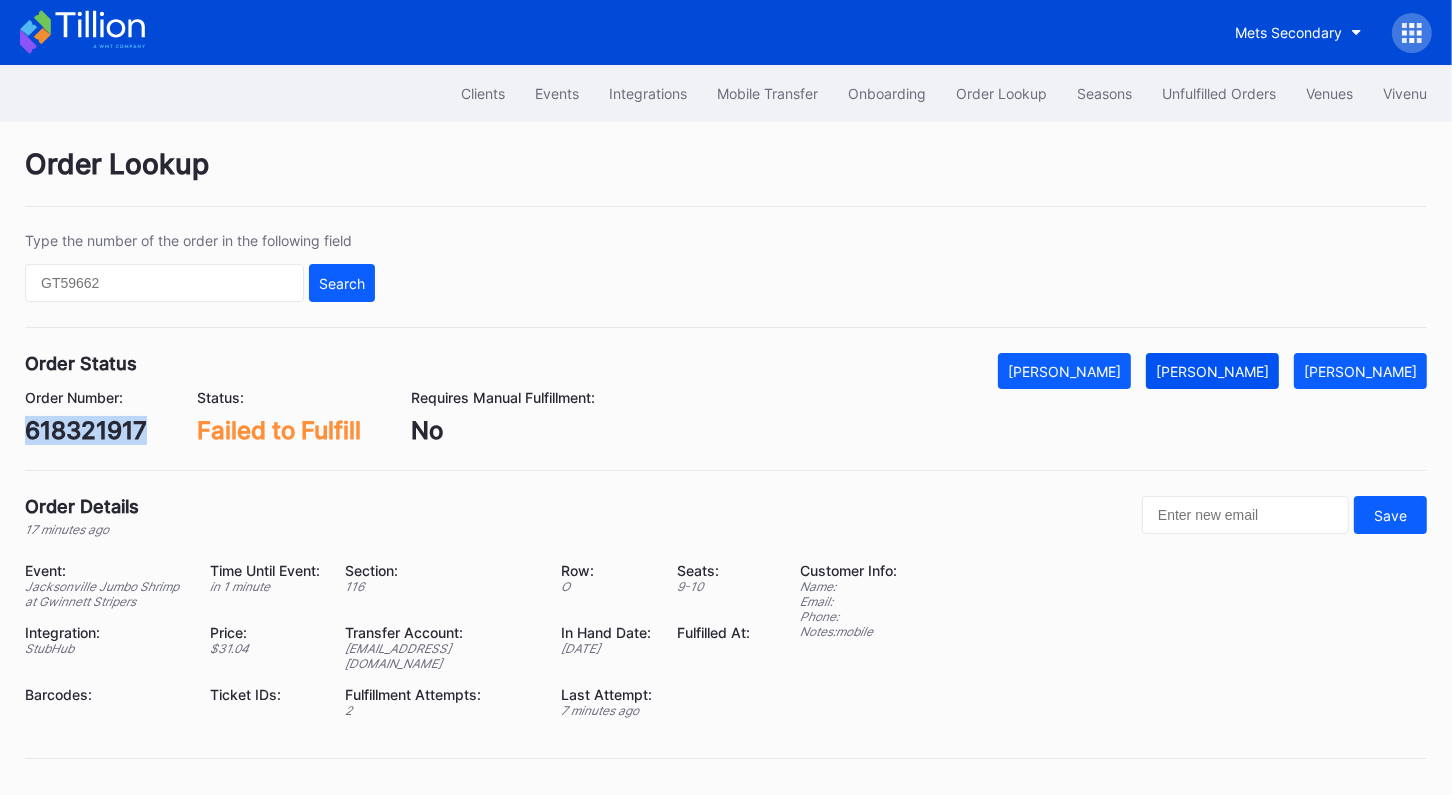 click on "[PERSON_NAME]" at bounding box center [1212, 371] 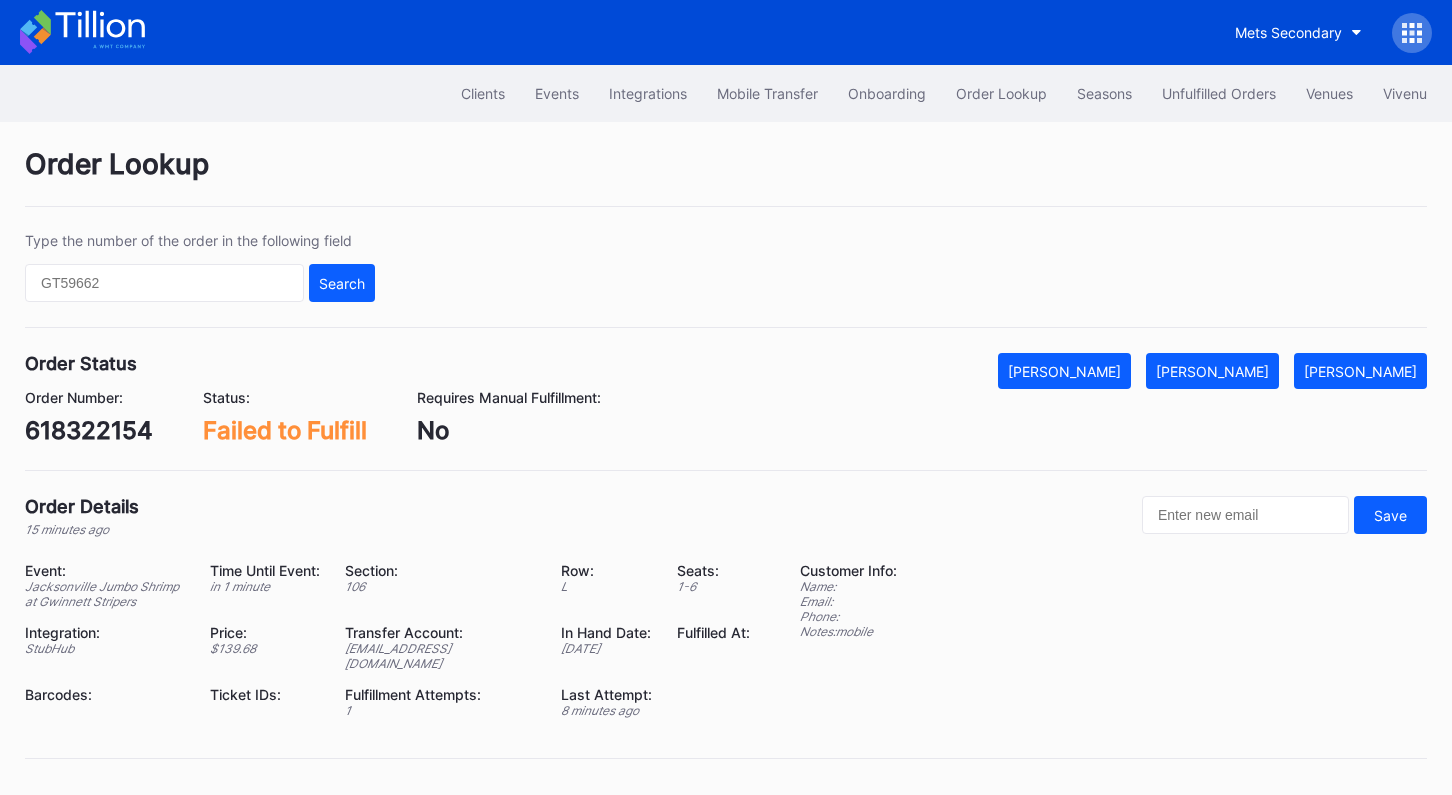 scroll, scrollTop: 0, scrollLeft: 0, axis: both 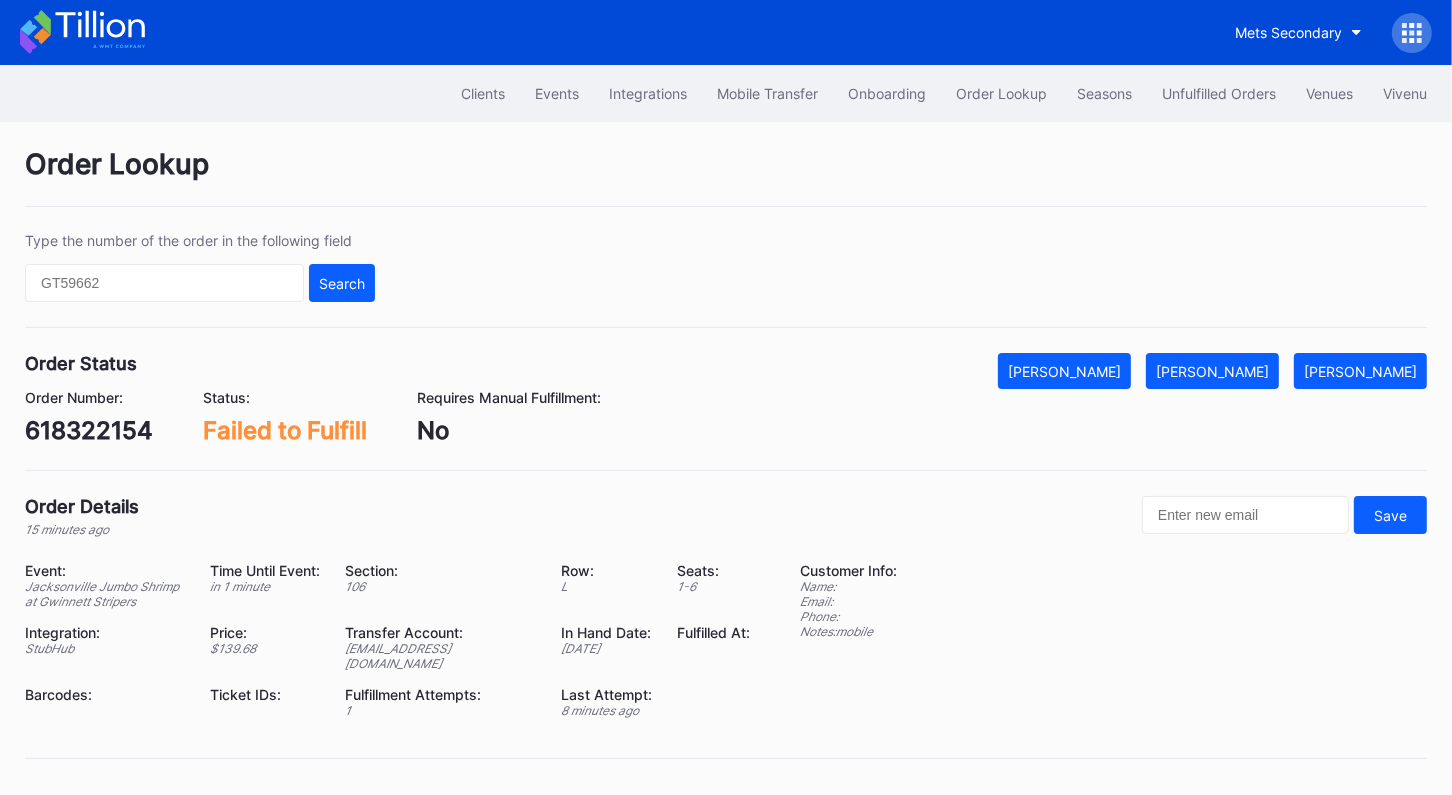 click on "618322154" at bounding box center [89, 430] 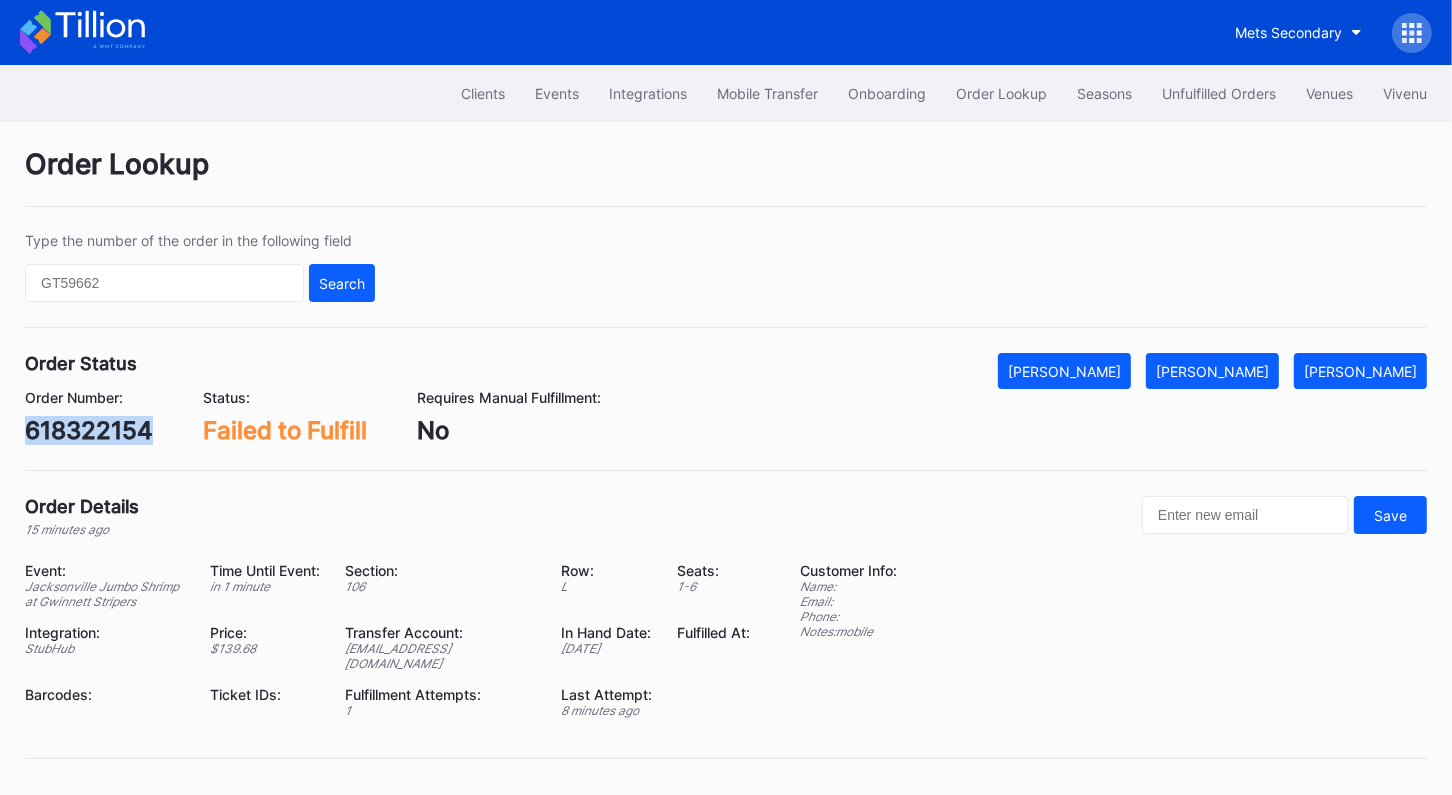 click on "618322154" at bounding box center [89, 430] 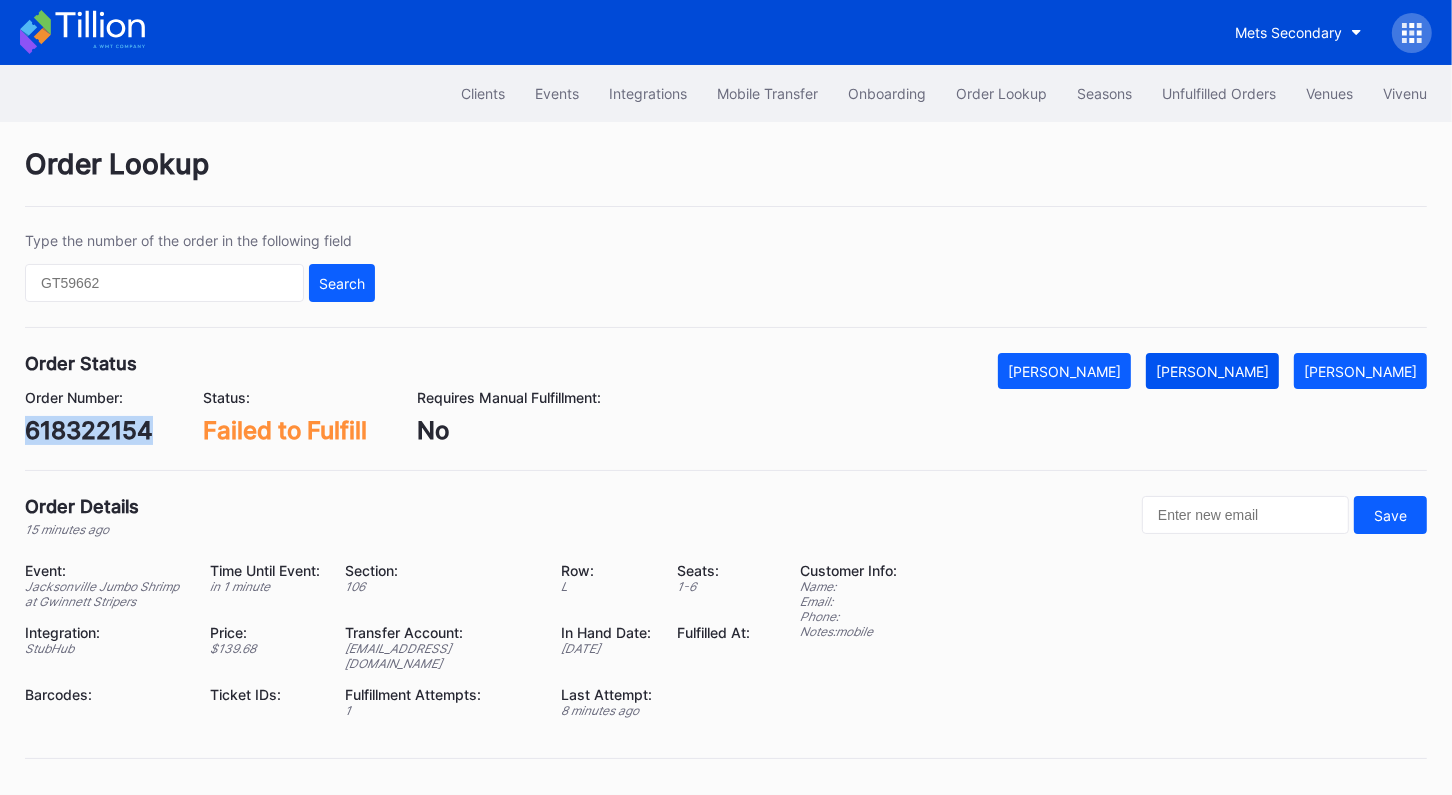 click on "[PERSON_NAME]" at bounding box center [1212, 371] 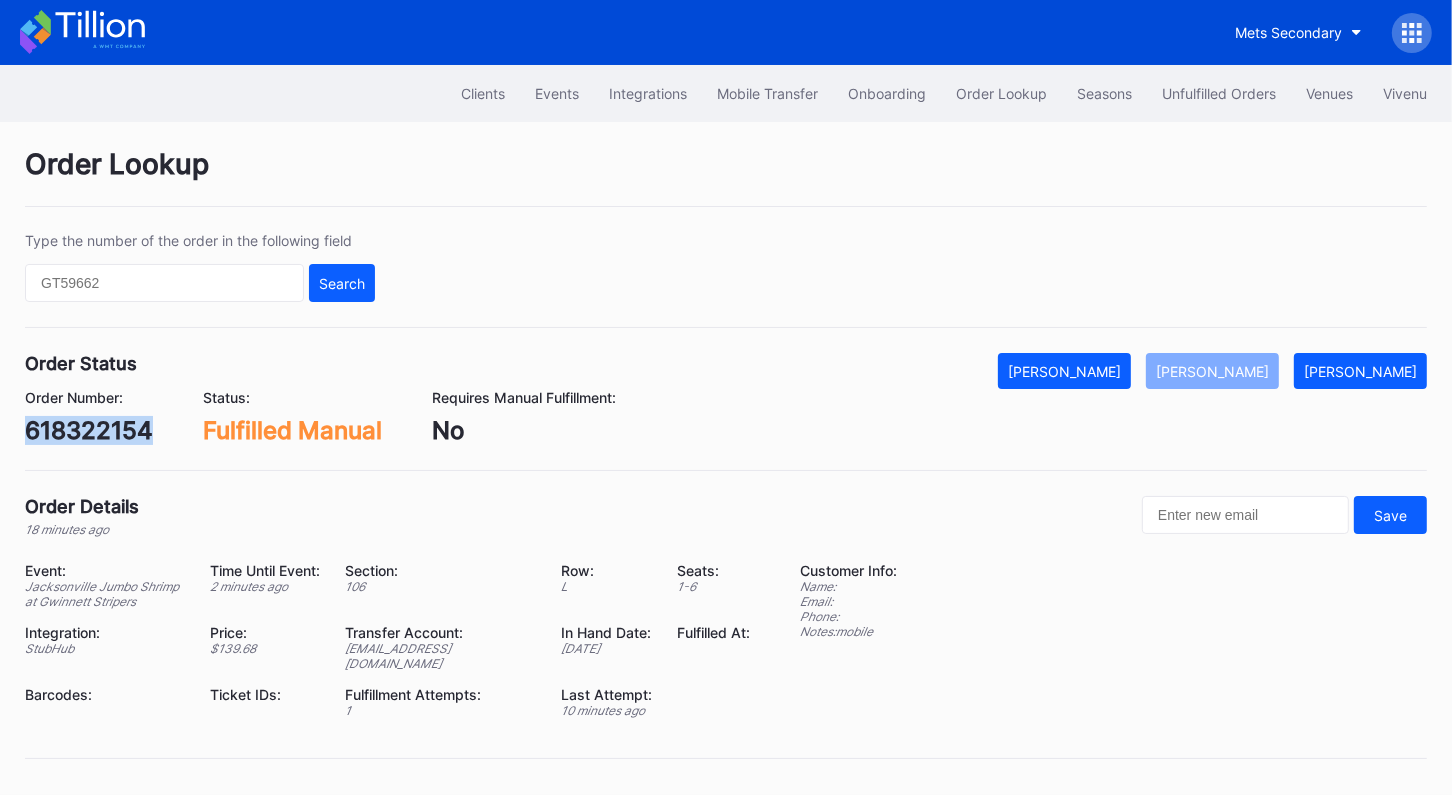 copy on "618322154" 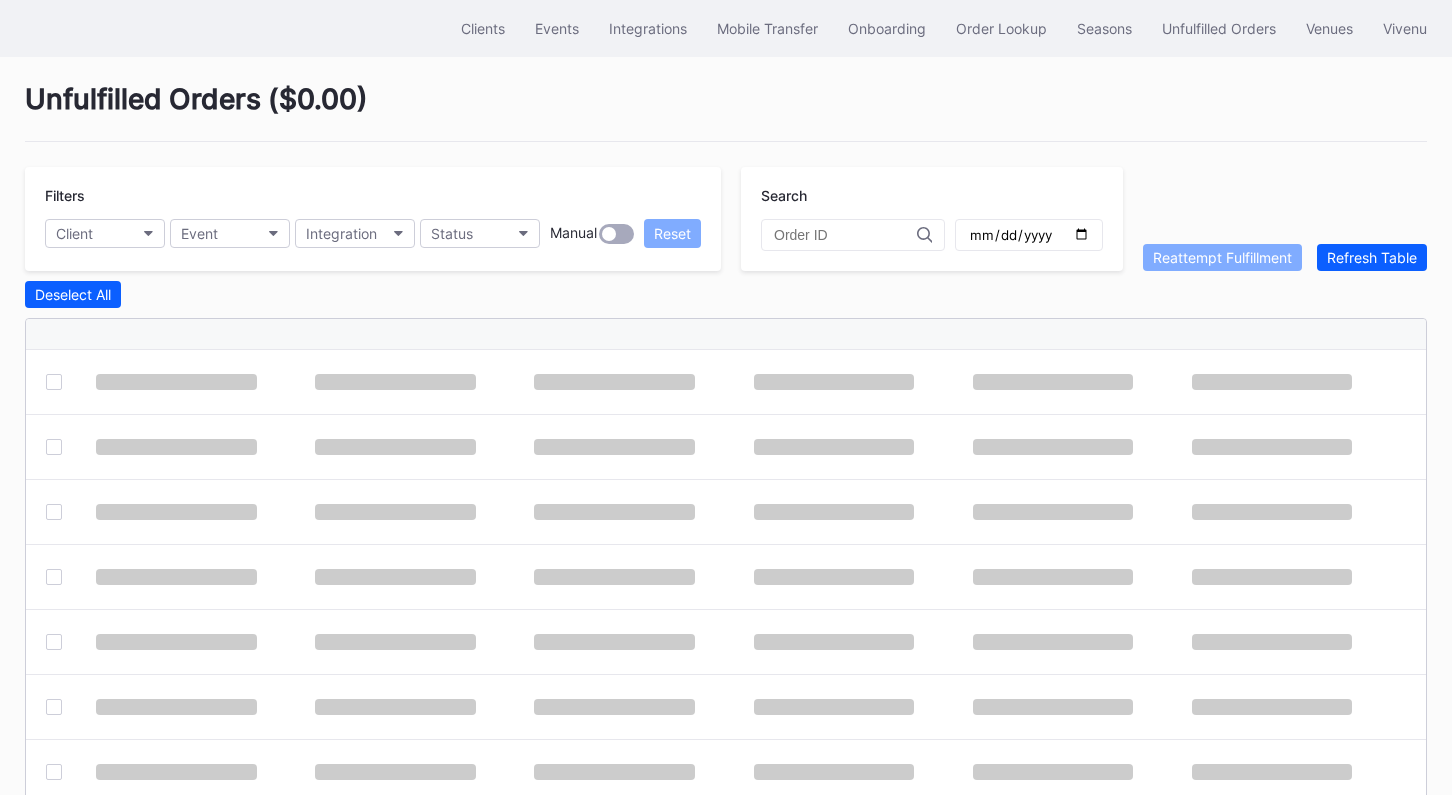 scroll, scrollTop: 0, scrollLeft: 0, axis: both 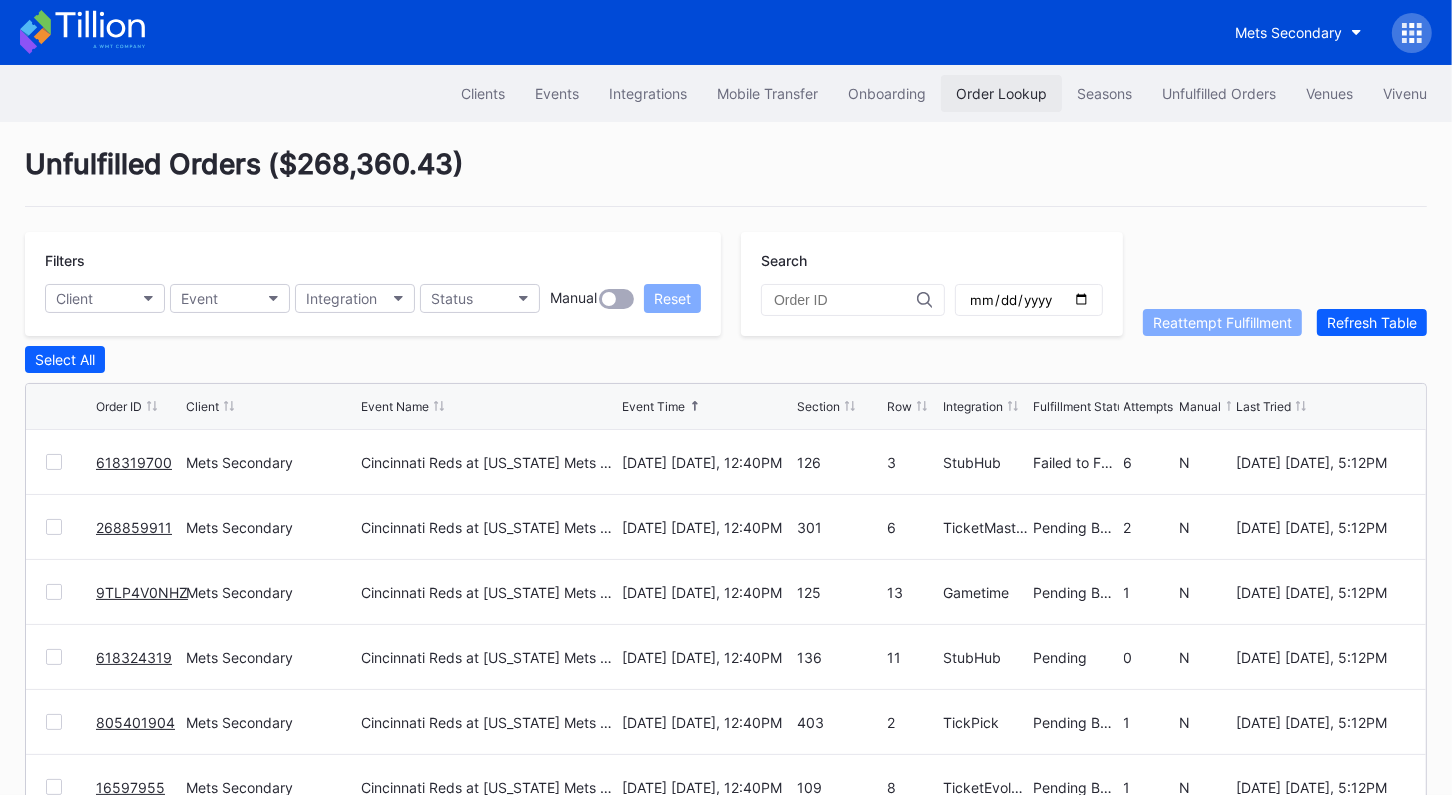 click on "Order Lookup" at bounding box center [1001, 93] 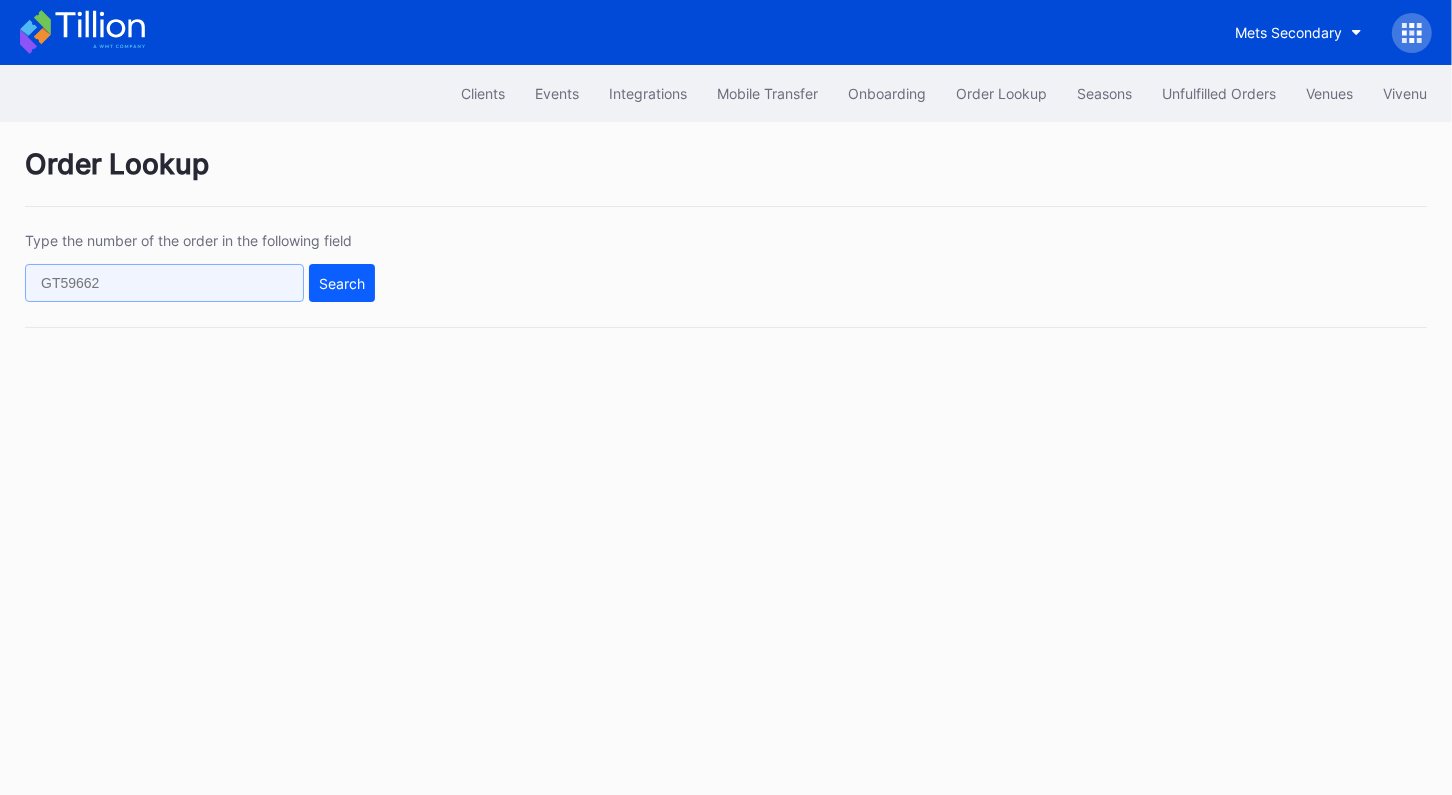 click at bounding box center (164, 283) 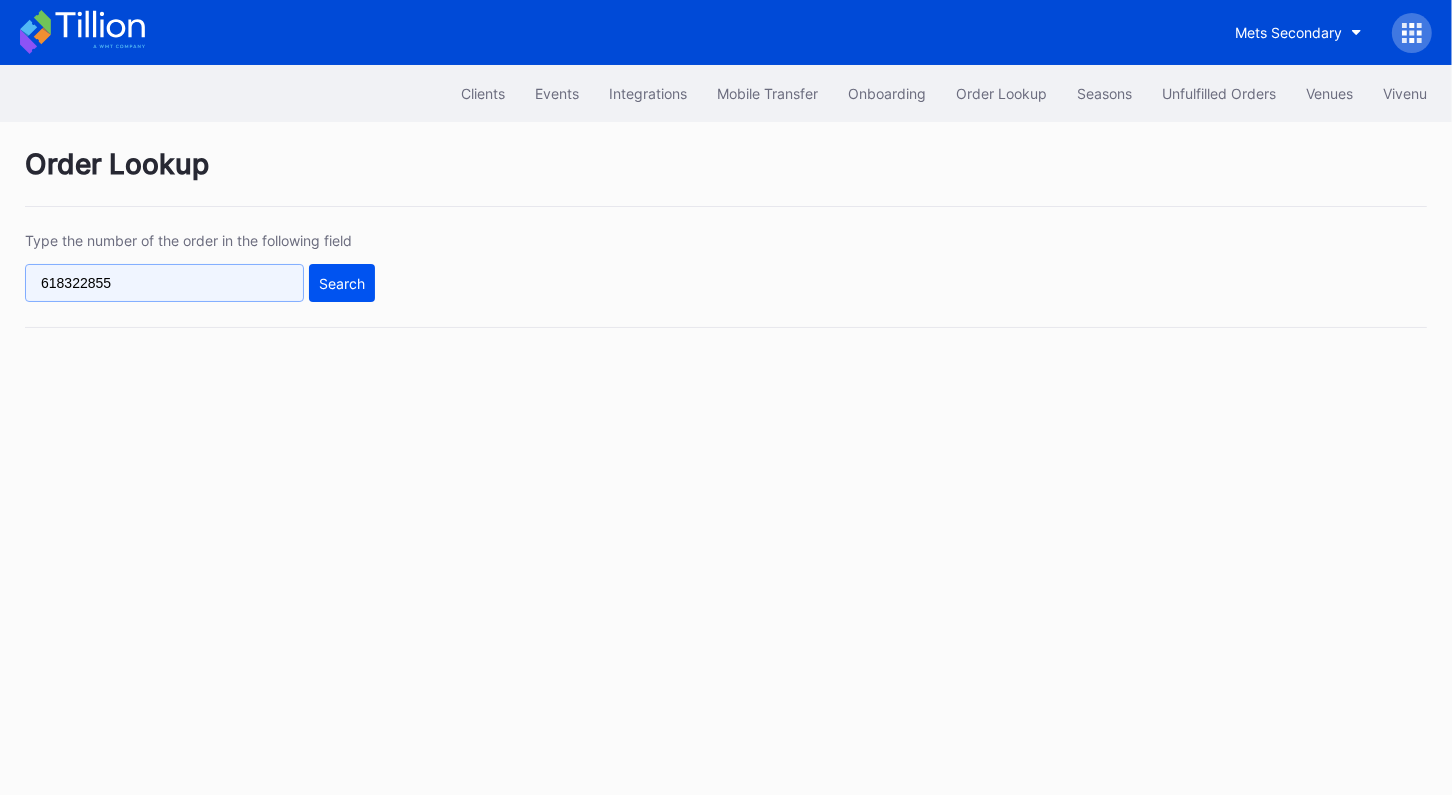 type on "618322855" 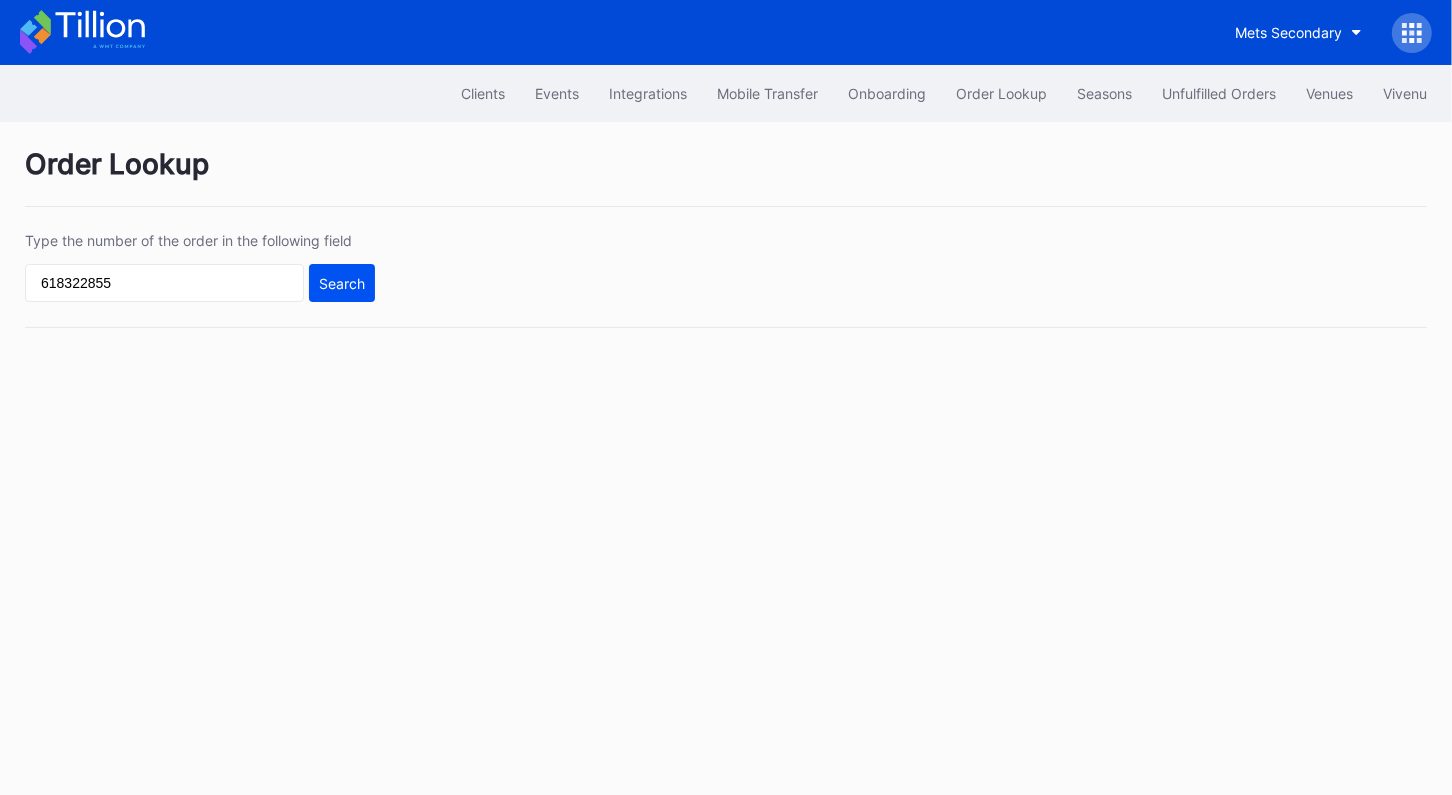 click on "Search" at bounding box center [342, 283] 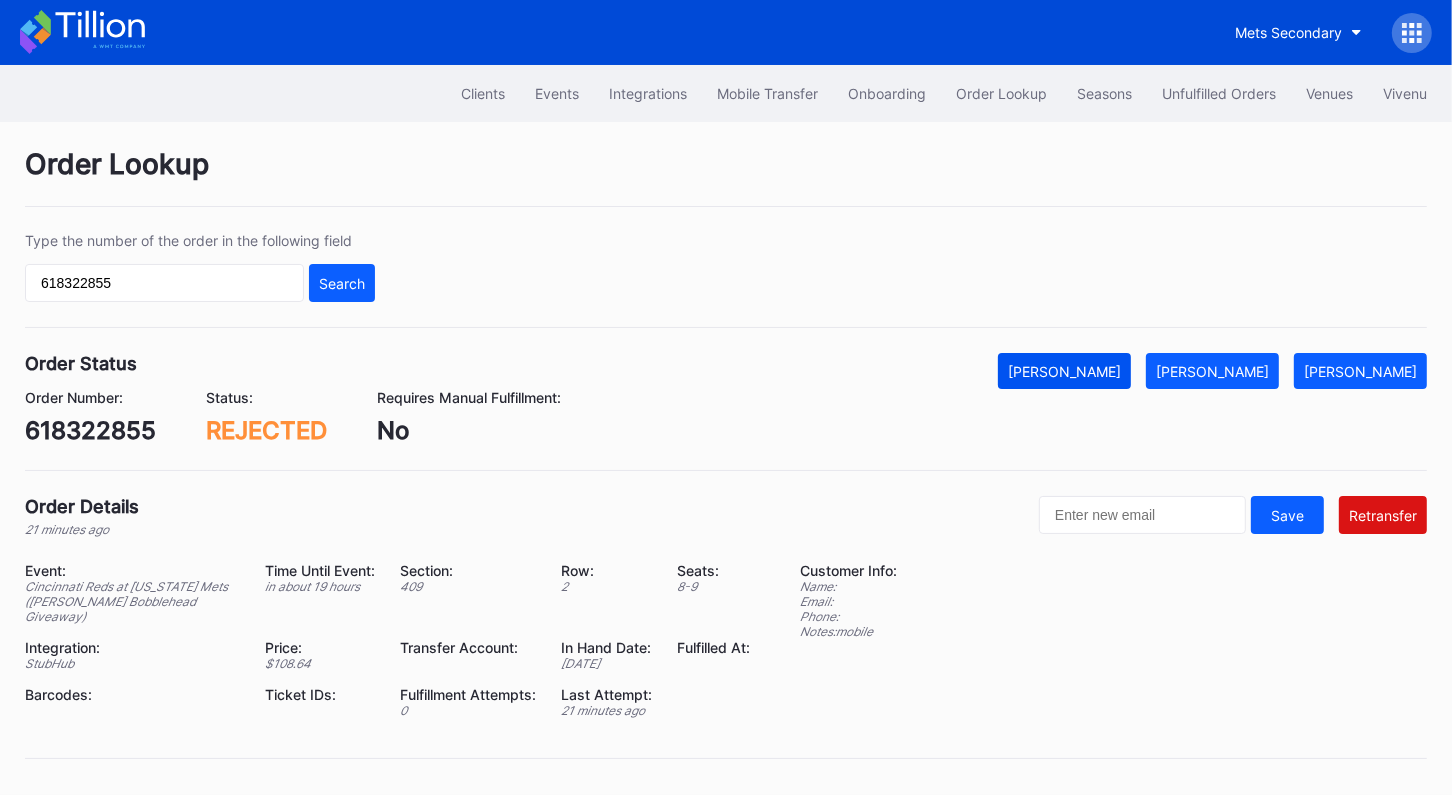 click on "Mark Cancelled" at bounding box center (1064, 371) 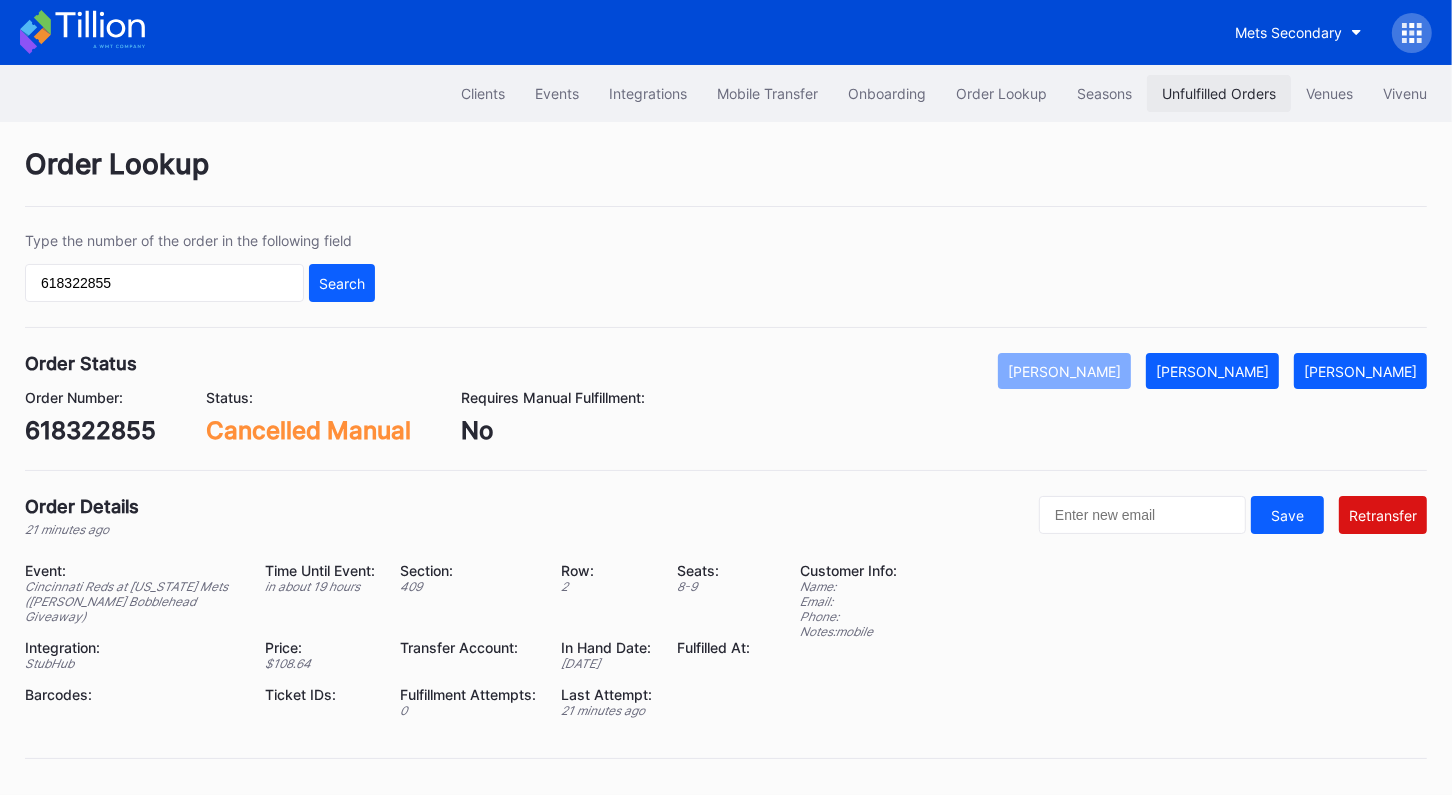 click on "Unfulfilled Orders" at bounding box center [1219, 93] 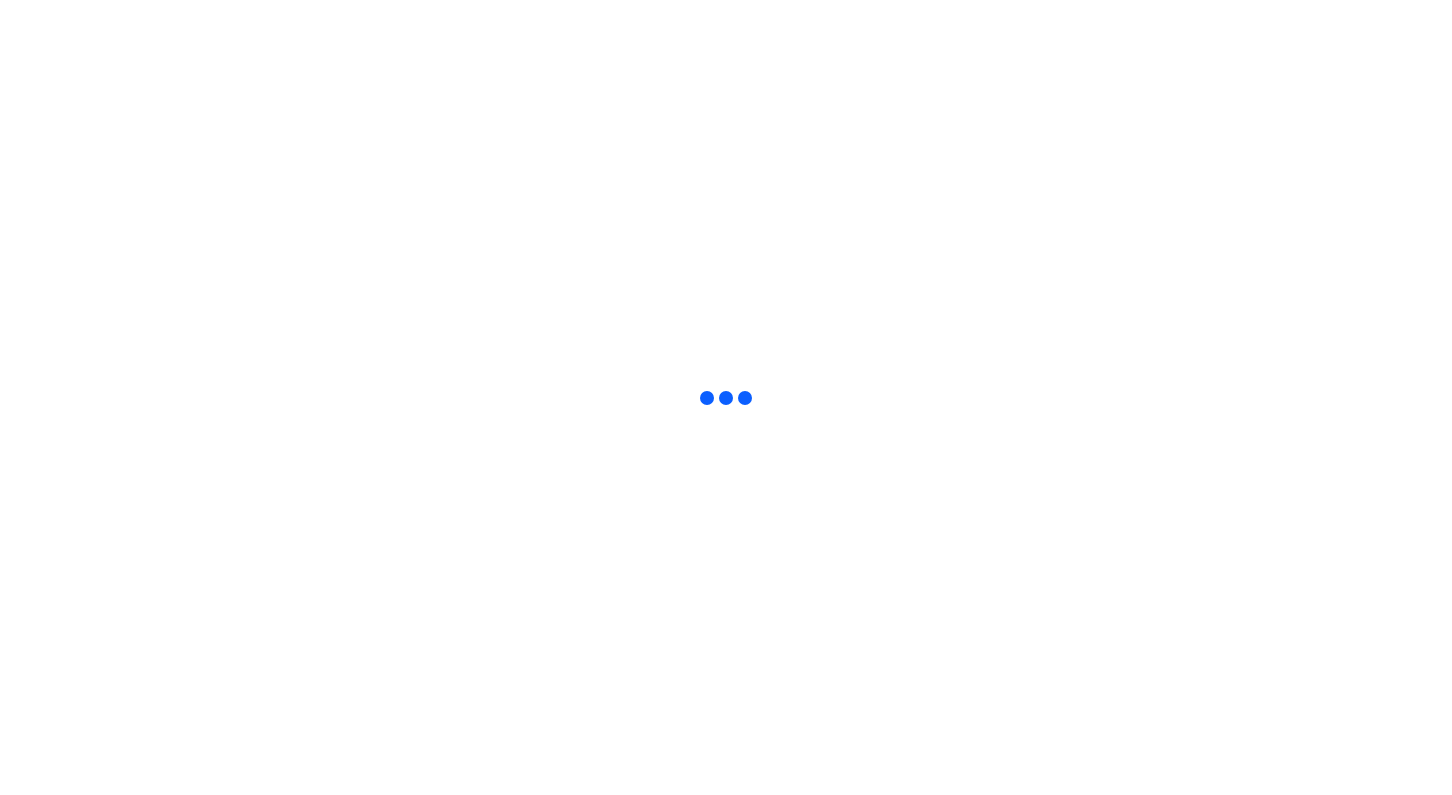 scroll, scrollTop: 0, scrollLeft: 0, axis: both 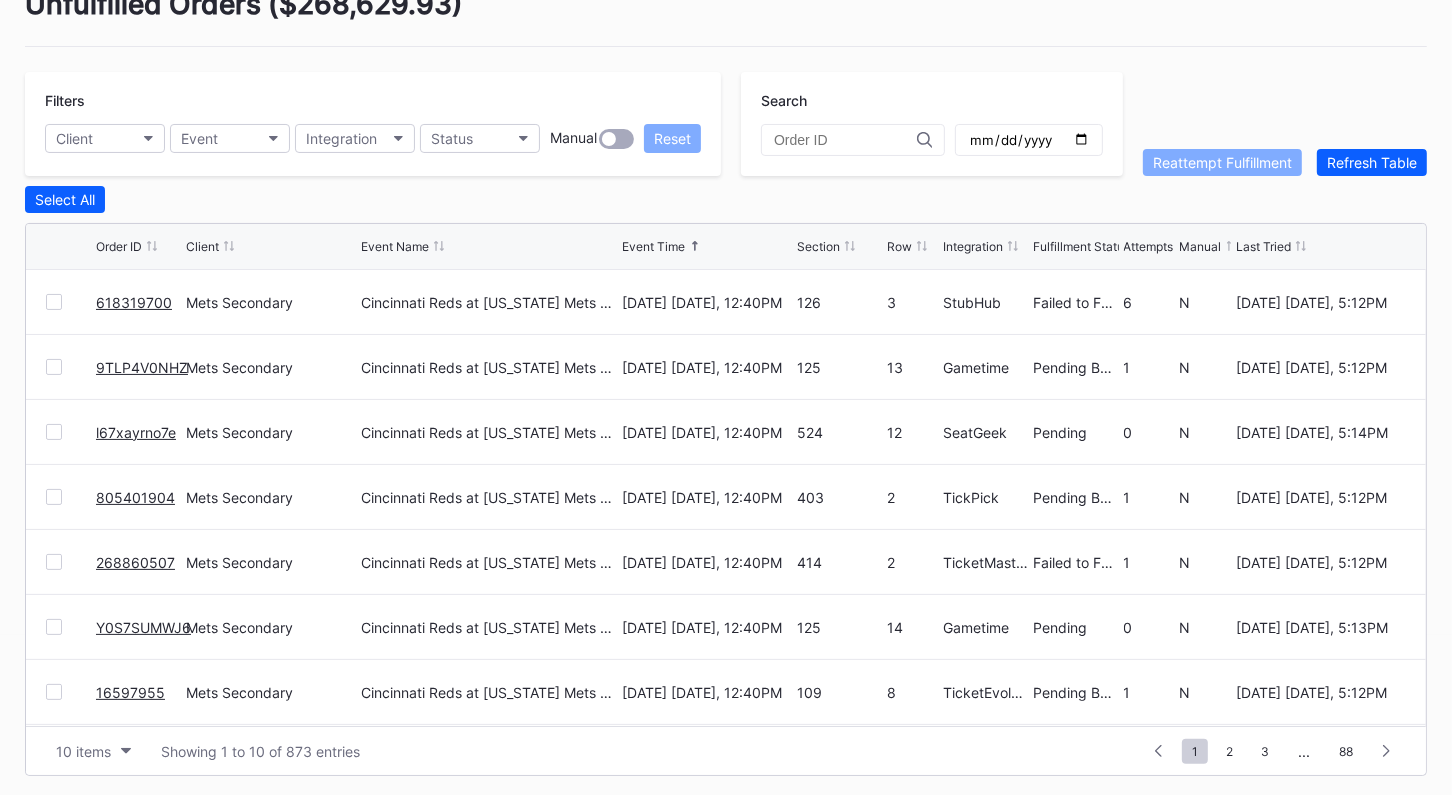 click at bounding box center (54, 562) 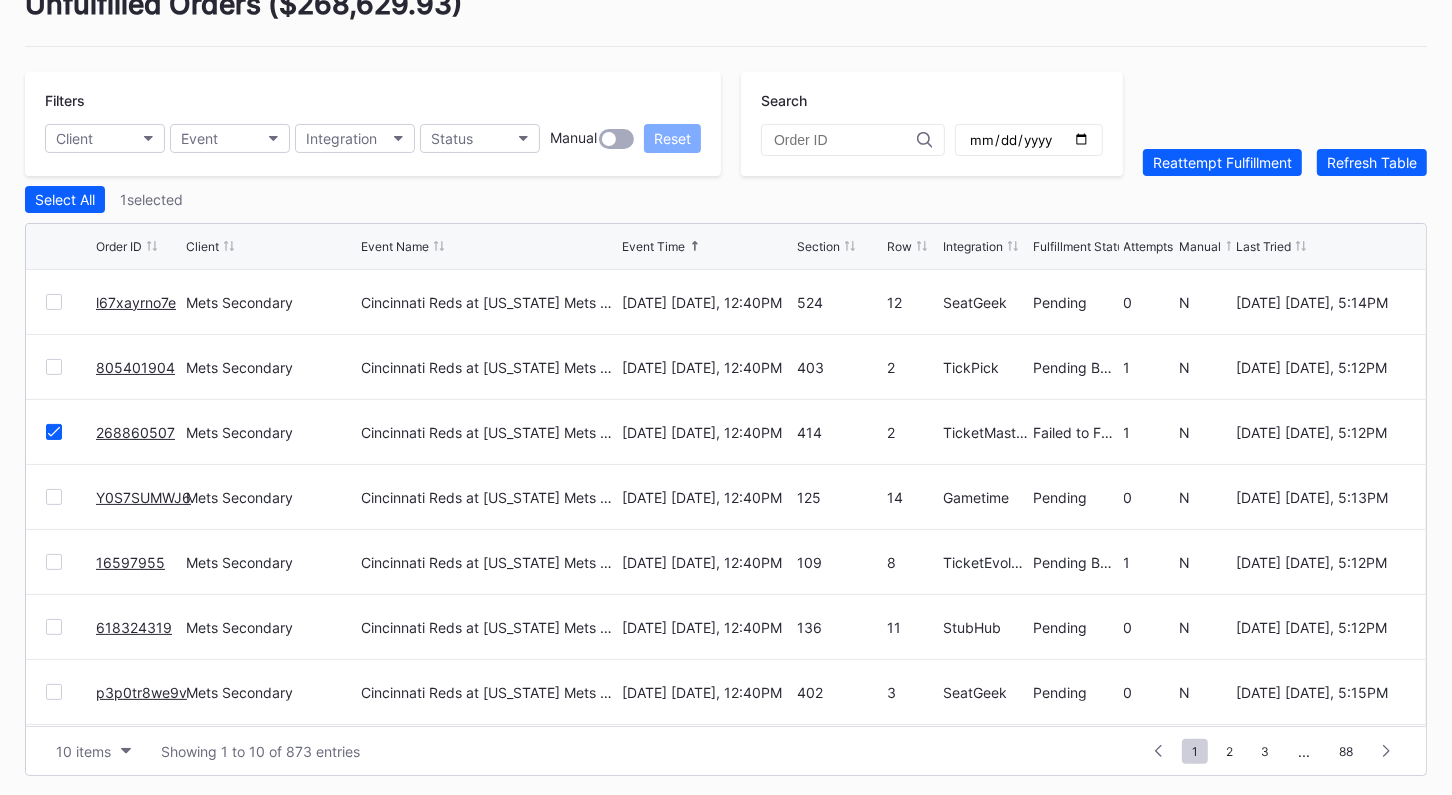 scroll, scrollTop: 154, scrollLeft: 0, axis: vertical 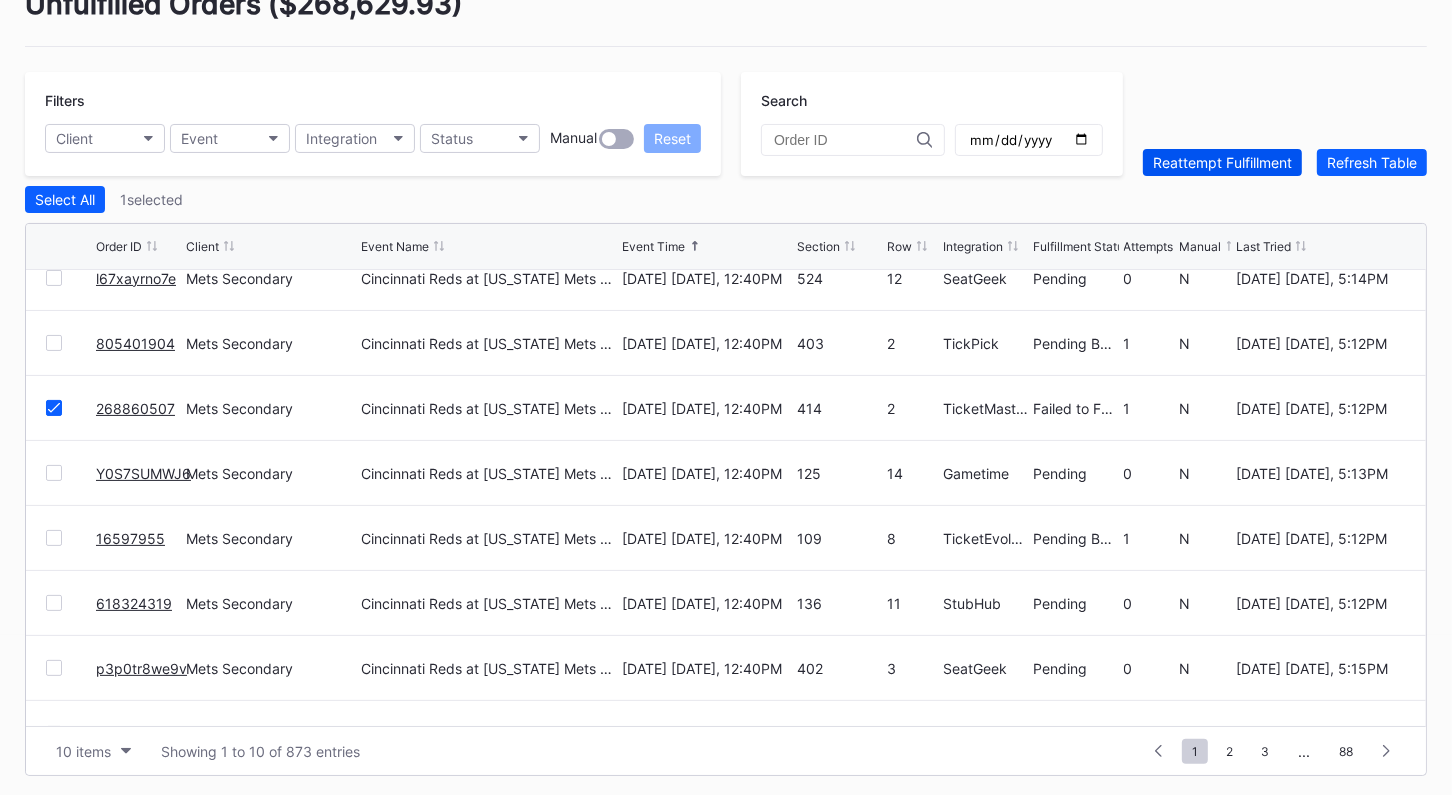 click on "Reattempt Fulfillment" at bounding box center [1222, 162] 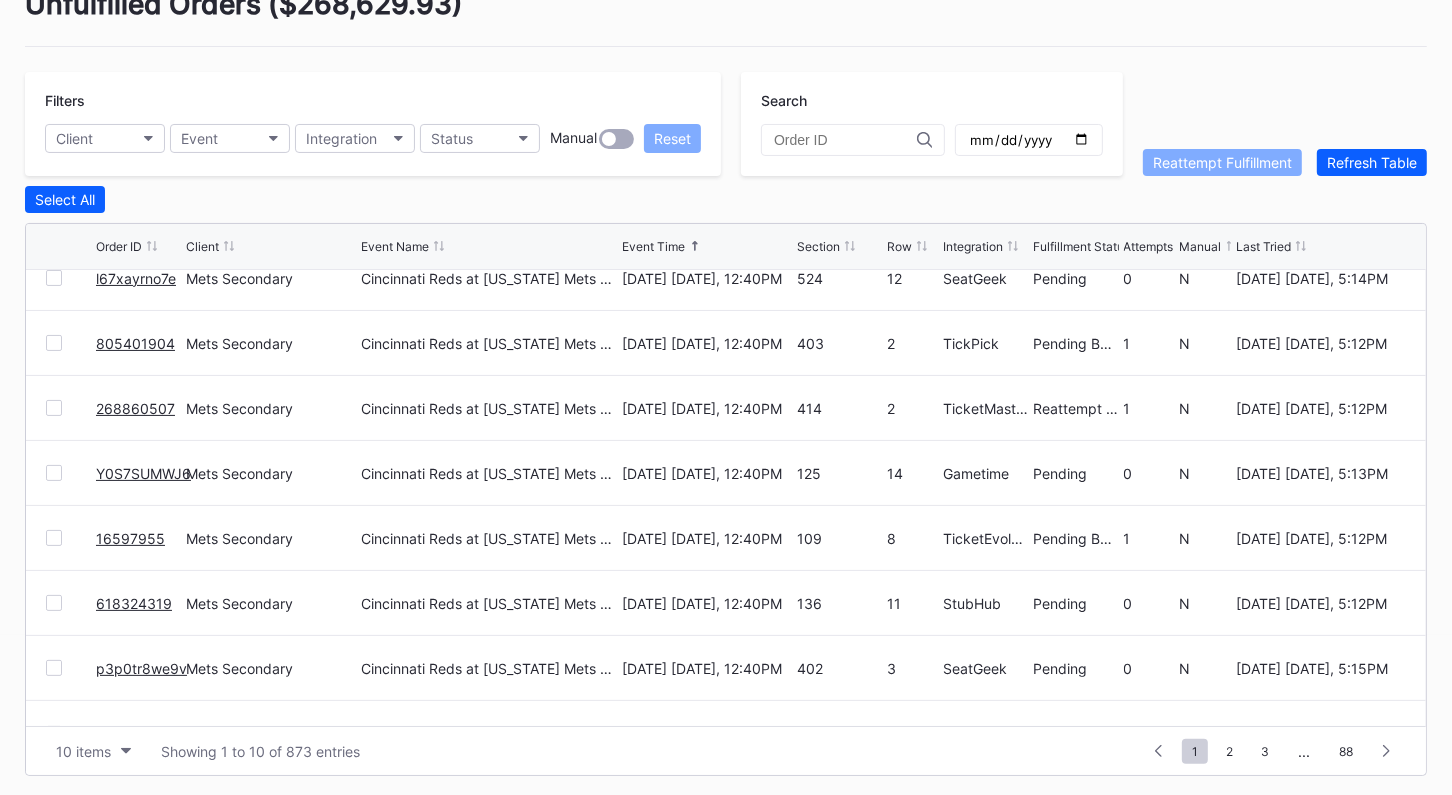 scroll, scrollTop: 193, scrollLeft: 0, axis: vertical 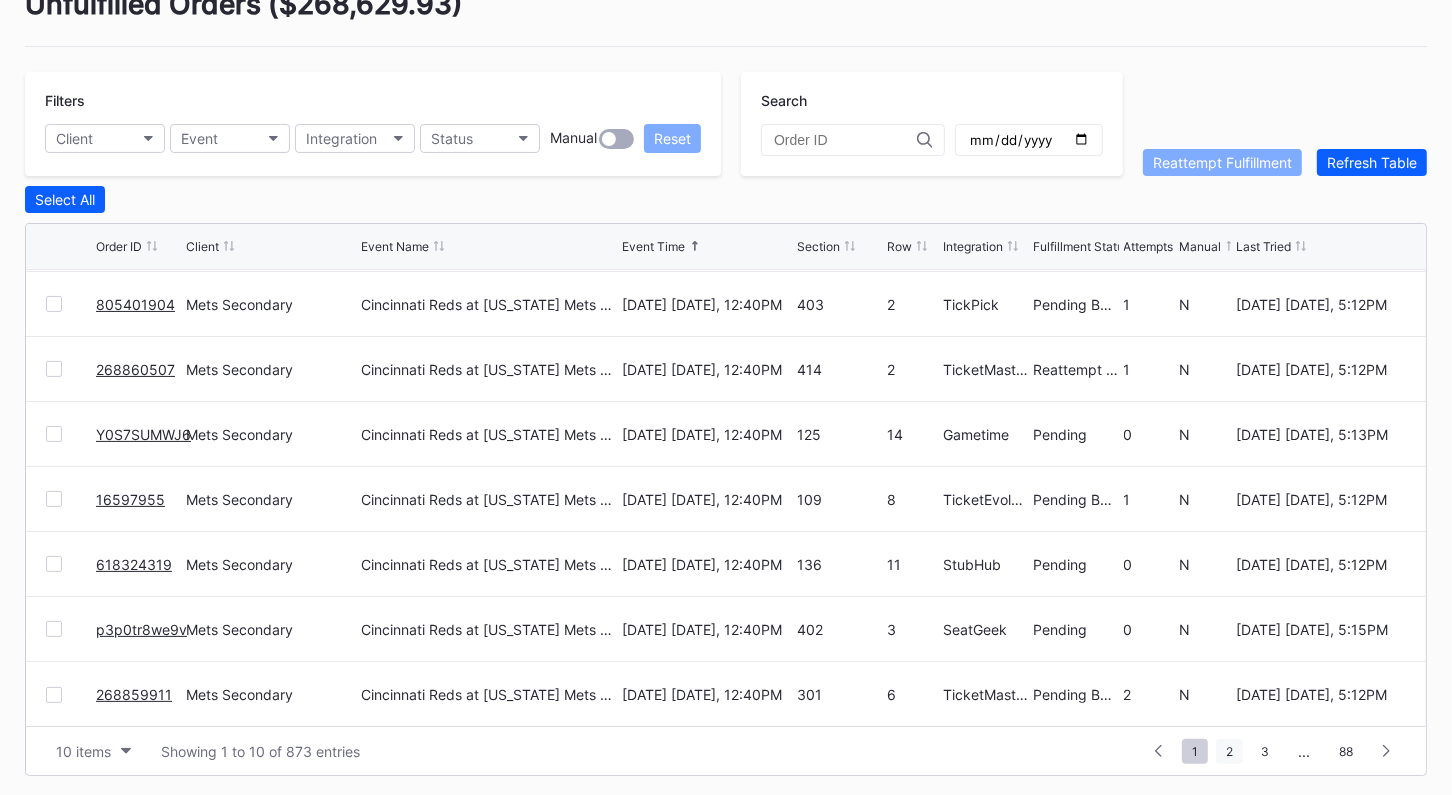 click on "2" at bounding box center [1229, 751] 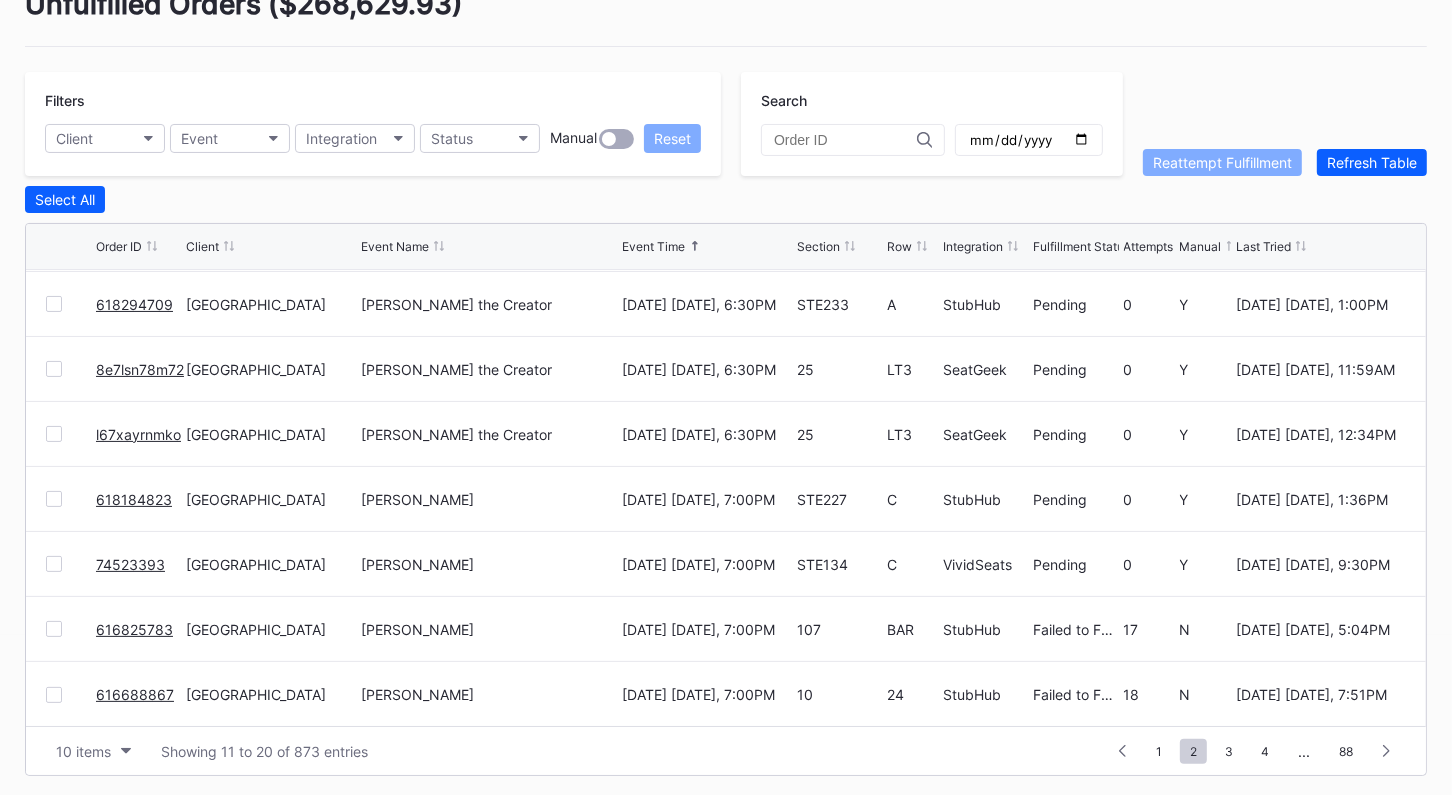 scroll, scrollTop: 0, scrollLeft: 0, axis: both 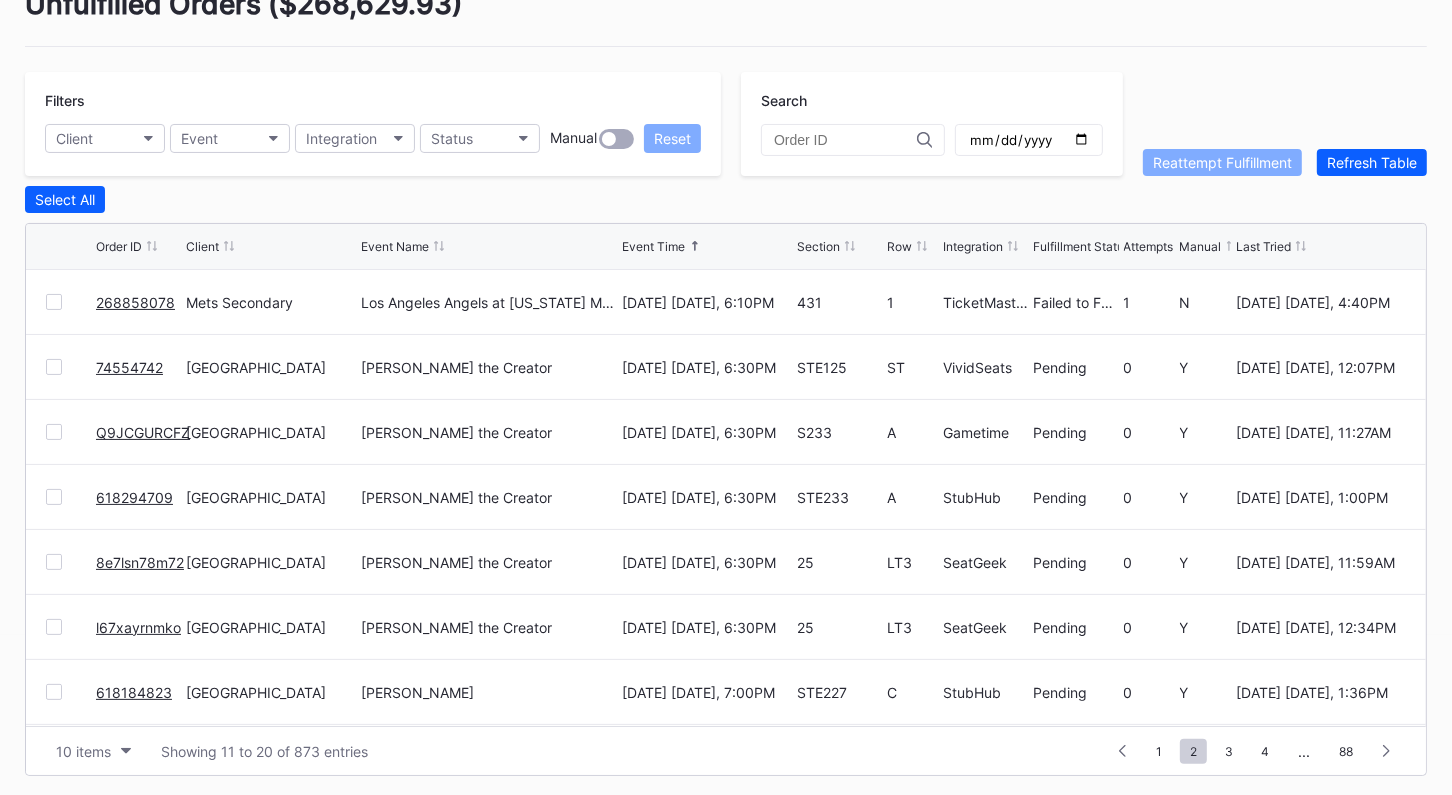 click at bounding box center [54, 302] 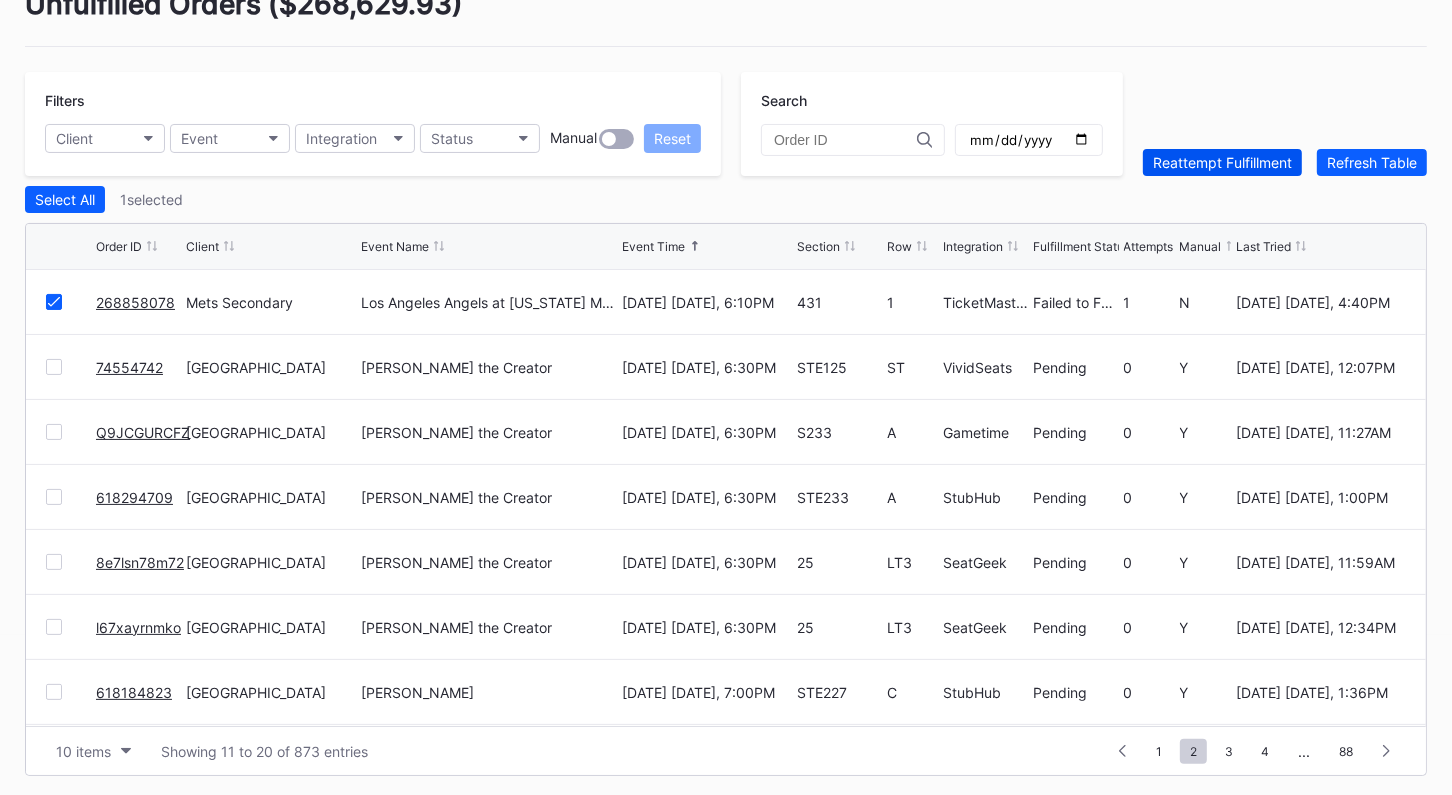 click on "Reattempt Fulfillment" at bounding box center (1222, 162) 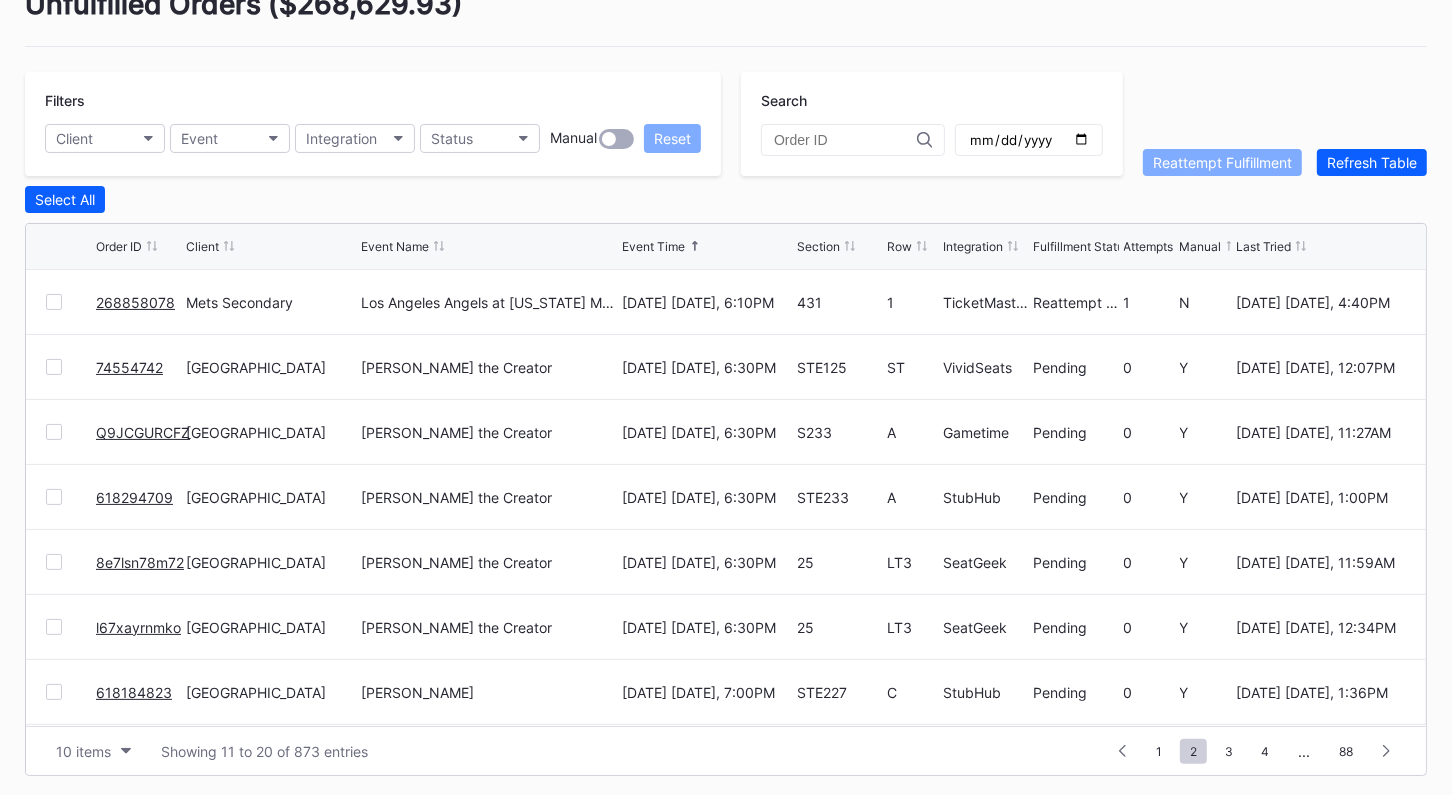 scroll, scrollTop: 0, scrollLeft: 0, axis: both 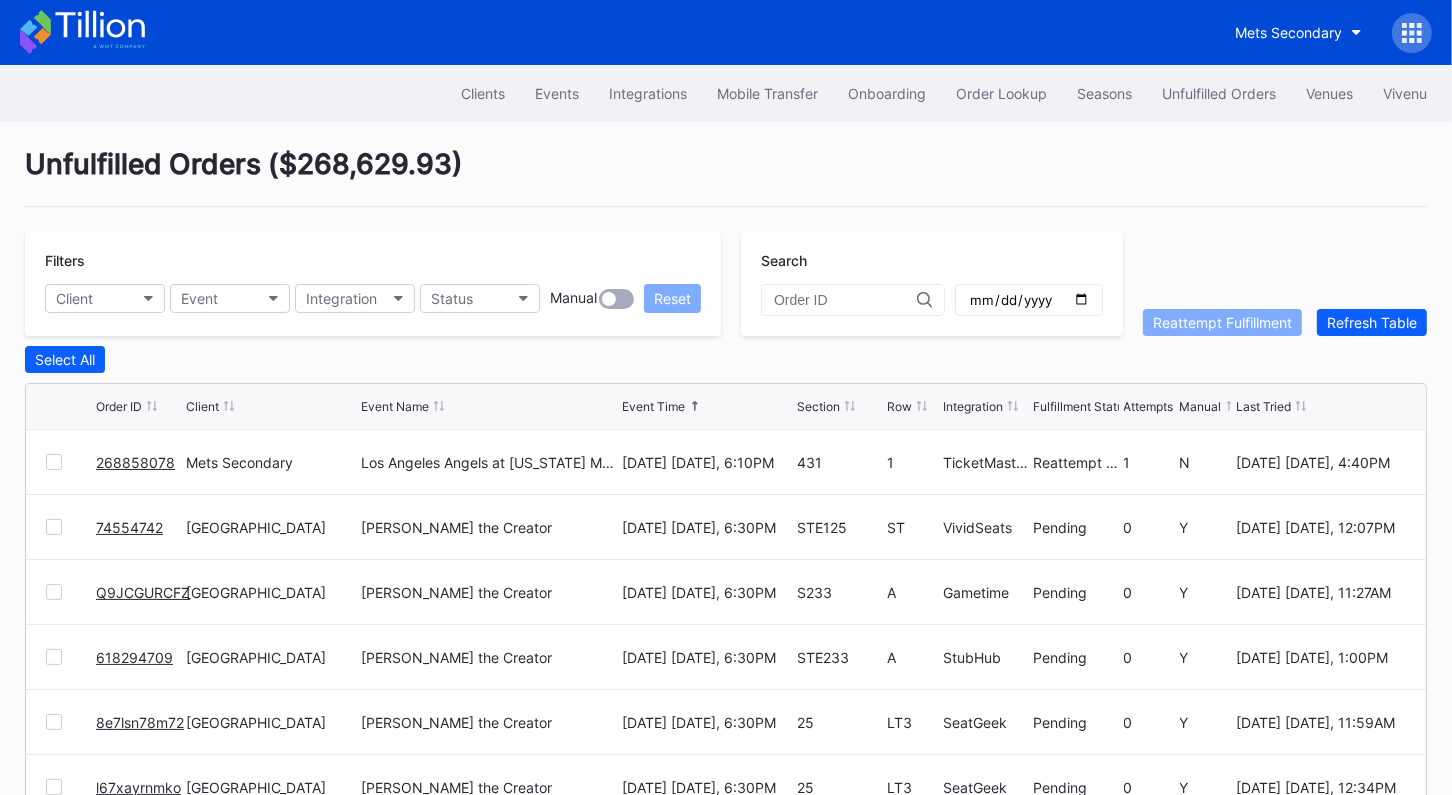 click 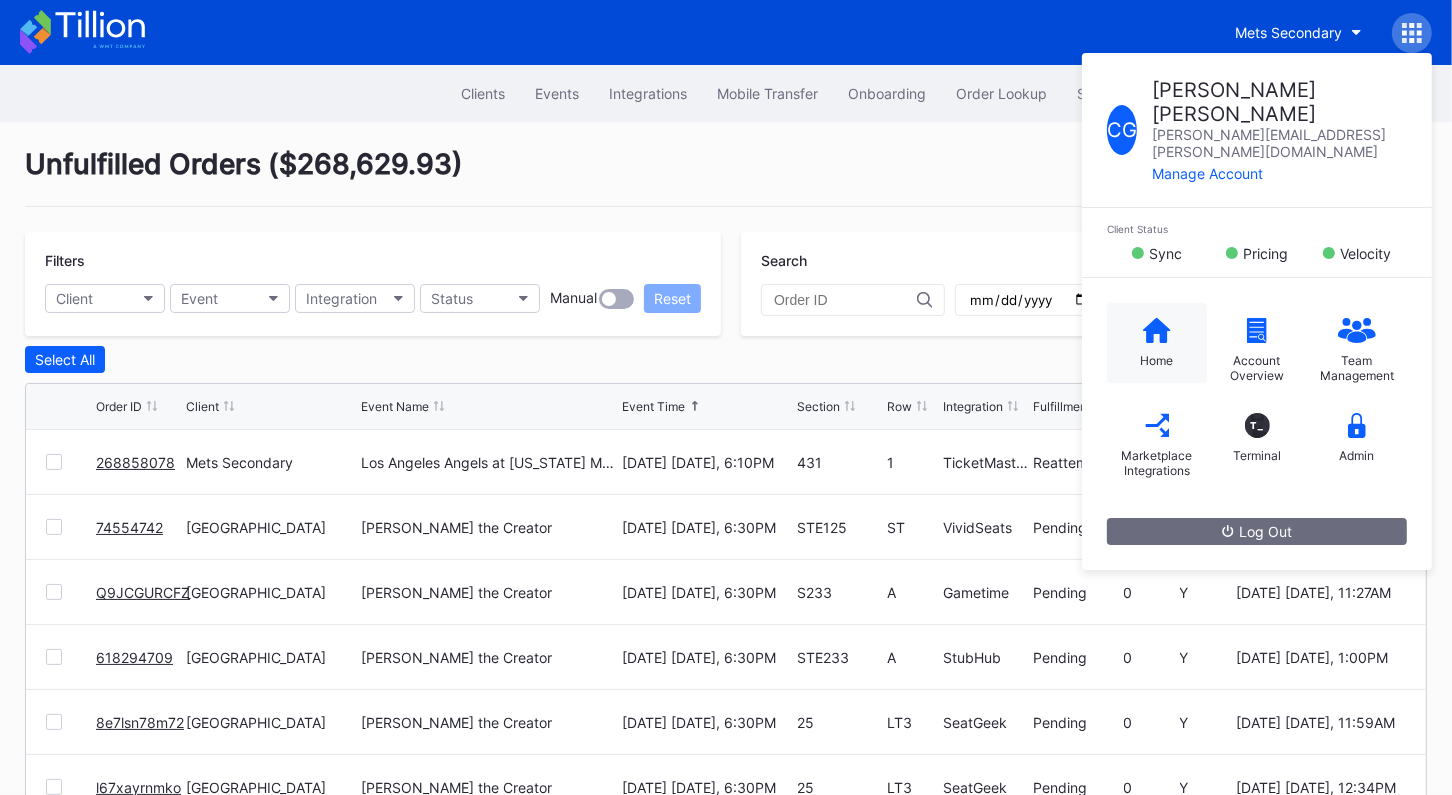 click 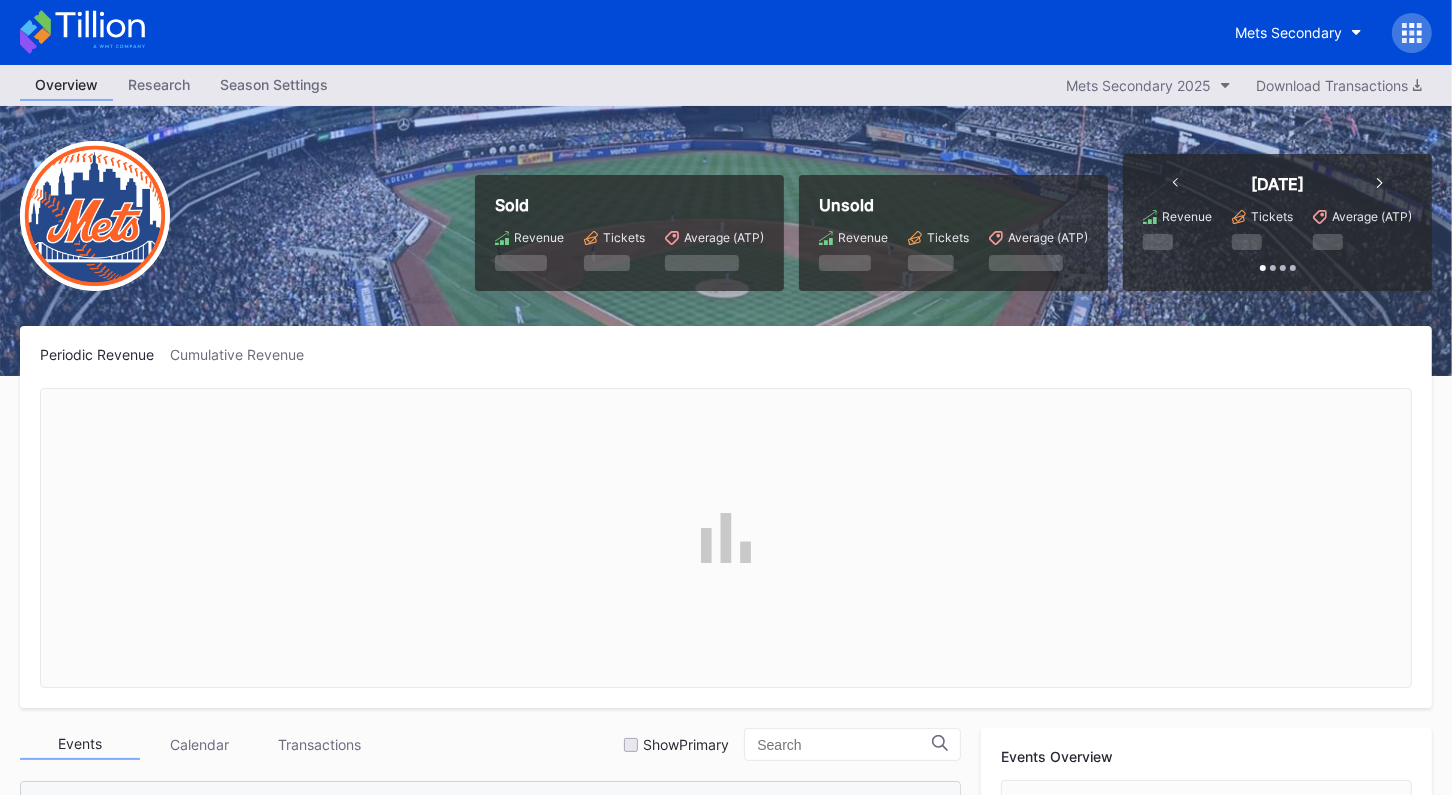 scroll, scrollTop: 96, scrollLeft: 0, axis: vertical 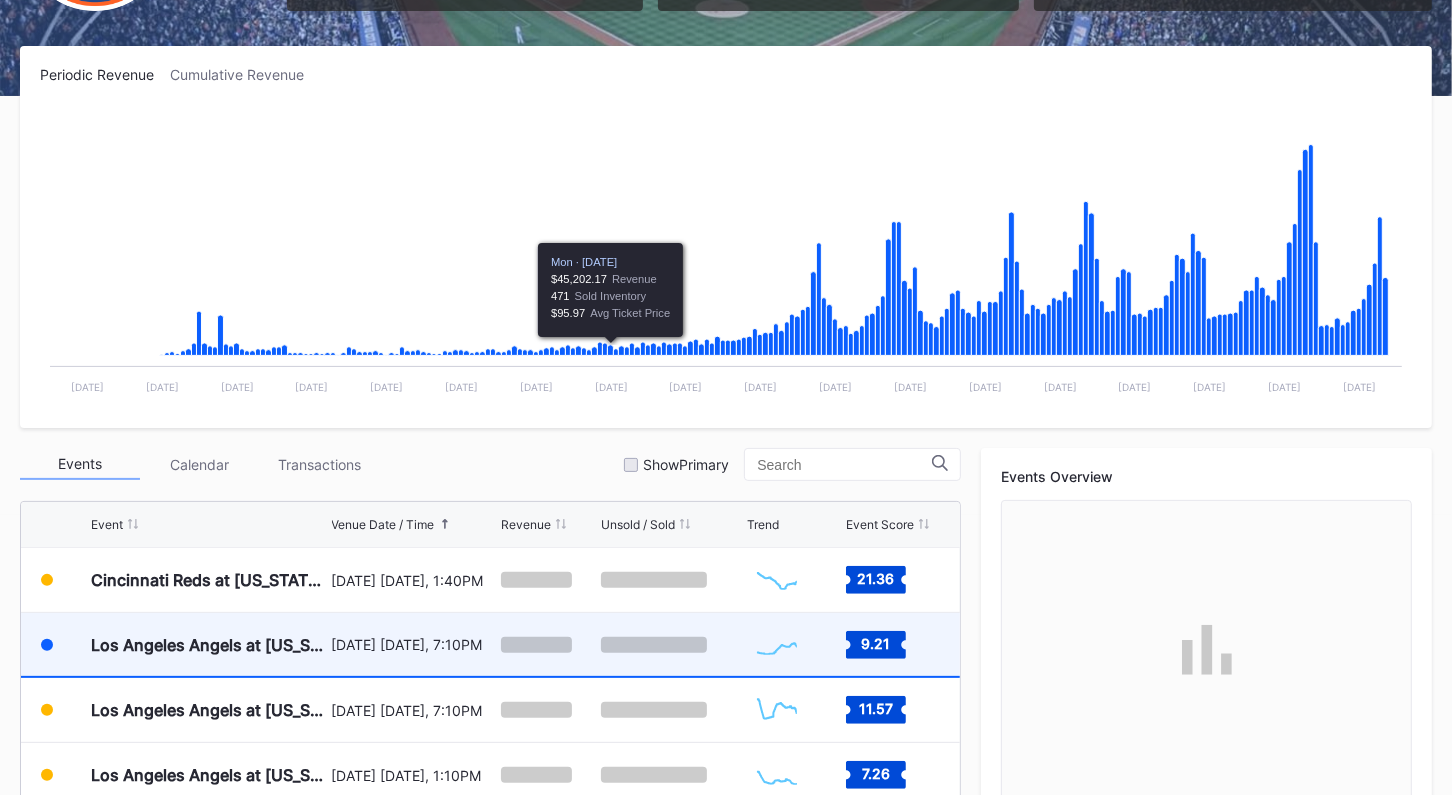 click on "July 21 Monday, 7:10PM" at bounding box center (414, 644) 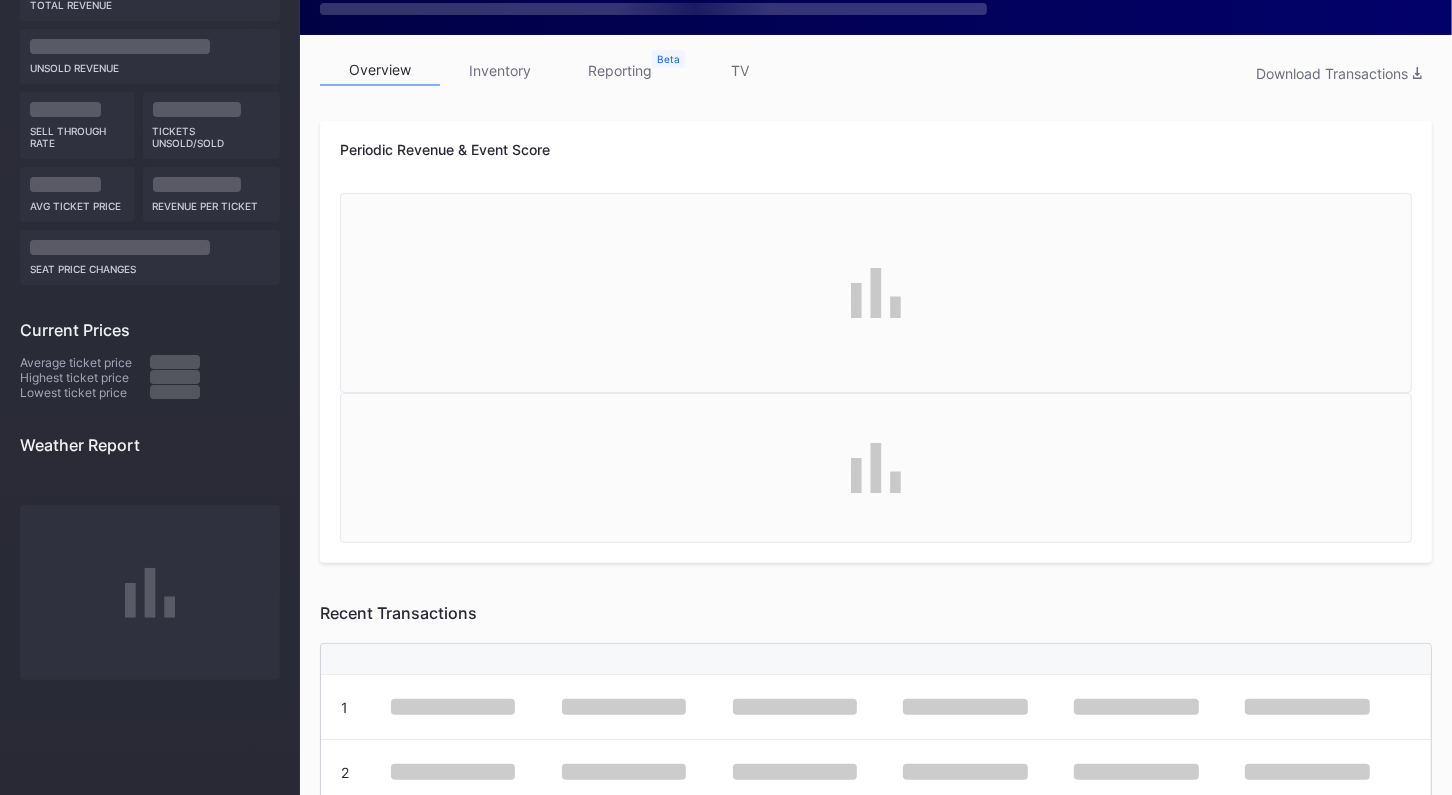 scroll, scrollTop: 0, scrollLeft: 0, axis: both 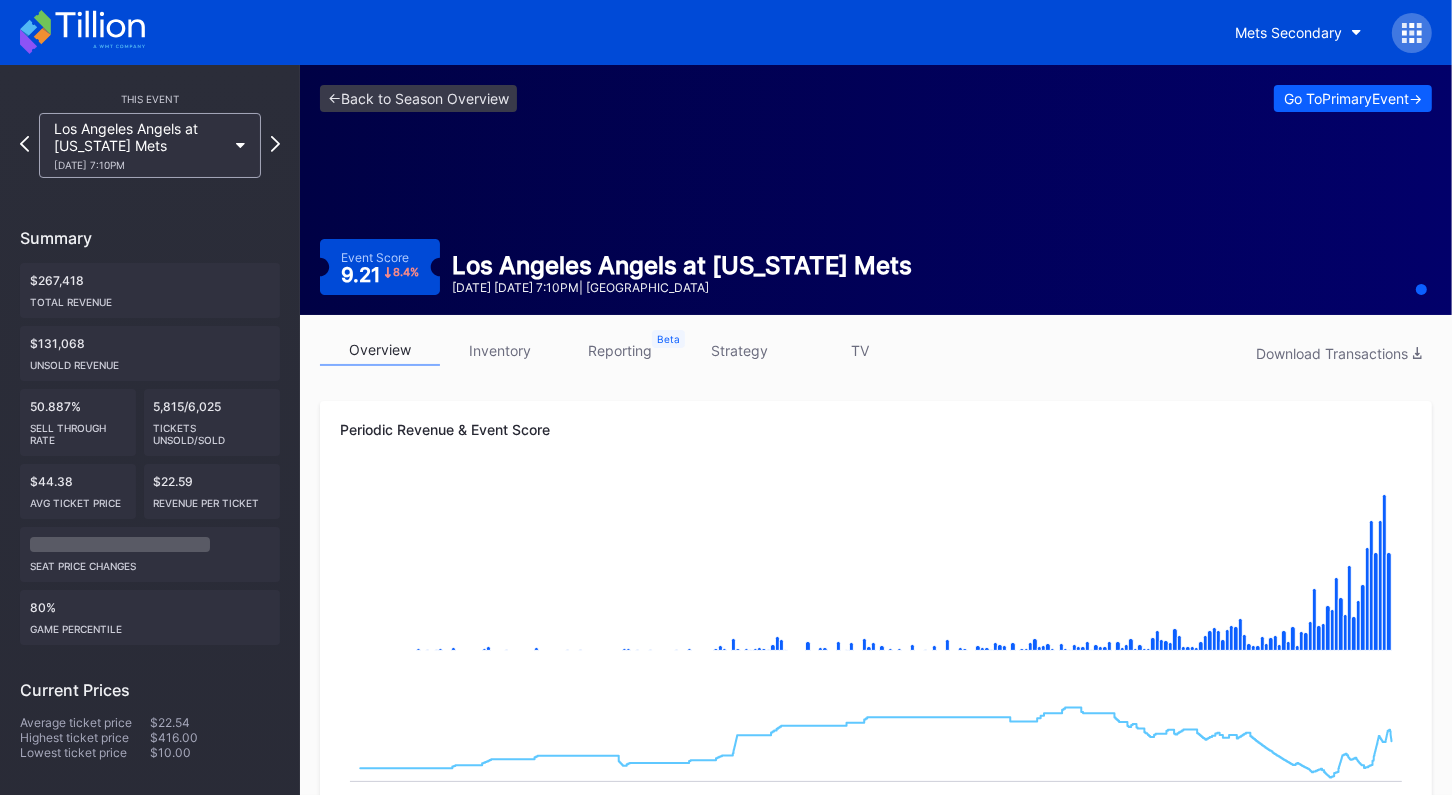 click on "inventory" at bounding box center [500, 350] 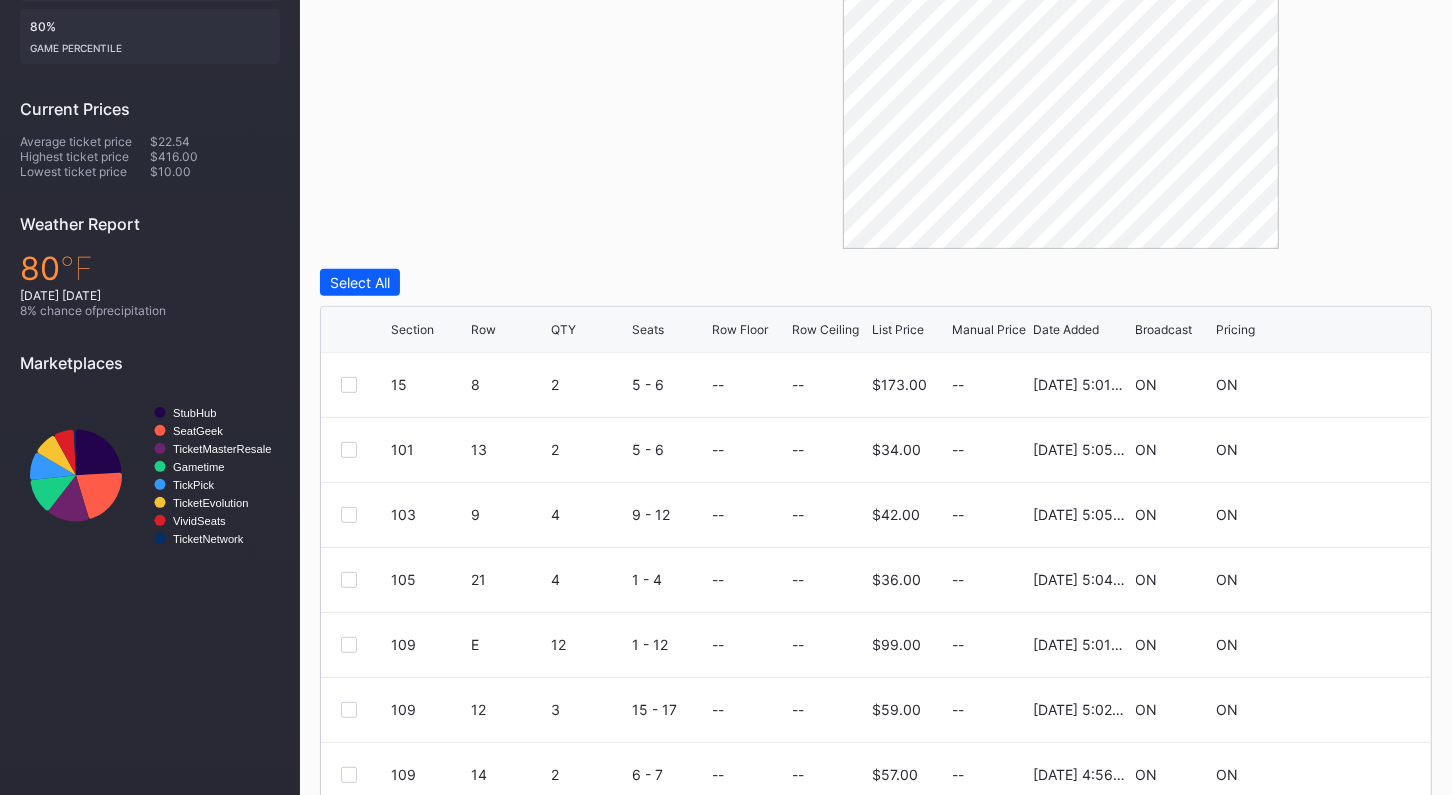 scroll, scrollTop: 612, scrollLeft: 0, axis: vertical 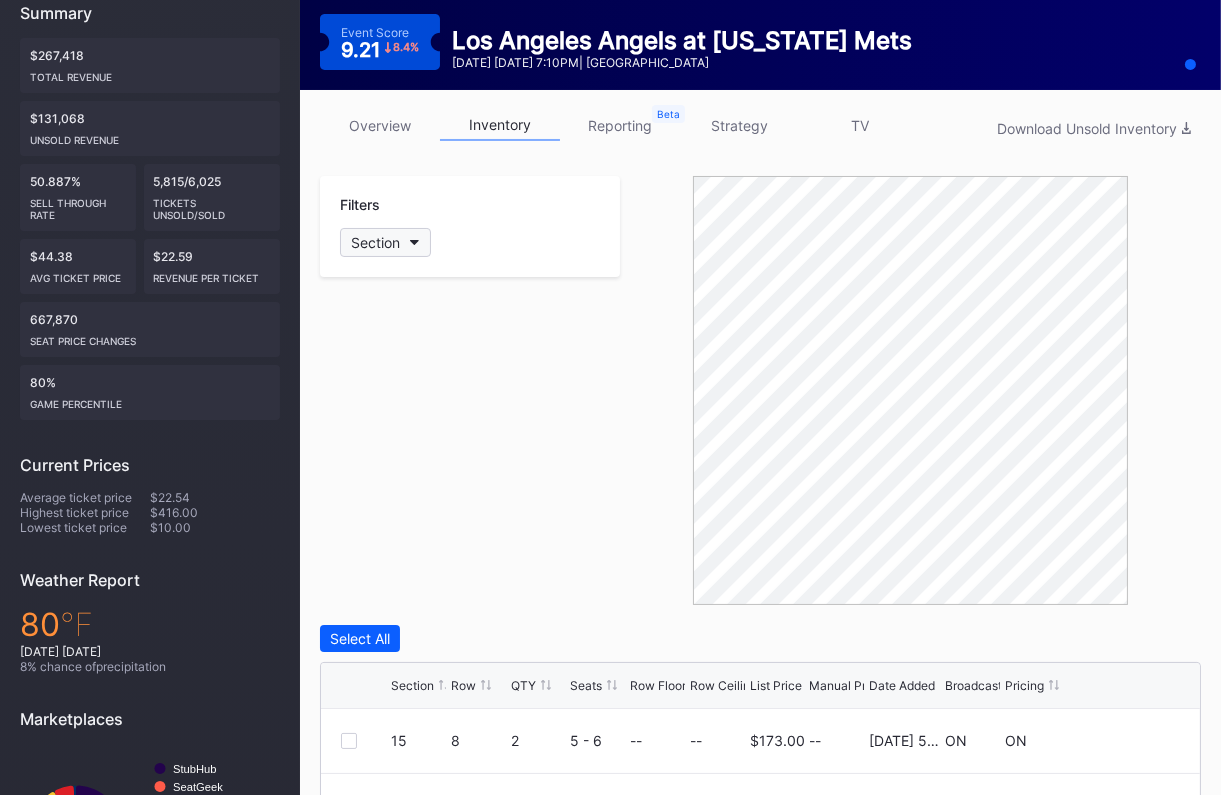 click on "Section" at bounding box center [385, 242] 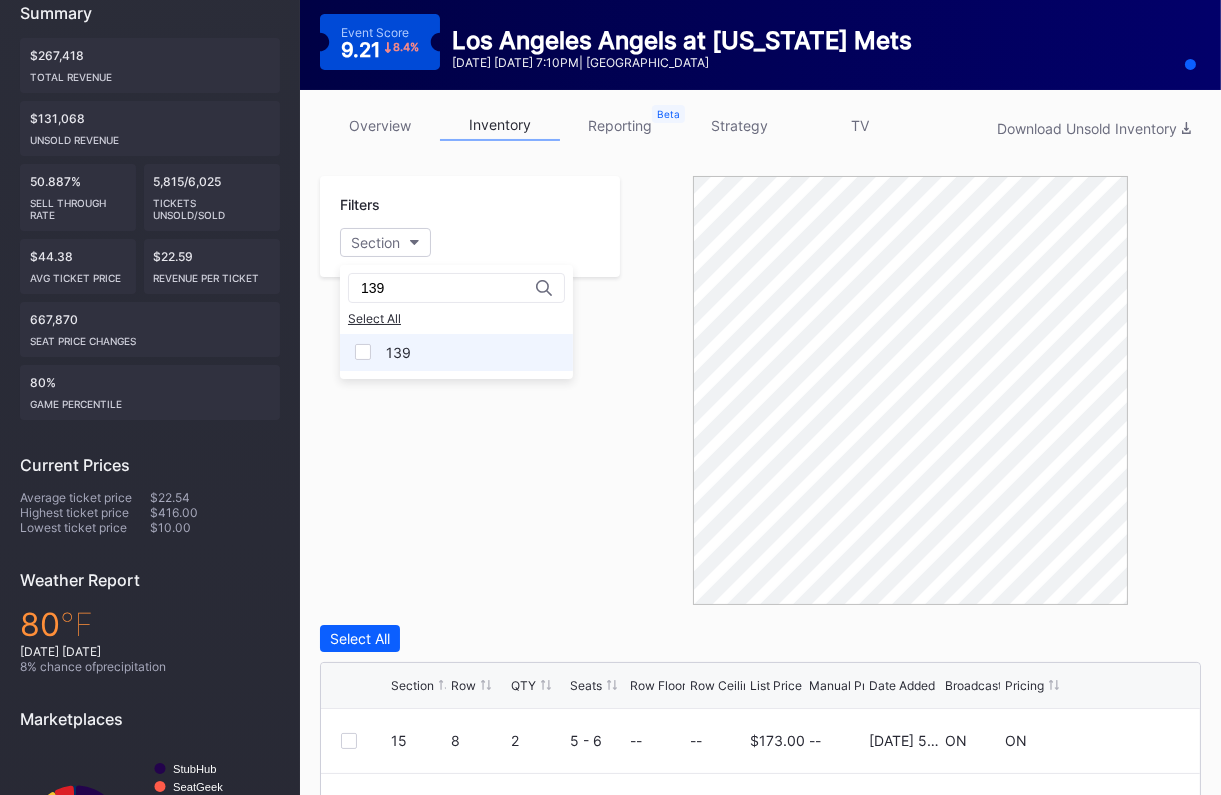 type on "139" 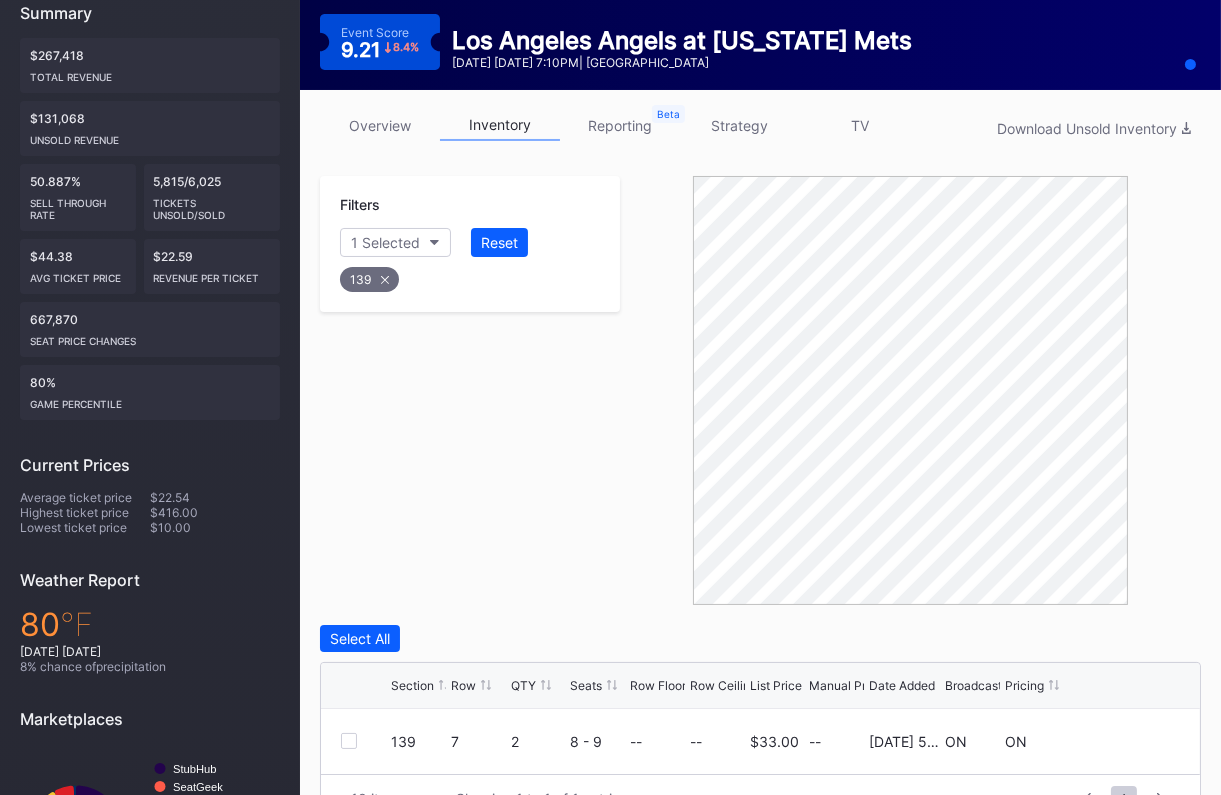 scroll, scrollTop: 355, scrollLeft: 0, axis: vertical 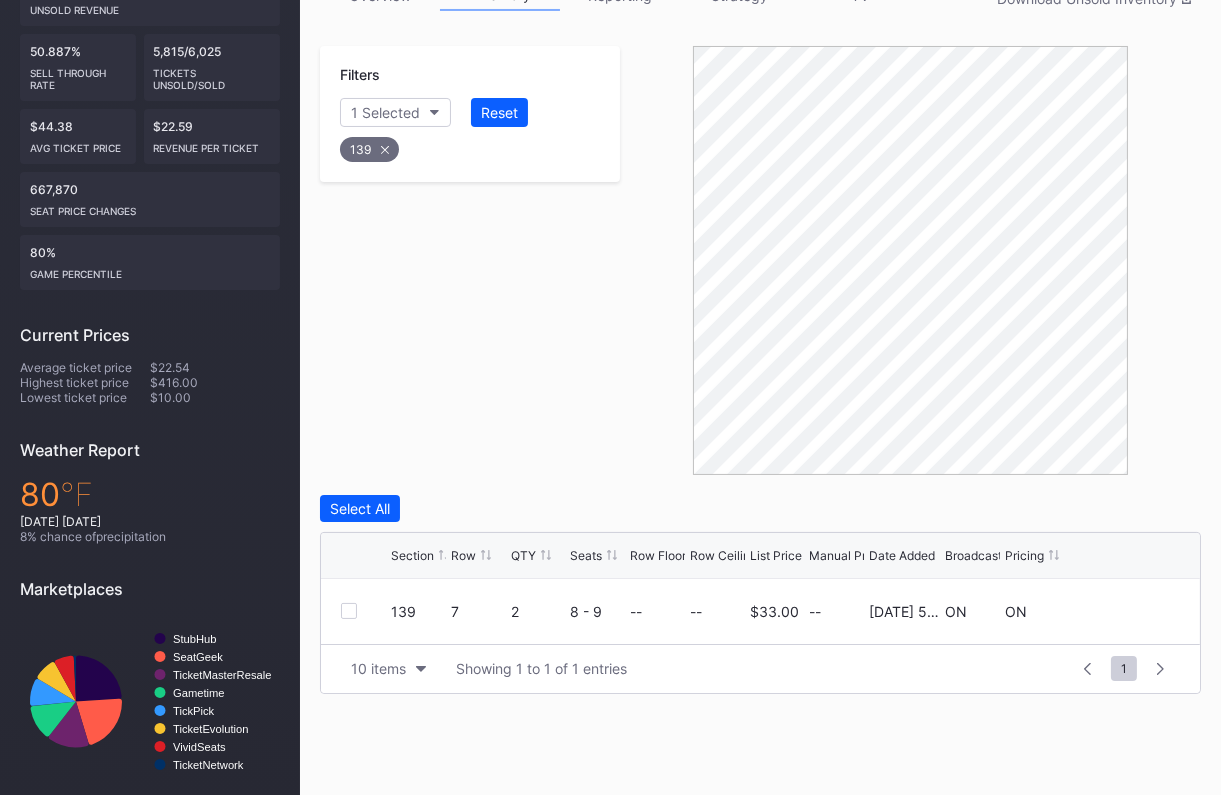 click 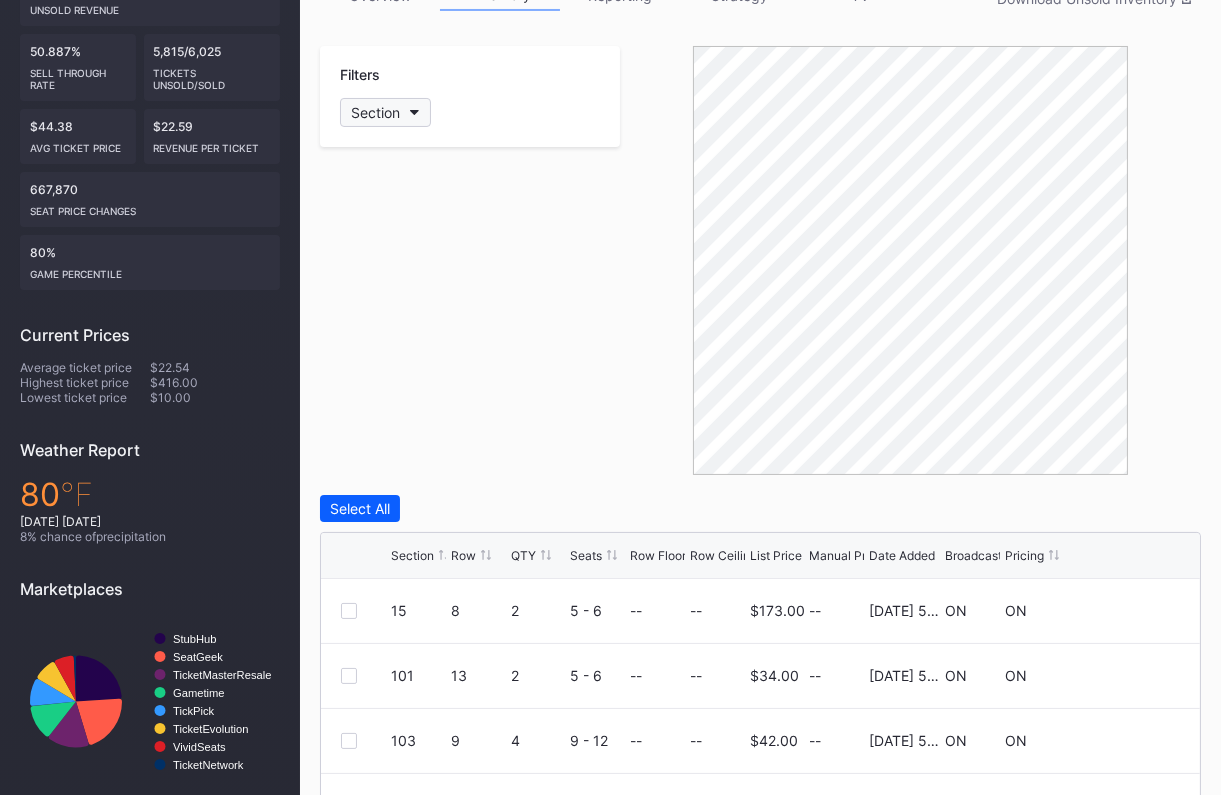 click on "Section" at bounding box center [385, 112] 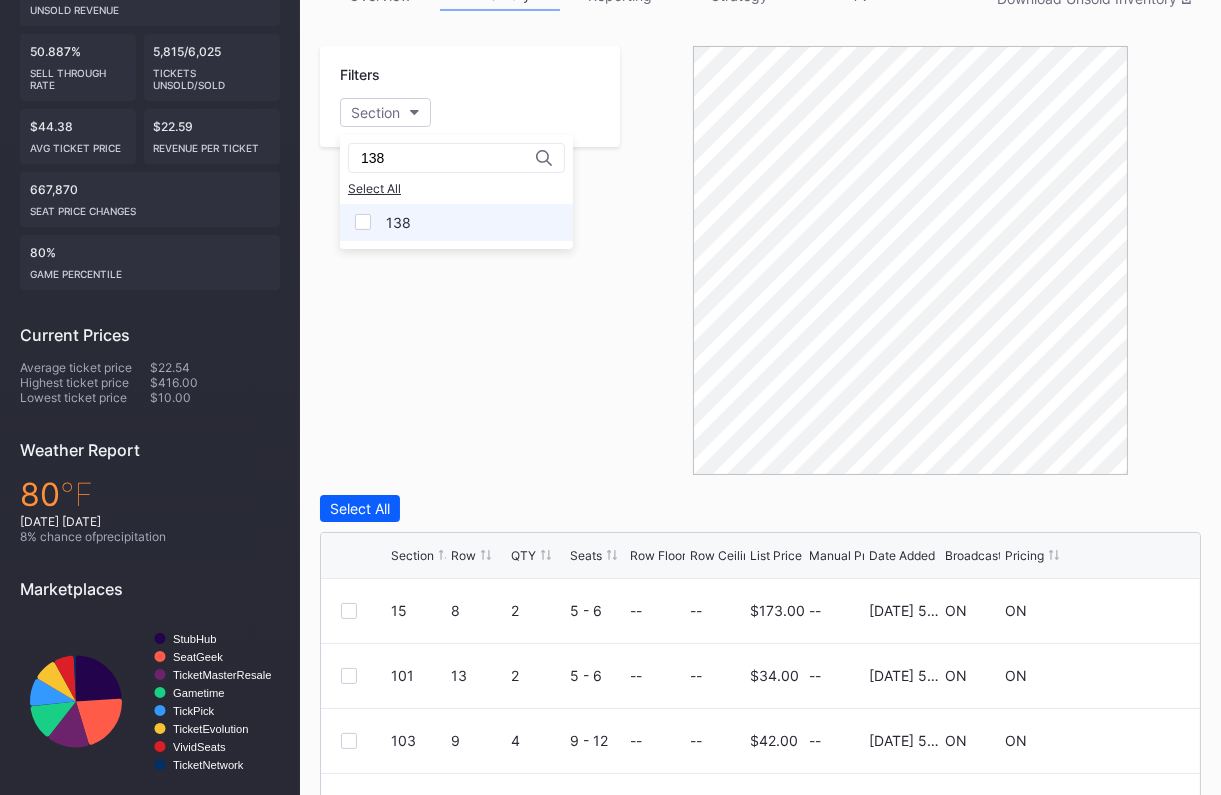 type on "138" 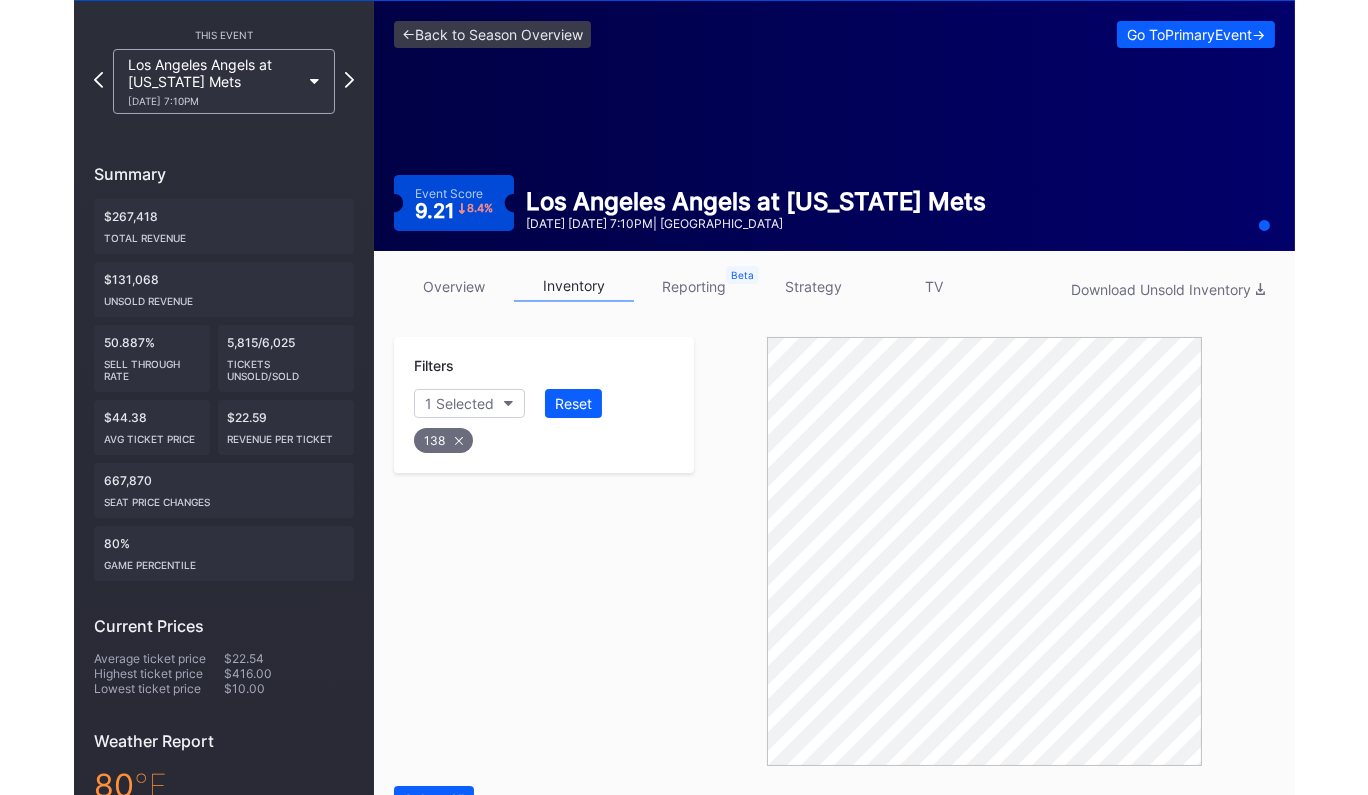 scroll, scrollTop: 0, scrollLeft: 0, axis: both 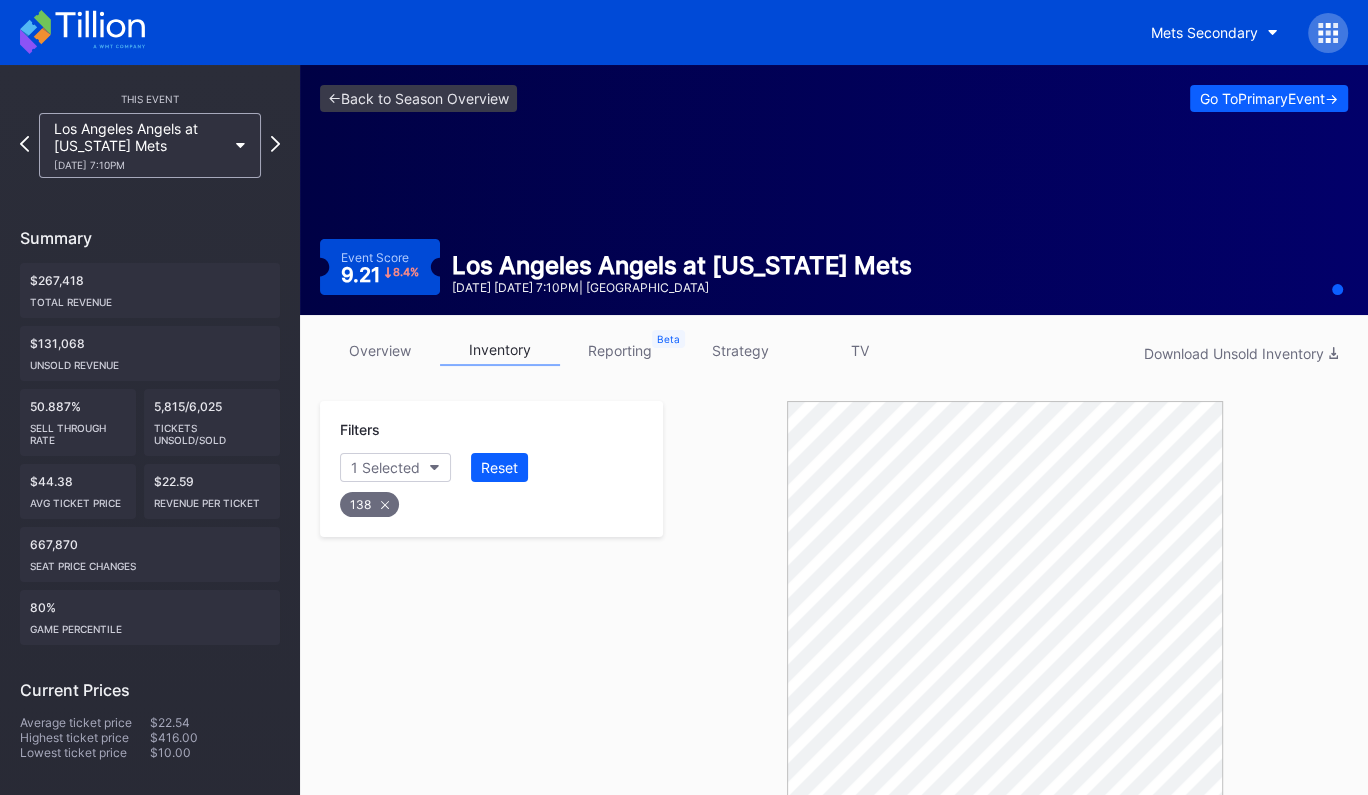click 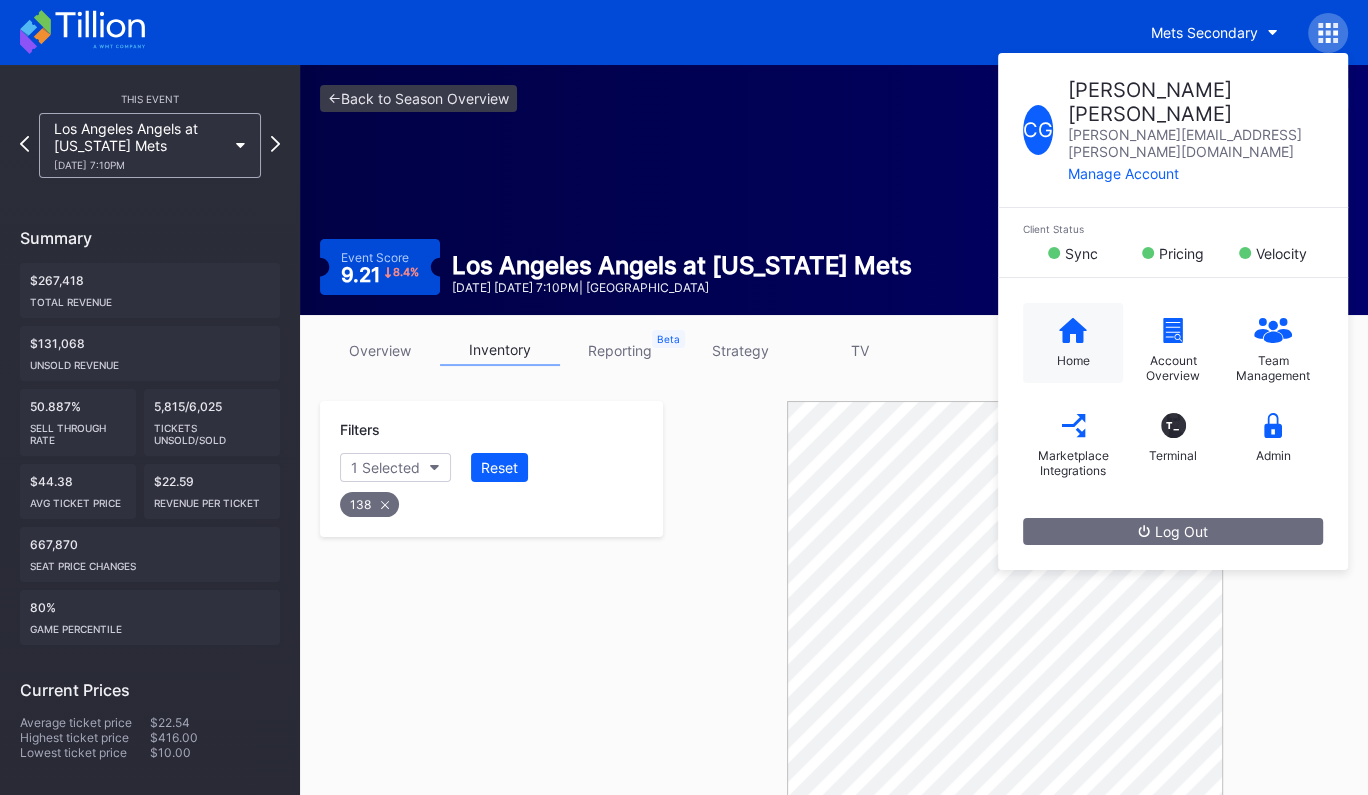 click 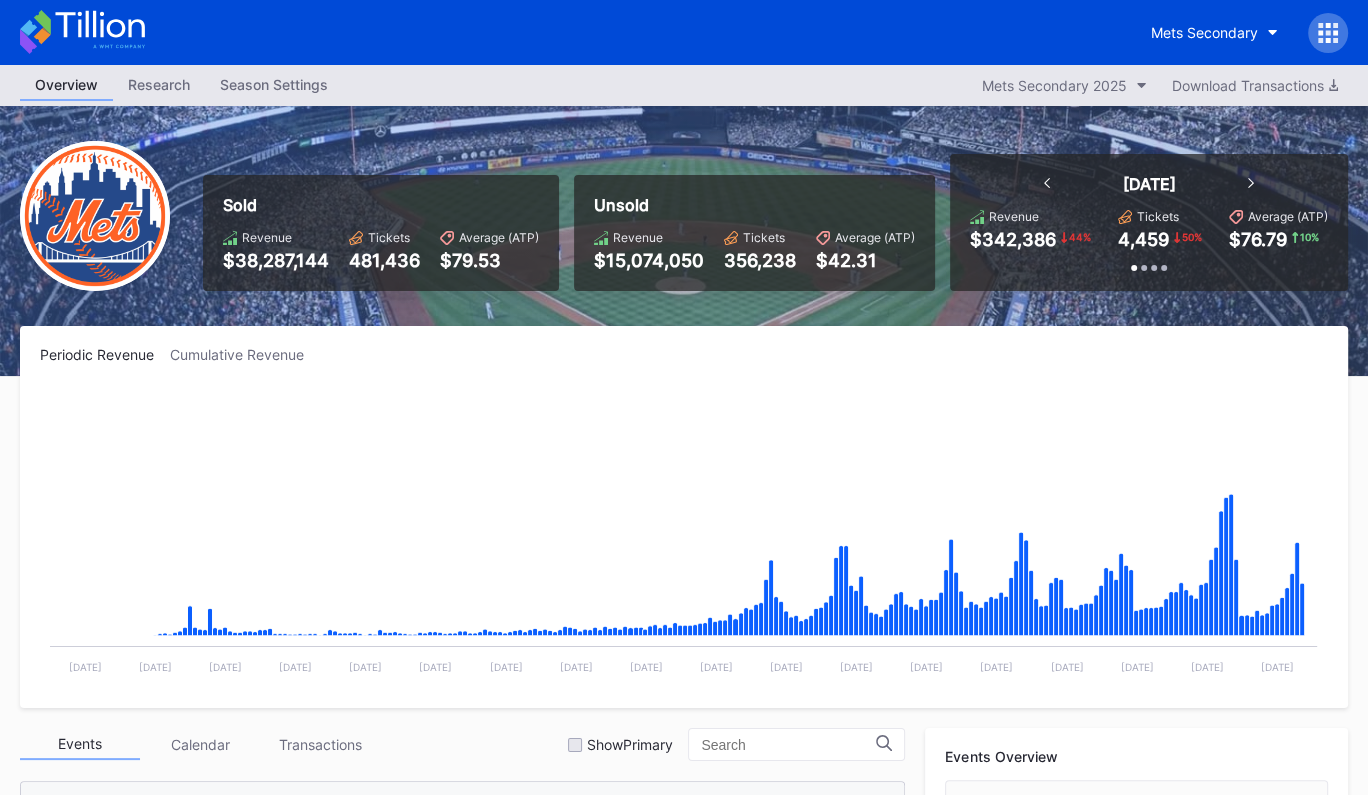 click at bounding box center (1328, 33) 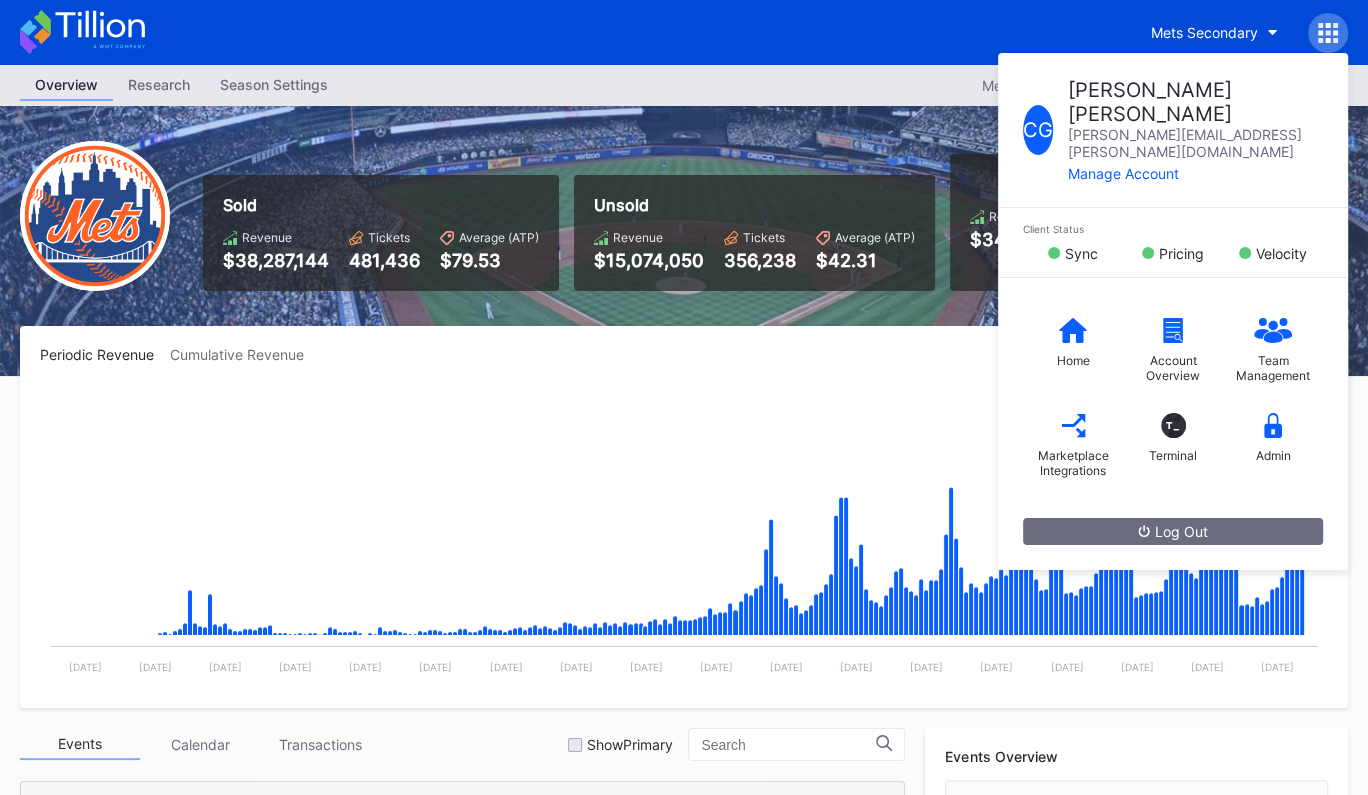 scroll, scrollTop: 3185, scrollLeft: 0, axis: vertical 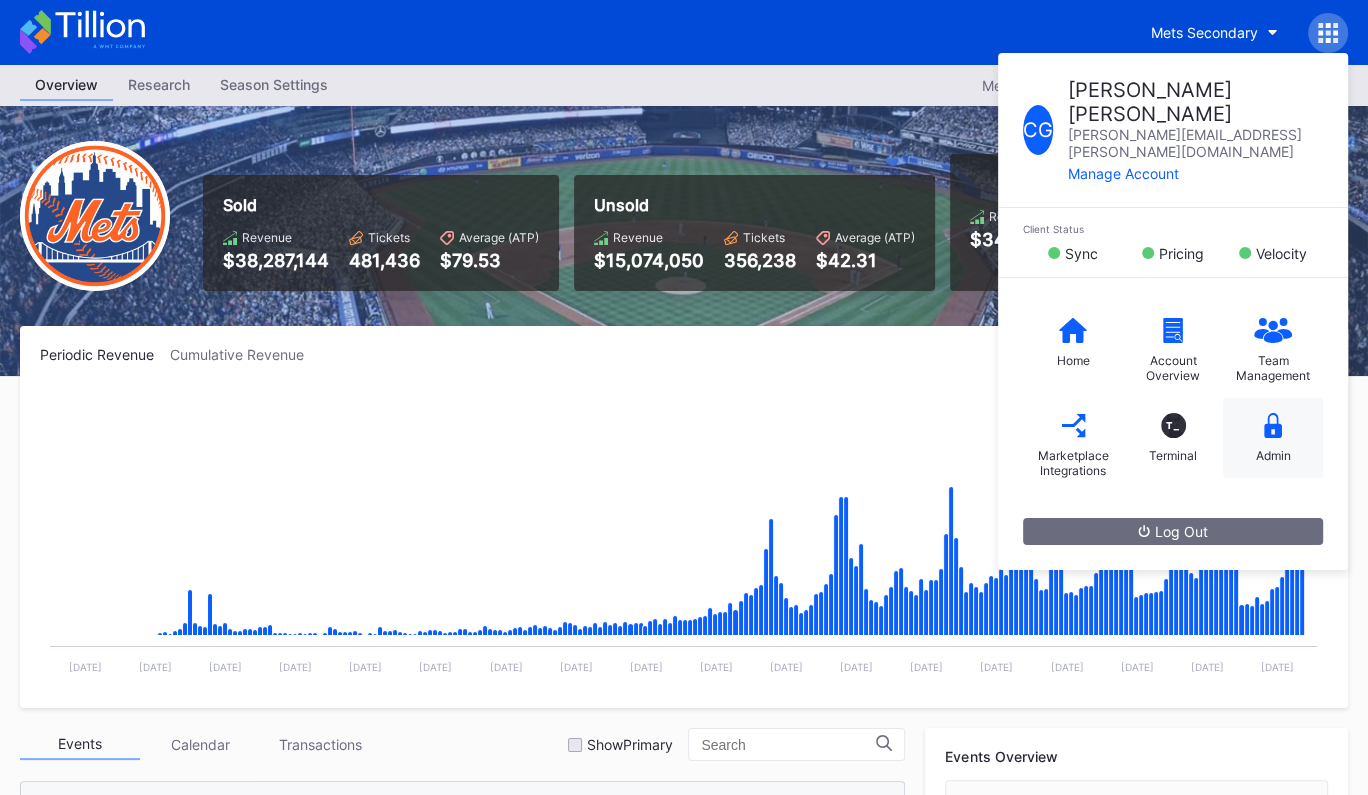 click on "Admin" at bounding box center (1273, 438) 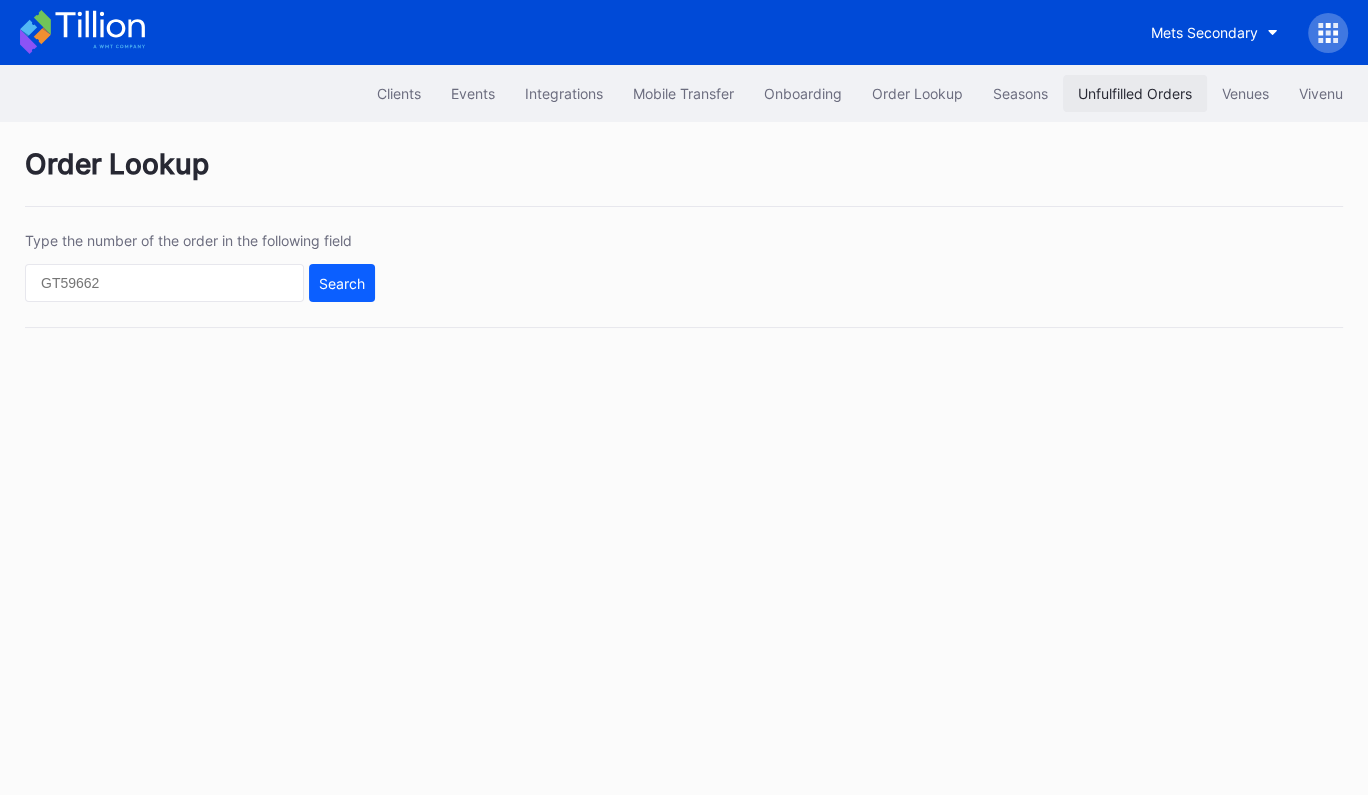 click on "Unfulfilled Orders" at bounding box center (1135, 93) 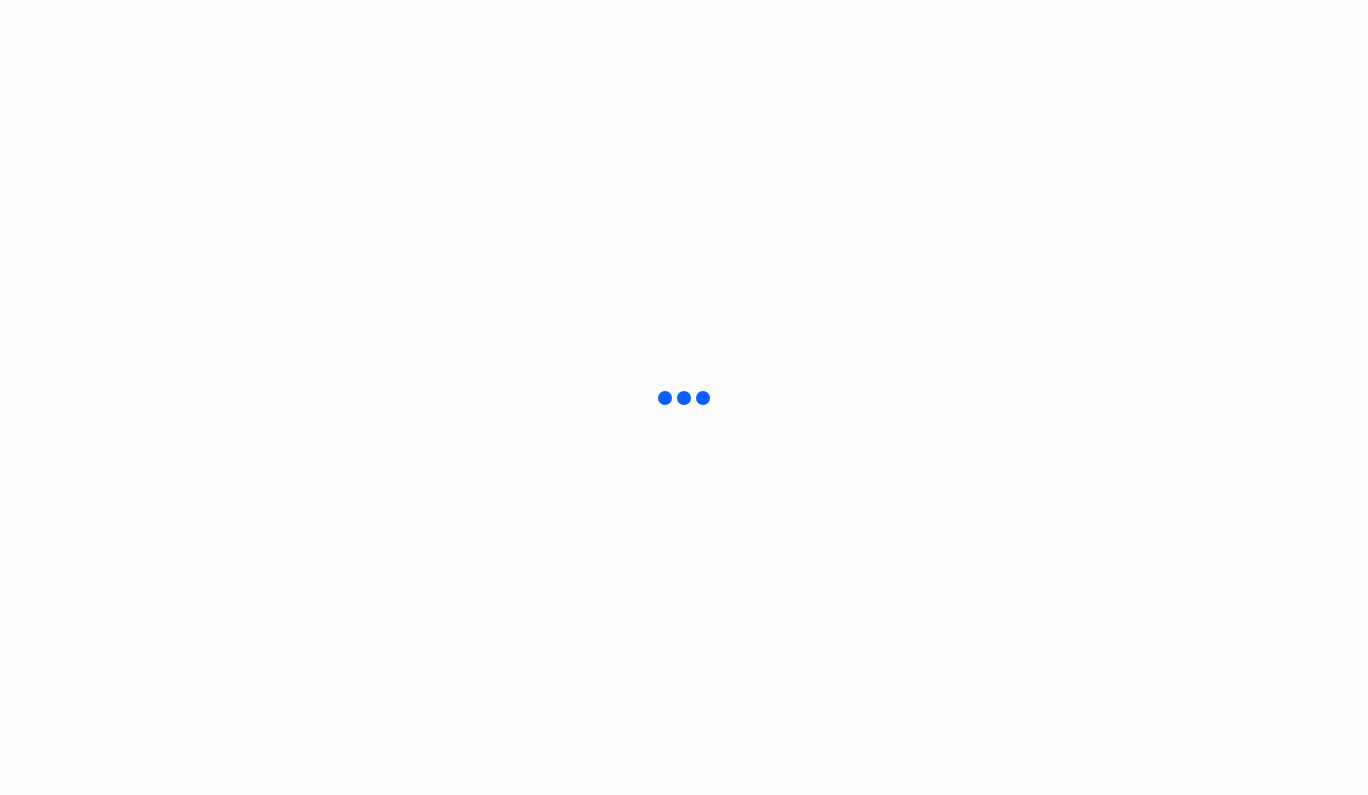 scroll, scrollTop: 0, scrollLeft: 0, axis: both 